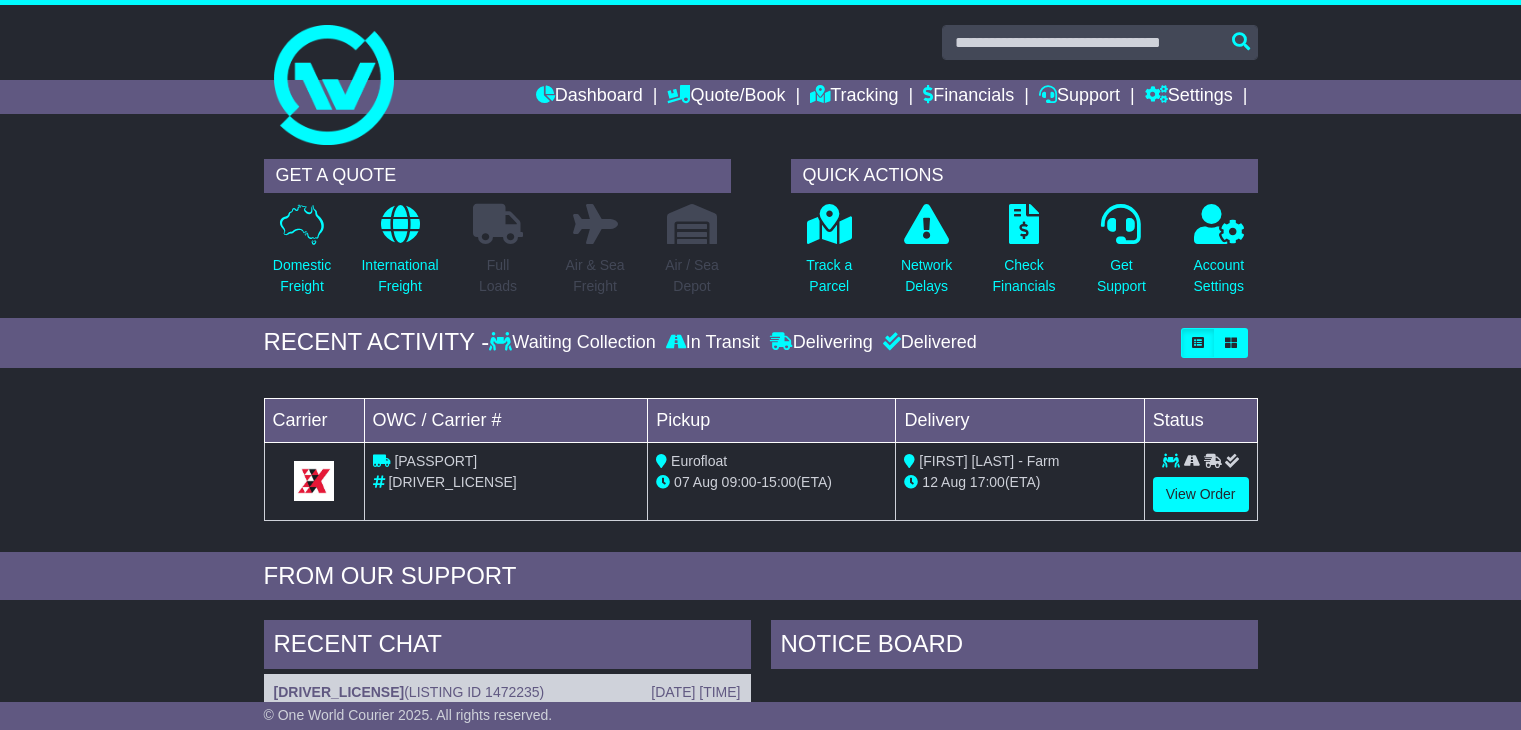 scroll, scrollTop: 0, scrollLeft: 0, axis: both 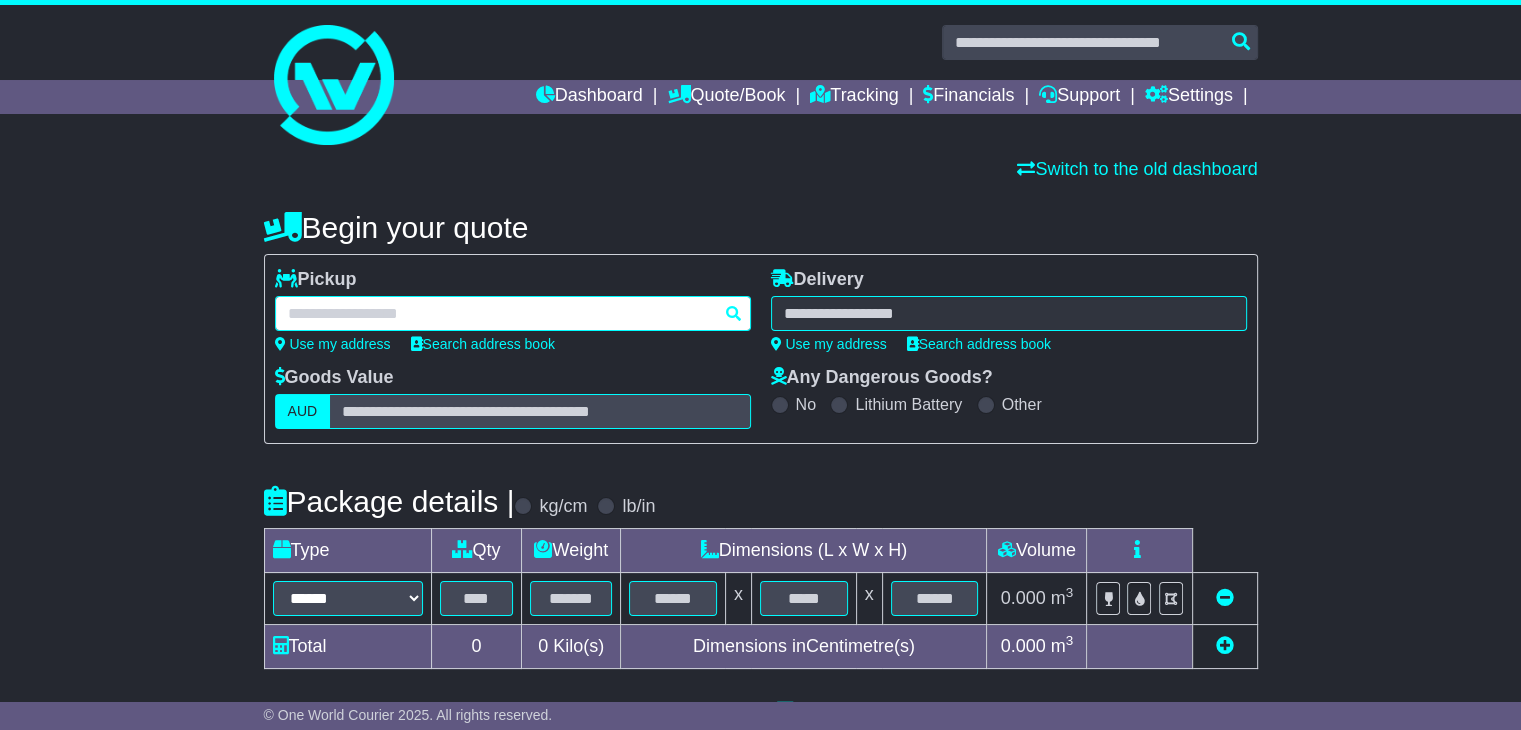 click at bounding box center [513, 313] 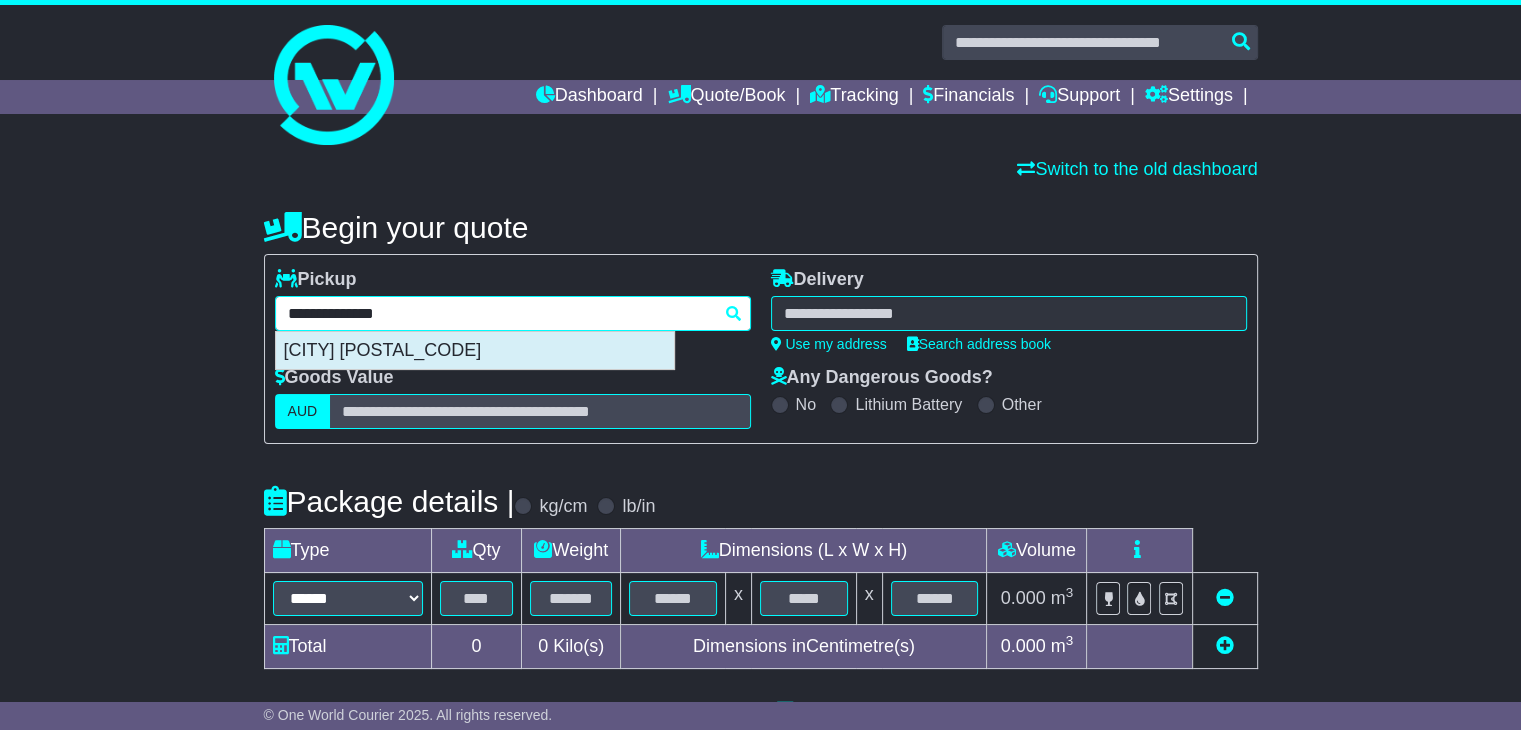 click on "CAMPBELLFIELD 3061" at bounding box center (475, 351) 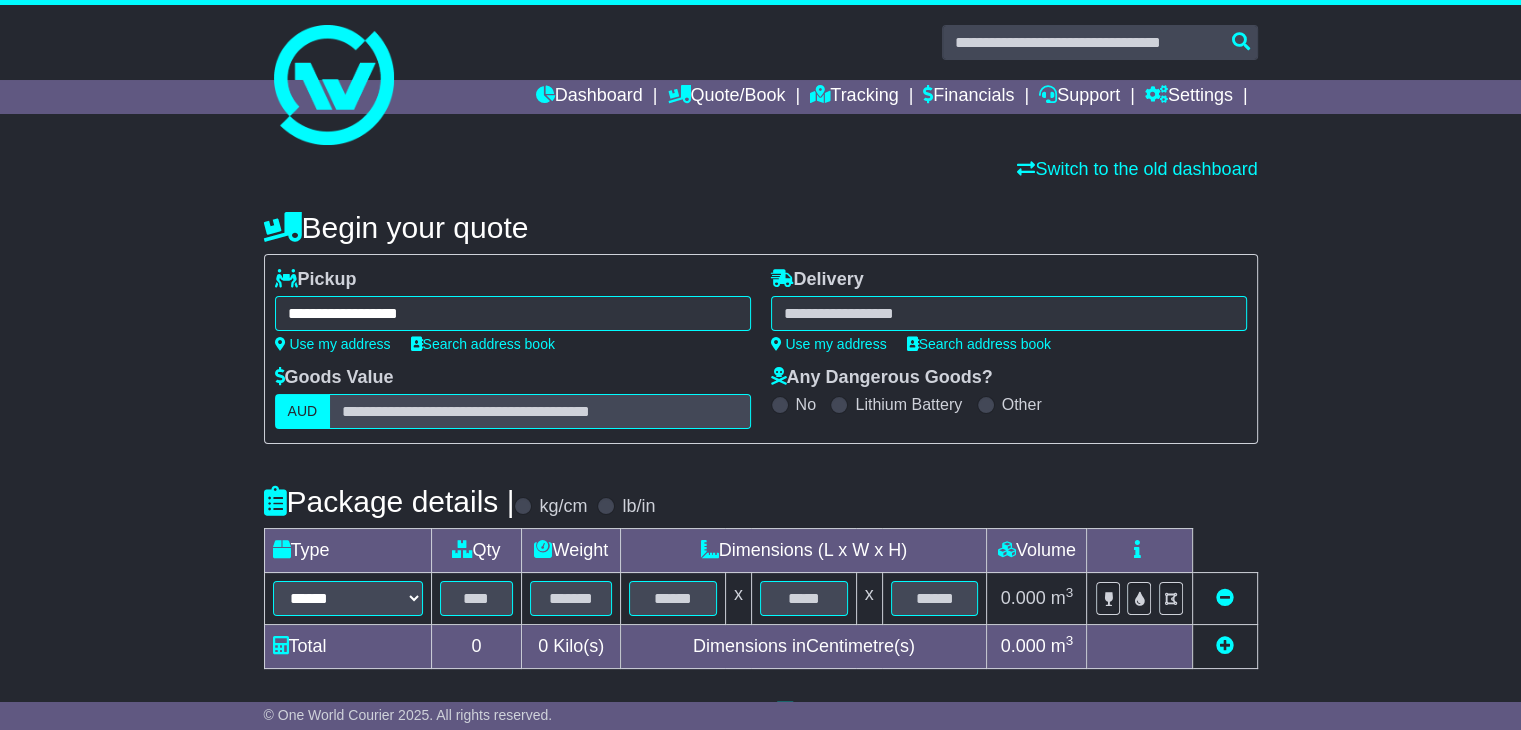 type on "**********" 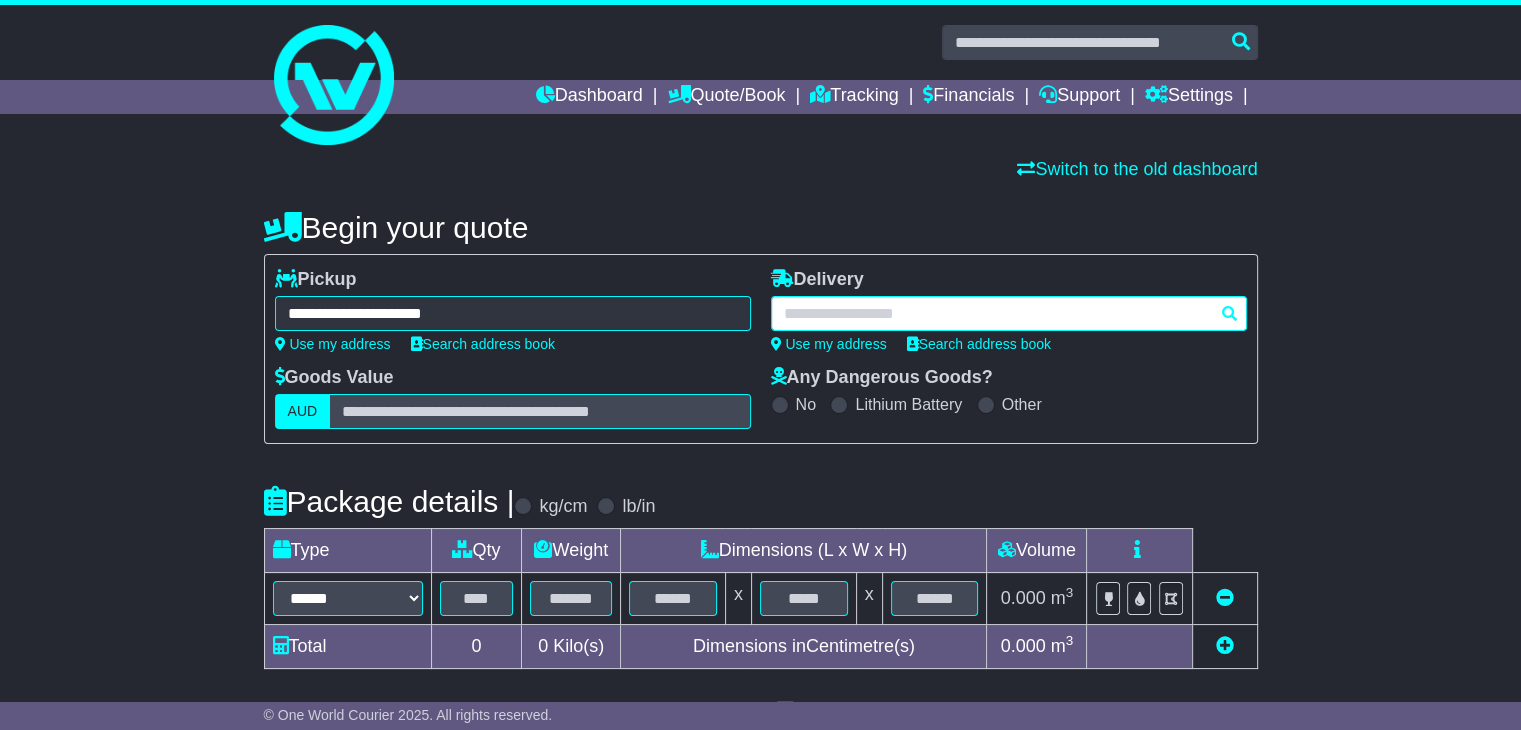 click at bounding box center (1009, 313) 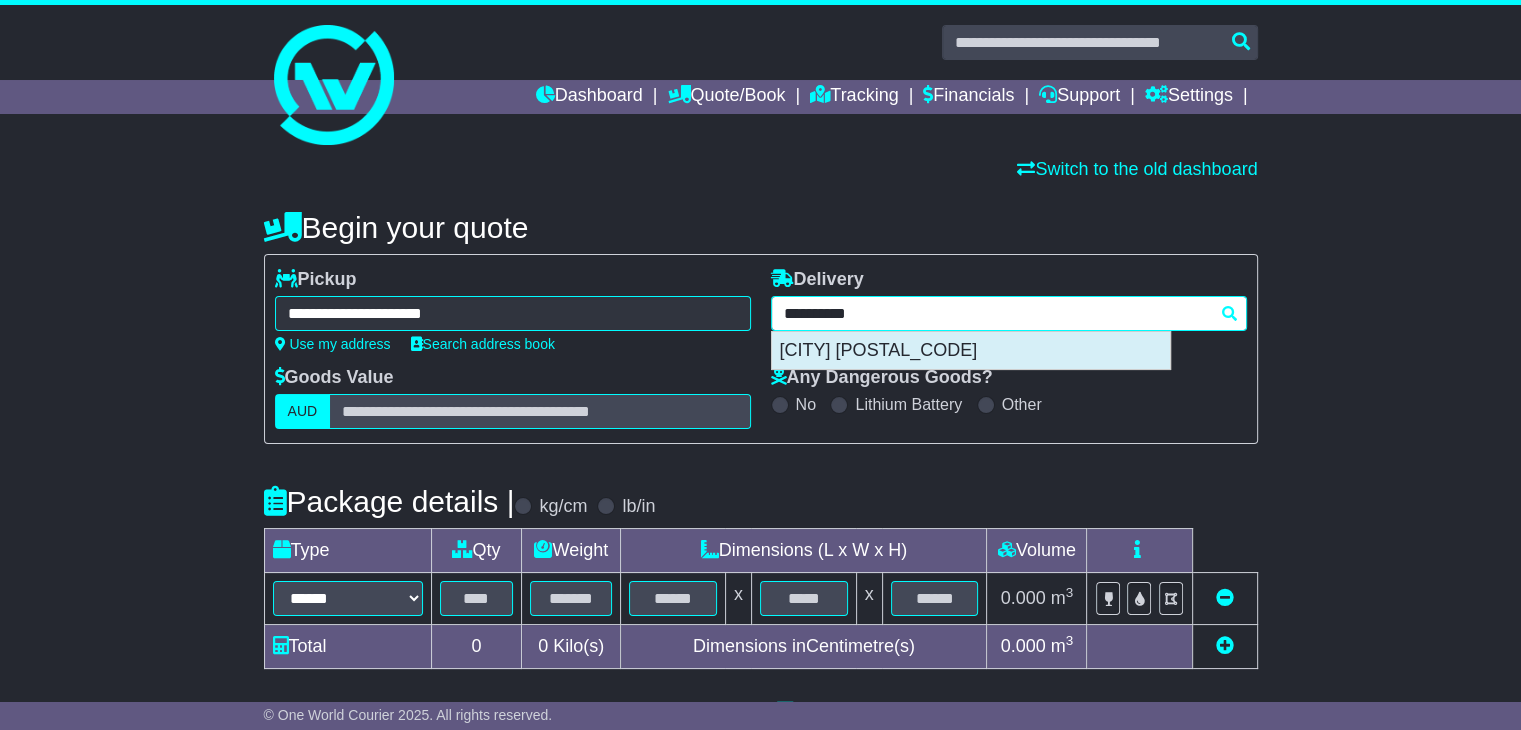 click on "EMU PLAINS 2750" at bounding box center [971, 351] 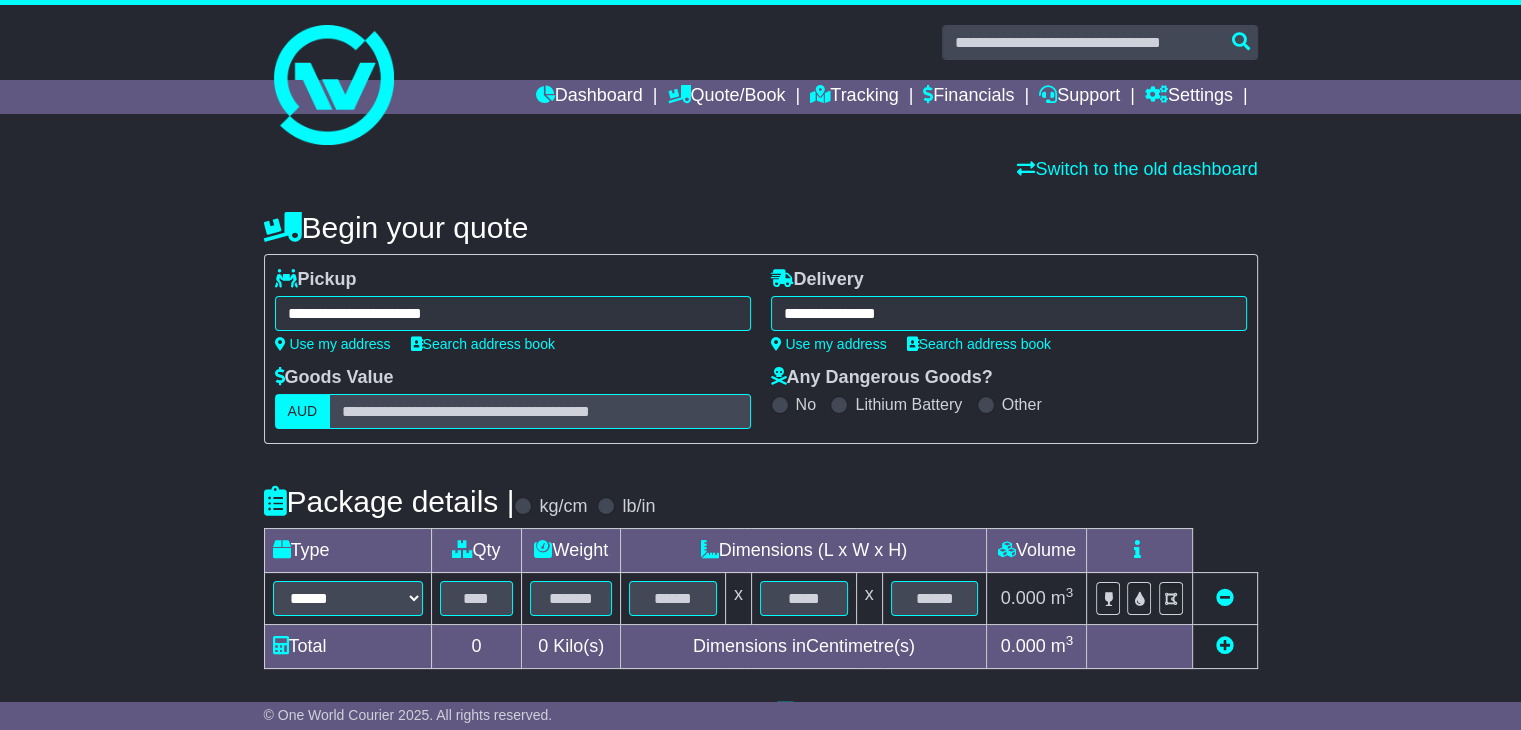 type on "**********" 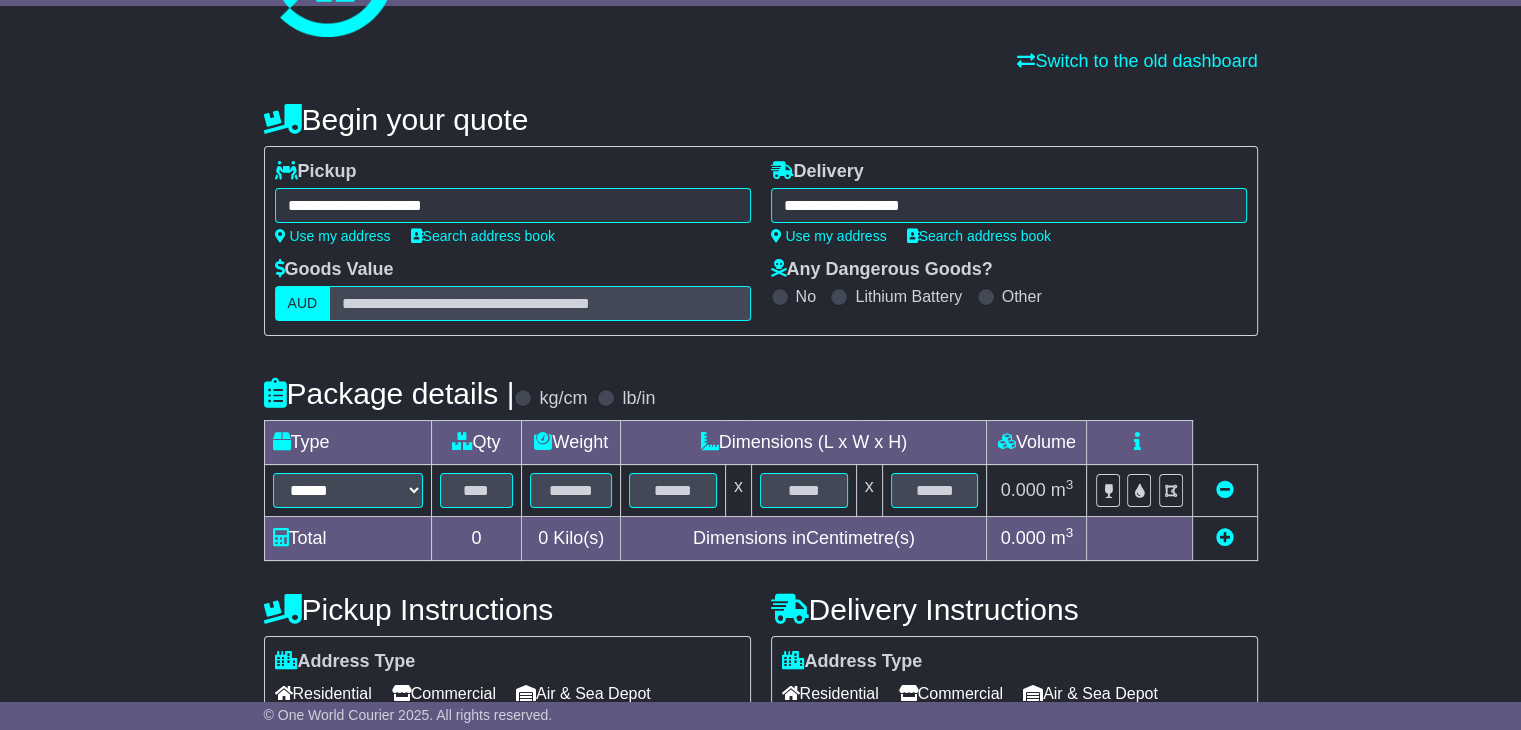 scroll, scrollTop: 200, scrollLeft: 0, axis: vertical 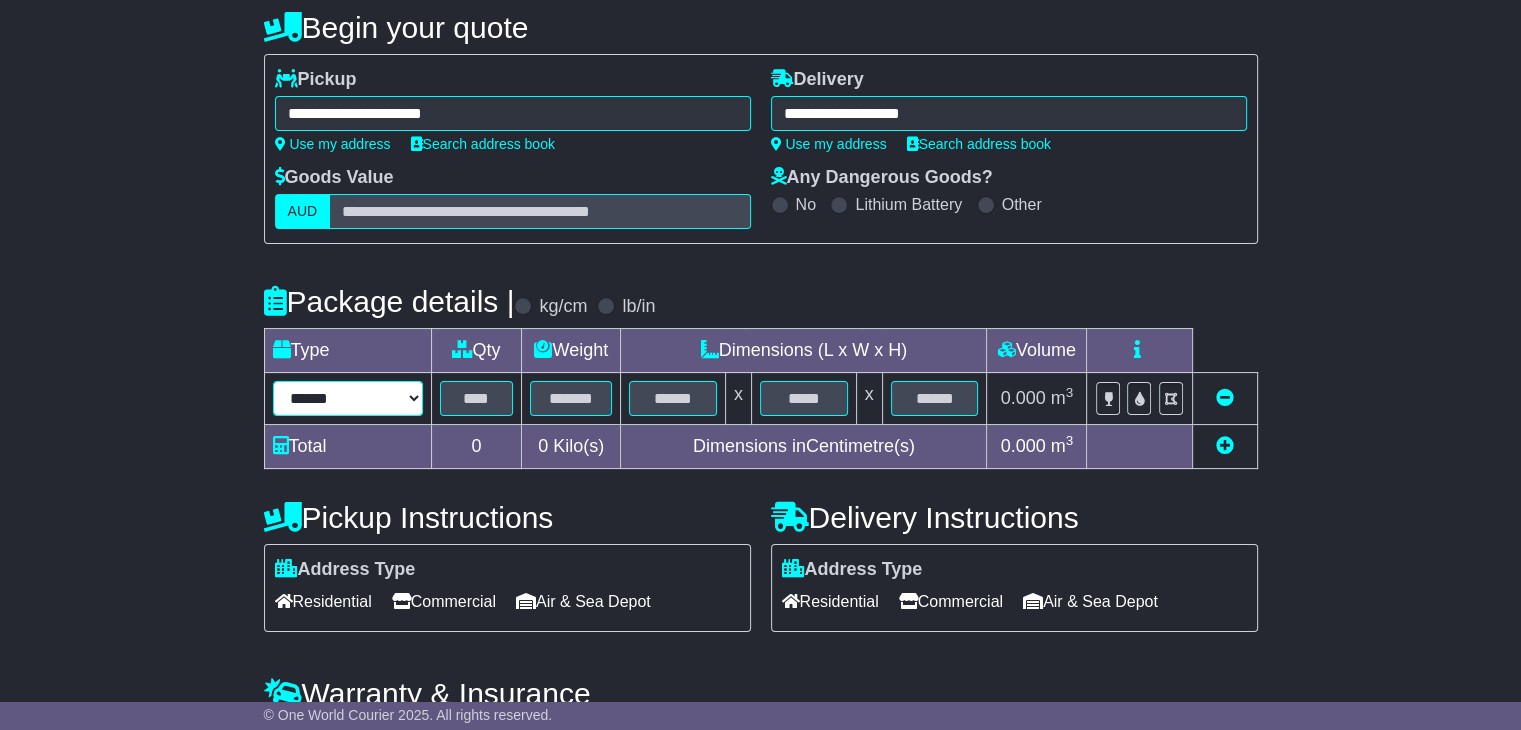 click on "****** ****** *** ******** ***** **** **** ****** *** *******" at bounding box center [348, 398] 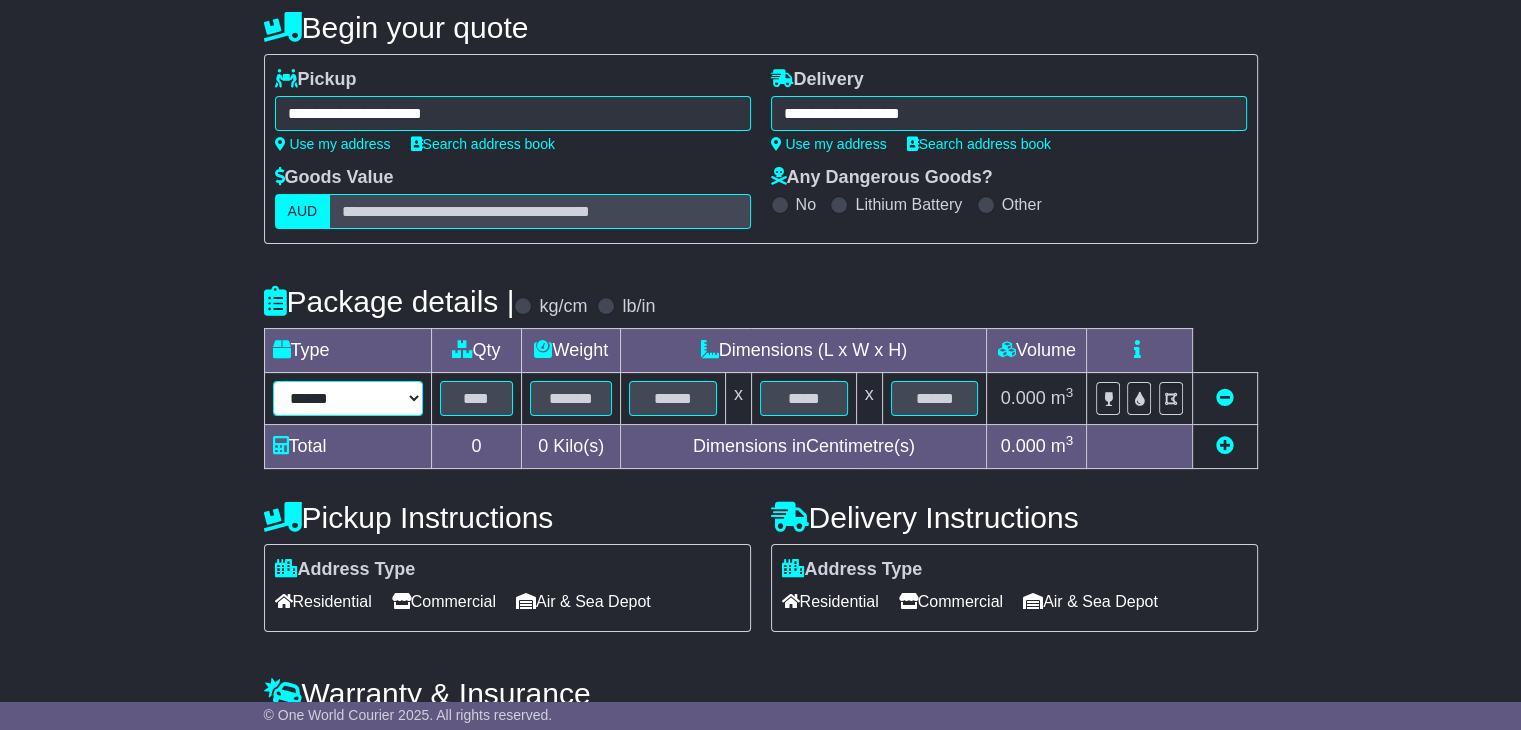 select on "*****" 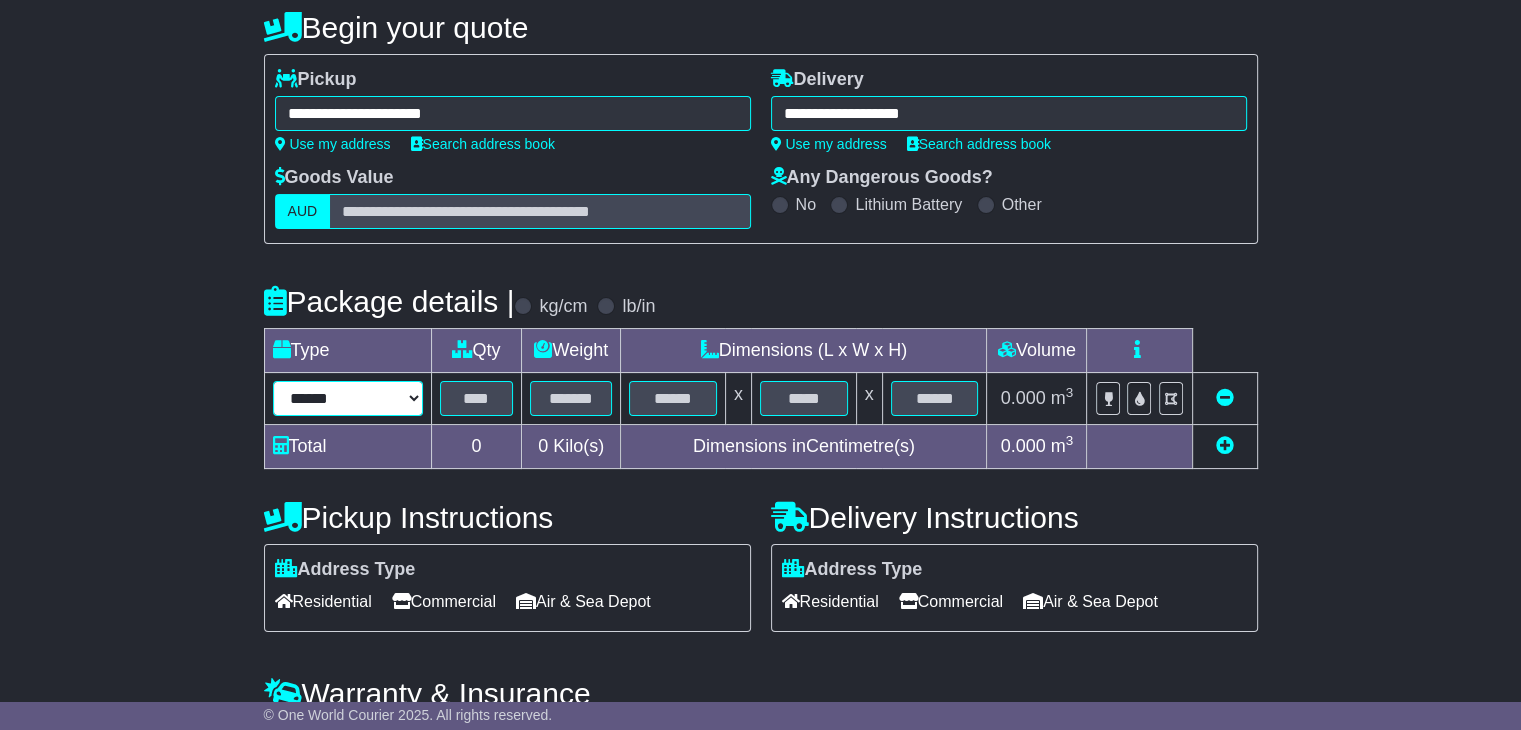 click on "****** ****** *** ******** ***** **** **** ****** *** *******" at bounding box center [348, 398] 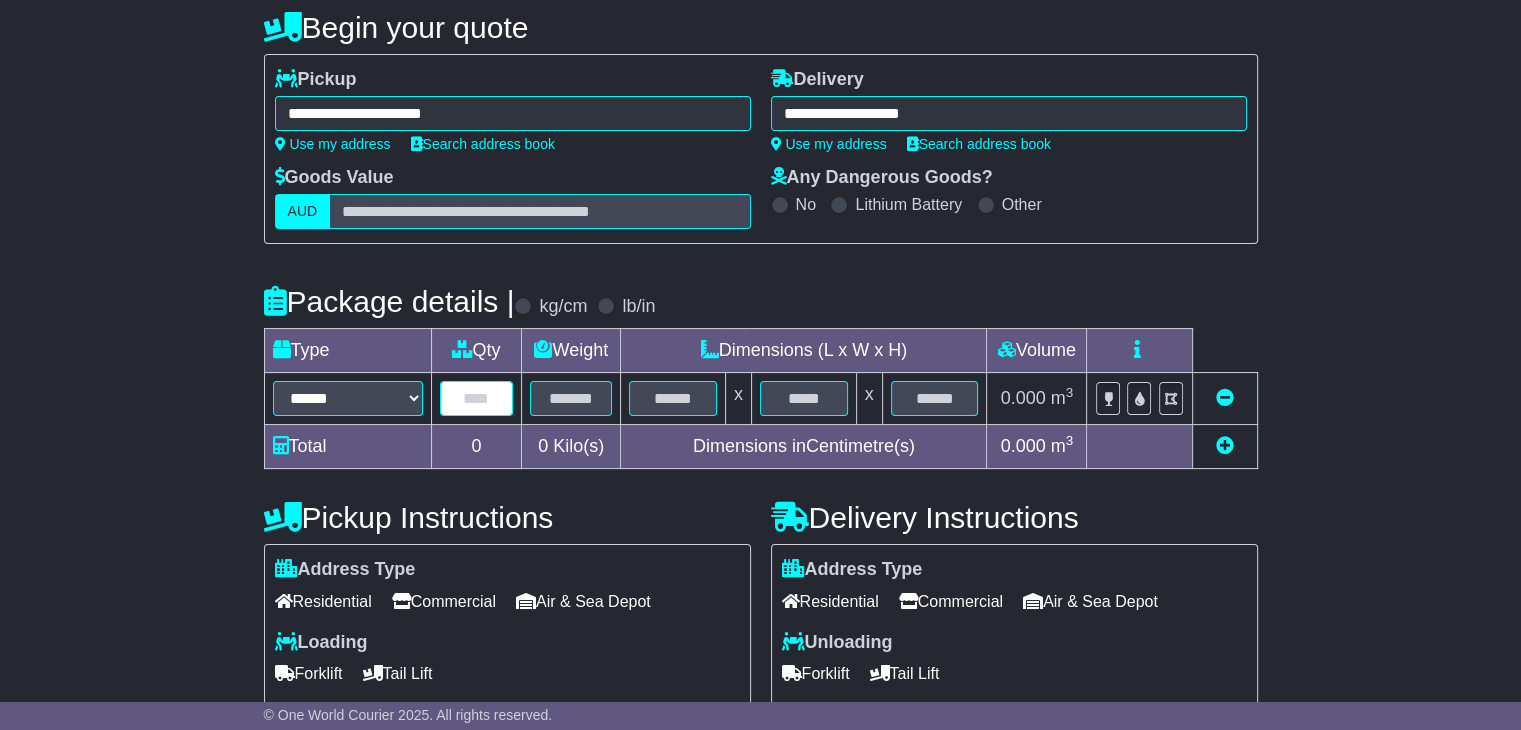 click at bounding box center [477, 398] 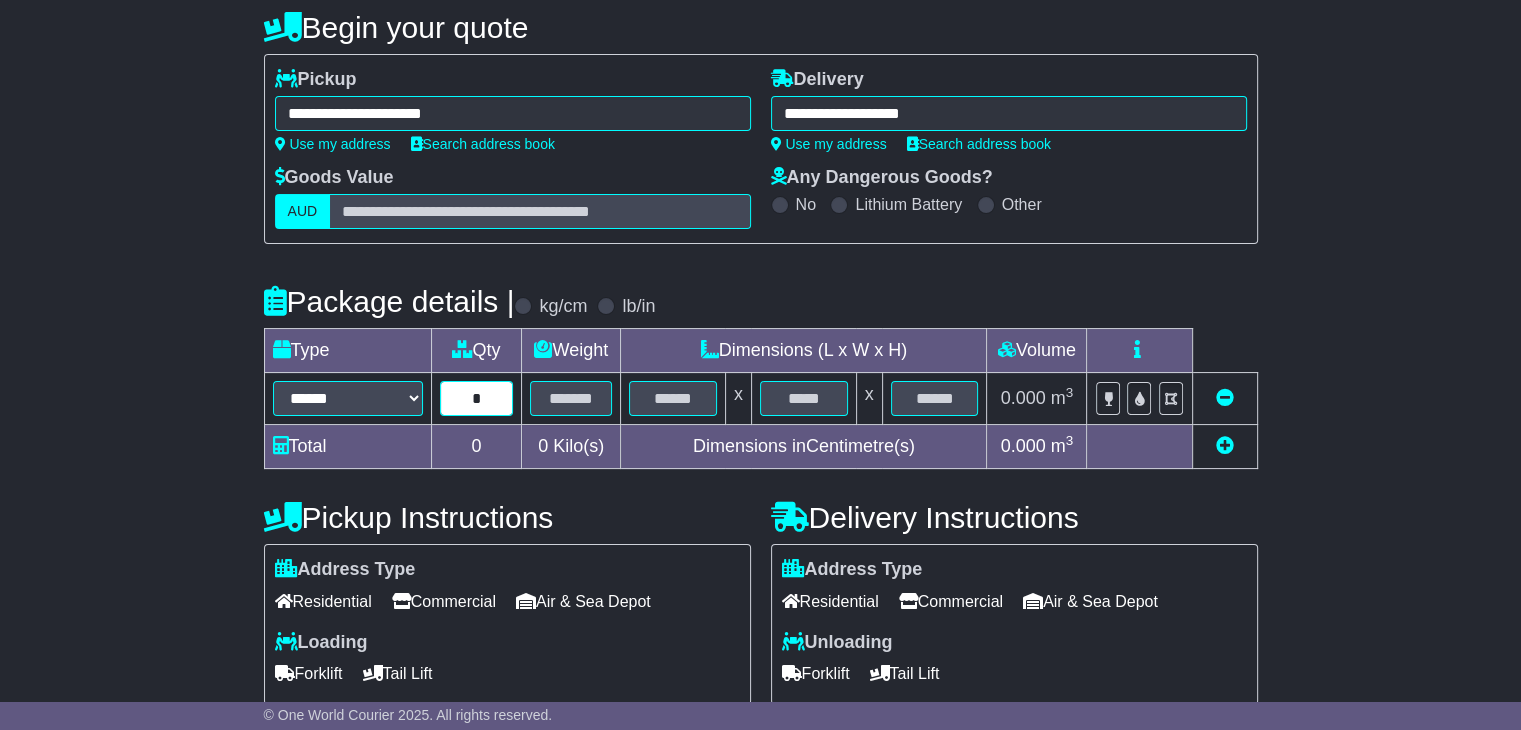 type on "*" 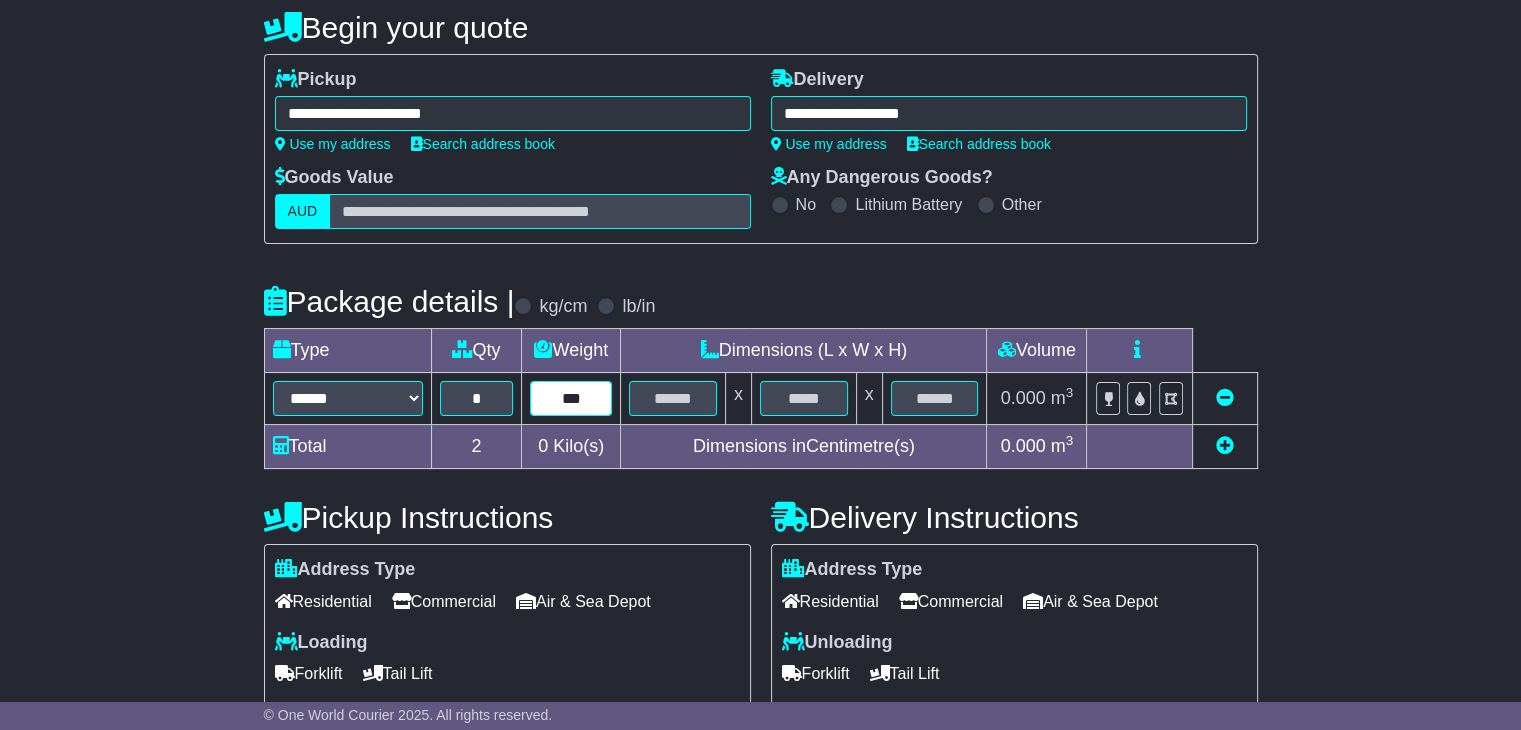 type on "***" 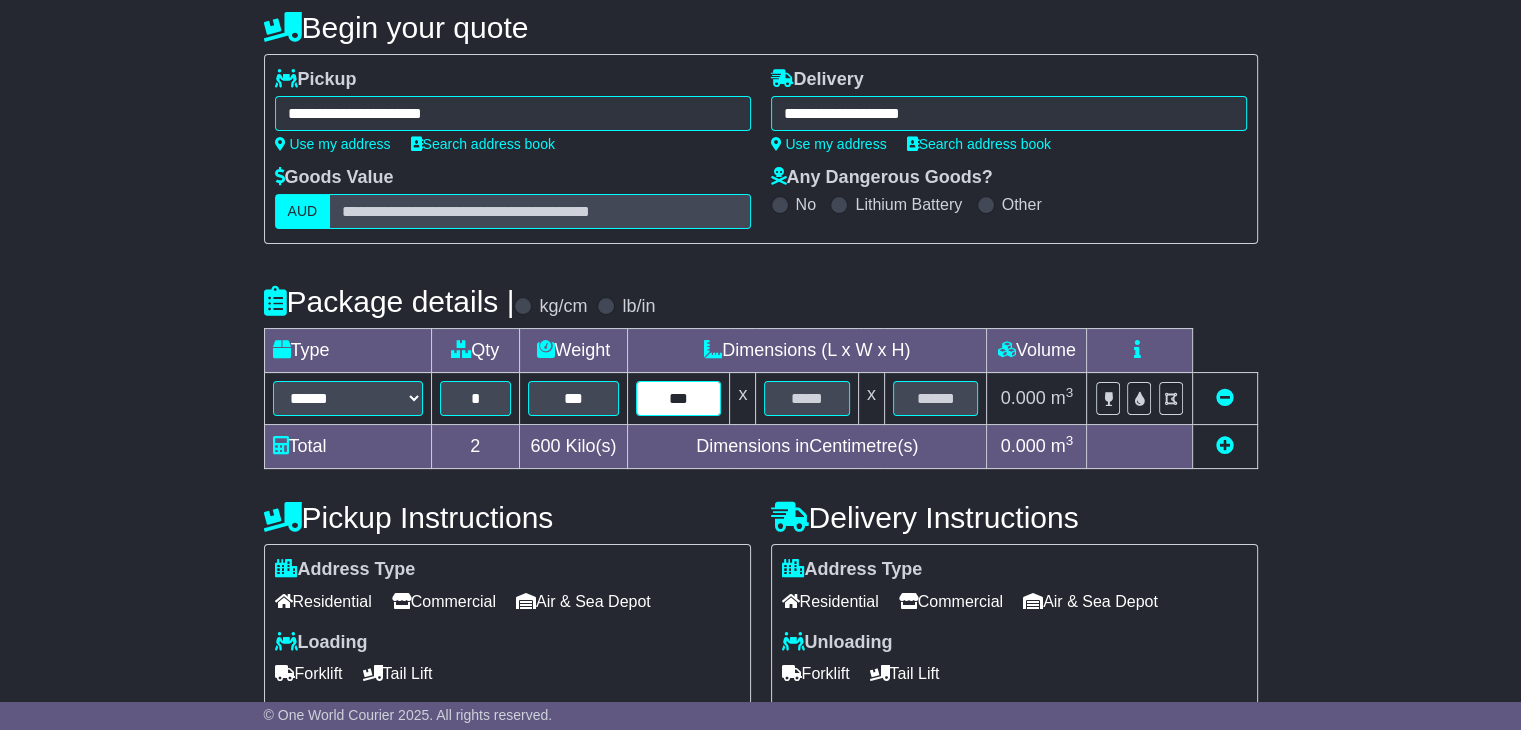 type on "***" 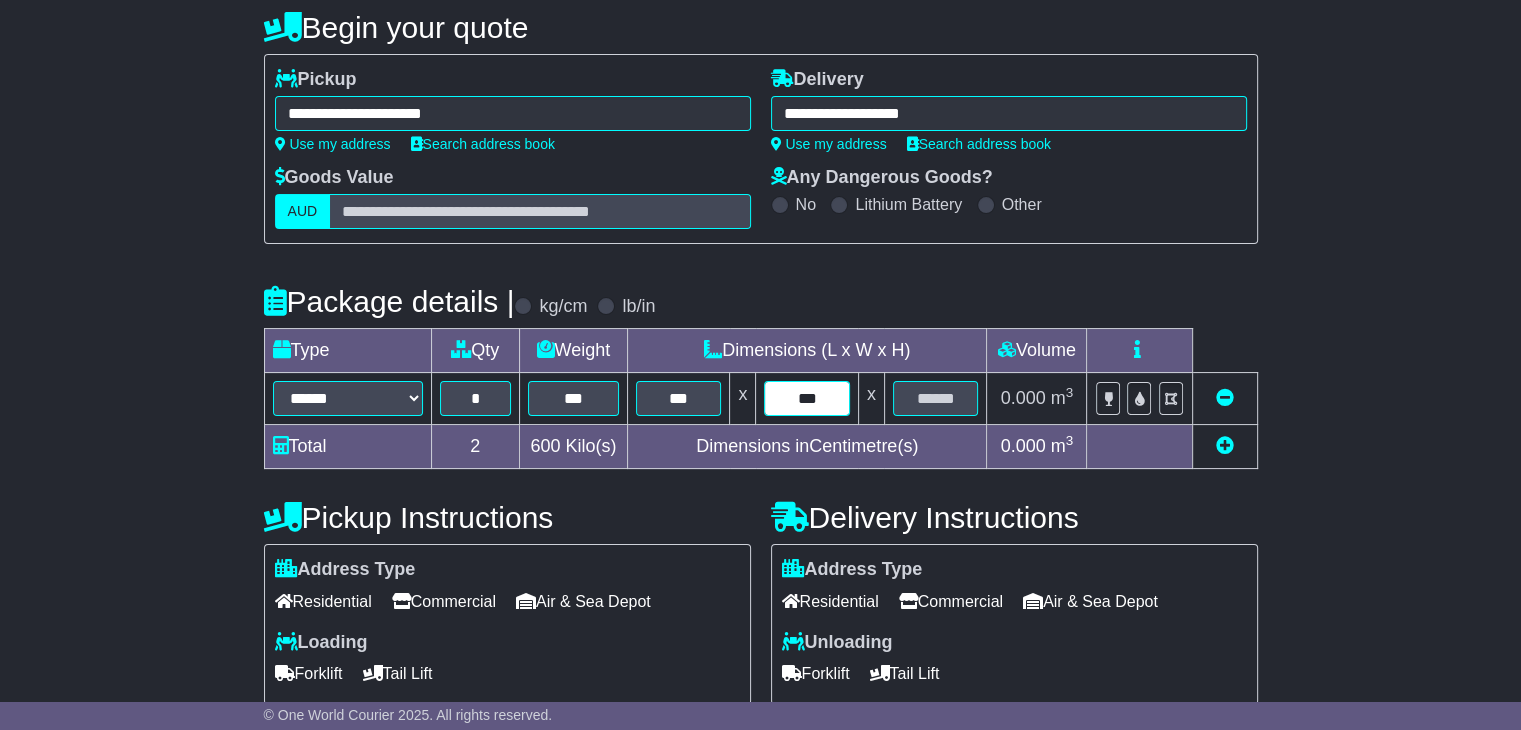 type on "***" 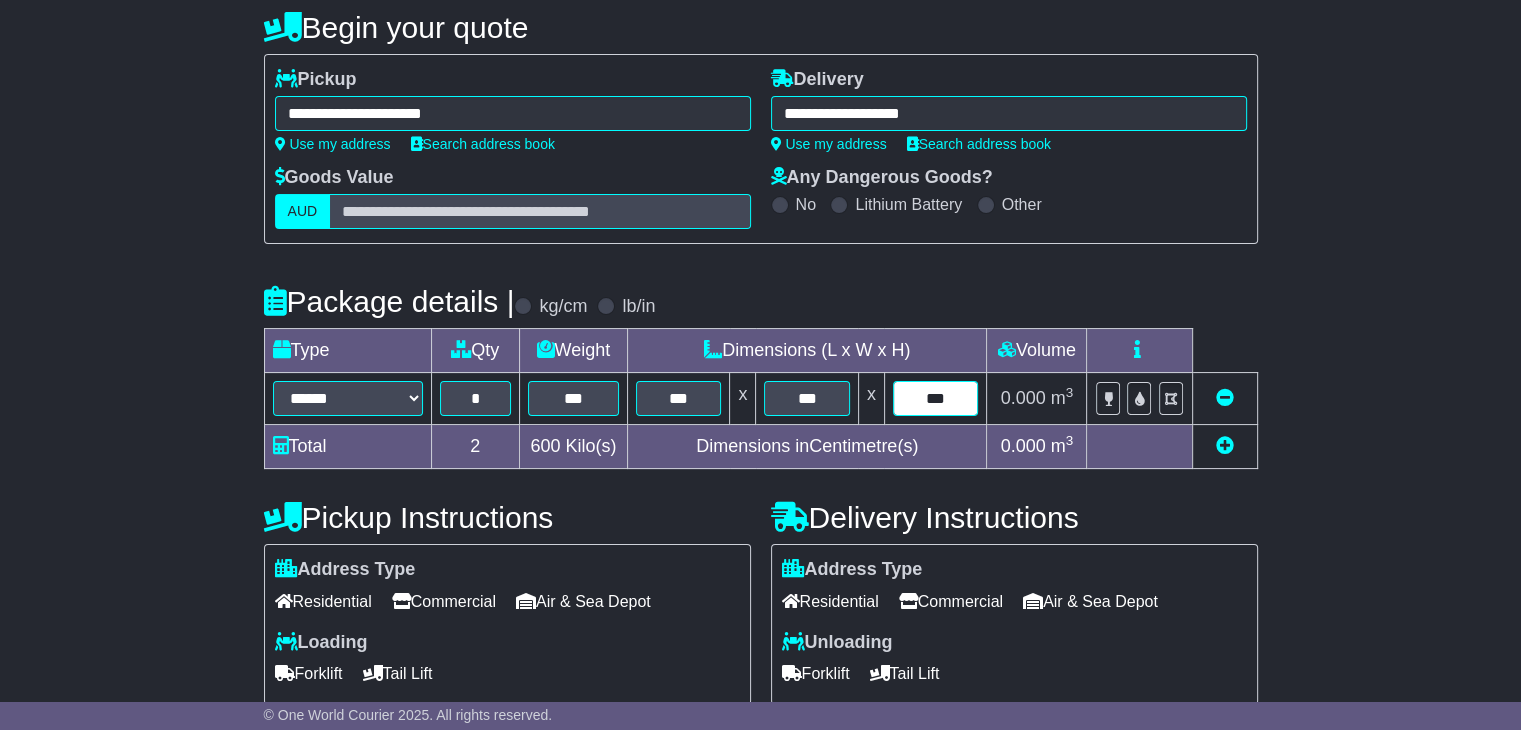 type on "***" 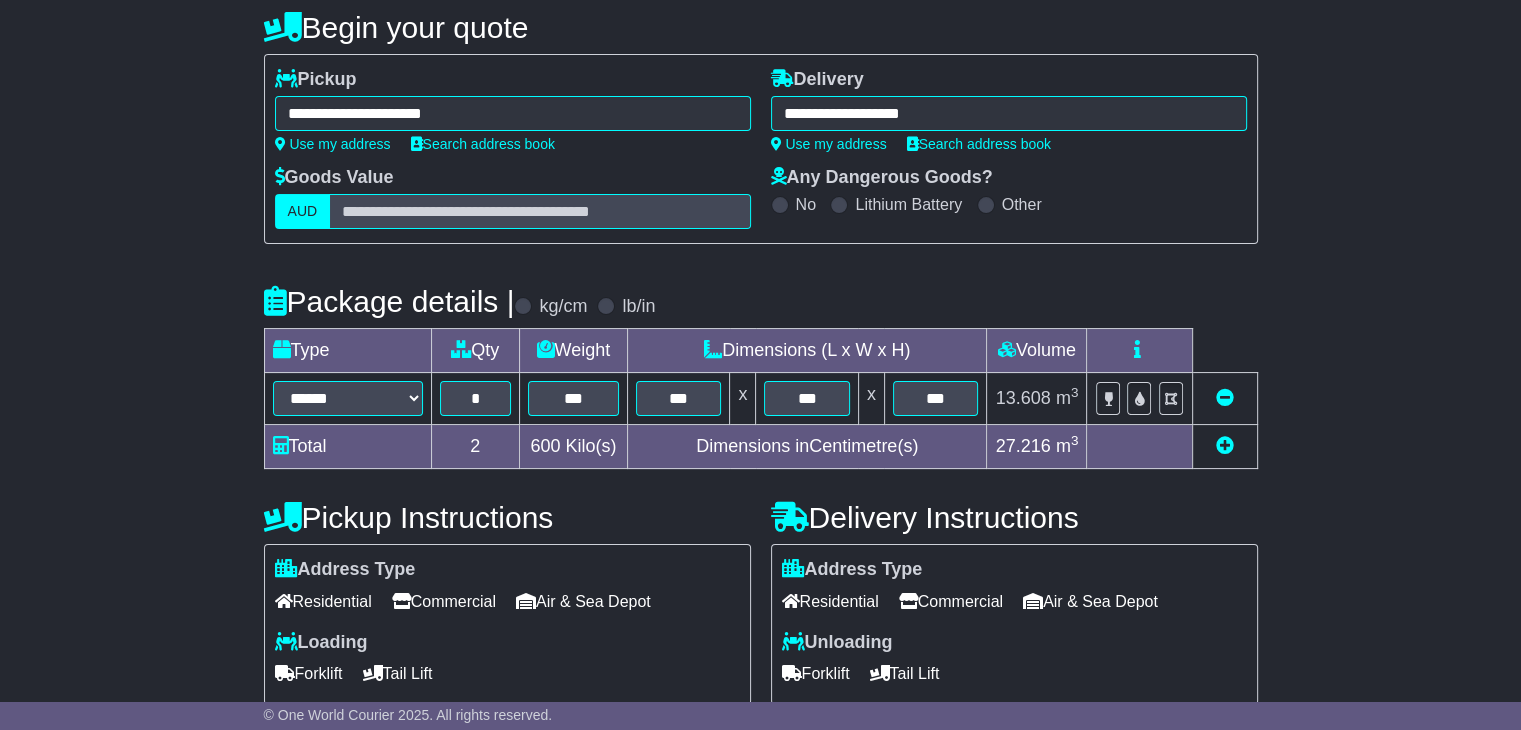 type 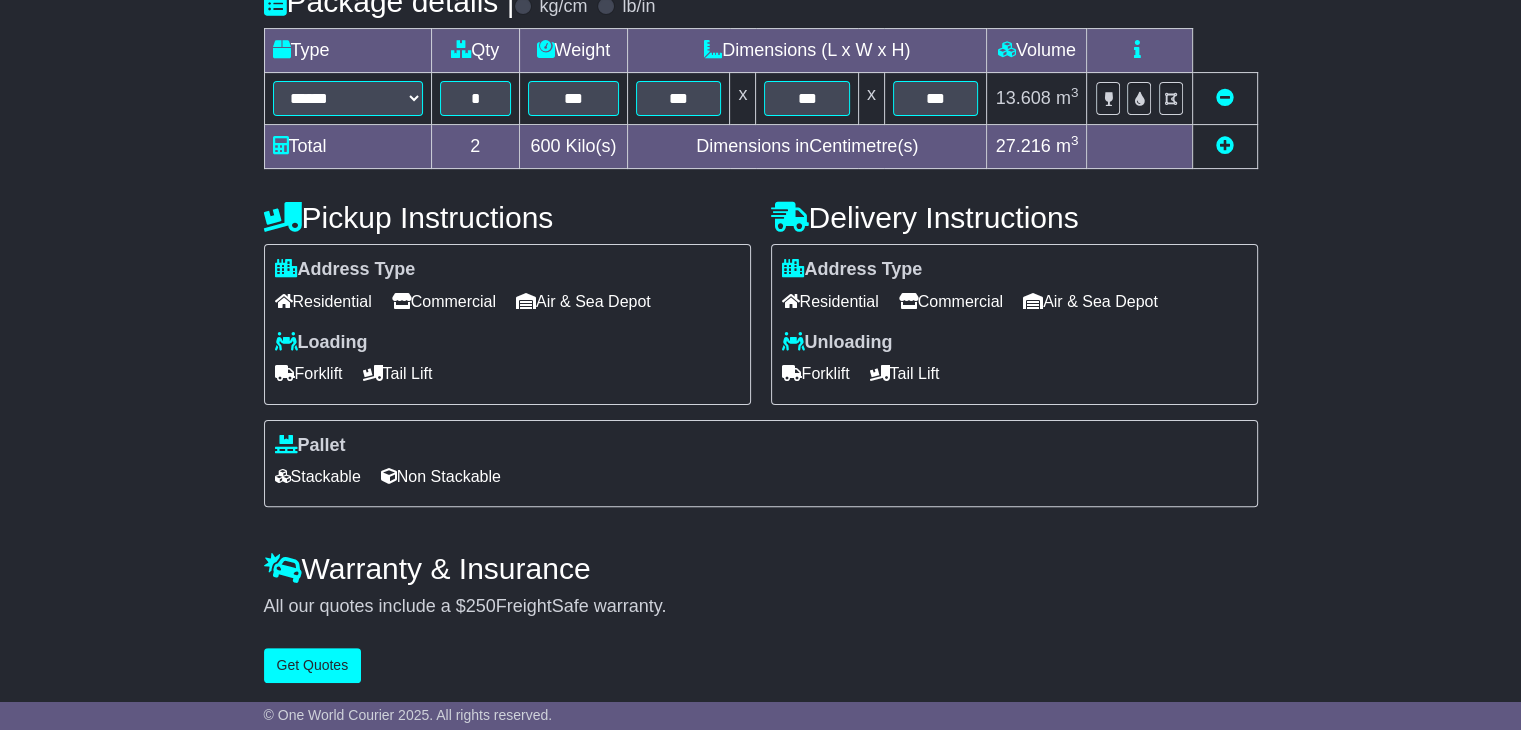 click on "Commercial" at bounding box center [444, 301] 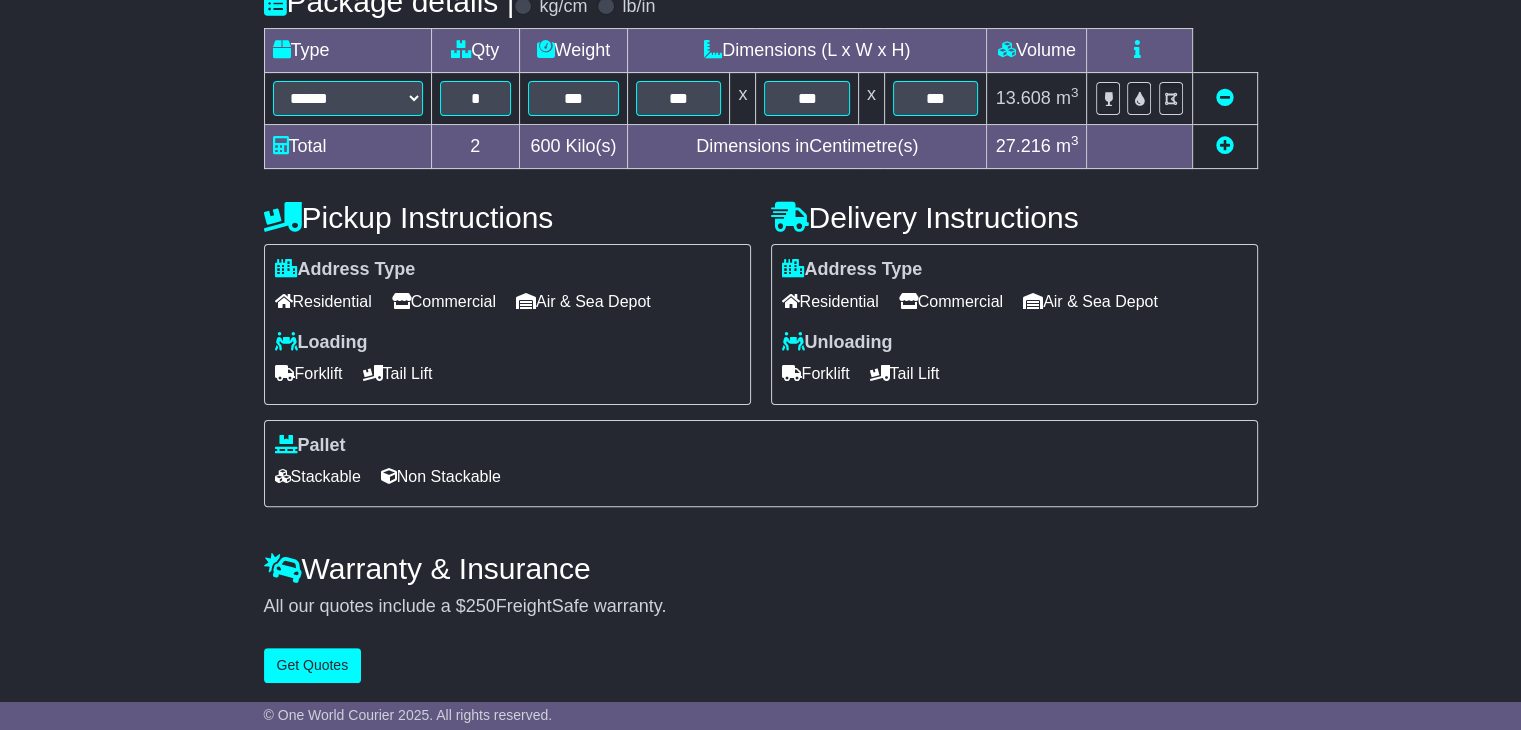 click on "Forklift" at bounding box center (309, 373) 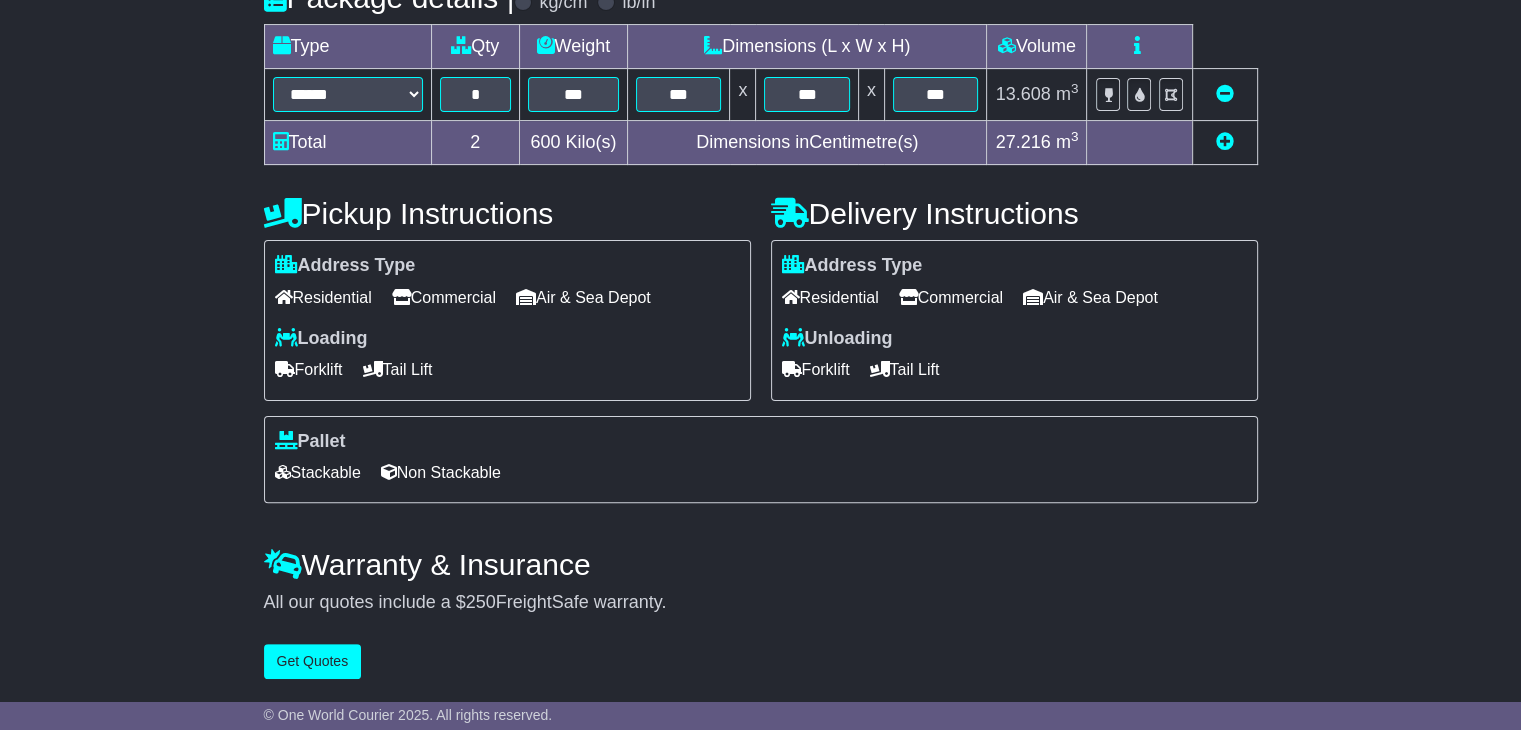 scroll, scrollTop: 505, scrollLeft: 0, axis: vertical 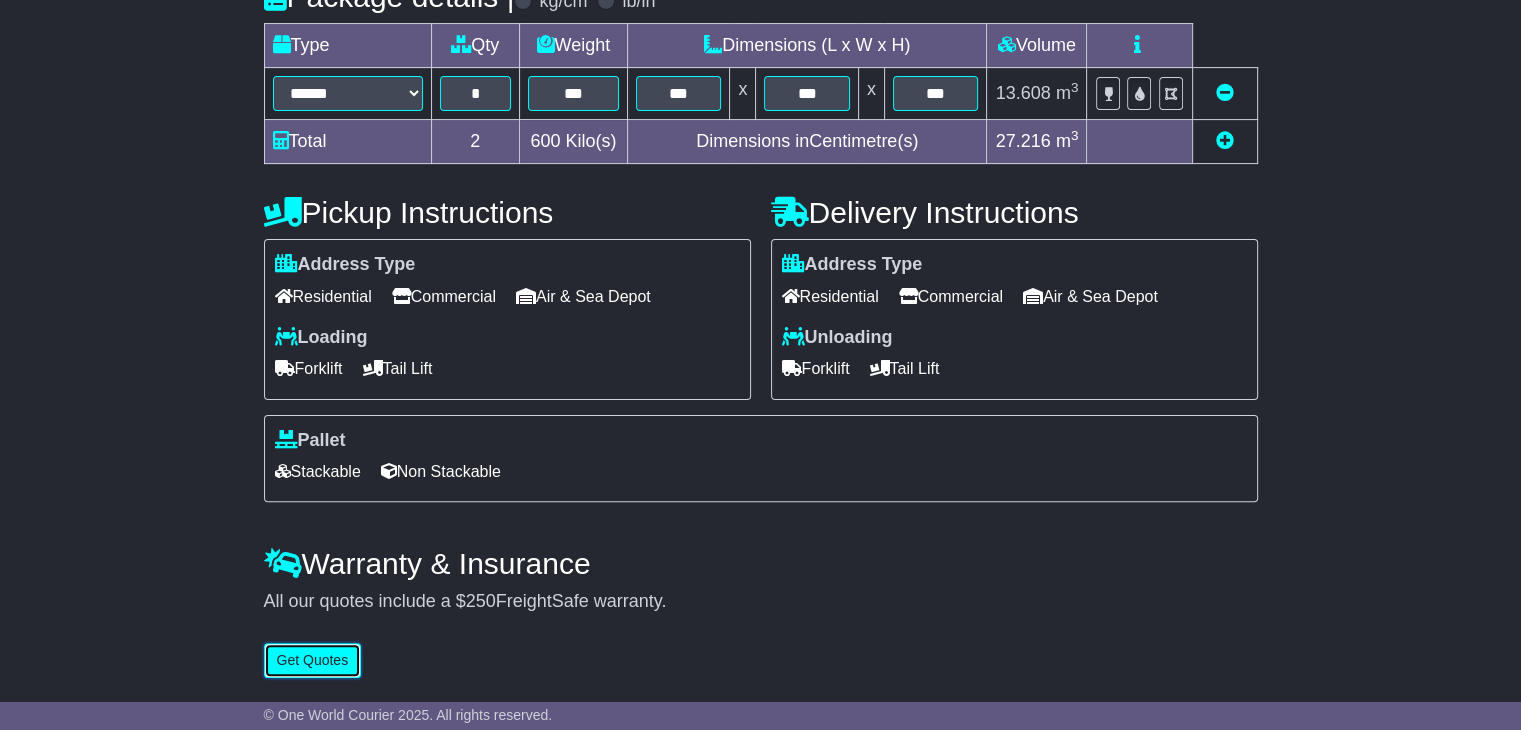 click on "Get Quotes" at bounding box center [313, 660] 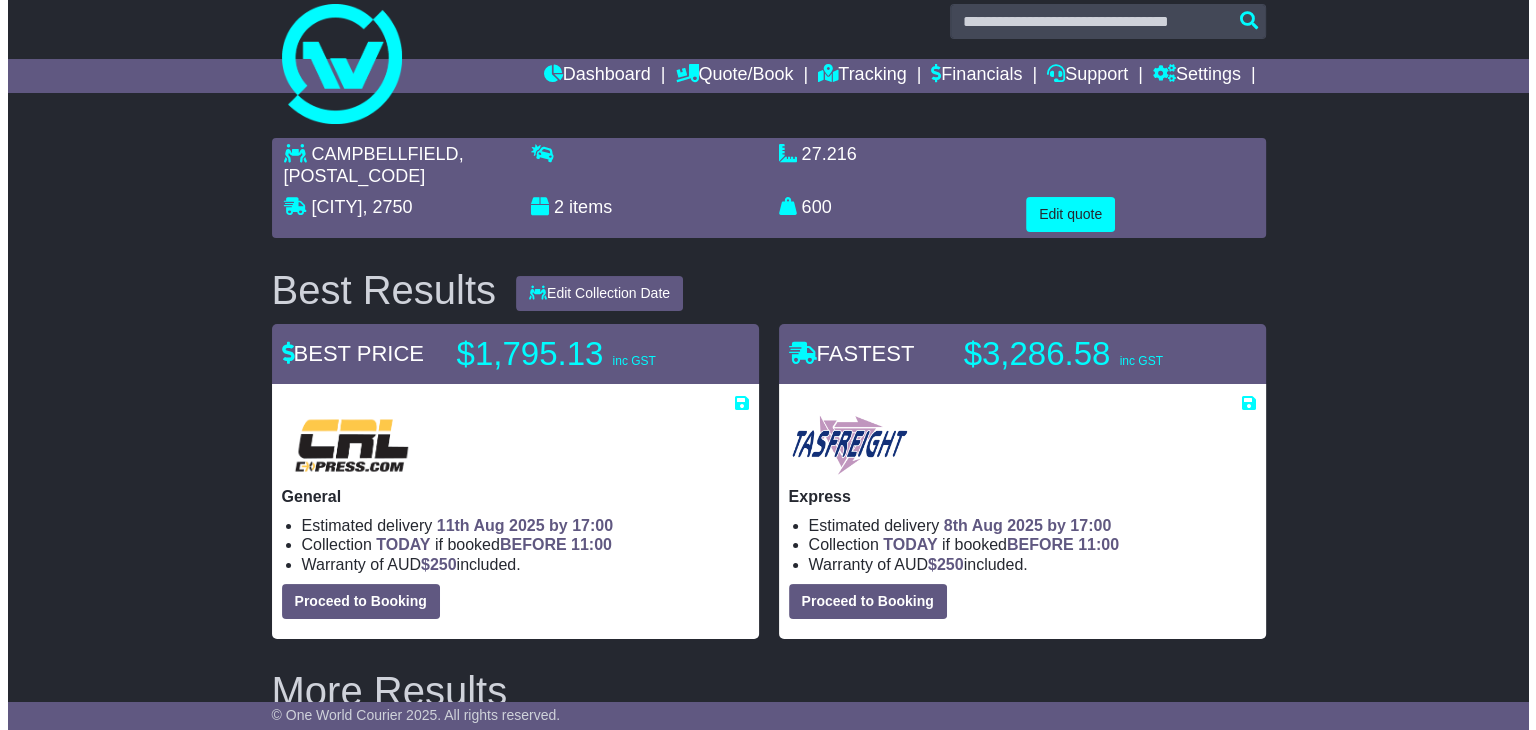 scroll, scrollTop: 0, scrollLeft: 0, axis: both 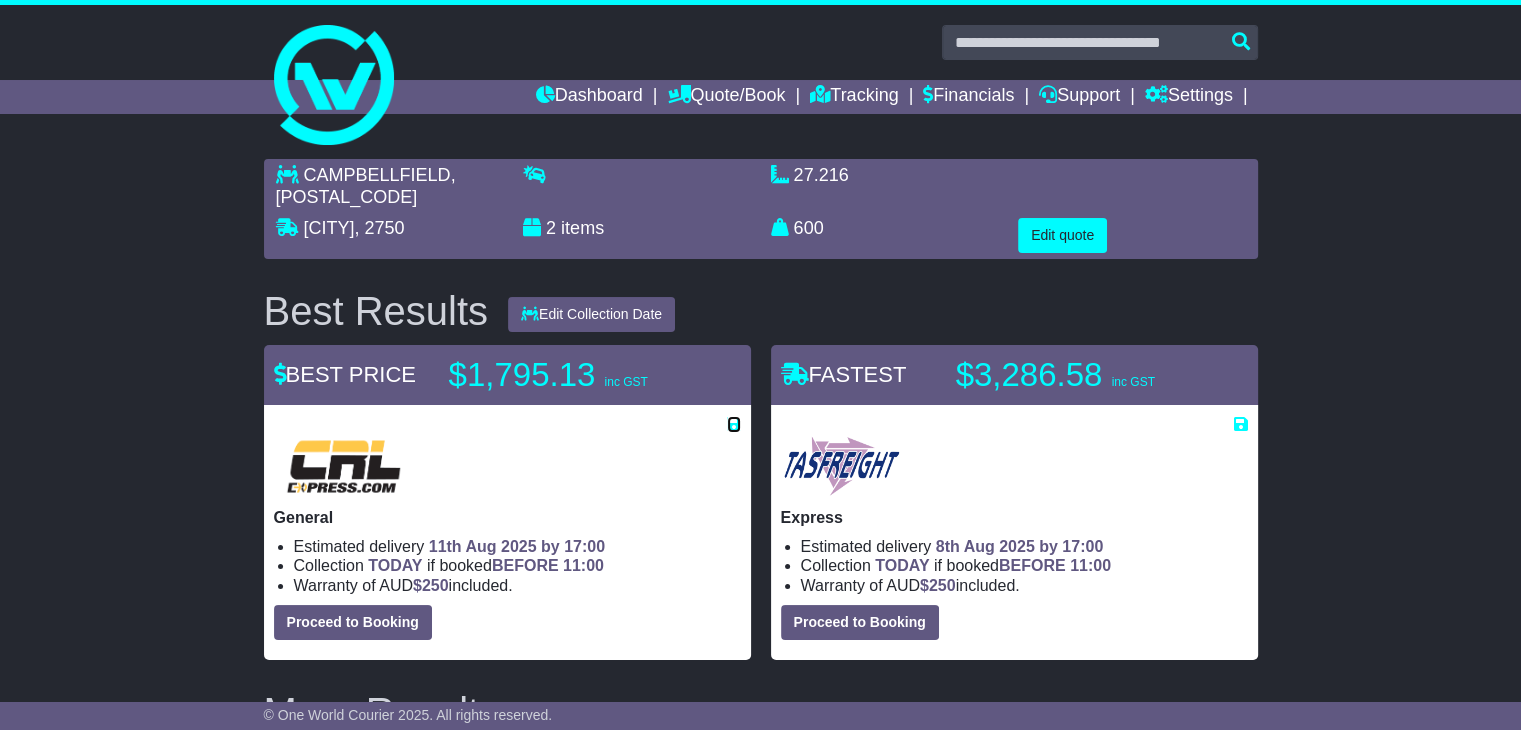 click at bounding box center [734, 424] 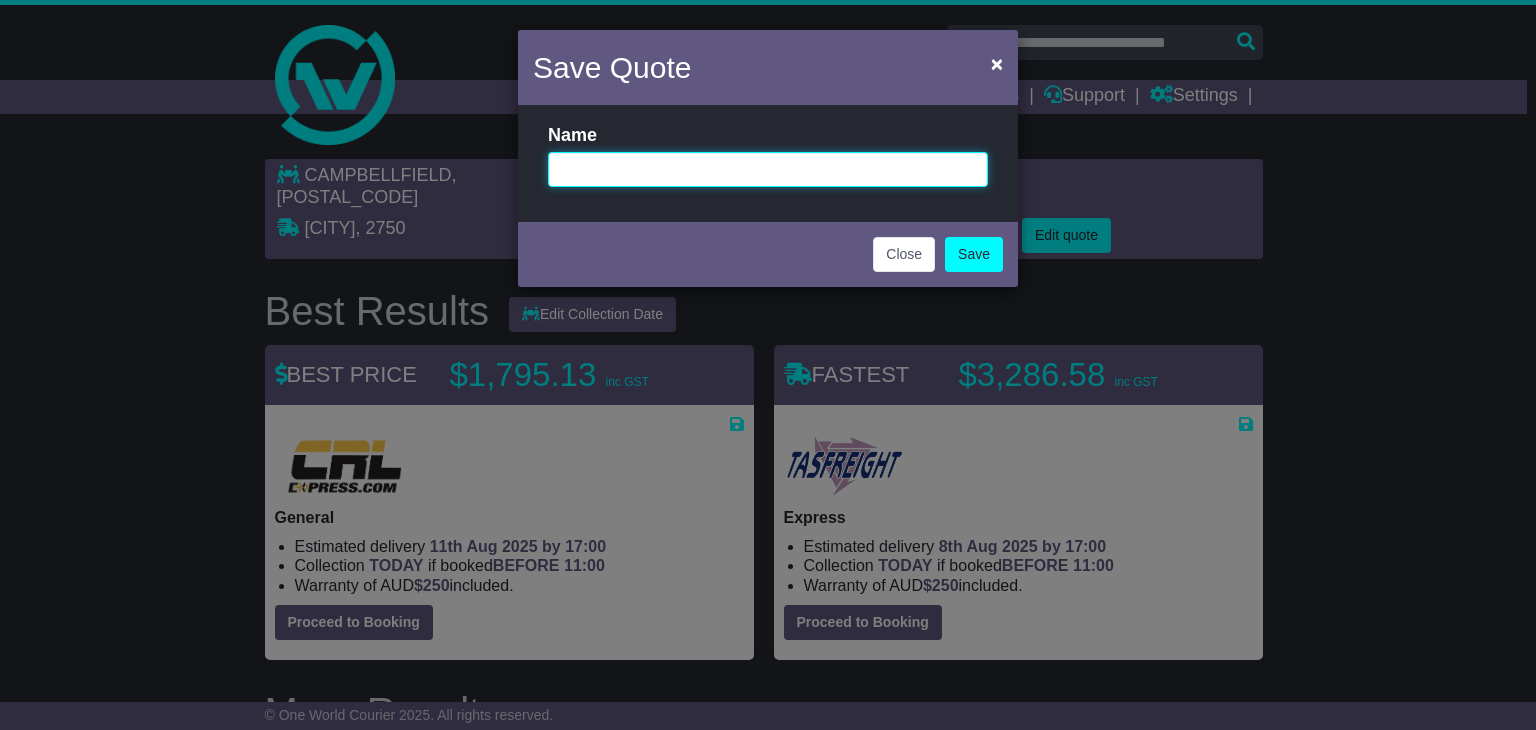 click at bounding box center [768, 169] 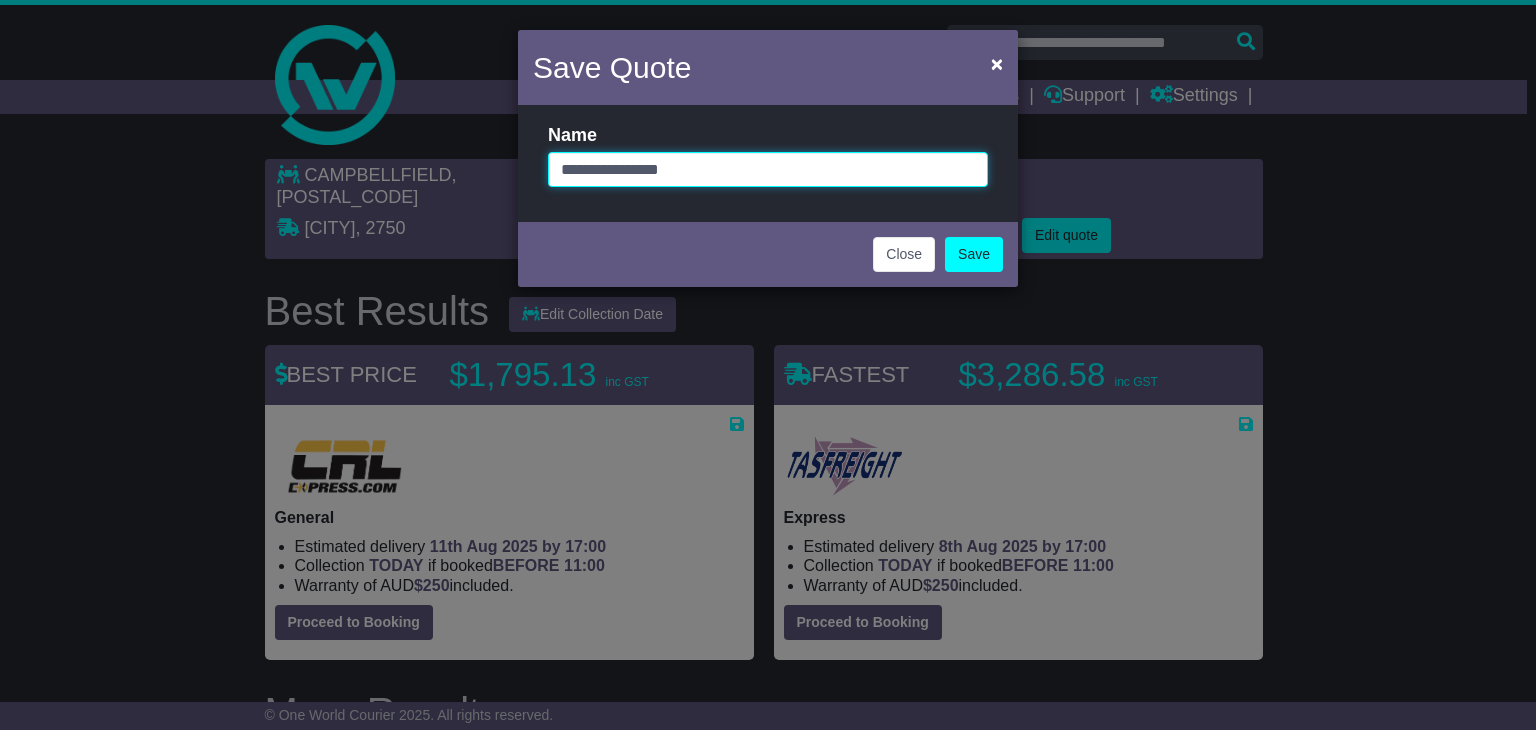paste on "**********" 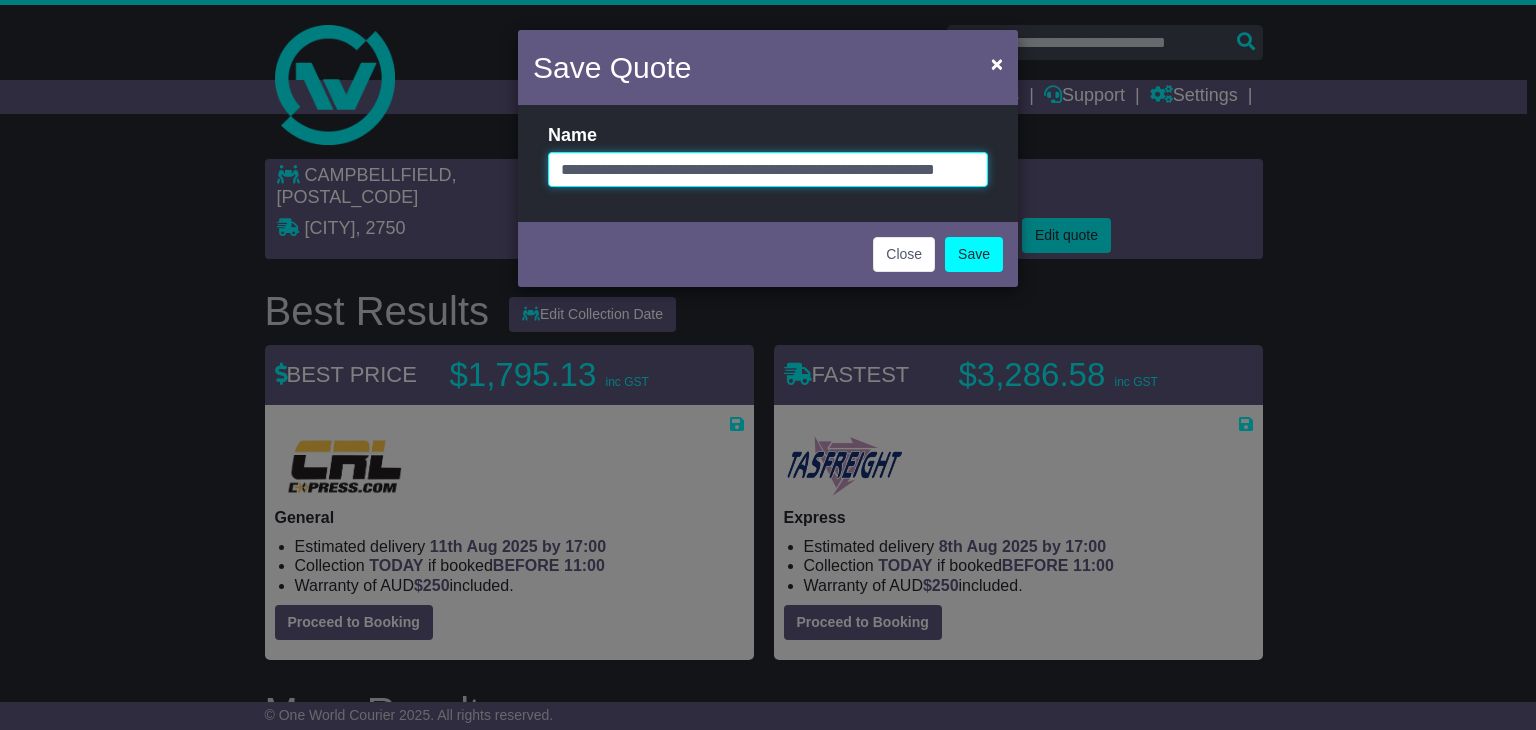 scroll, scrollTop: 0, scrollLeft: 55, axis: horizontal 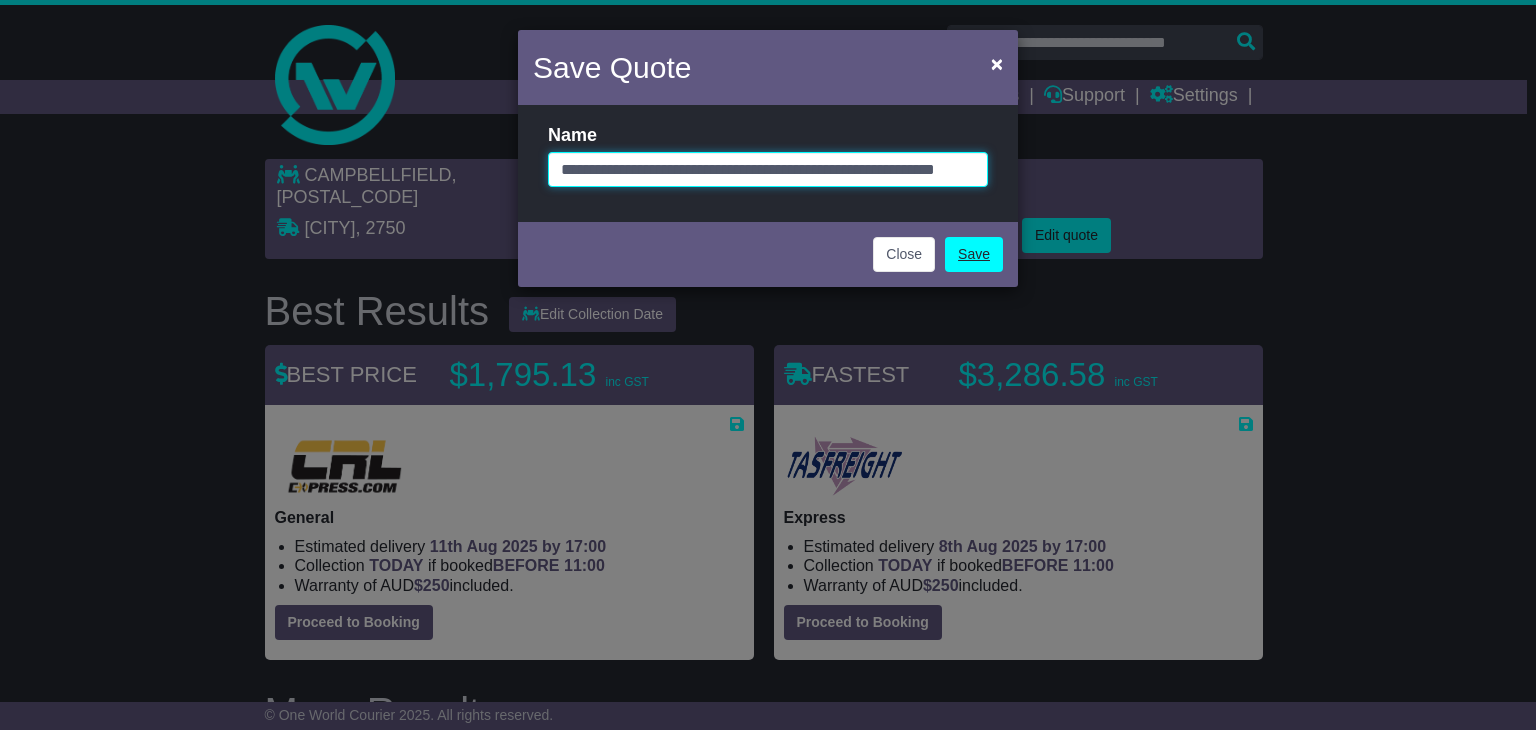 type on "**********" 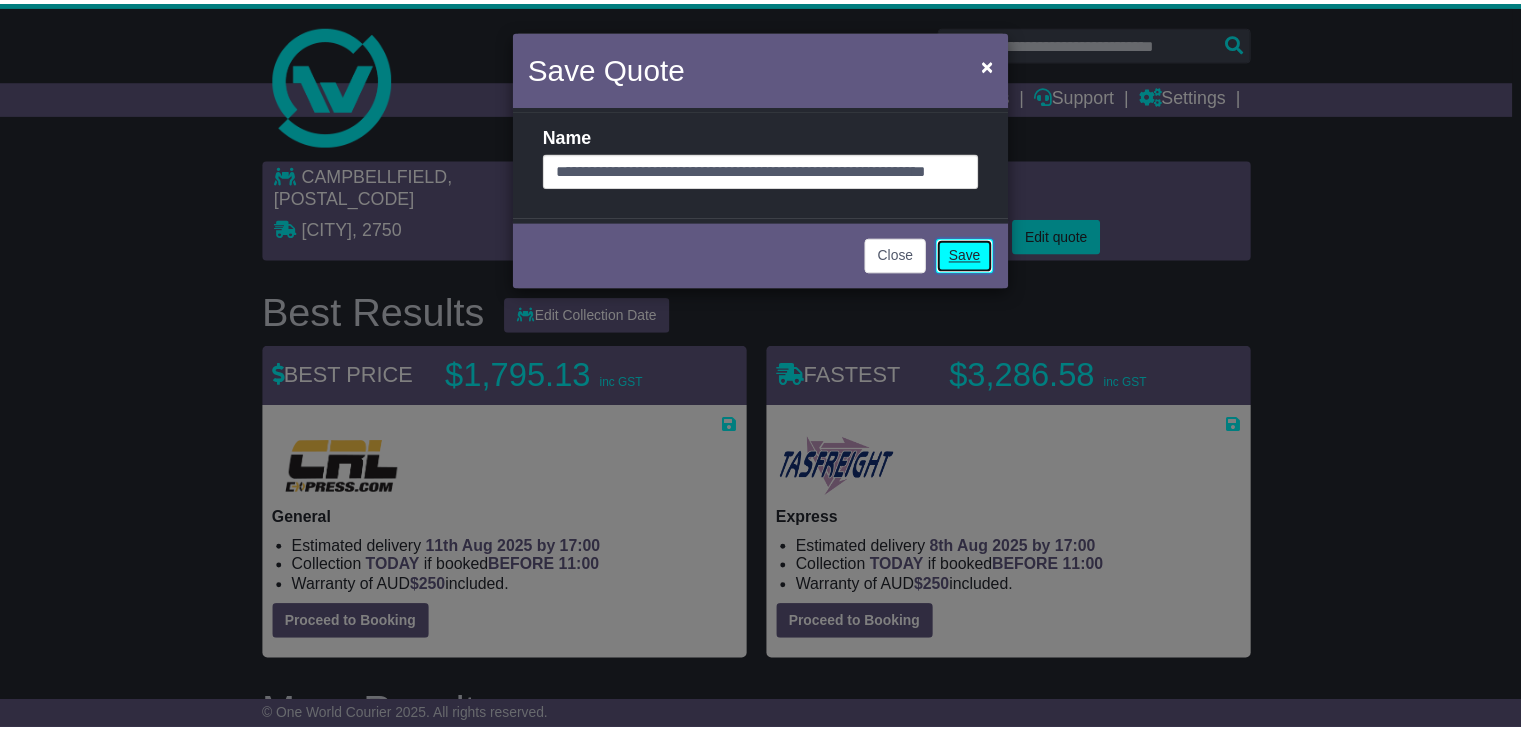scroll, scrollTop: 0, scrollLeft: 0, axis: both 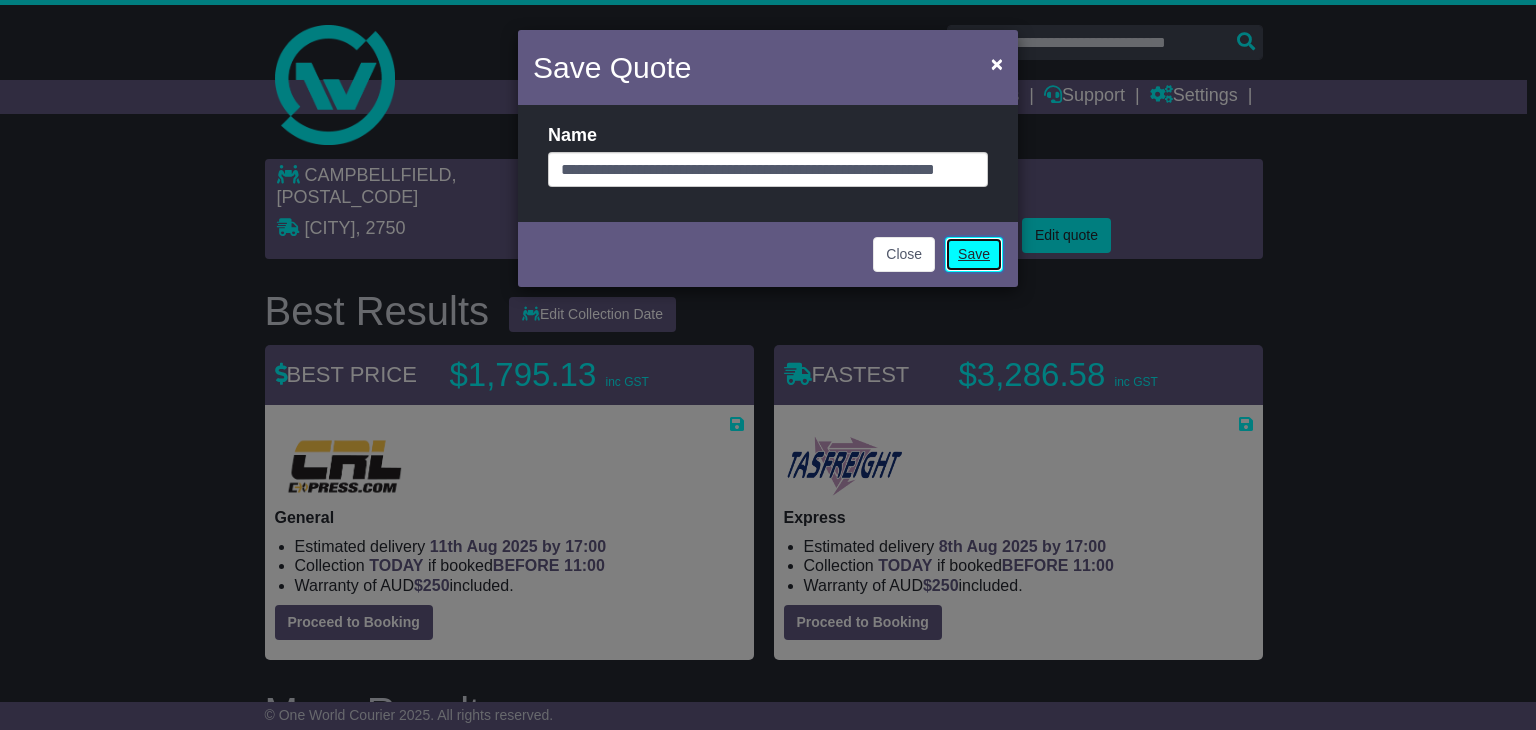 click on "Save" at bounding box center (974, 254) 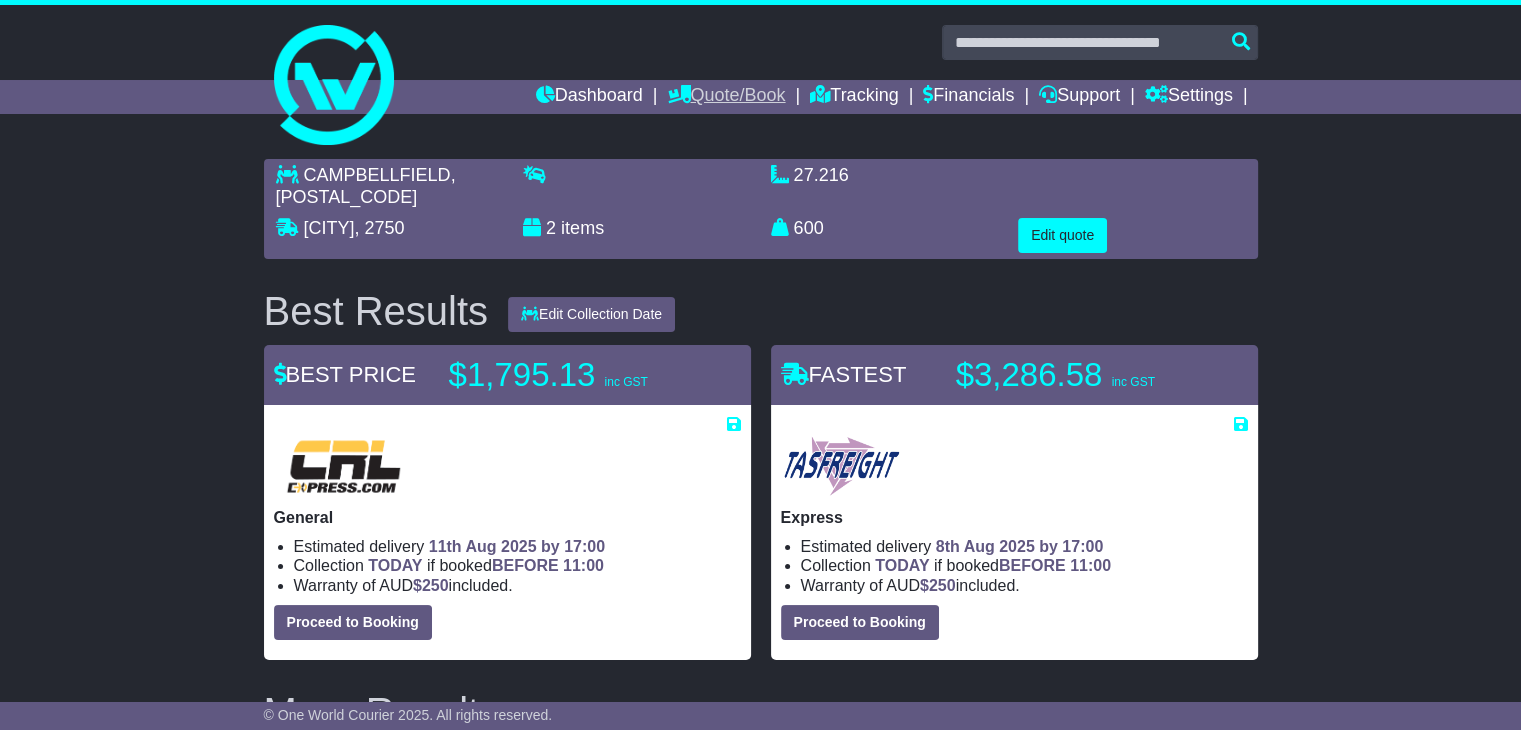 click on "Quote/Book" at bounding box center [726, 97] 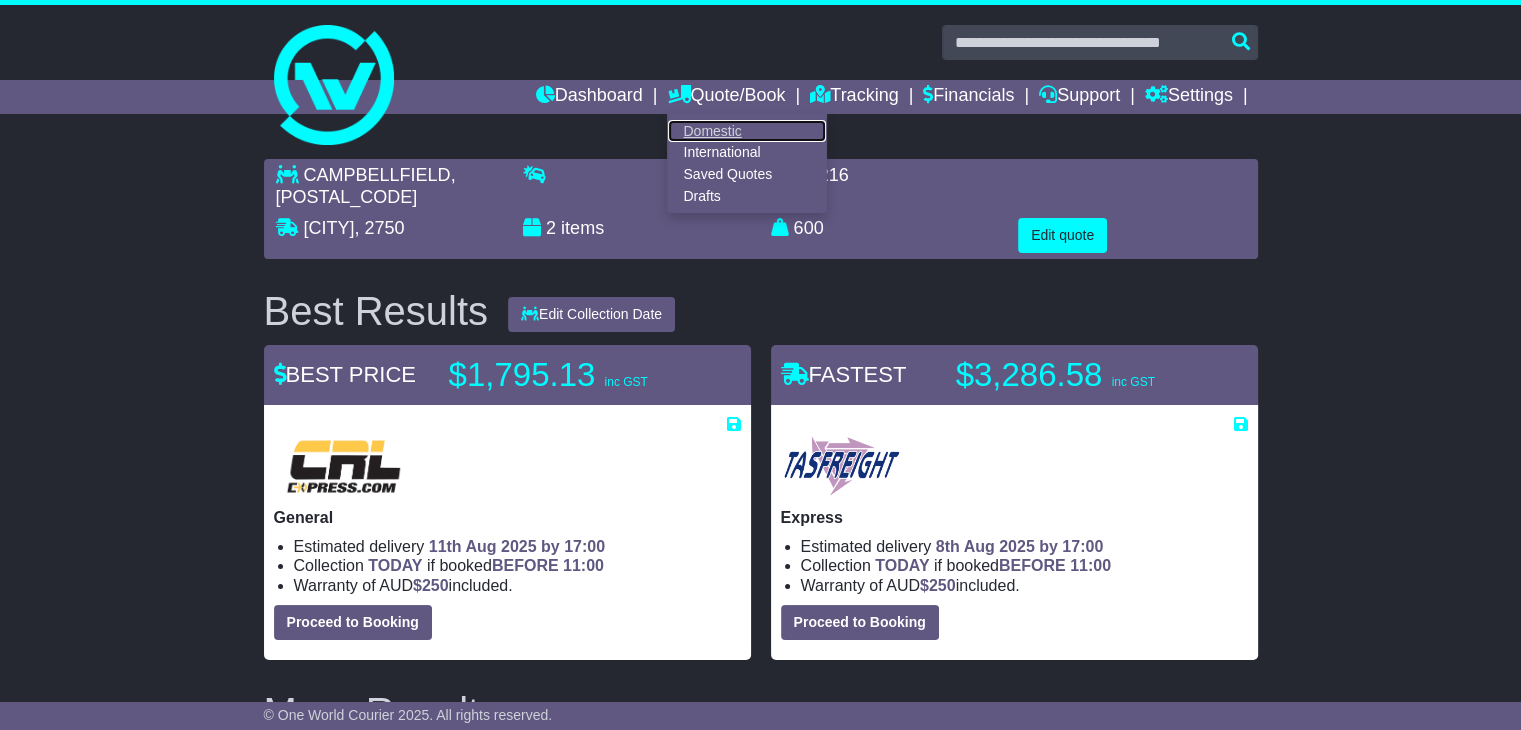 click on "Domestic" at bounding box center [747, 131] 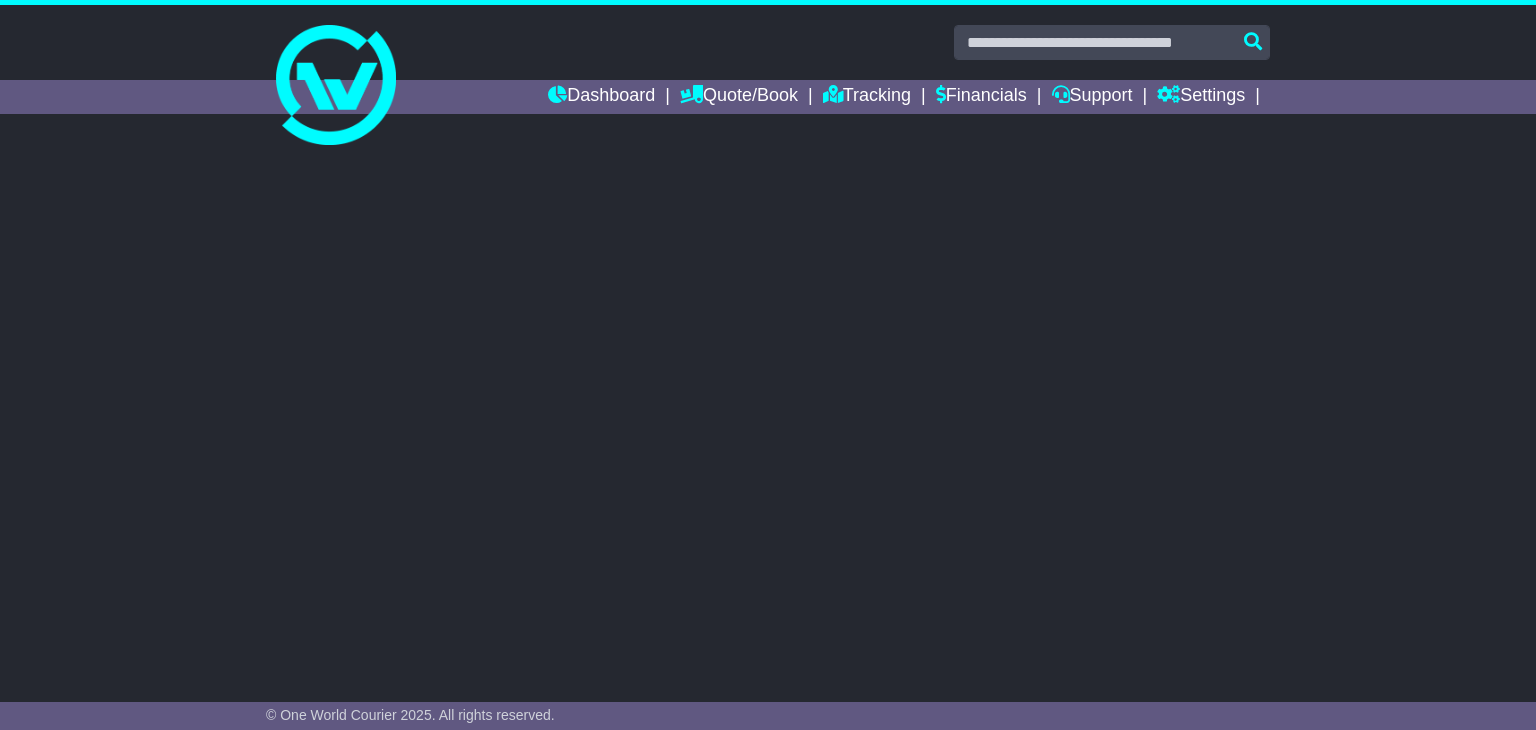 scroll, scrollTop: 0, scrollLeft: 0, axis: both 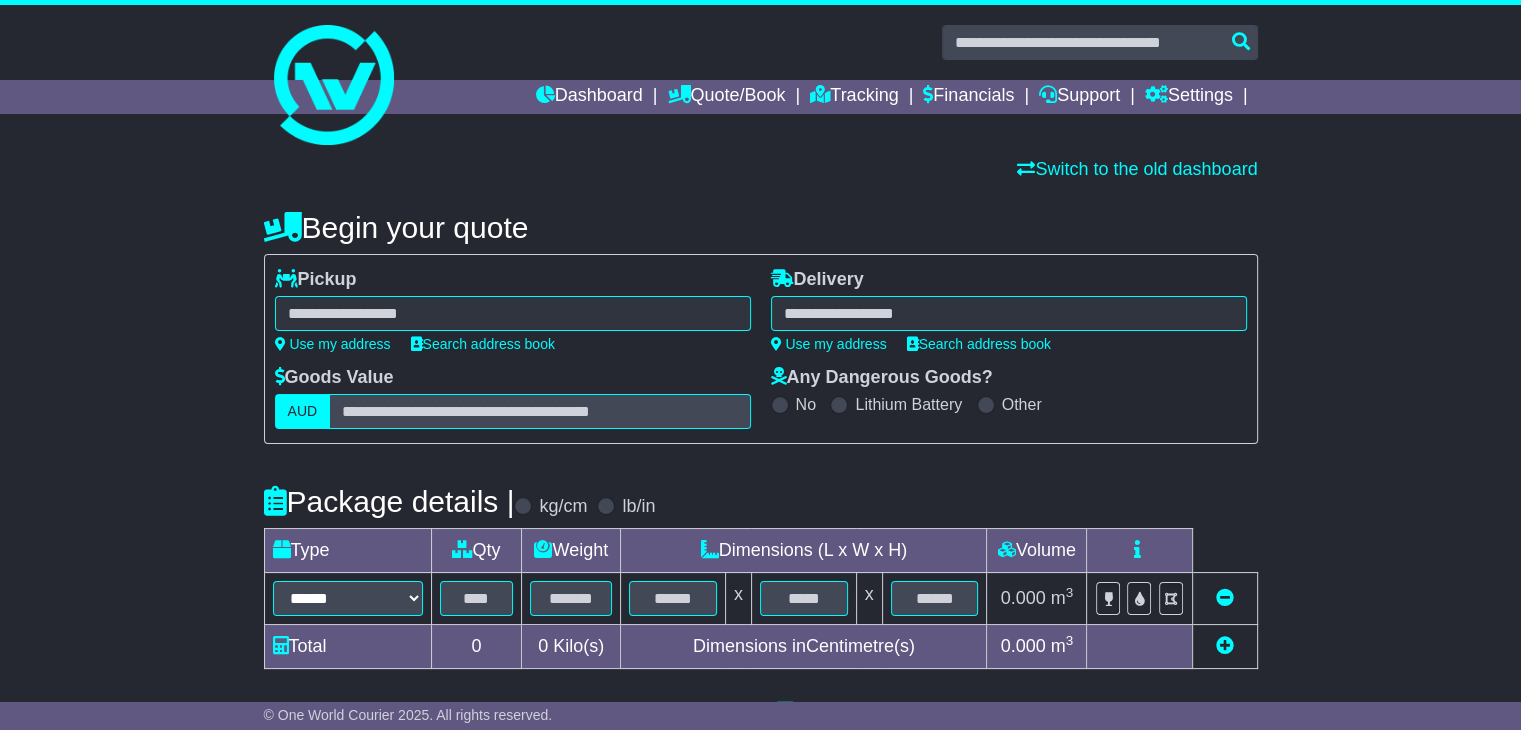 click at bounding box center [513, 313] 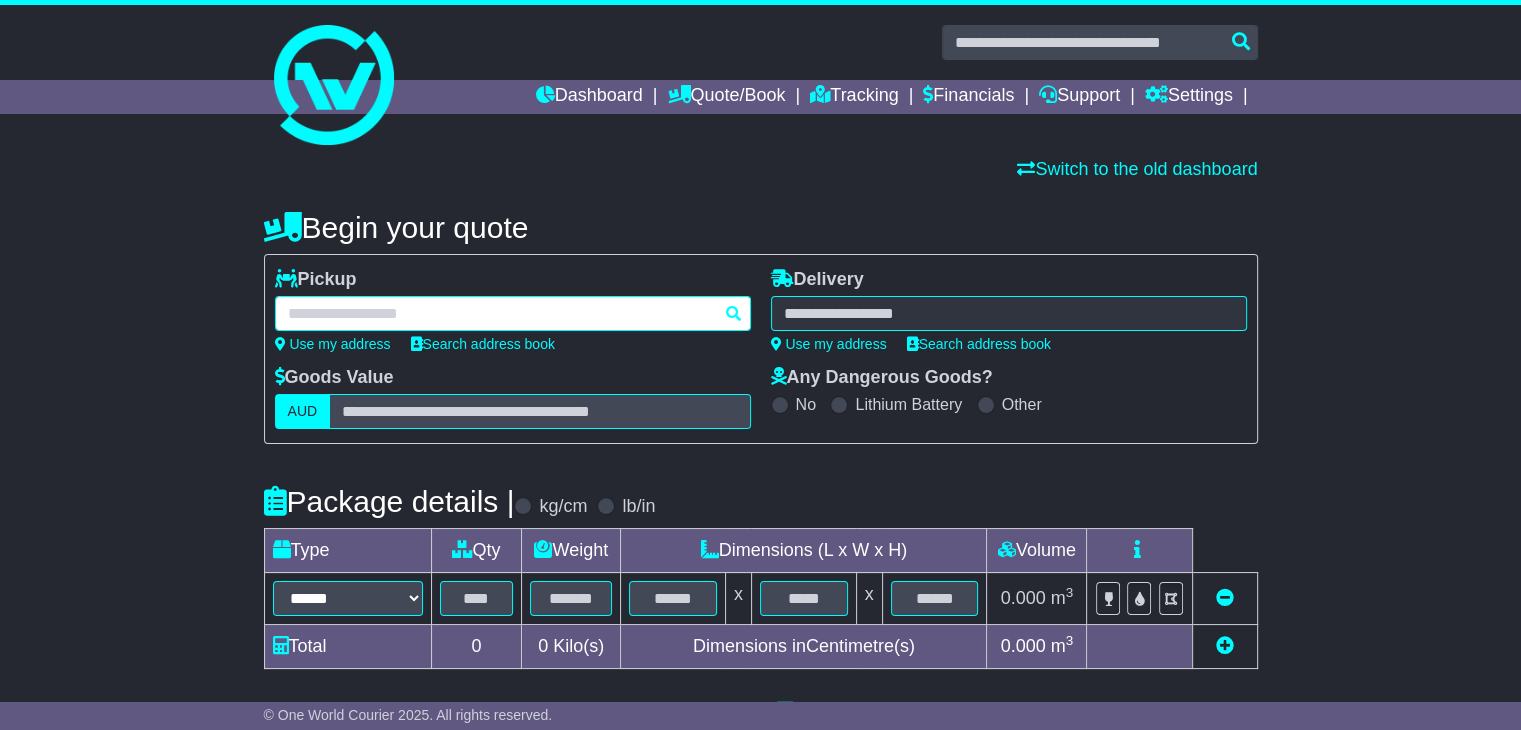 paste on "*********" 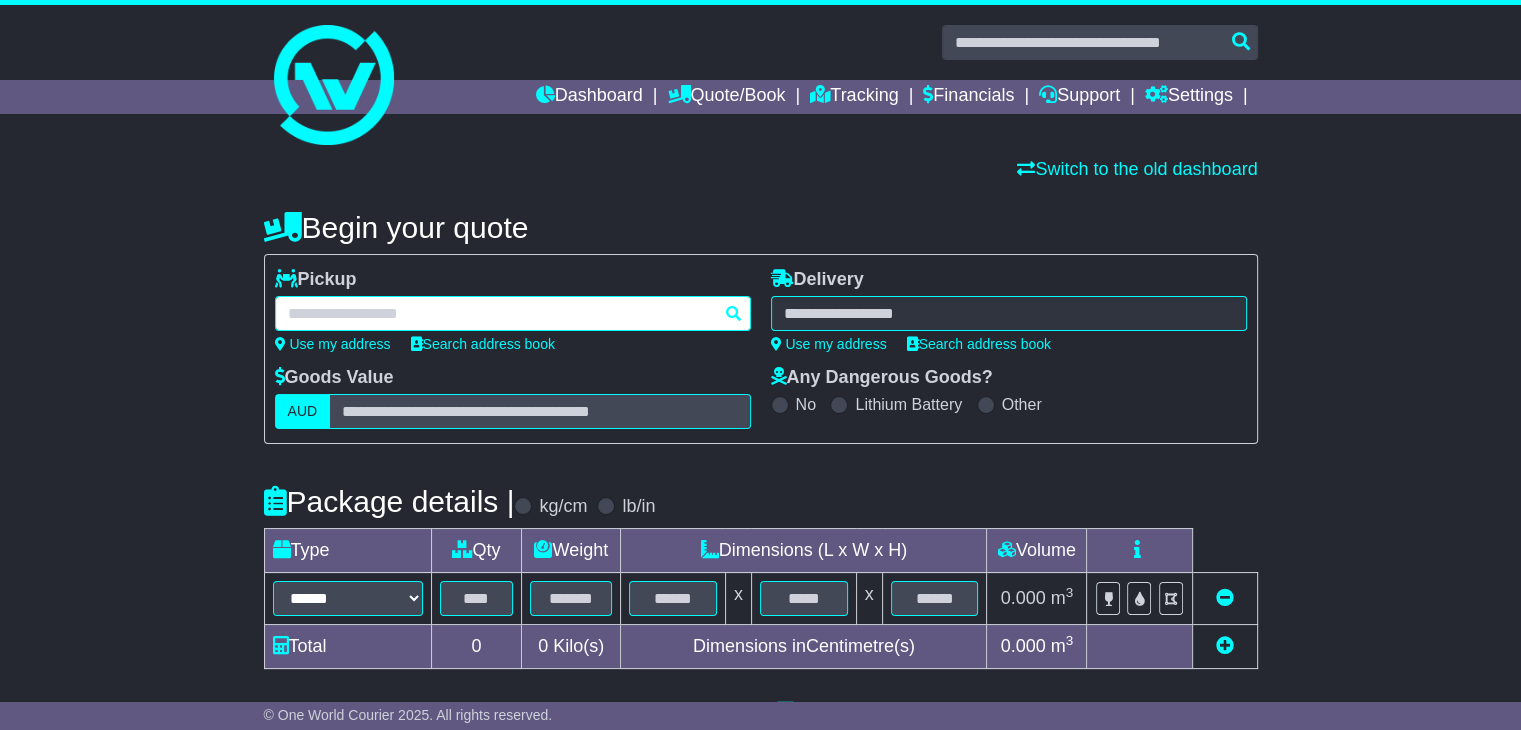 type on "*********" 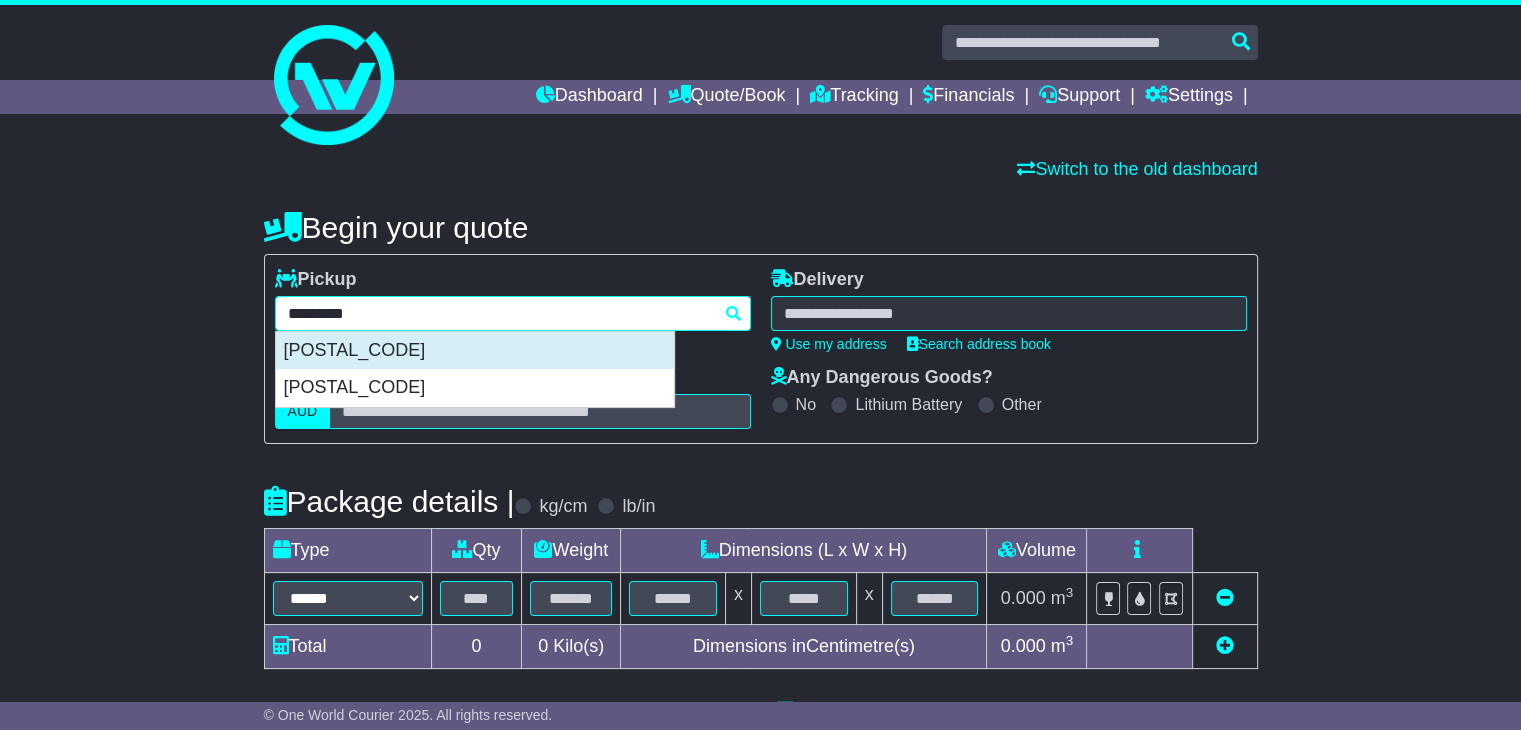 click on "DUNDOWRAN 4655" at bounding box center [475, 351] 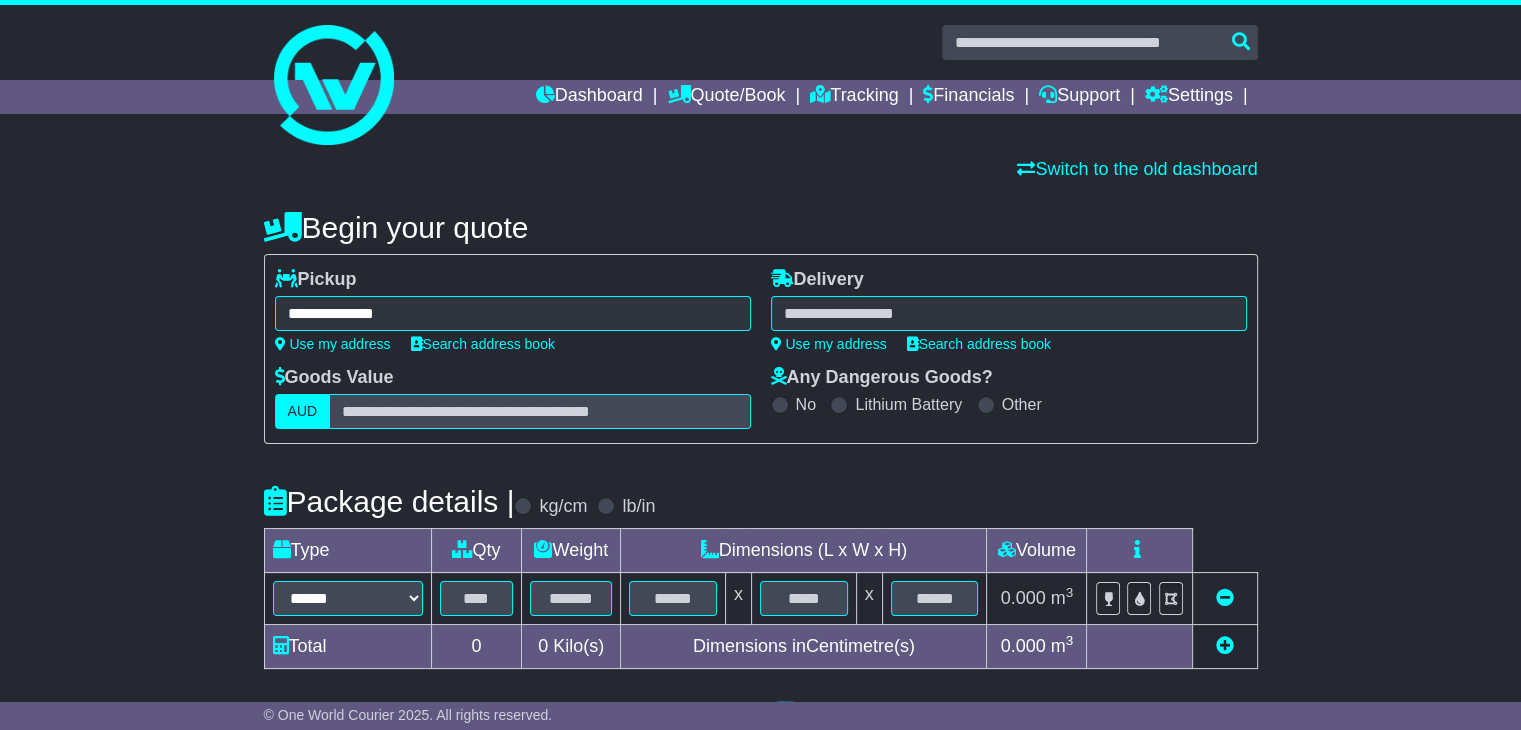 type on "**********" 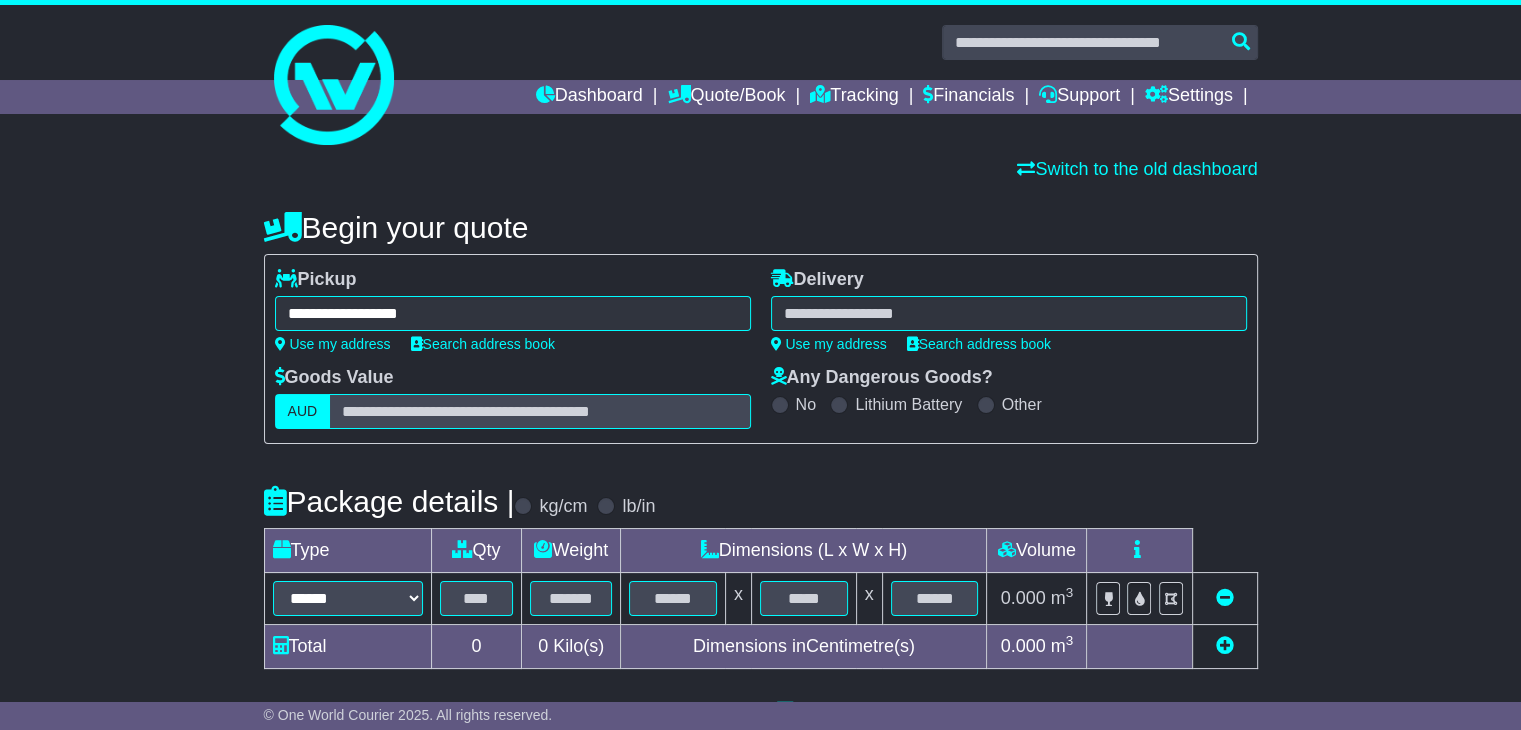 click at bounding box center (1009, 313) 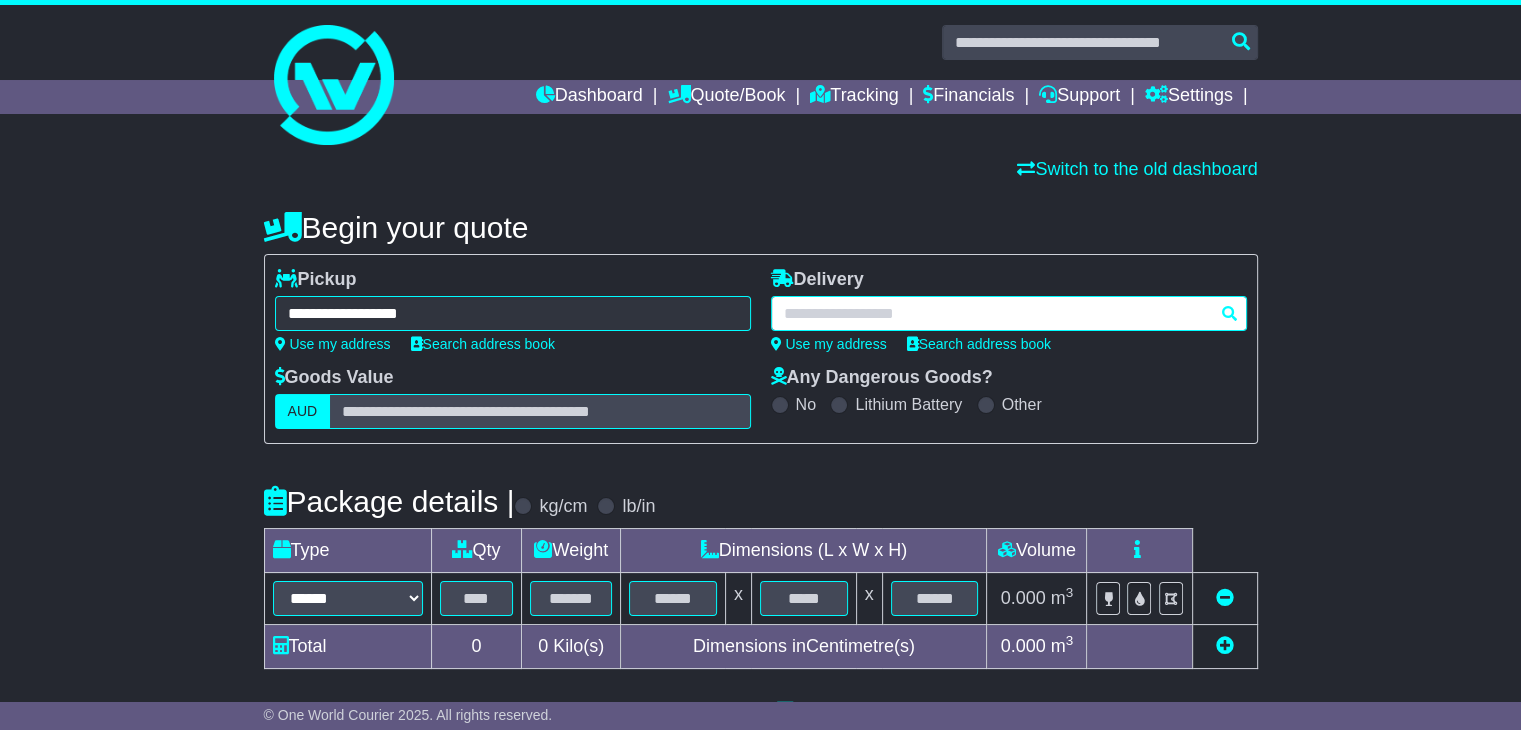paste on "*********" 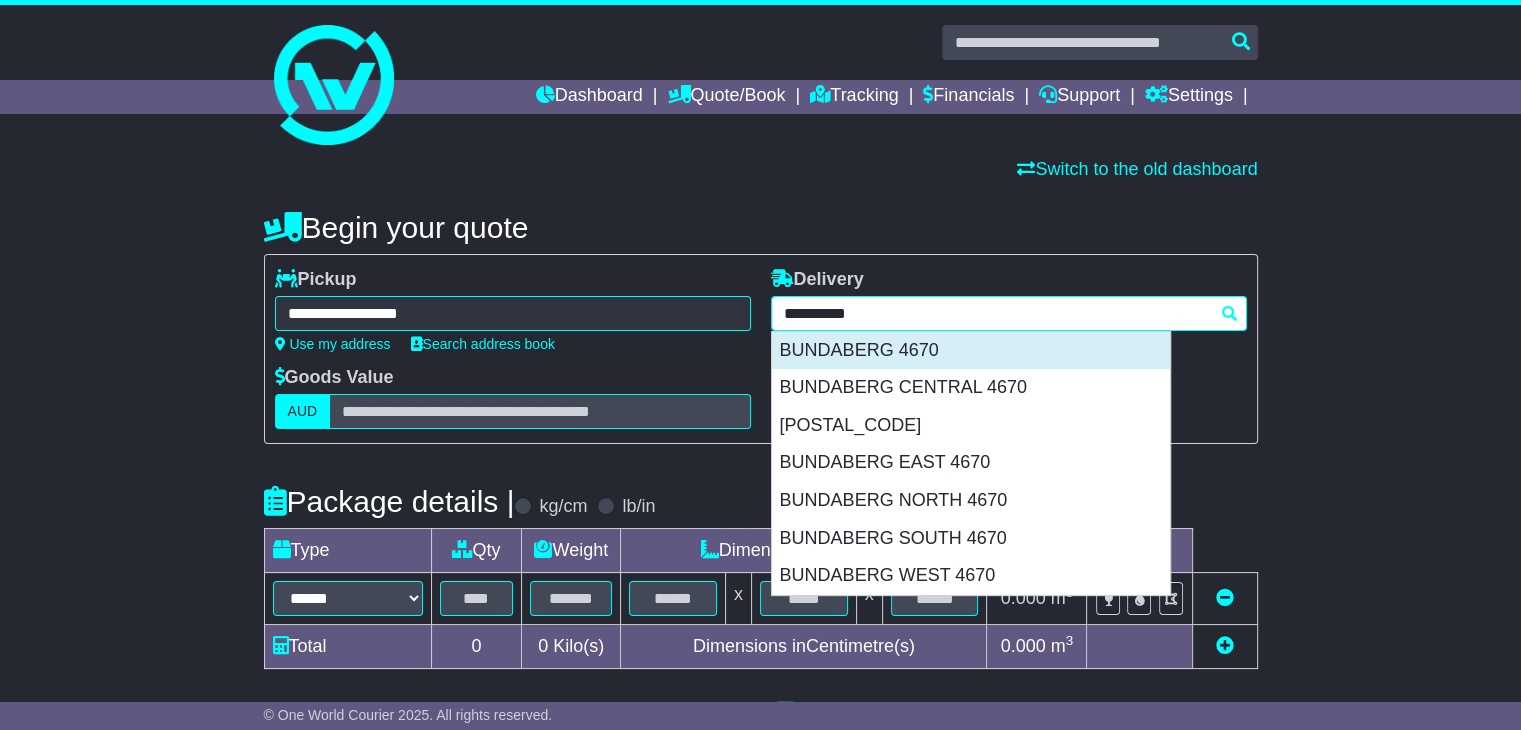 click on "BUNDABERG 4670" at bounding box center (971, 351) 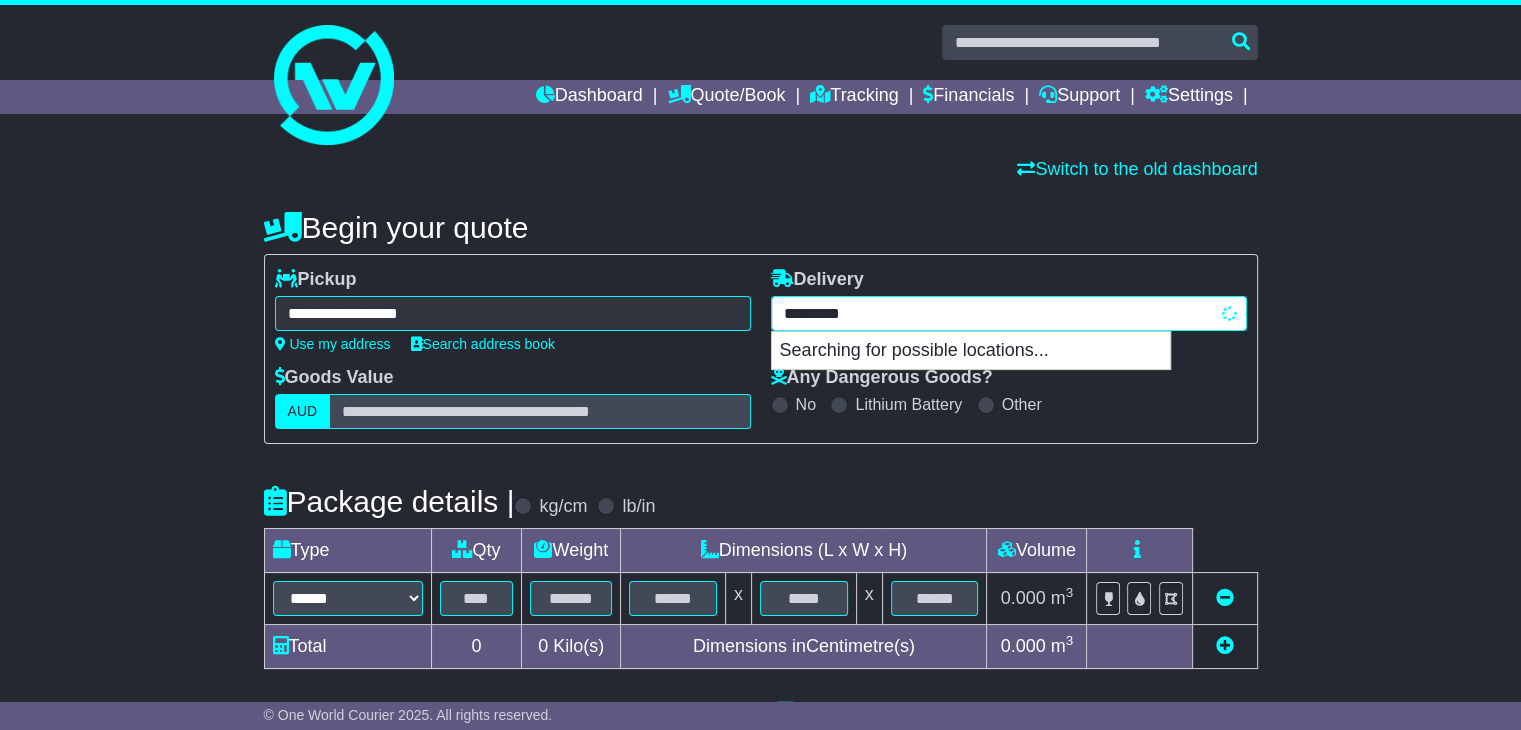 click on "**********" at bounding box center (1009, 313) 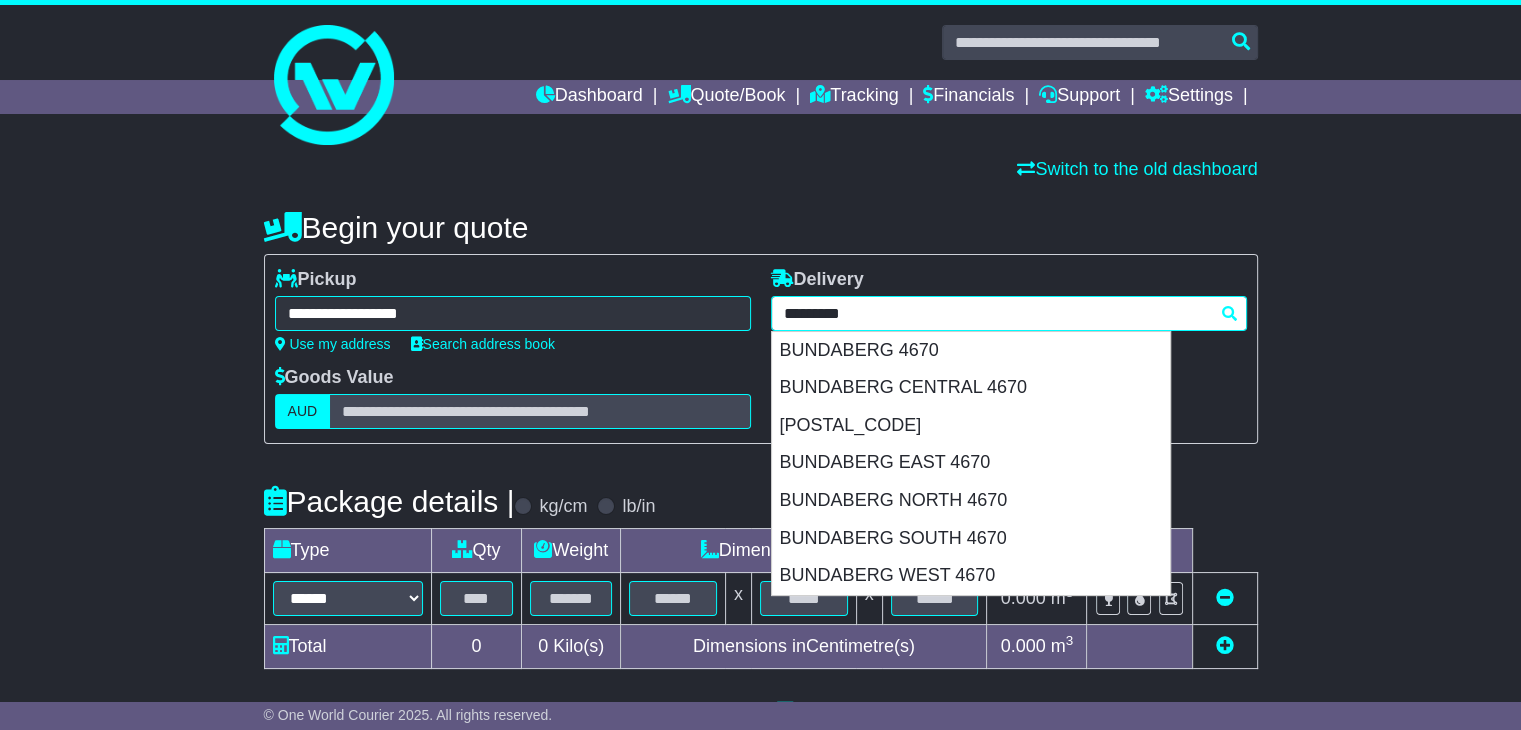 click on "*********" at bounding box center [1009, 313] 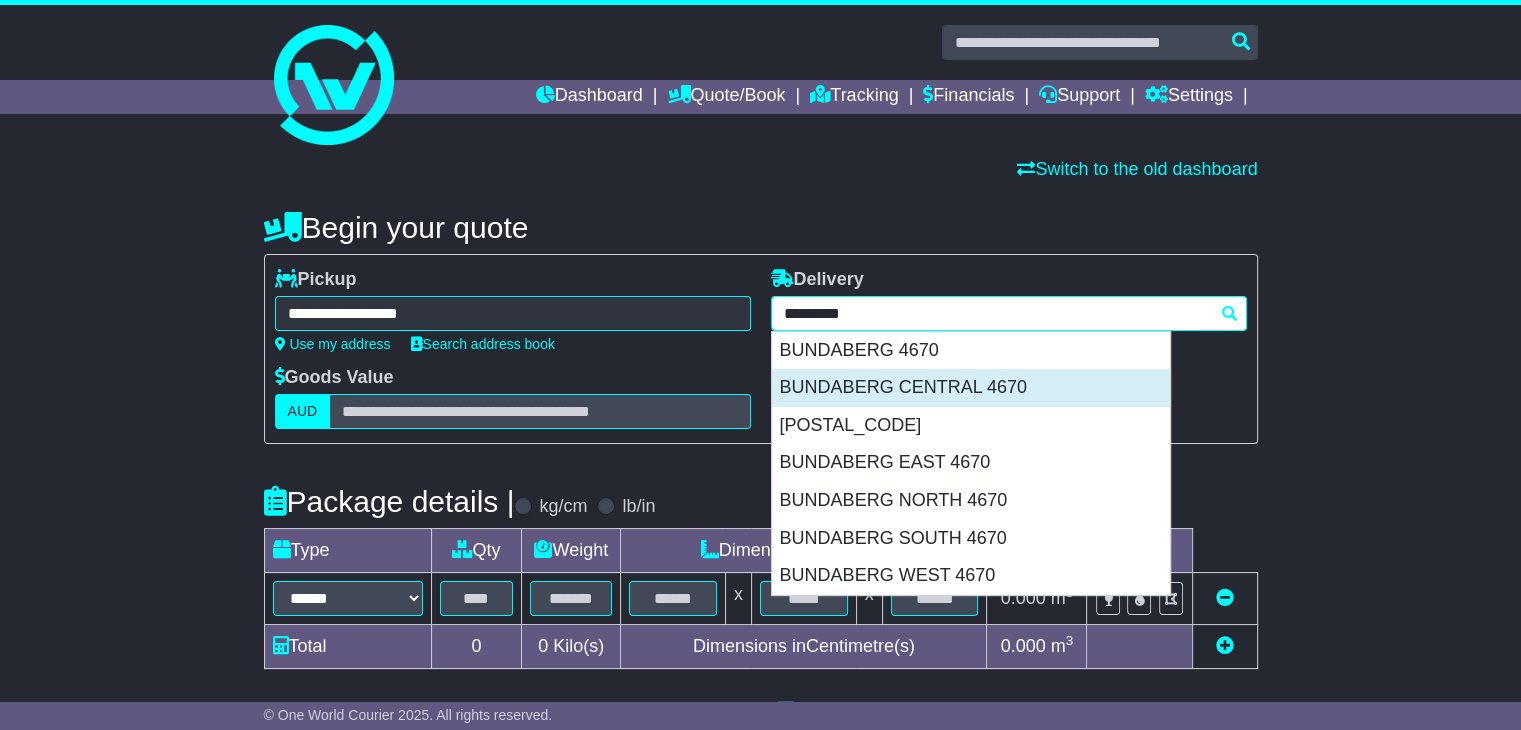 click on "BUNDABERG CENTRAL 4670" at bounding box center (971, 388) 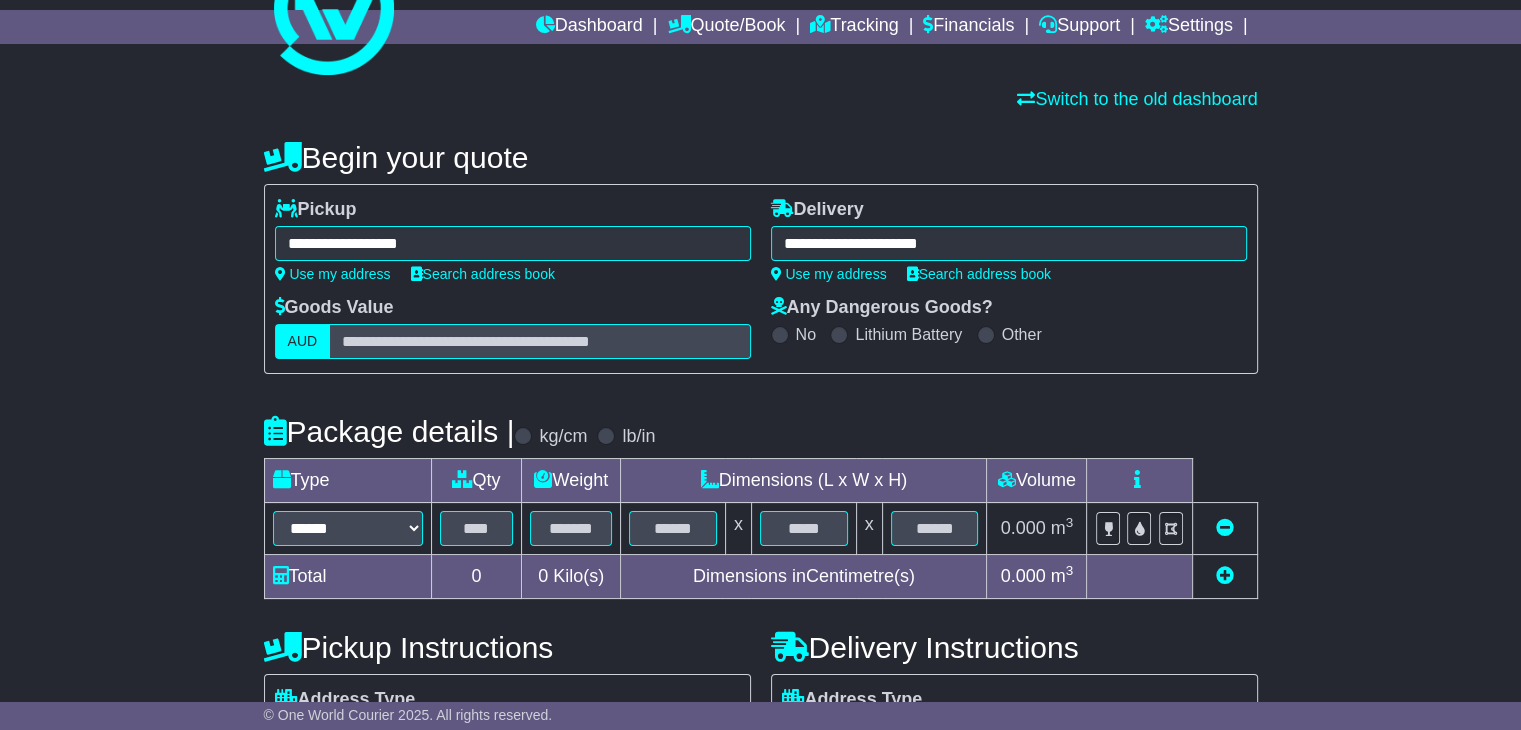 scroll, scrollTop: 200, scrollLeft: 0, axis: vertical 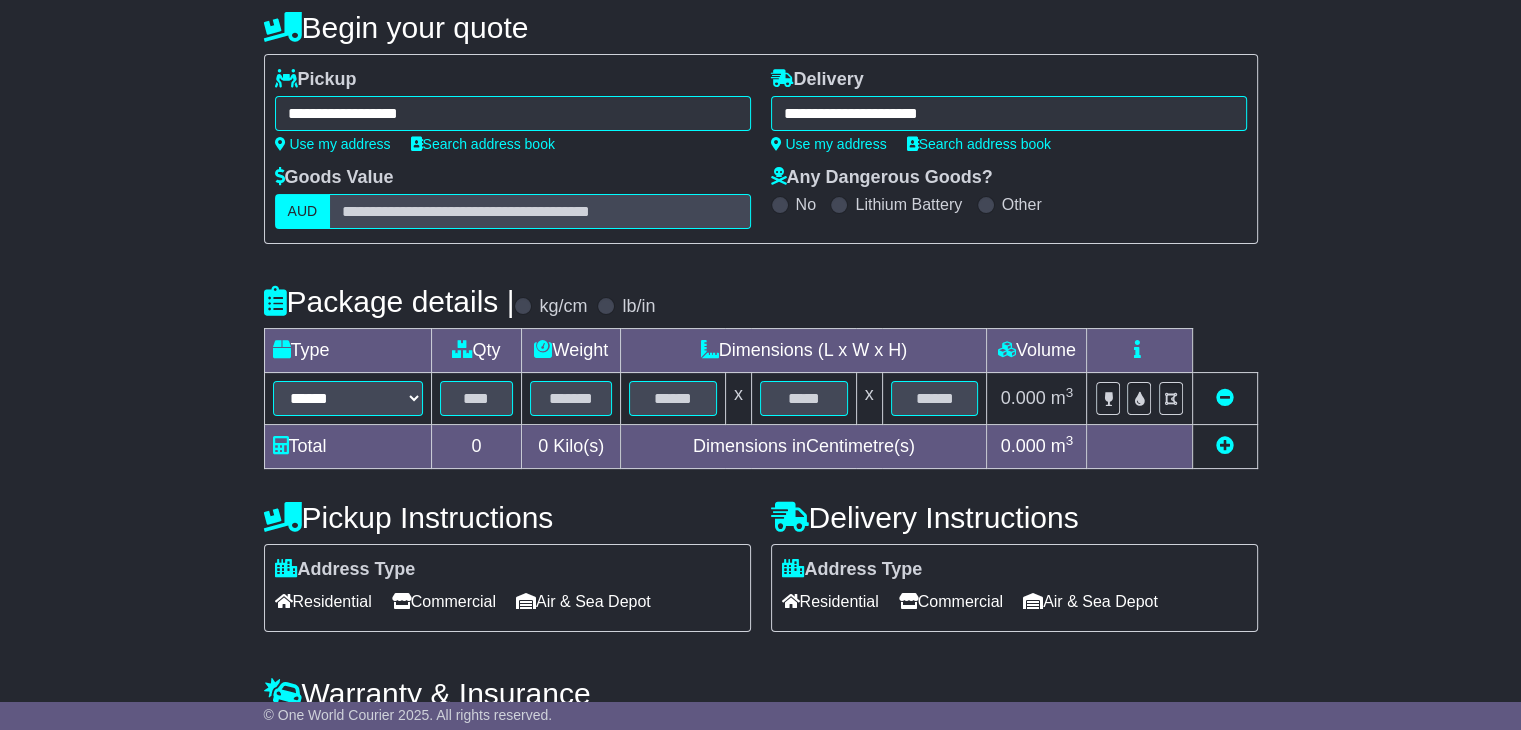type on "**********" 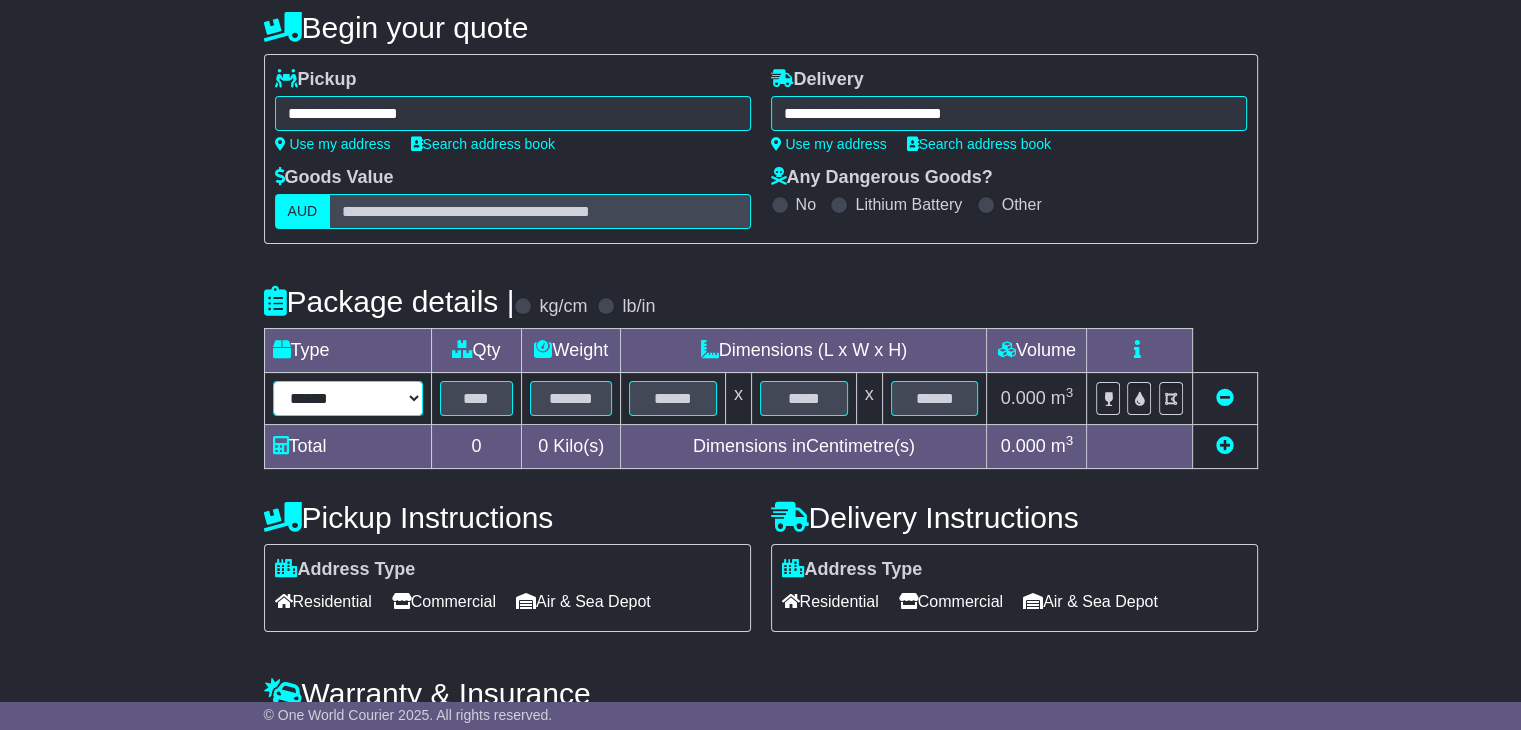 click on "****** ****** *** ******** ***** **** **** ****** *** *******" at bounding box center (348, 398) 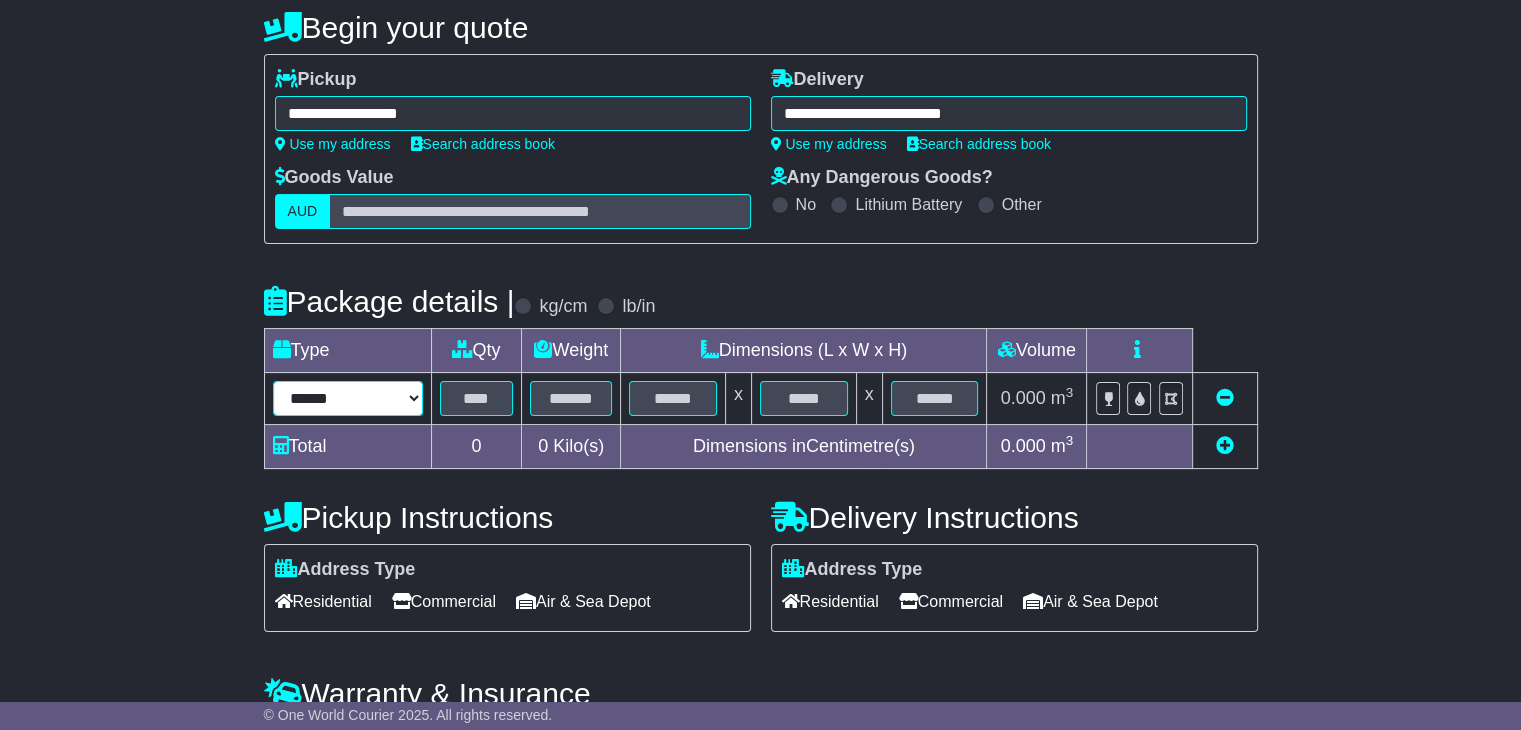 select on "*****" 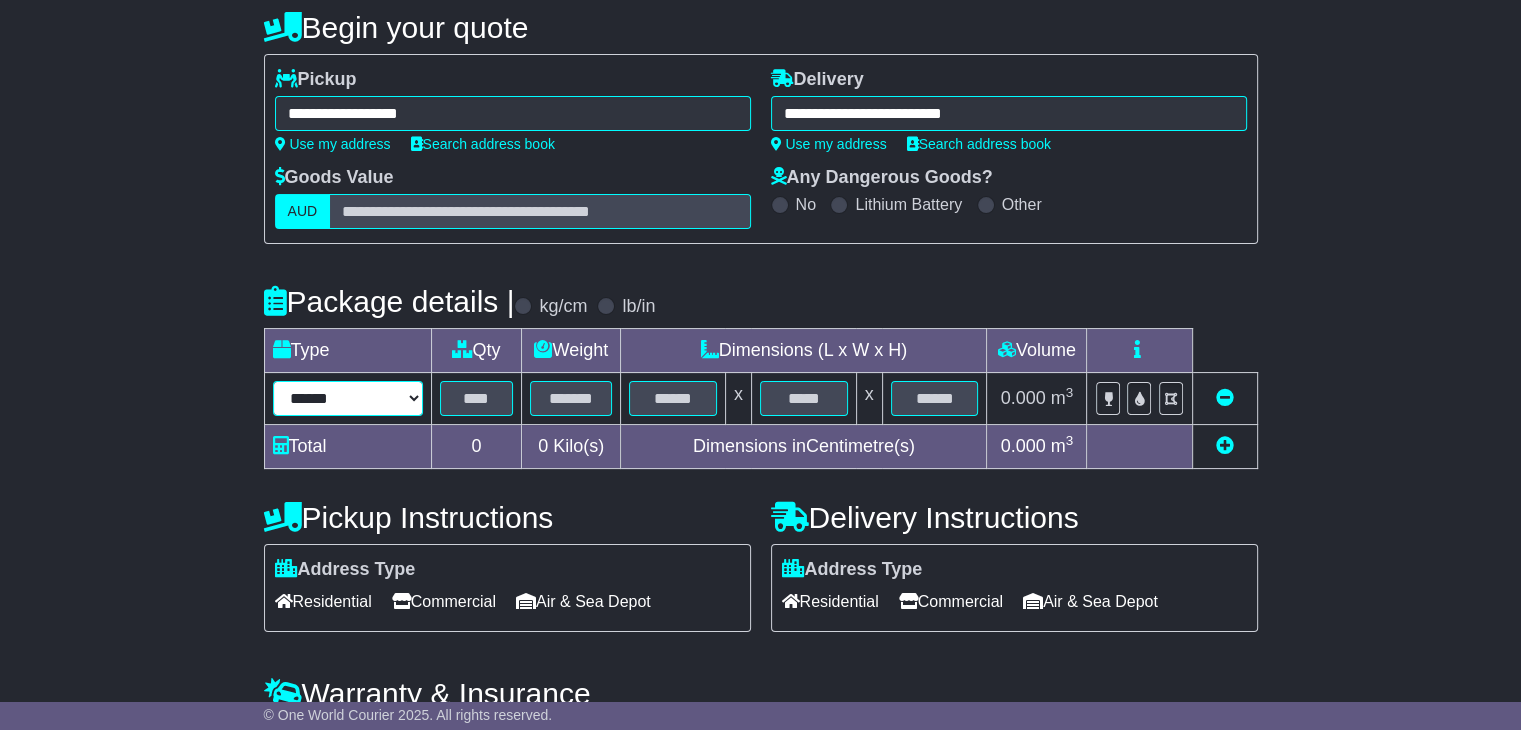 click on "****** ****** *** ******** ***** **** **** ****** *** *******" at bounding box center (348, 398) 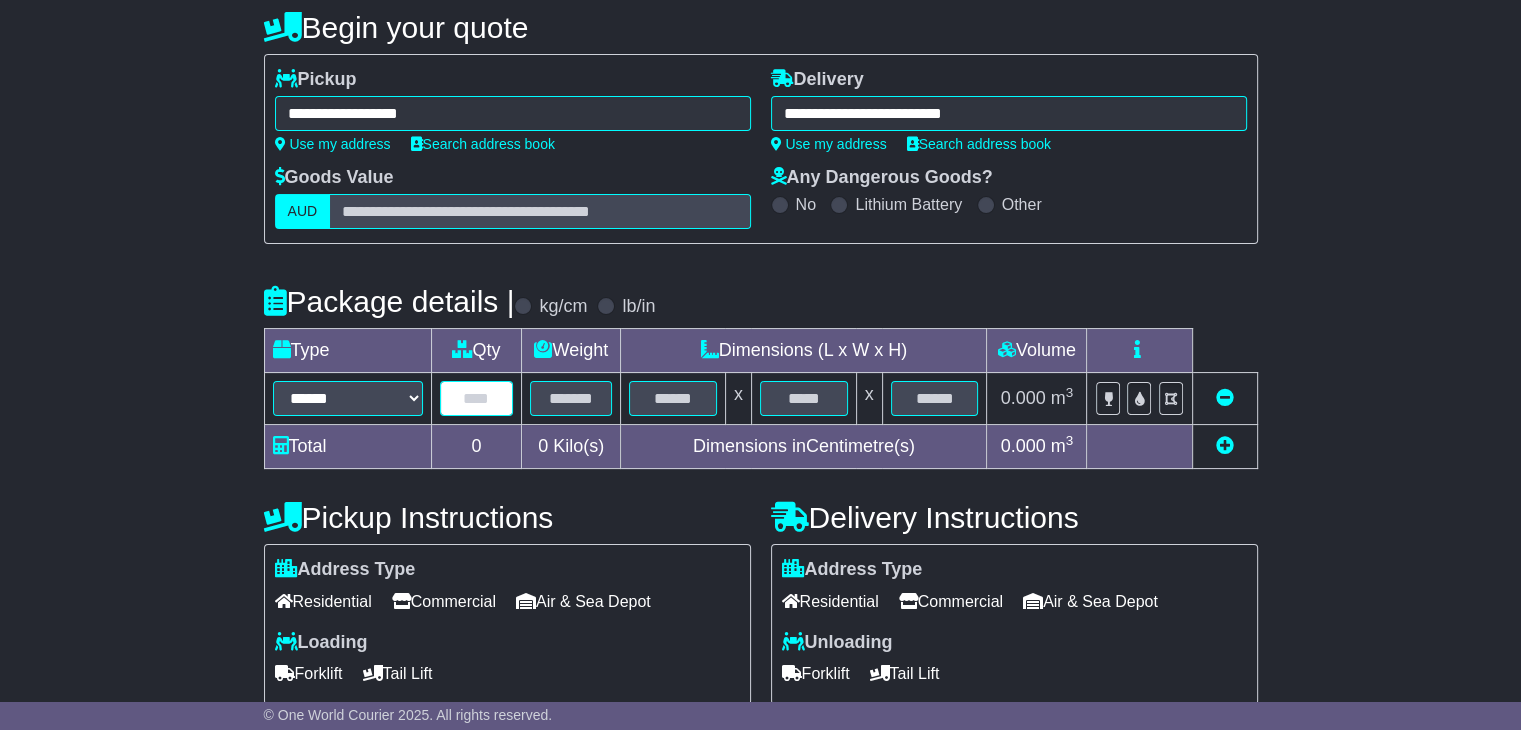 click at bounding box center (477, 398) 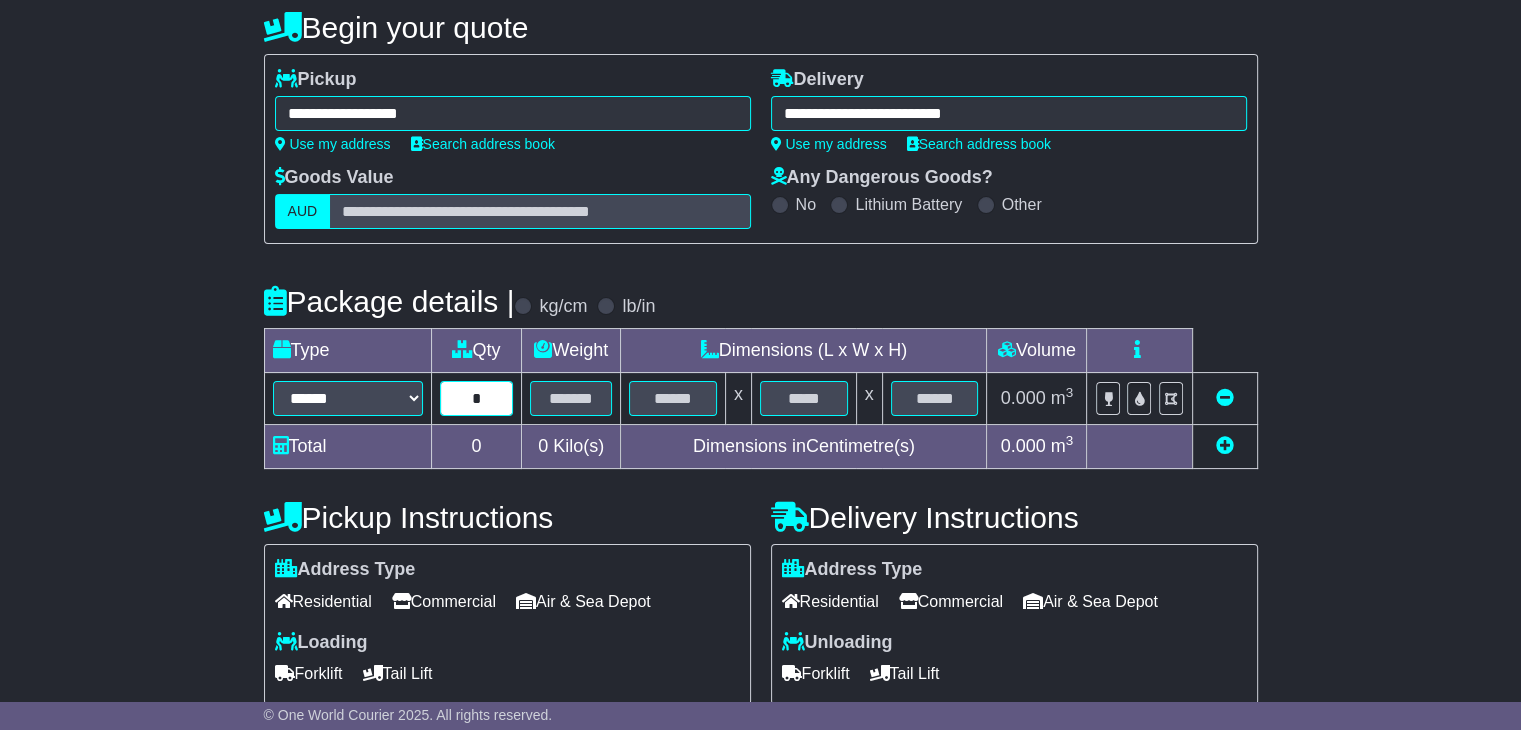 type on "*" 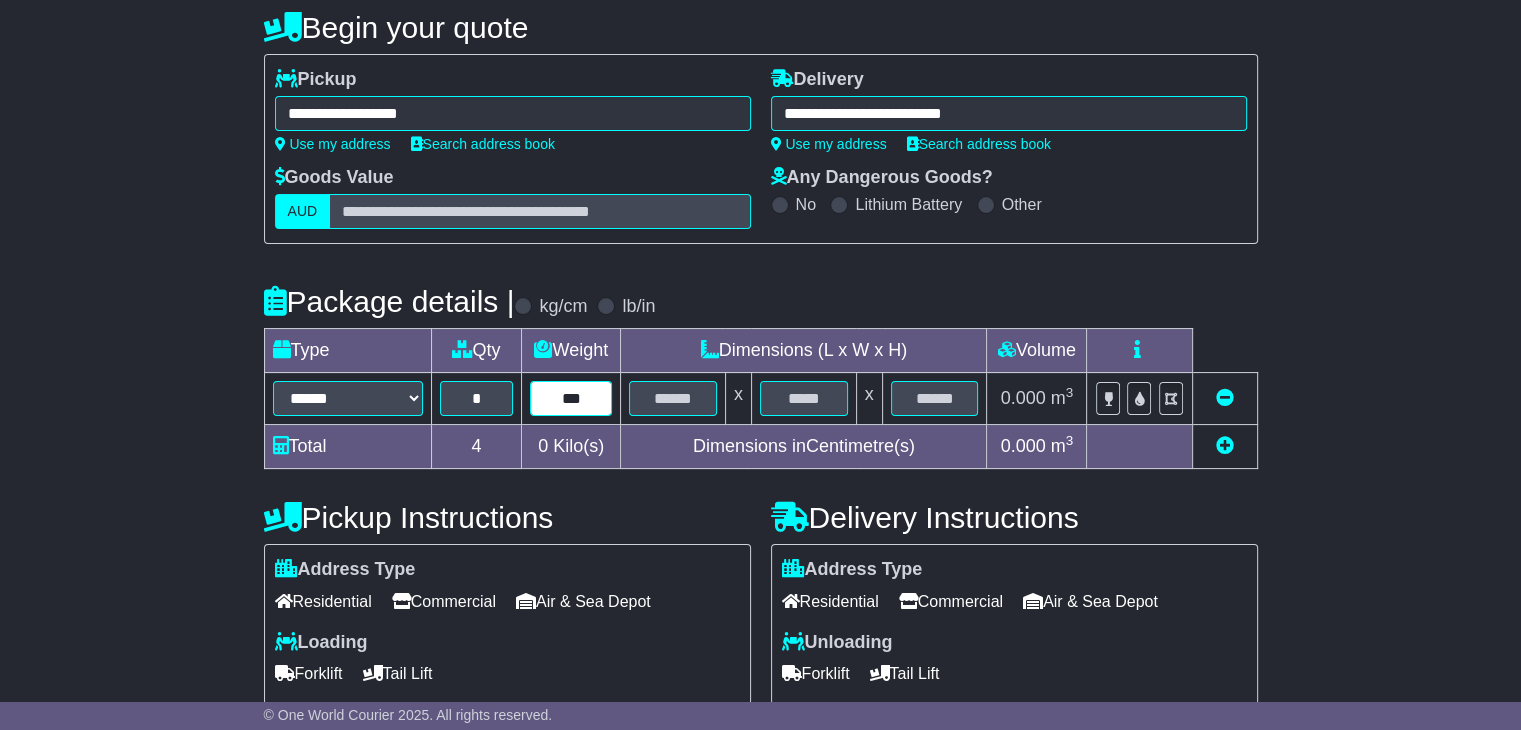 type on "***" 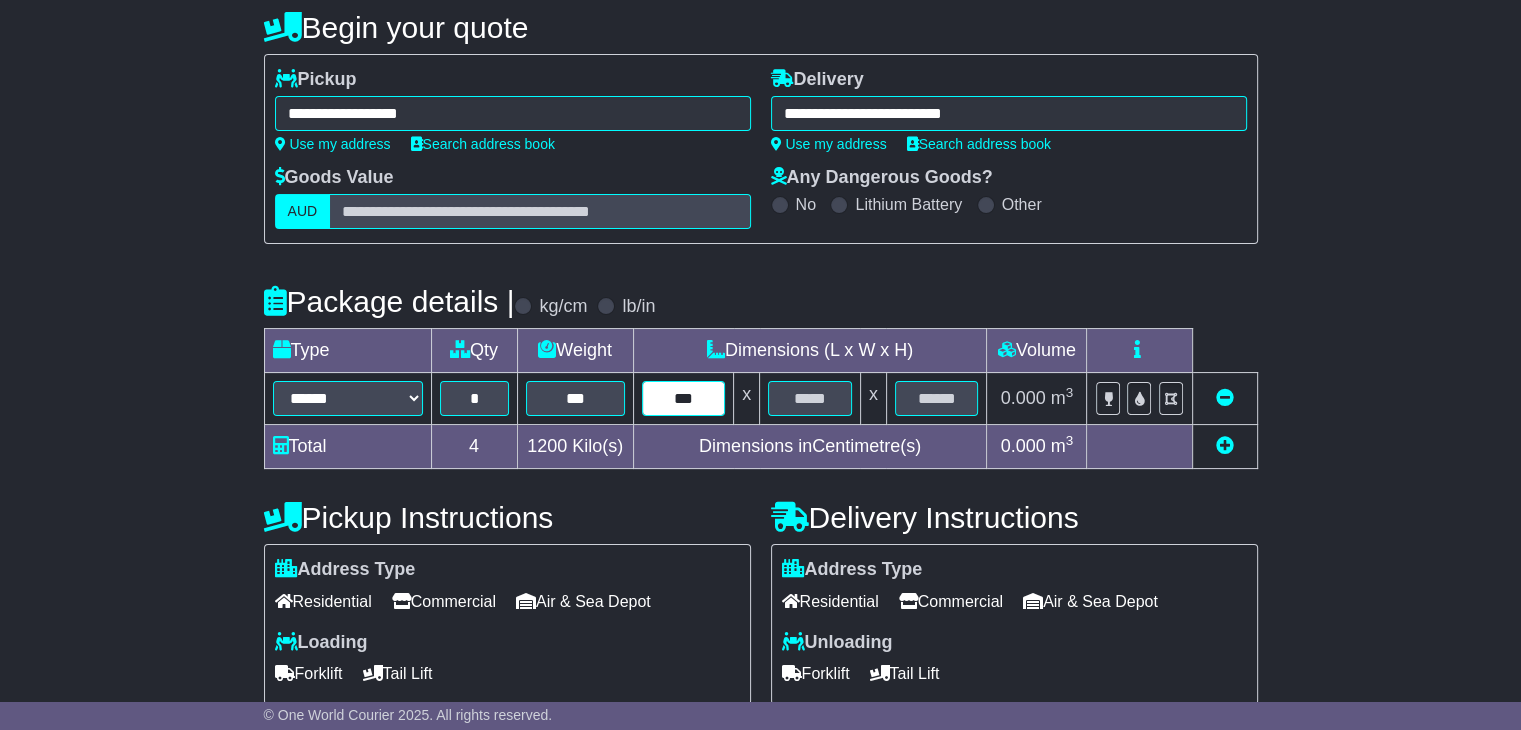 type on "***" 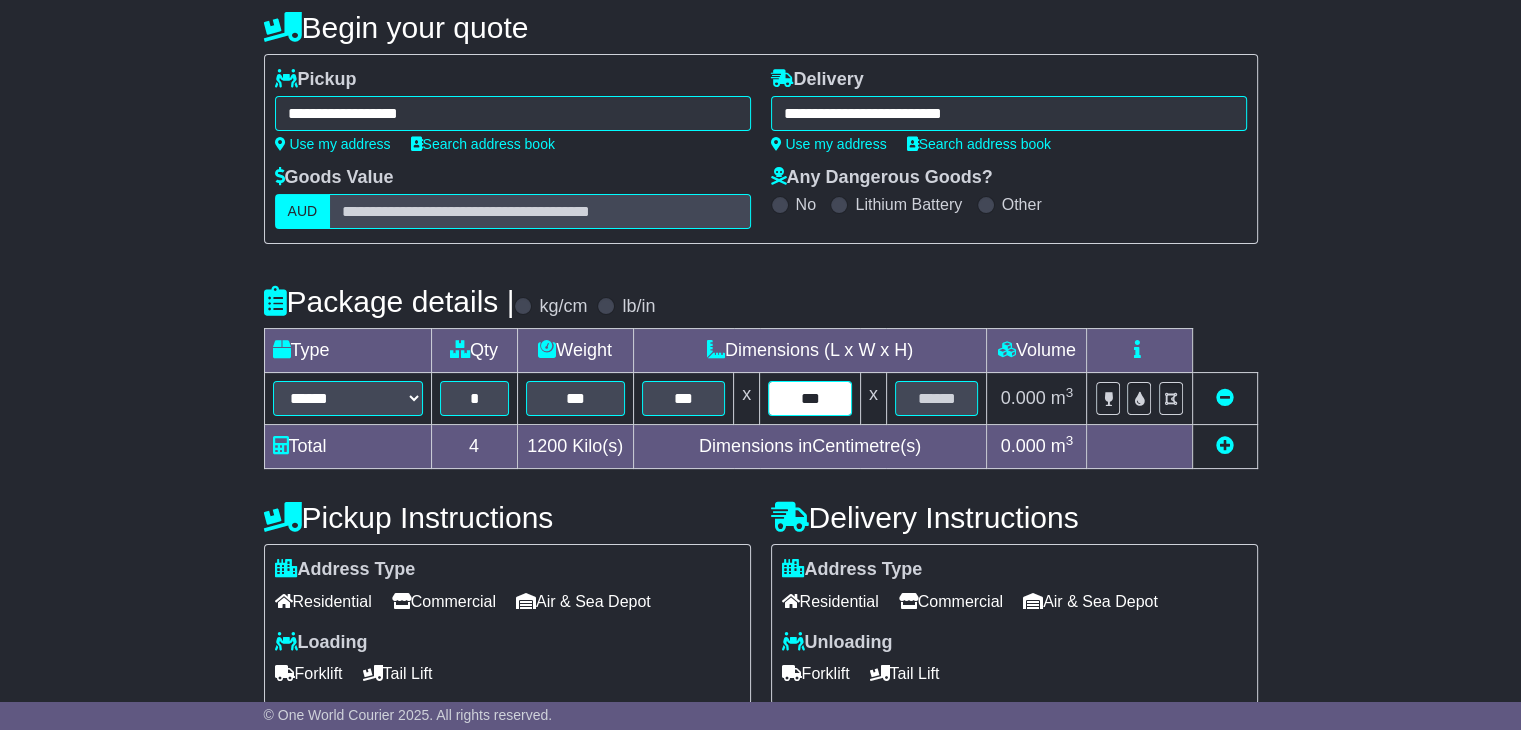 type on "***" 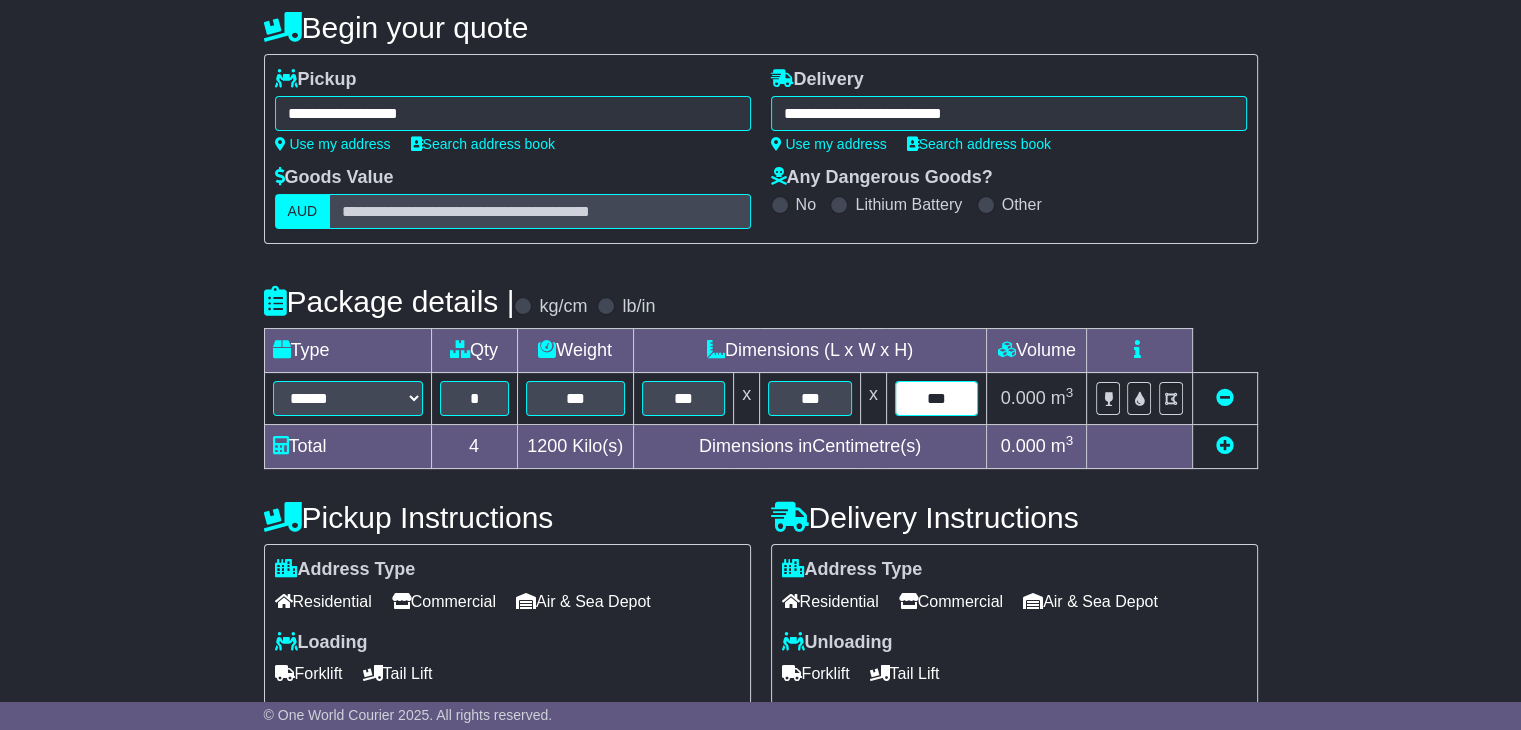 type on "***" 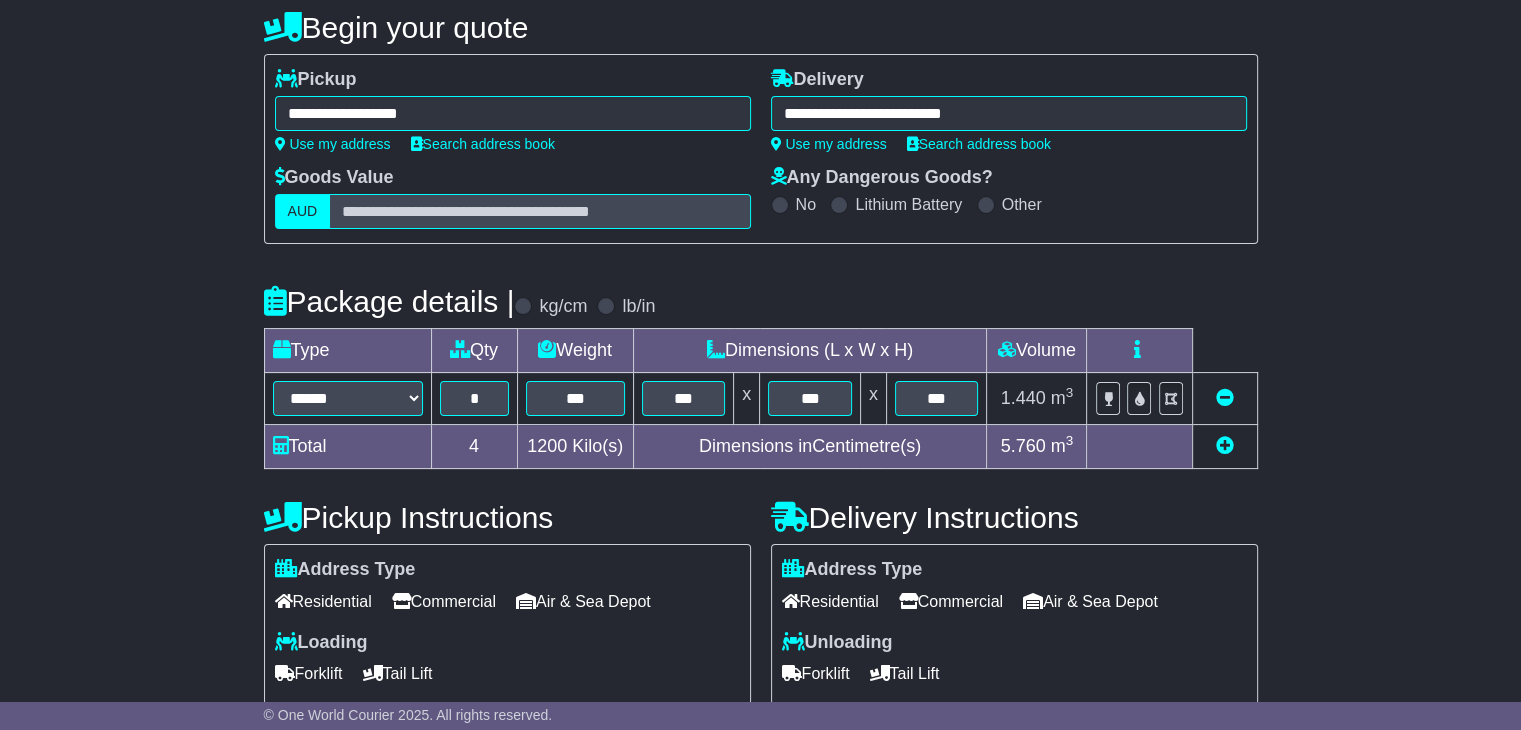 scroll, scrollTop: 500, scrollLeft: 0, axis: vertical 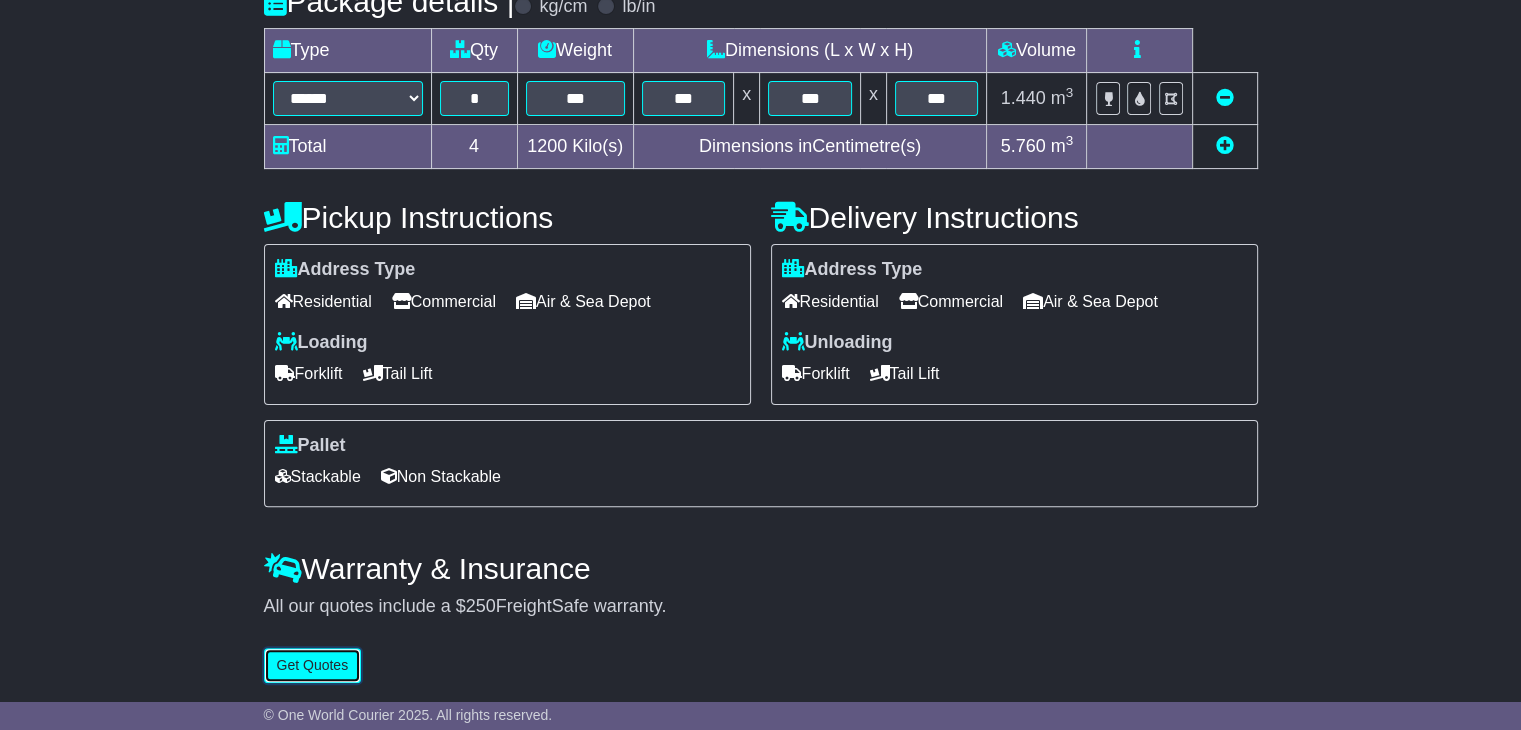 type 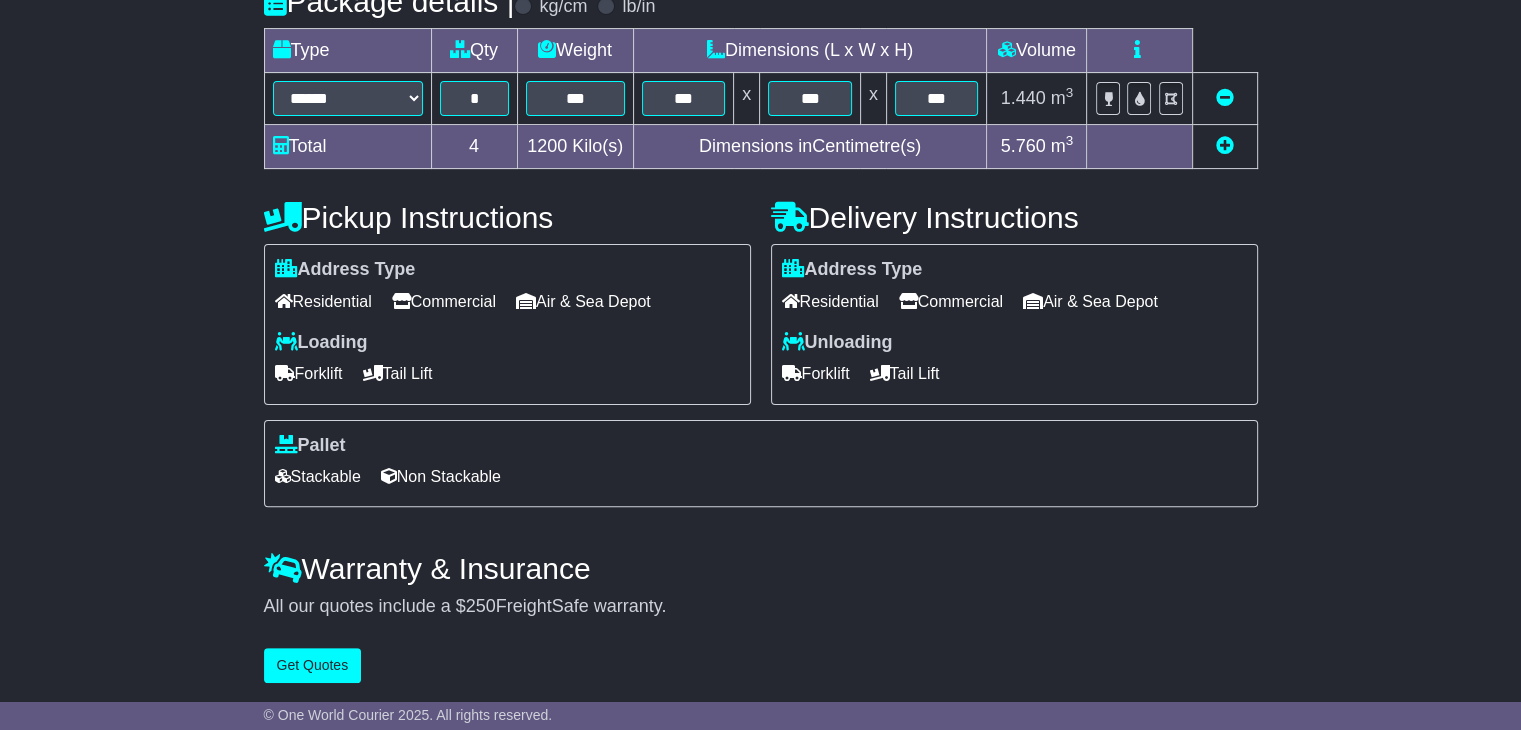 click on "Commercial" at bounding box center [444, 301] 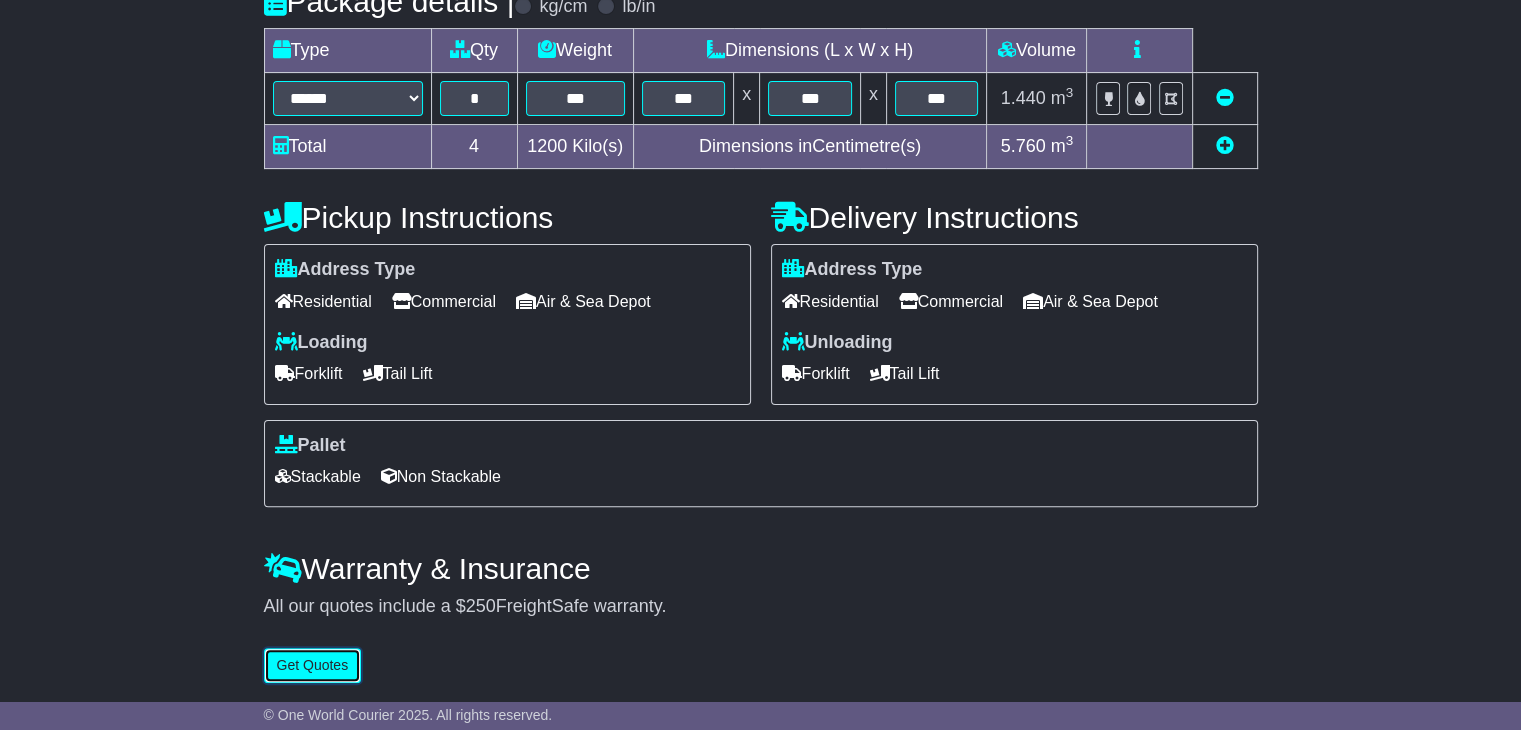 click on "Get Quotes" at bounding box center [313, 665] 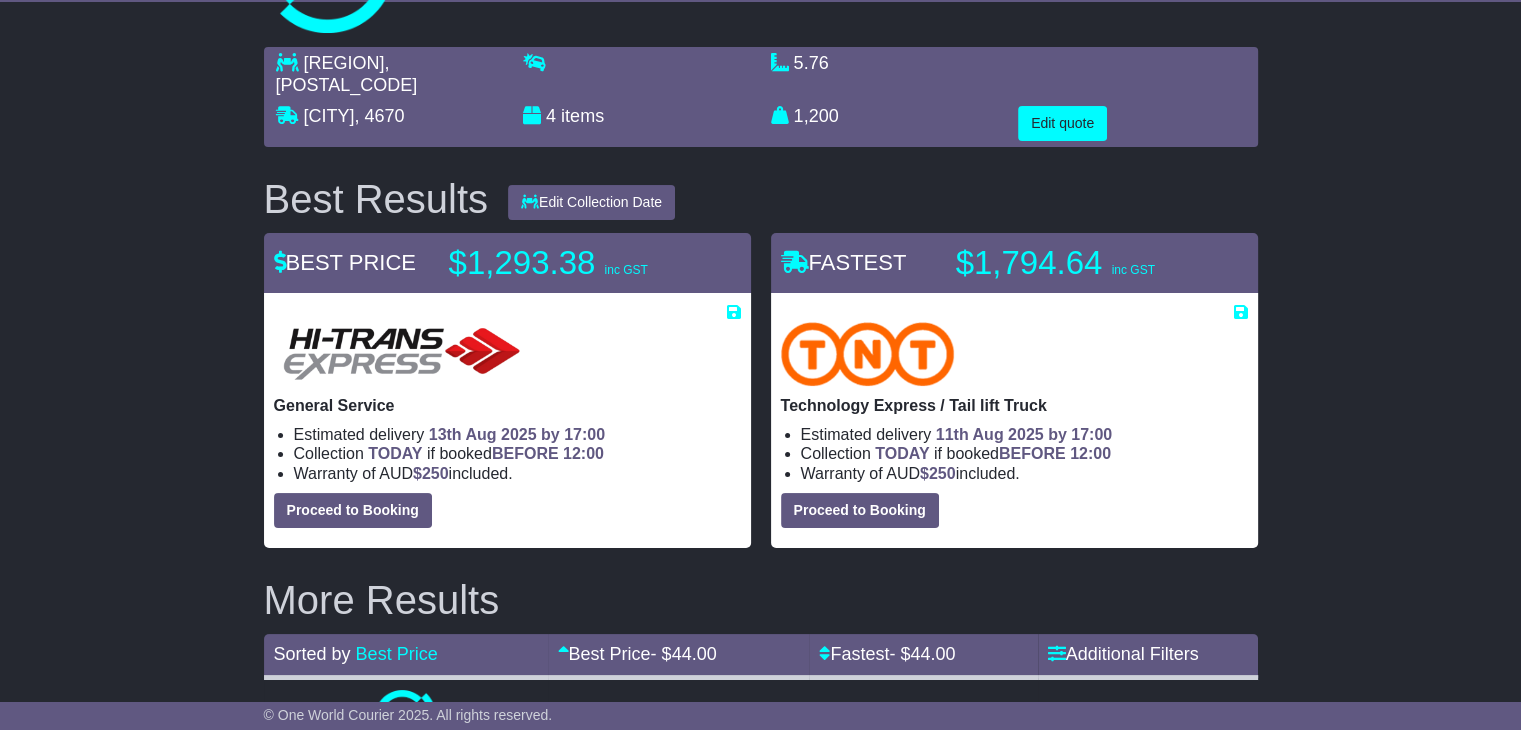 scroll, scrollTop: 76, scrollLeft: 0, axis: vertical 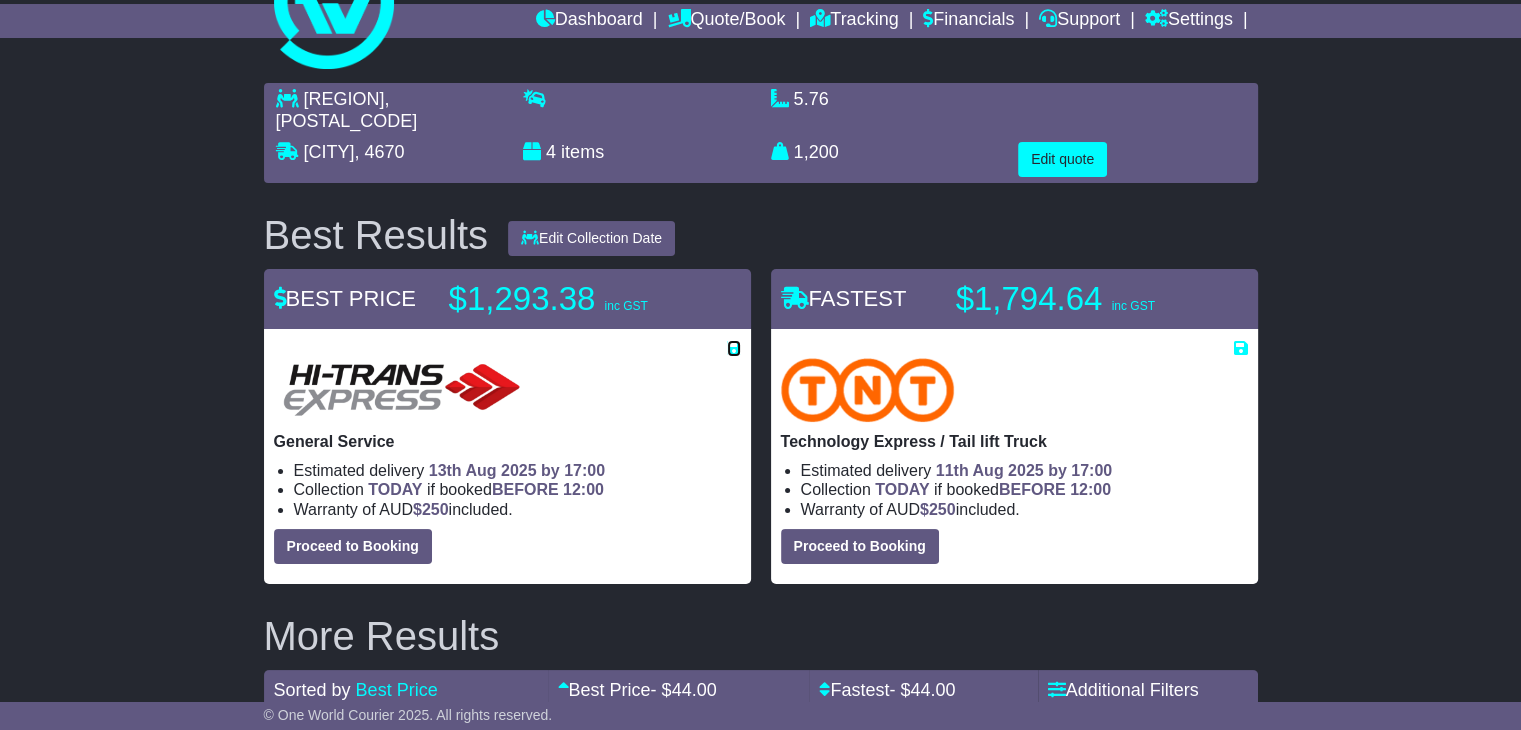 click at bounding box center [734, 348] 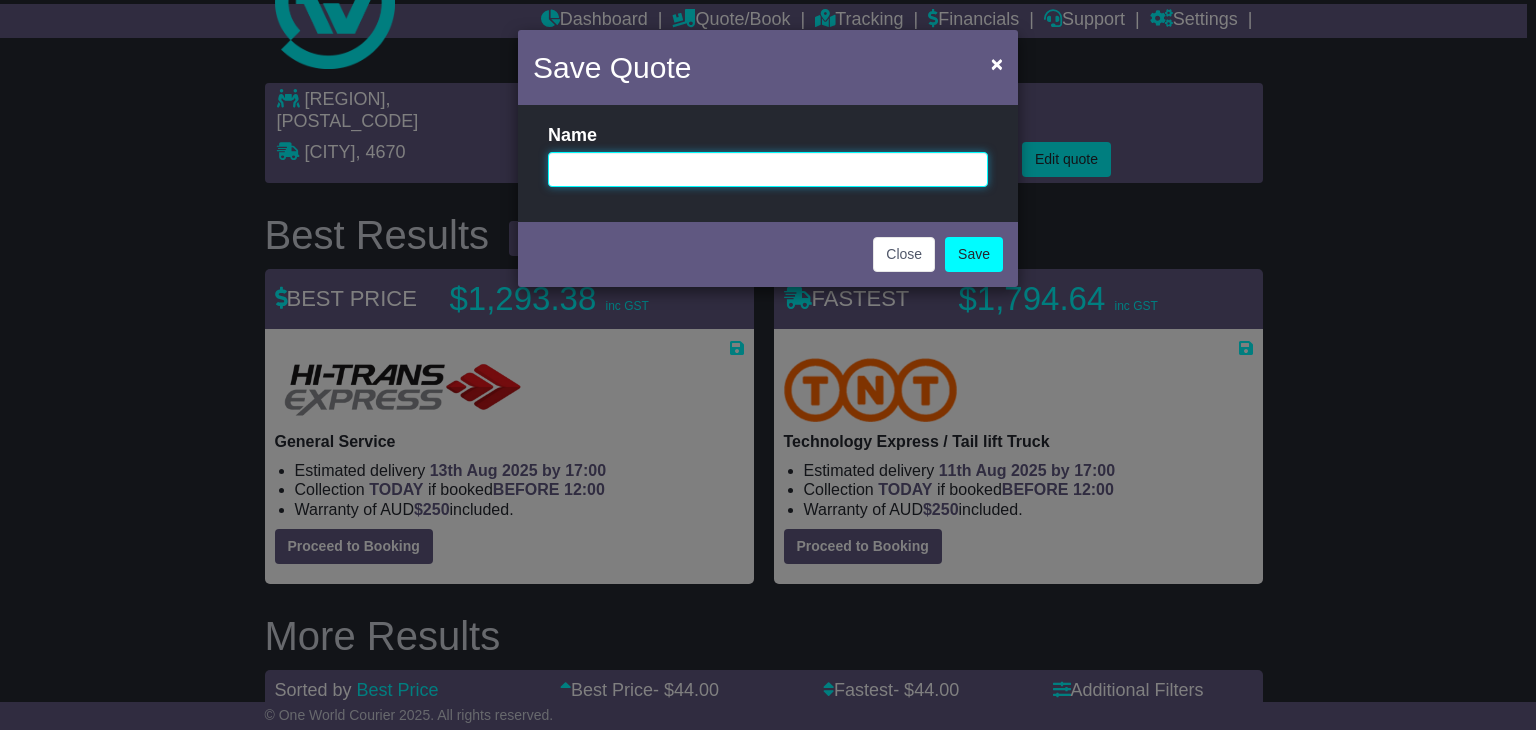 click at bounding box center [768, 169] 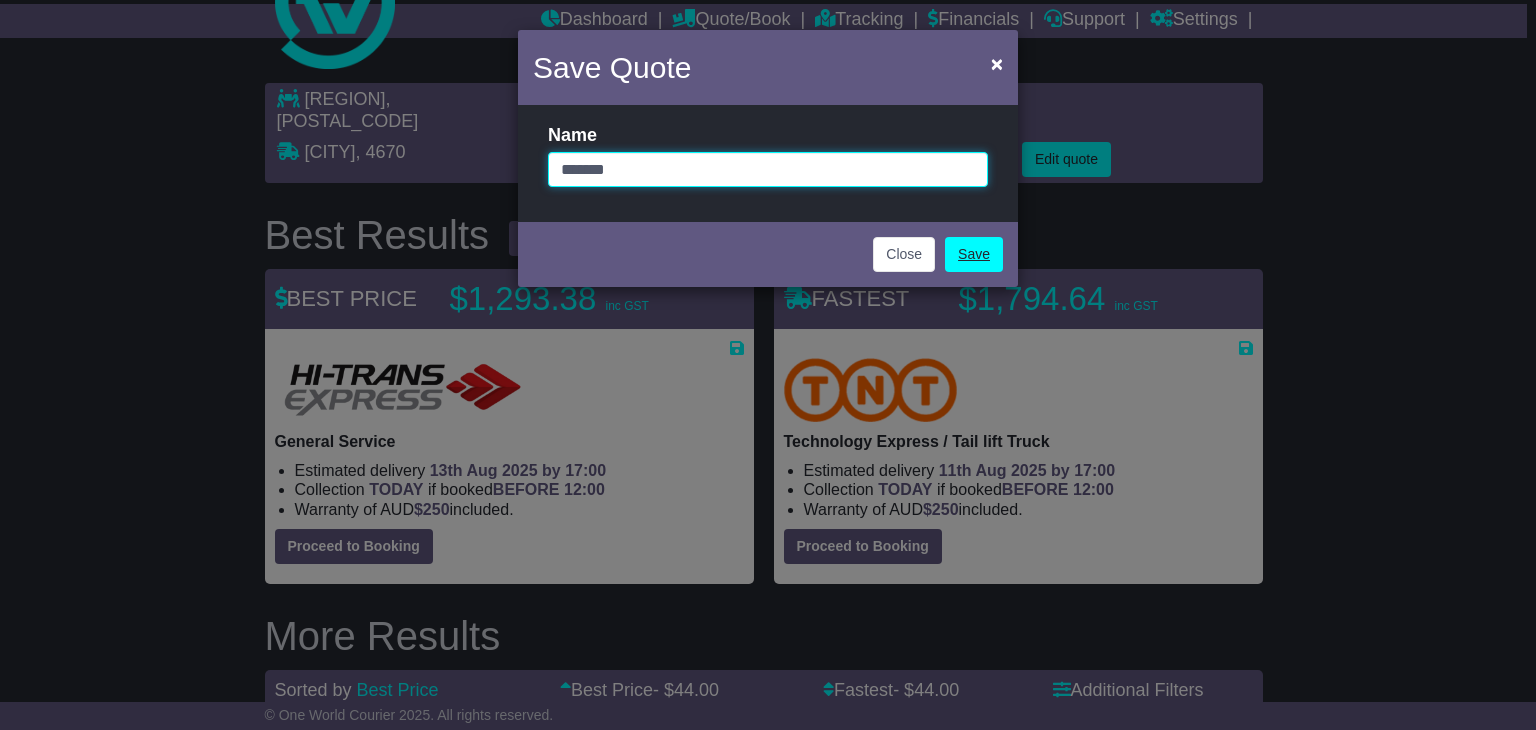 type on "*******" 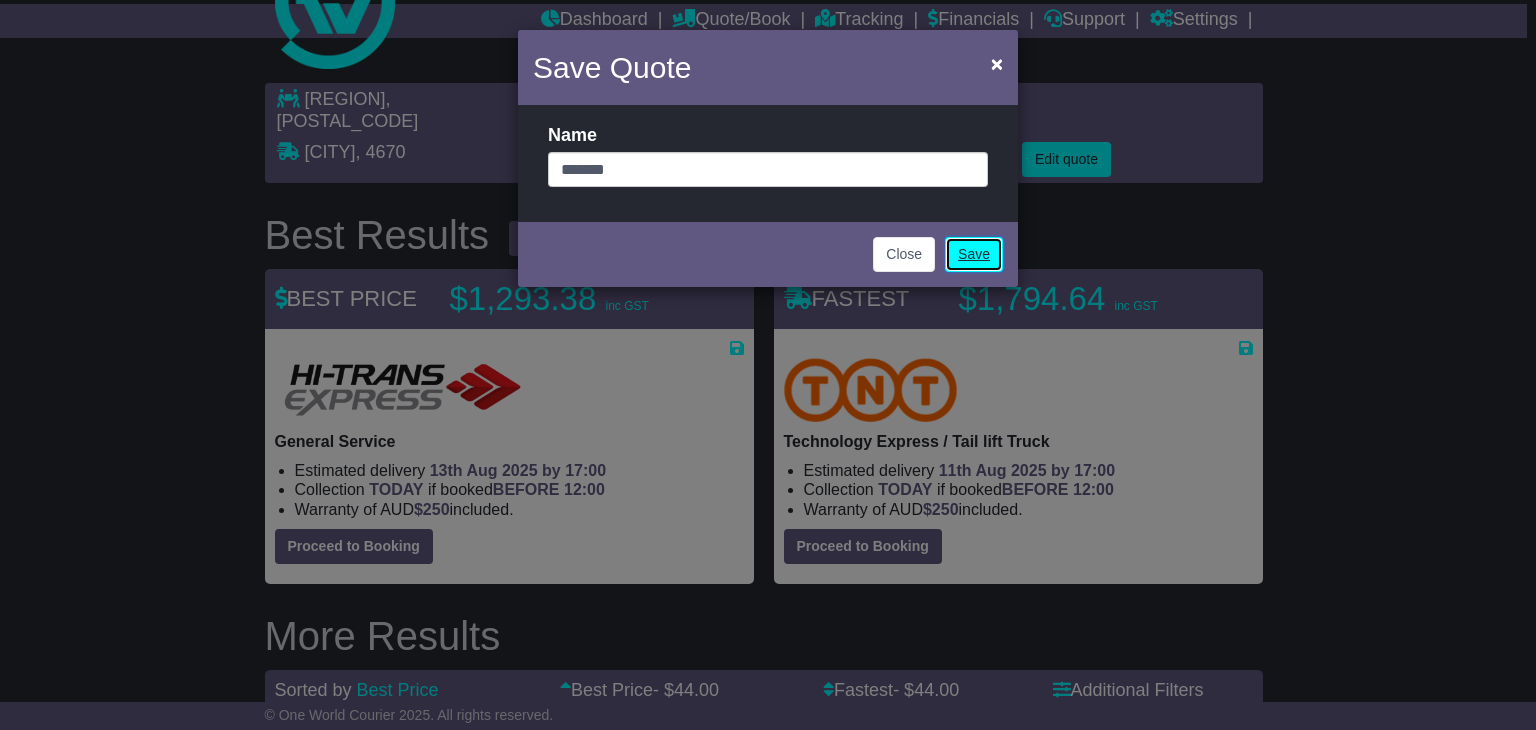 click on "Save" at bounding box center [974, 254] 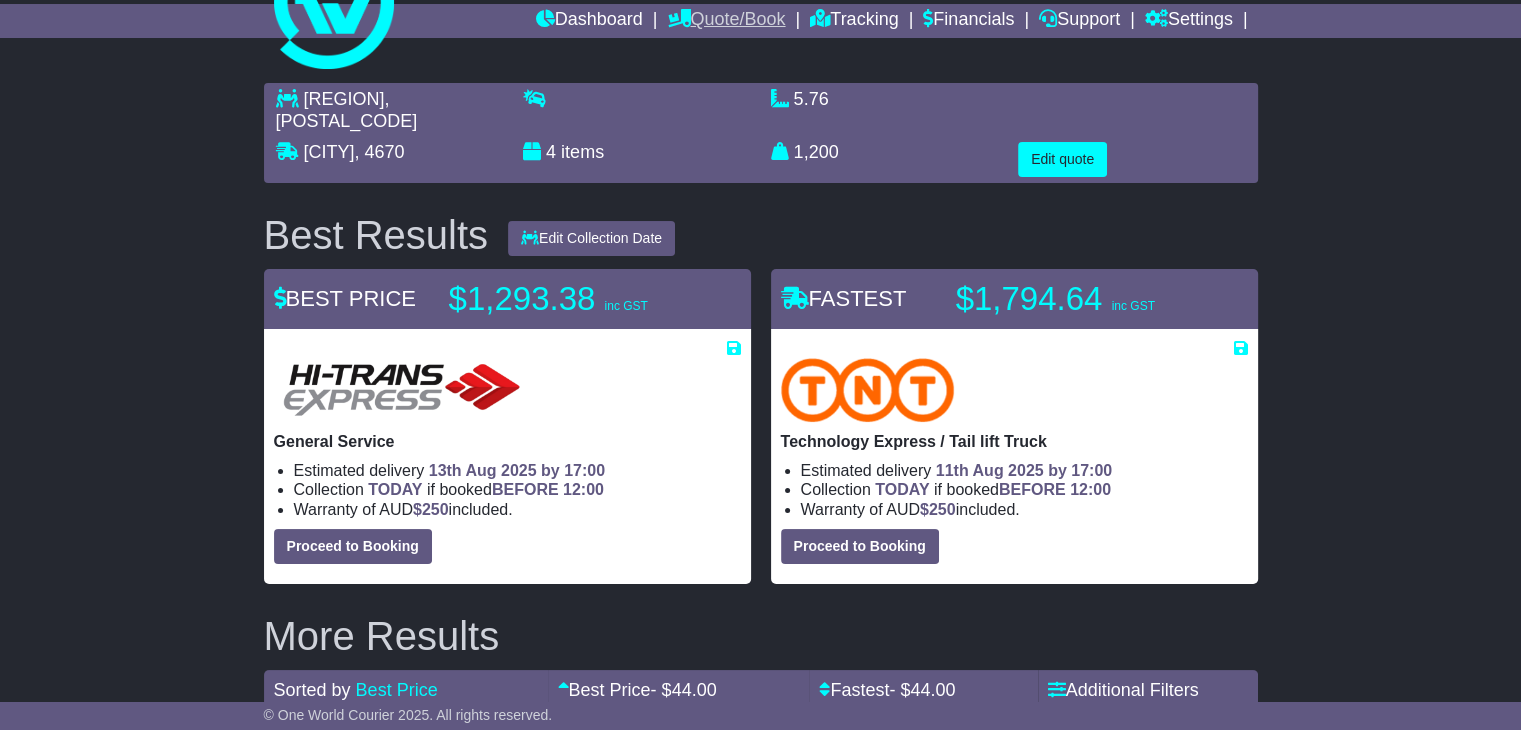 click on "Quote/Book" at bounding box center (726, 21) 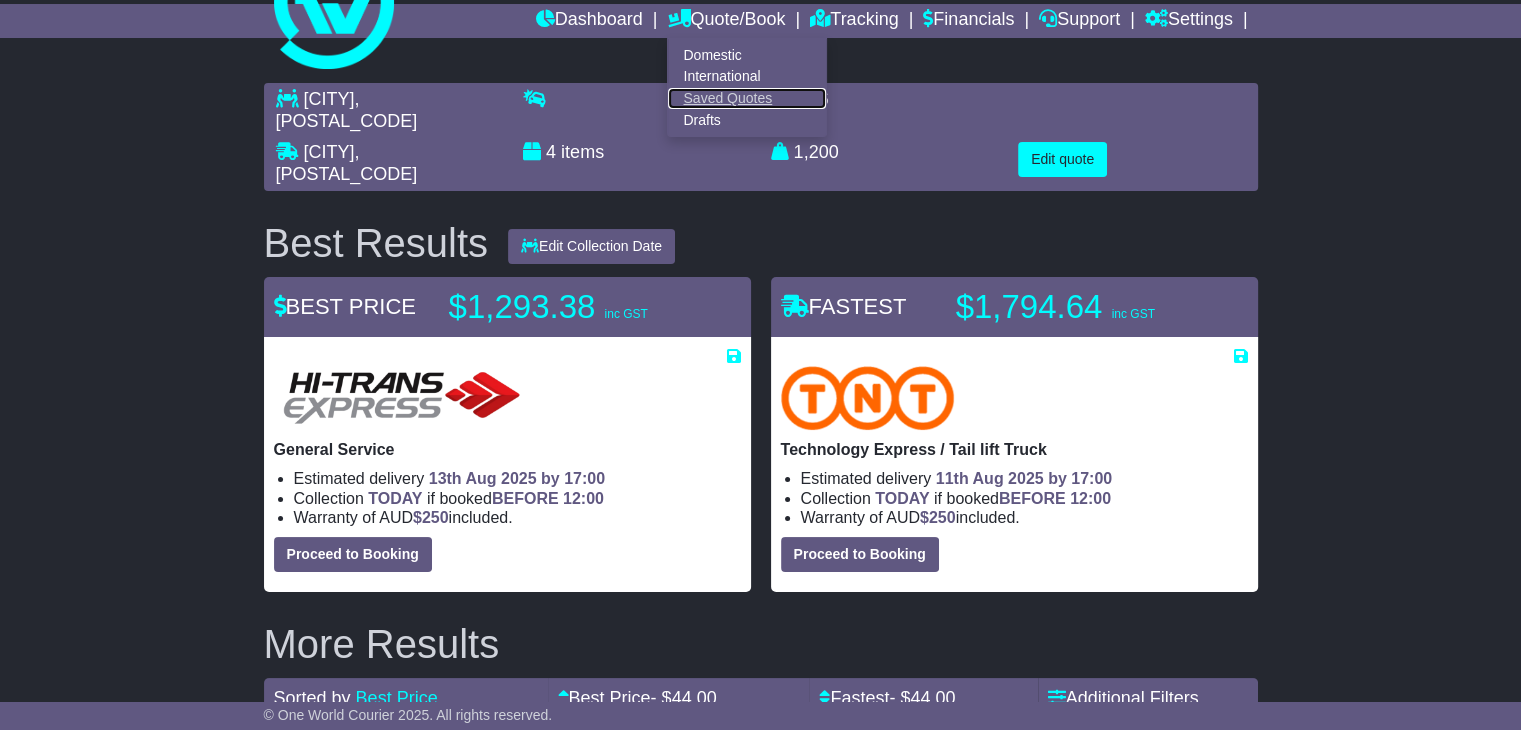 click on "Saved Quotes" 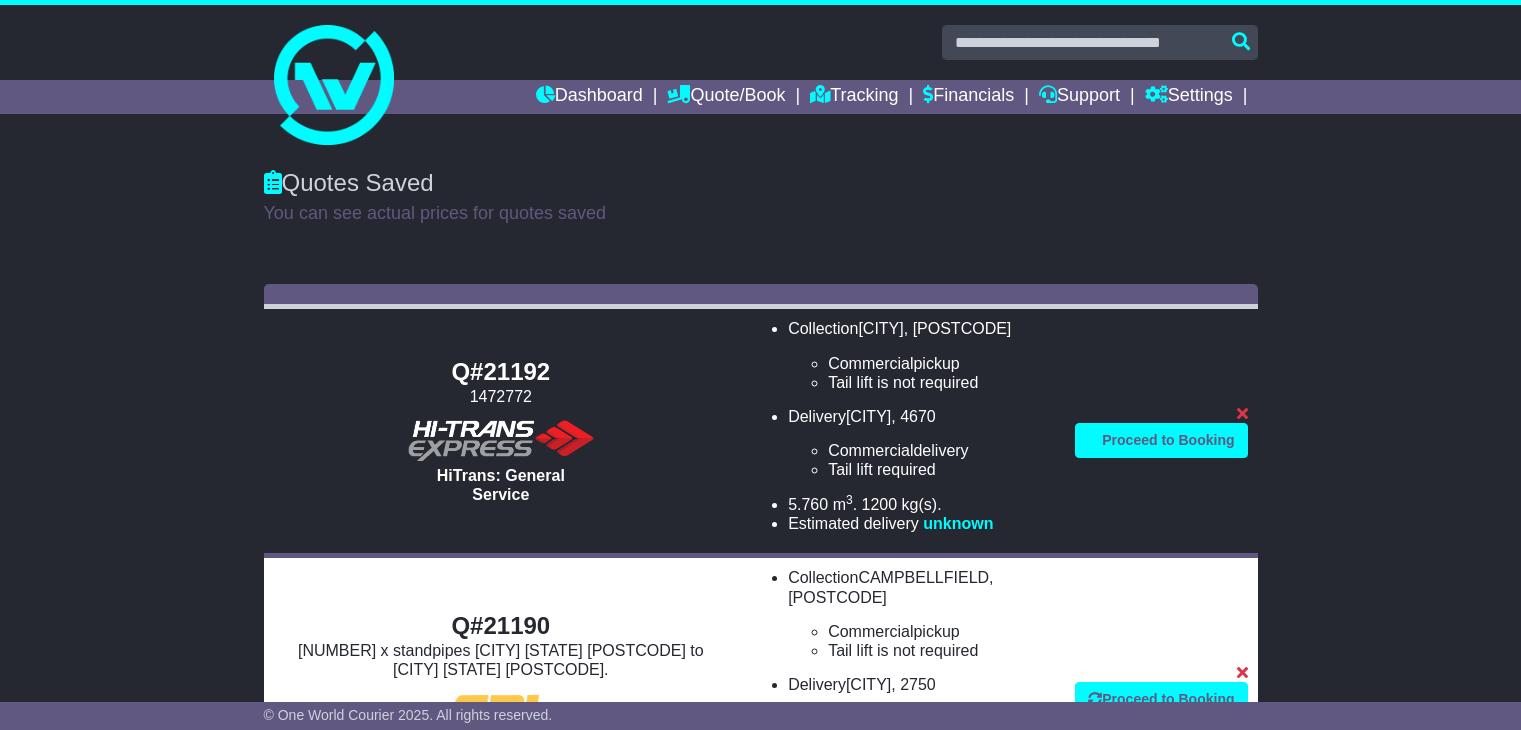 scroll, scrollTop: 0, scrollLeft: 0, axis: both 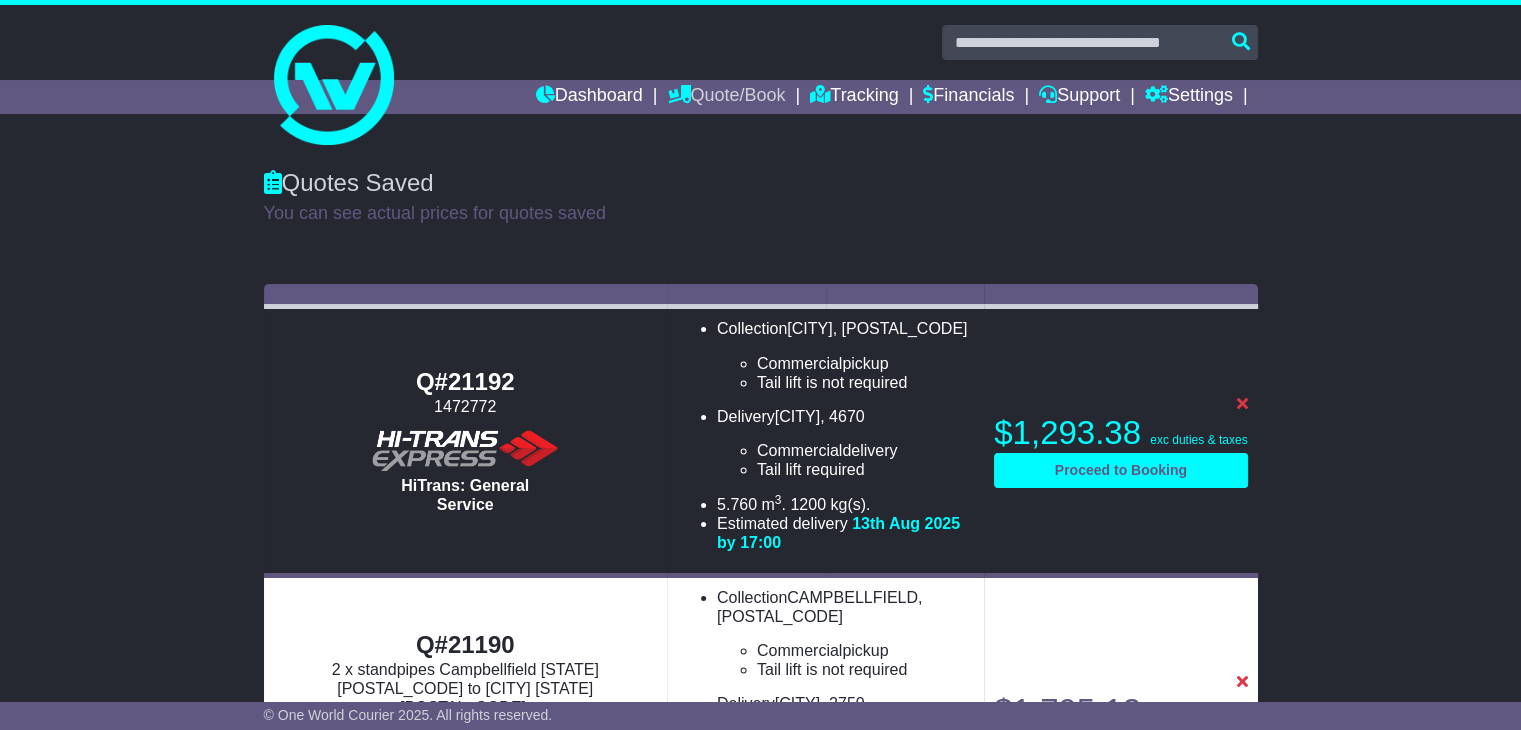 click on "Quote/Book" at bounding box center [726, 97] 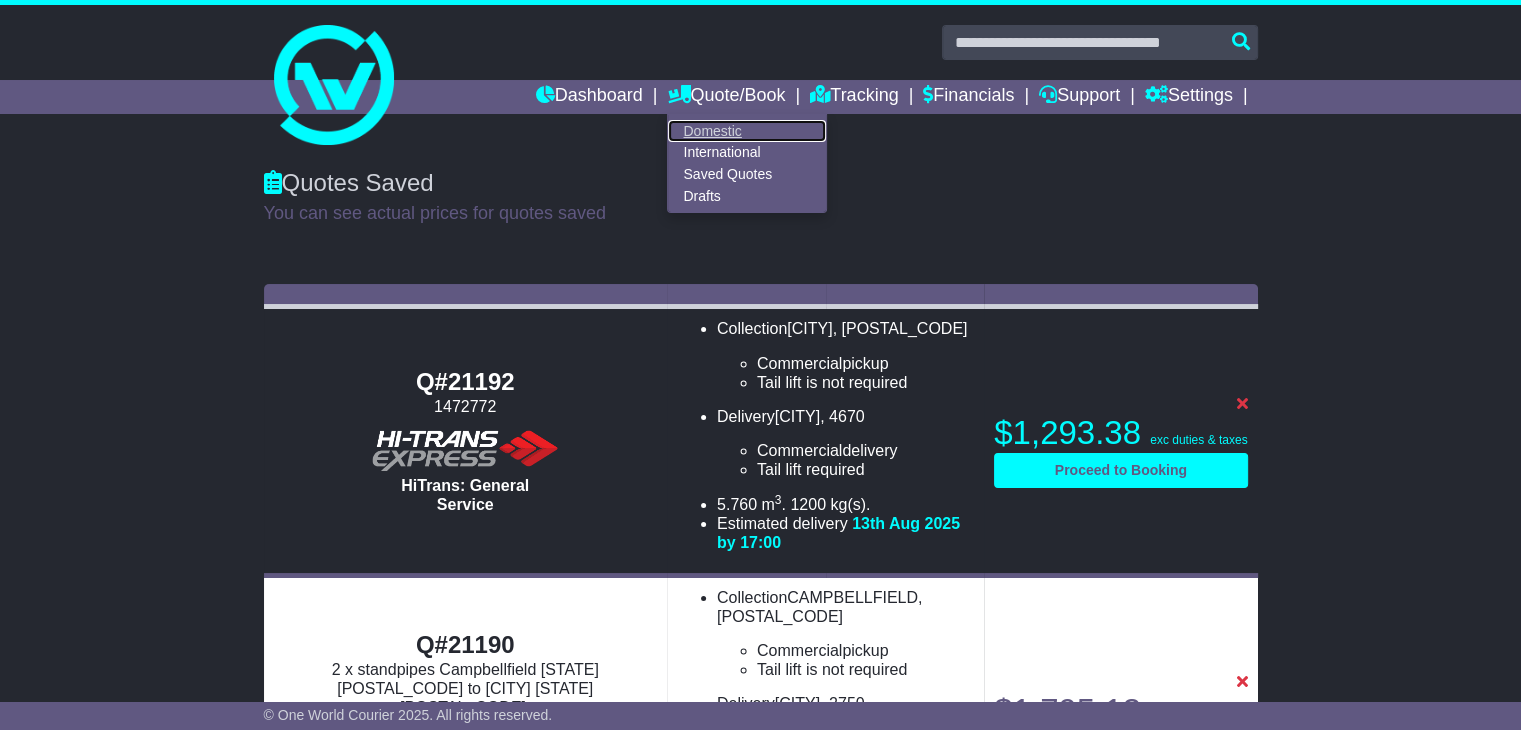 click on "Domestic" at bounding box center [747, 131] 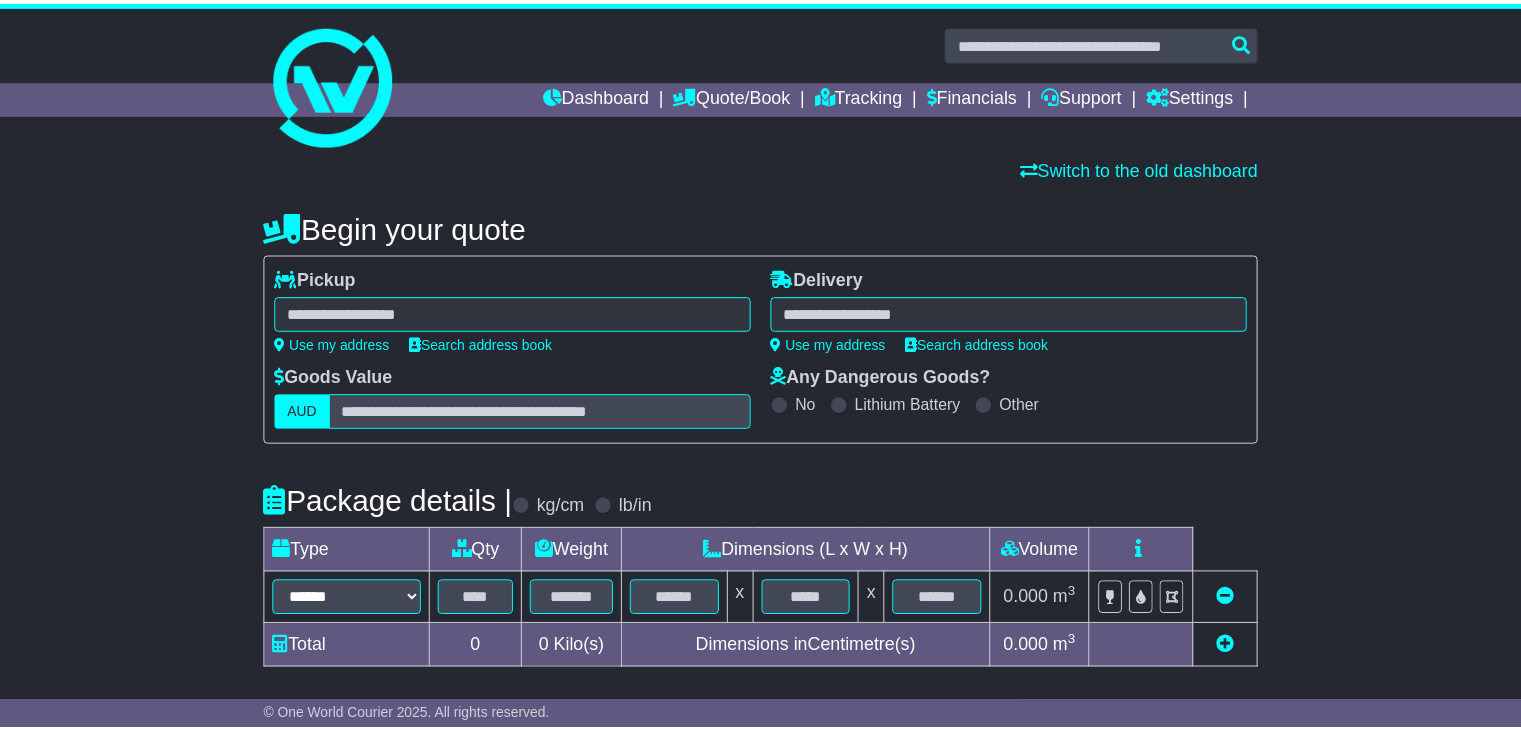 scroll, scrollTop: 0, scrollLeft: 0, axis: both 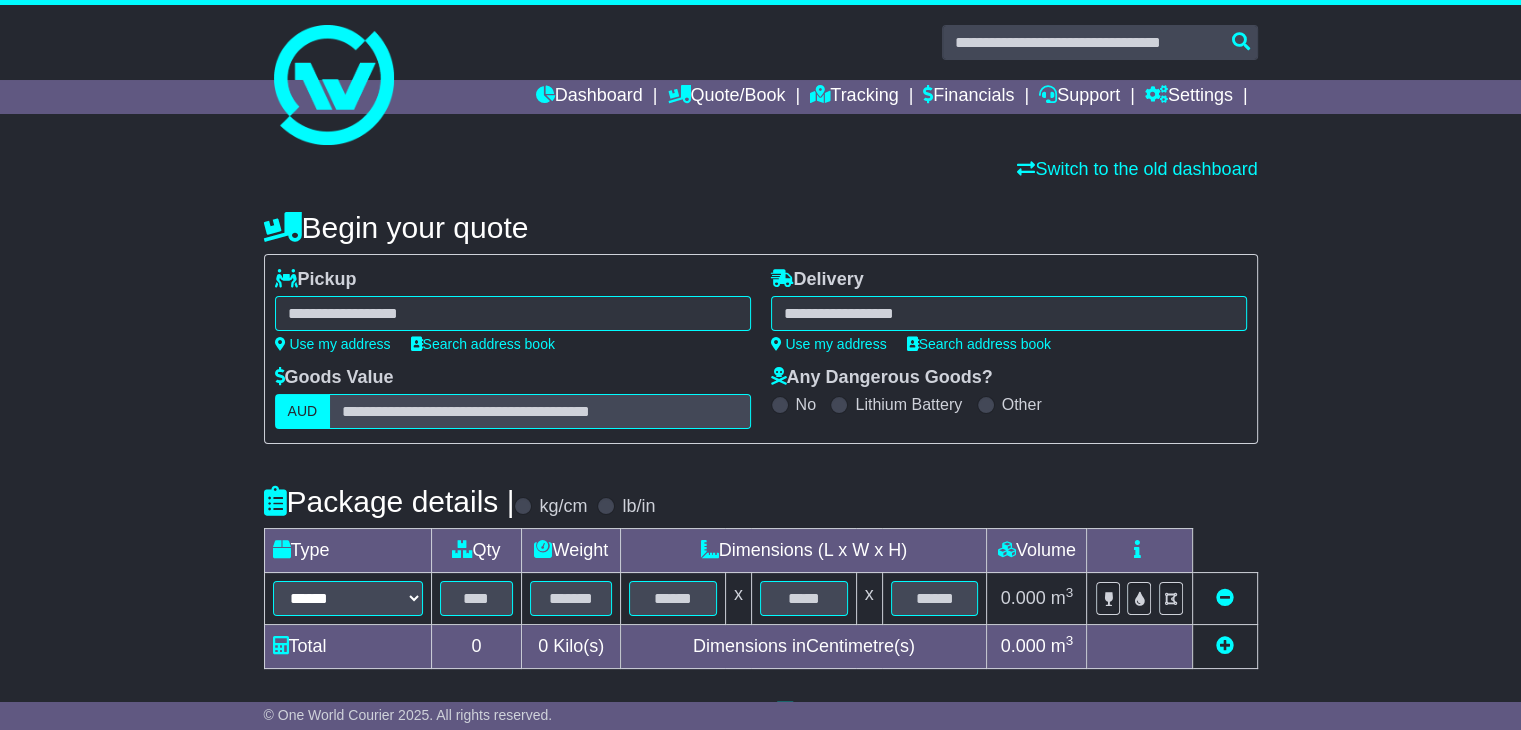 click at bounding box center [1009, 313] 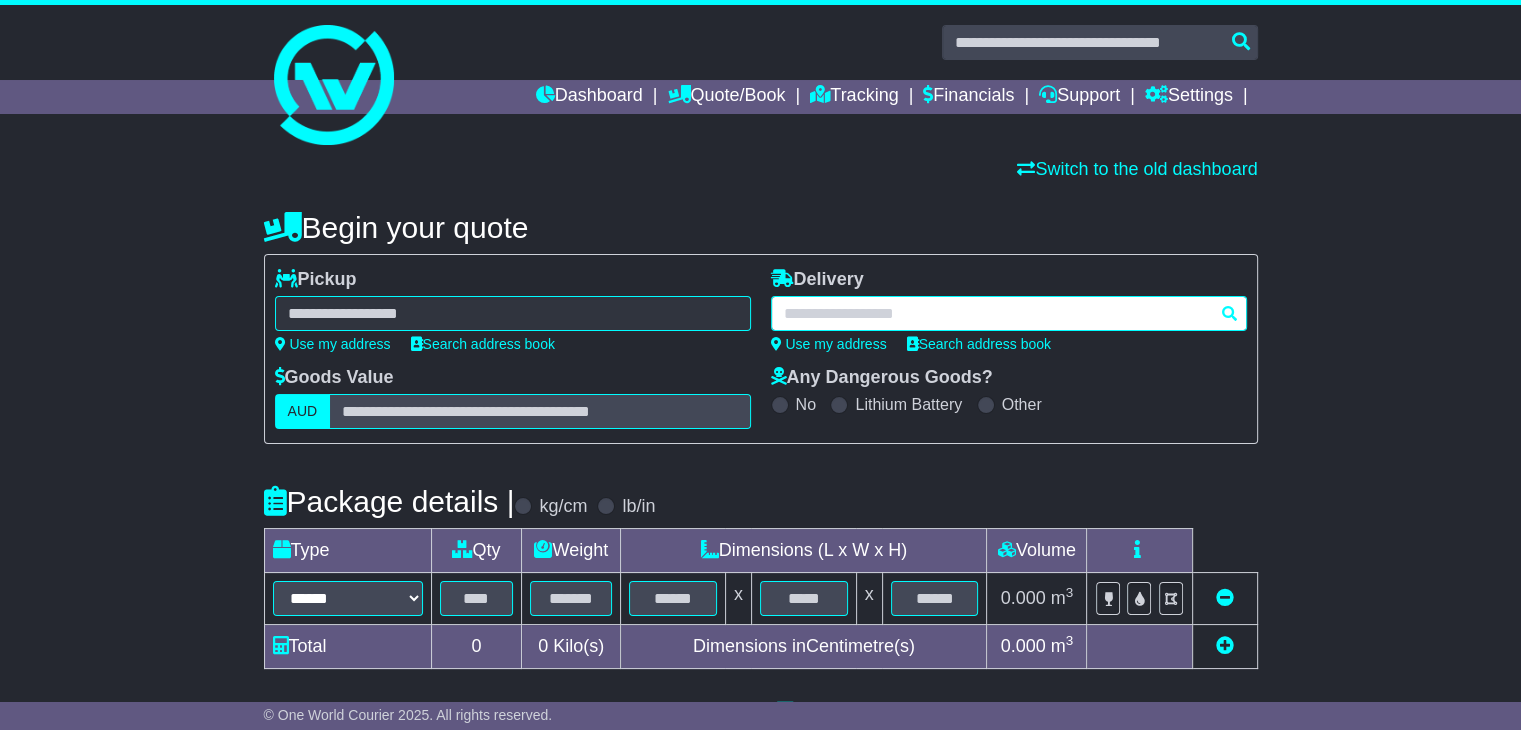paste on "********" 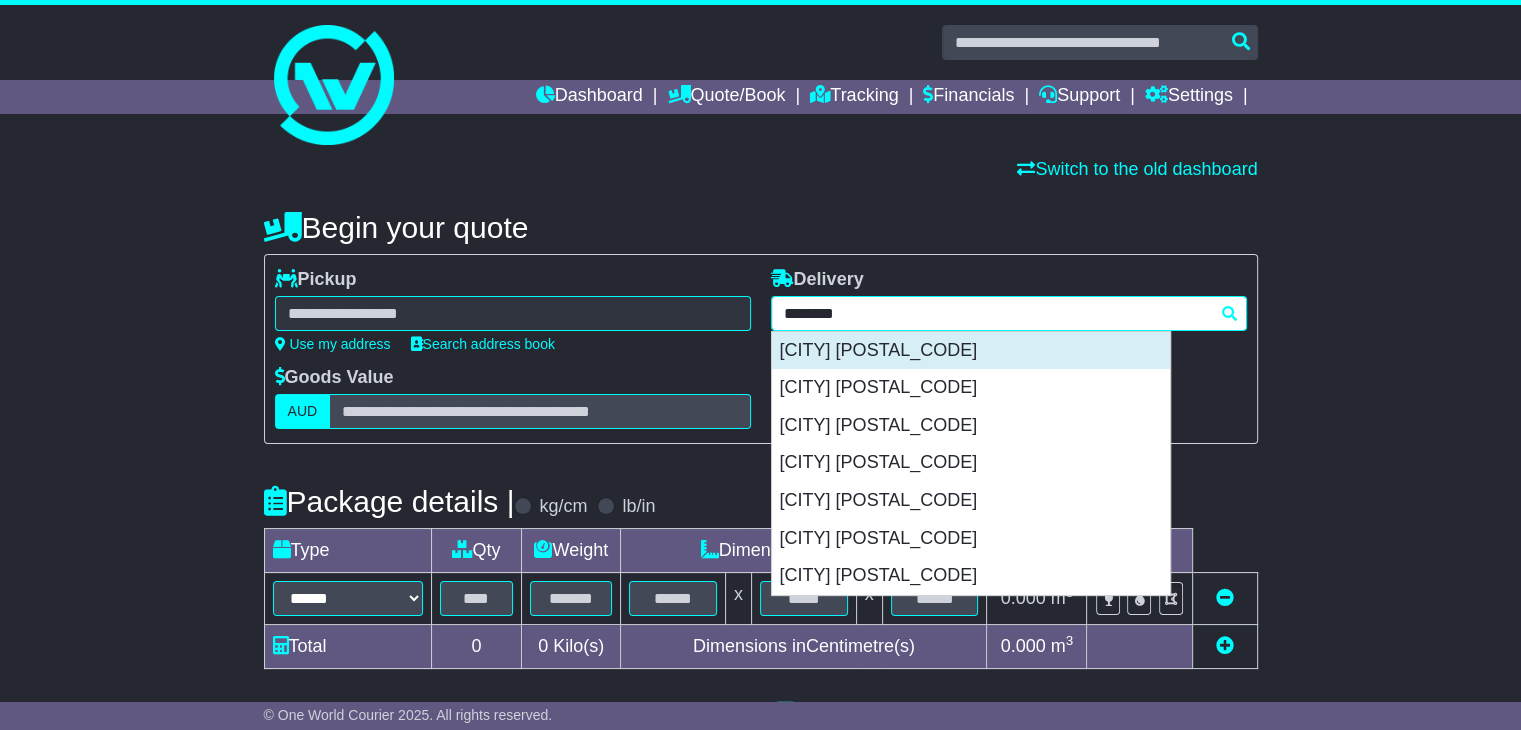 click on "[CITY] [POSTAL_CODE]" at bounding box center (971, 351) 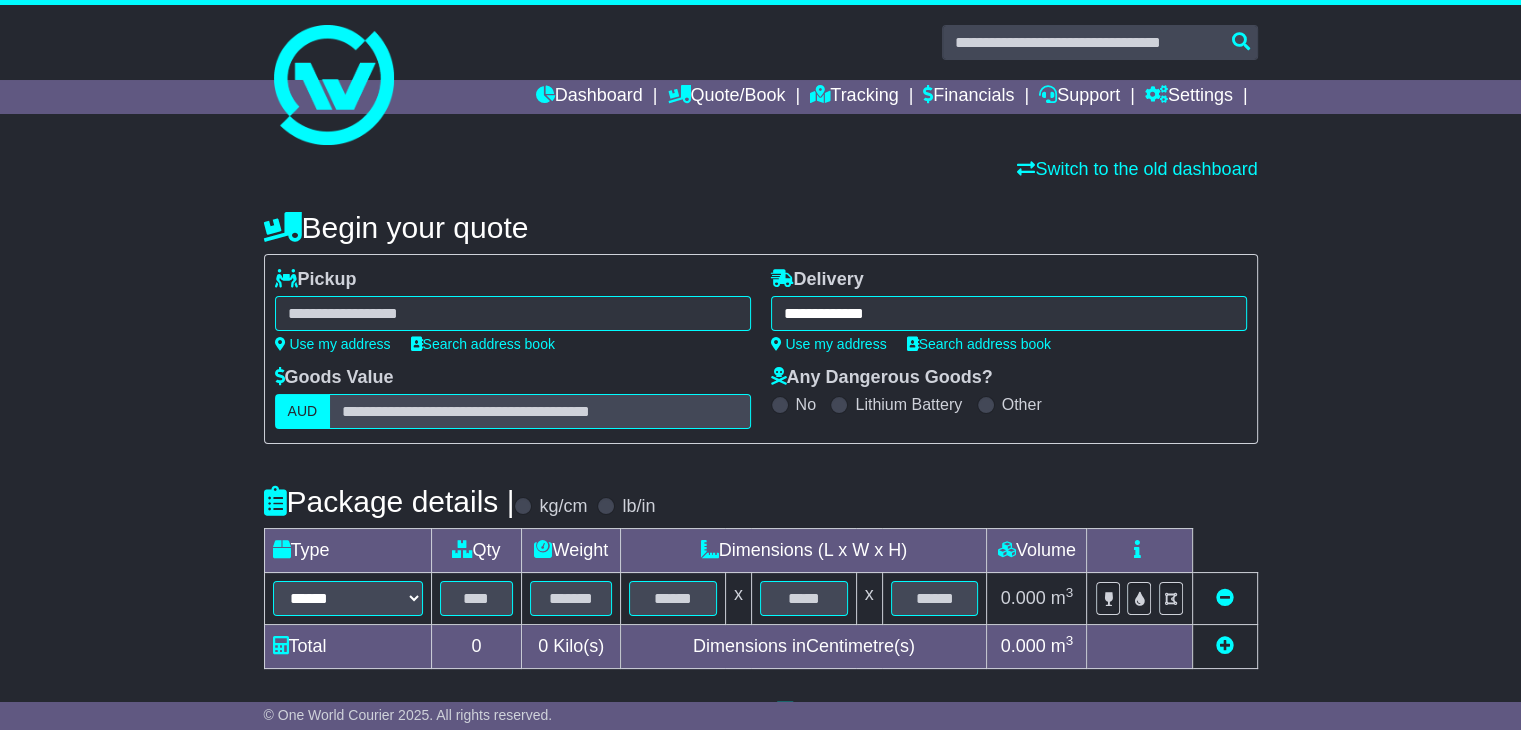 type on "**********" 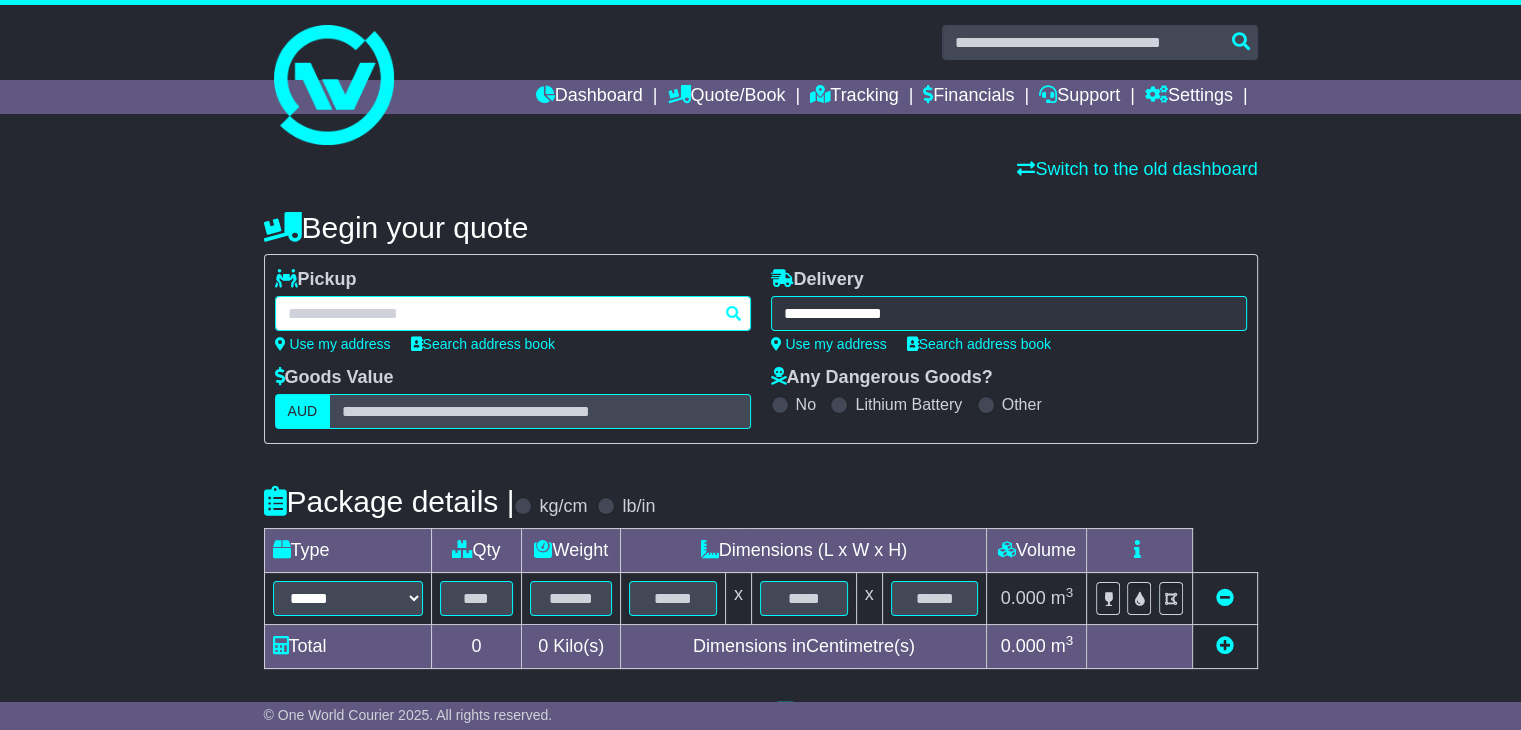 click at bounding box center [513, 313] 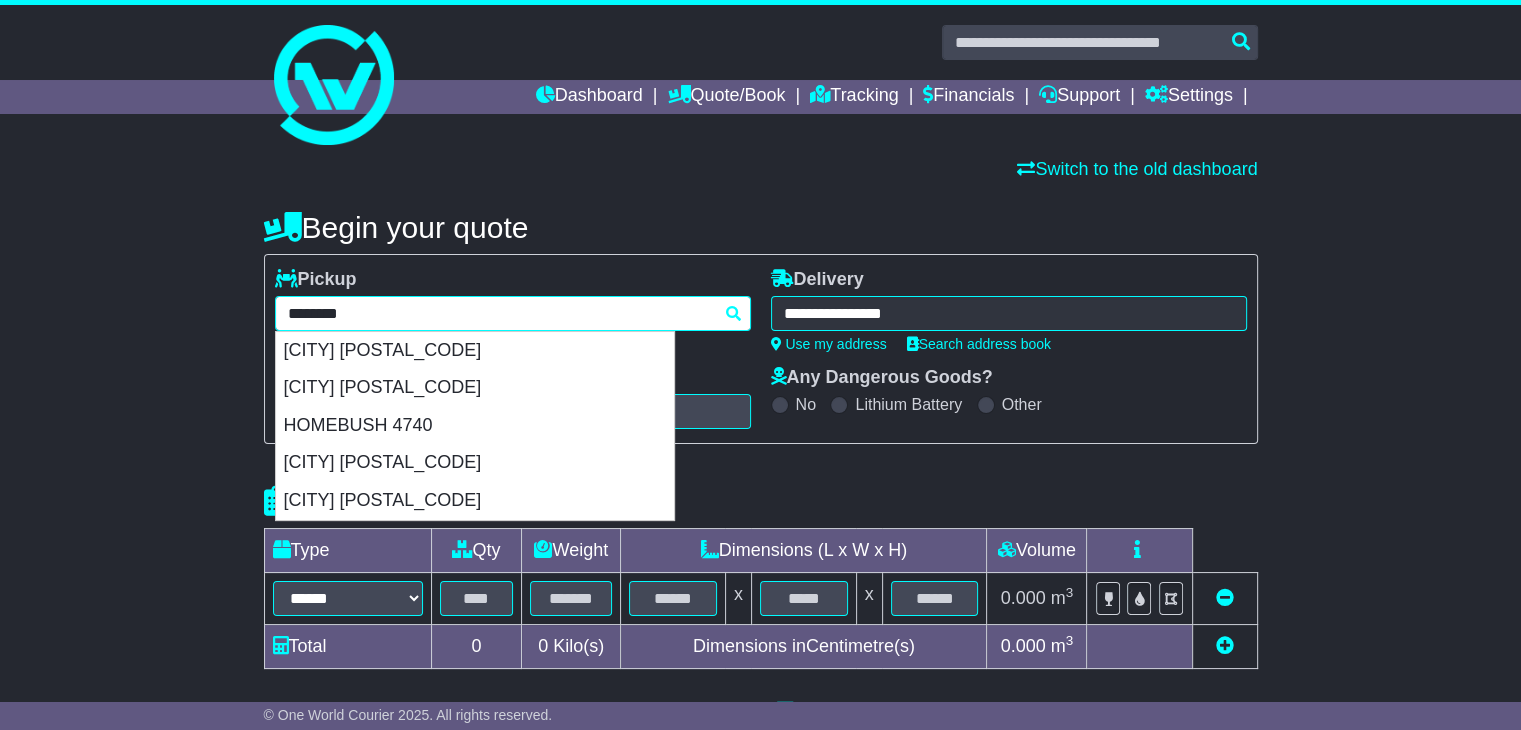 click on "******** HOMEBUSH HOMEBUSH 2140 HOMEBUSH 3465 HOMEBUSH 4740 HOMEBUSH SOUTH 2140 HOMEBUSH WEST 2140" at bounding box center (513, 313) 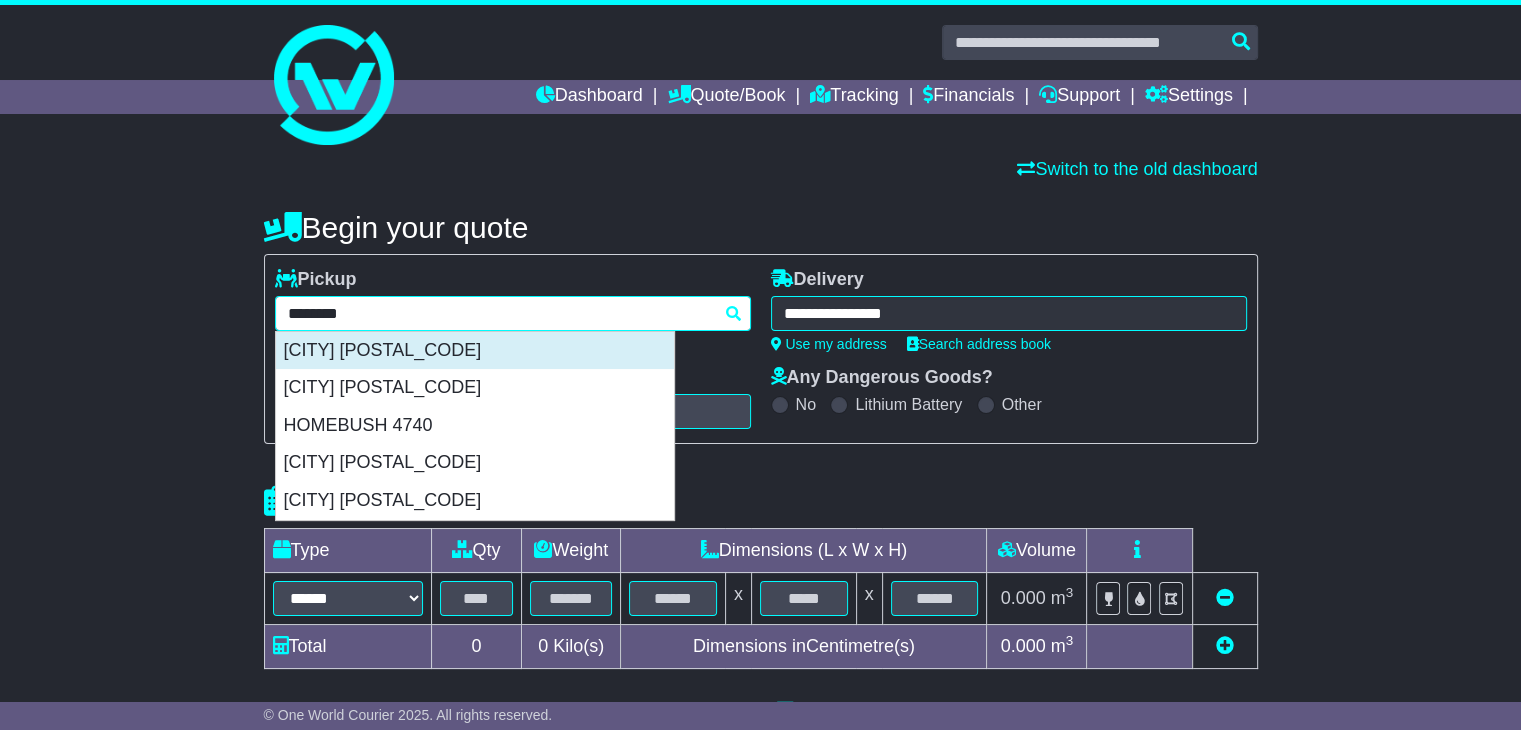 click on "HOMEBUSH 2140" at bounding box center [475, 351] 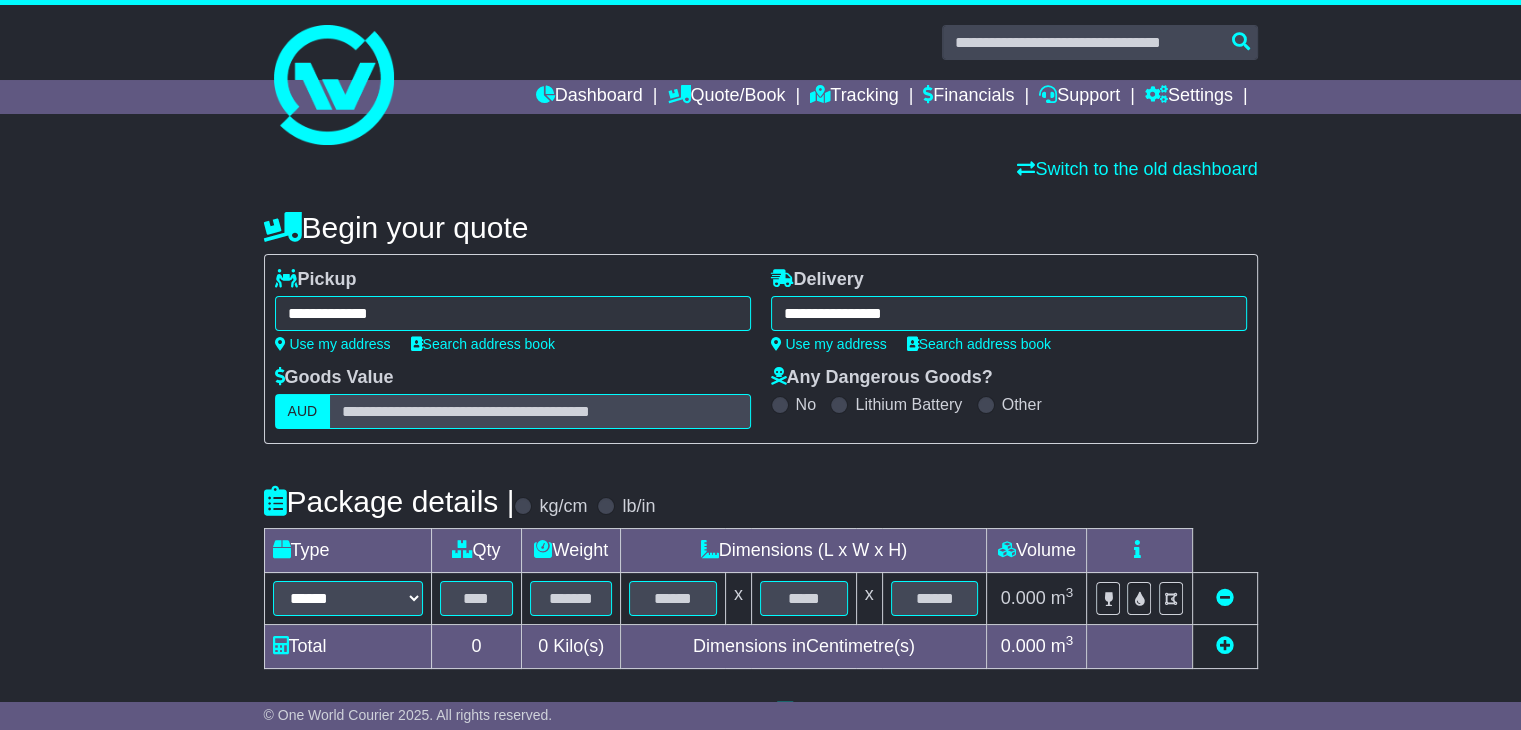 type on "**********" 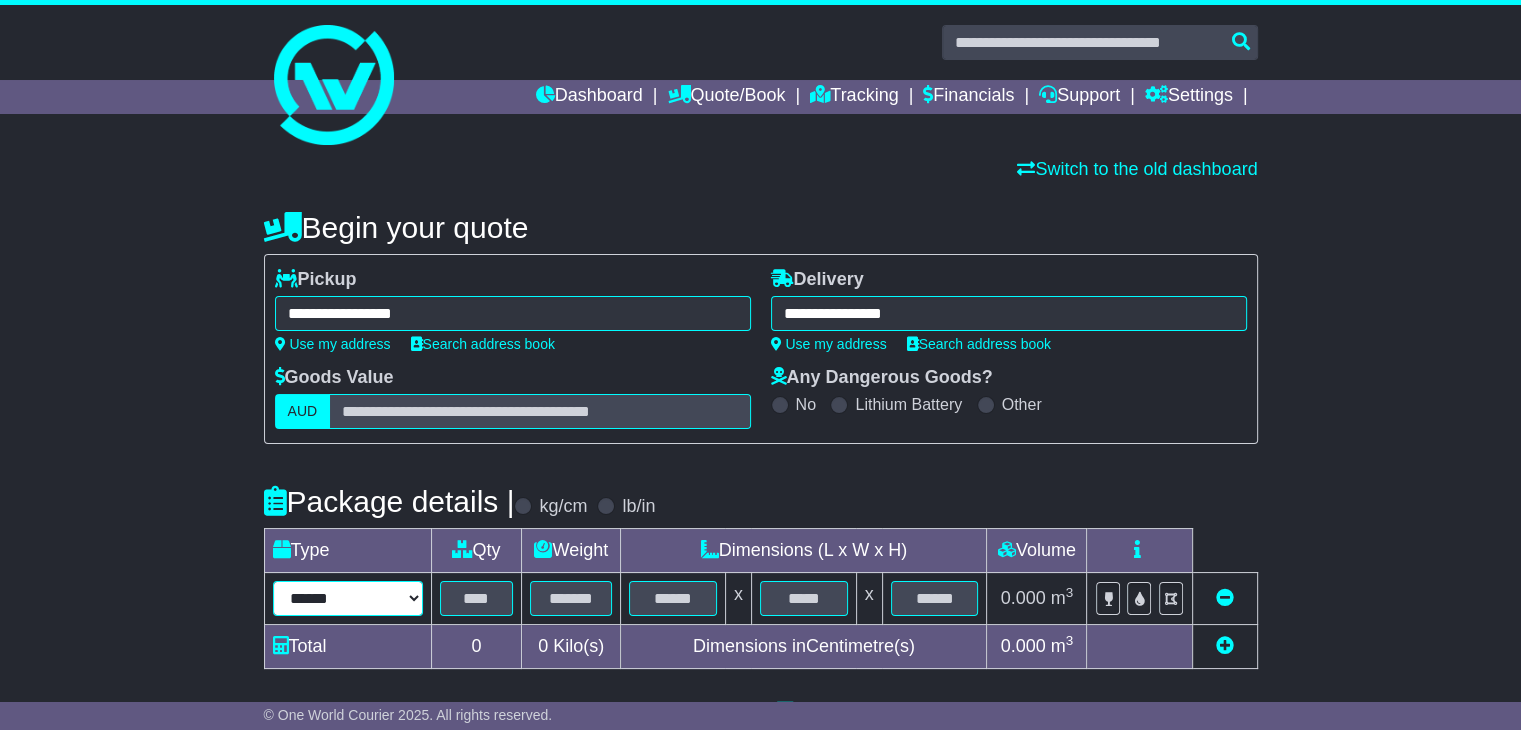 click on "****** ****** *** ******** ***** **** **** ****** *** *******" at bounding box center (348, 598) 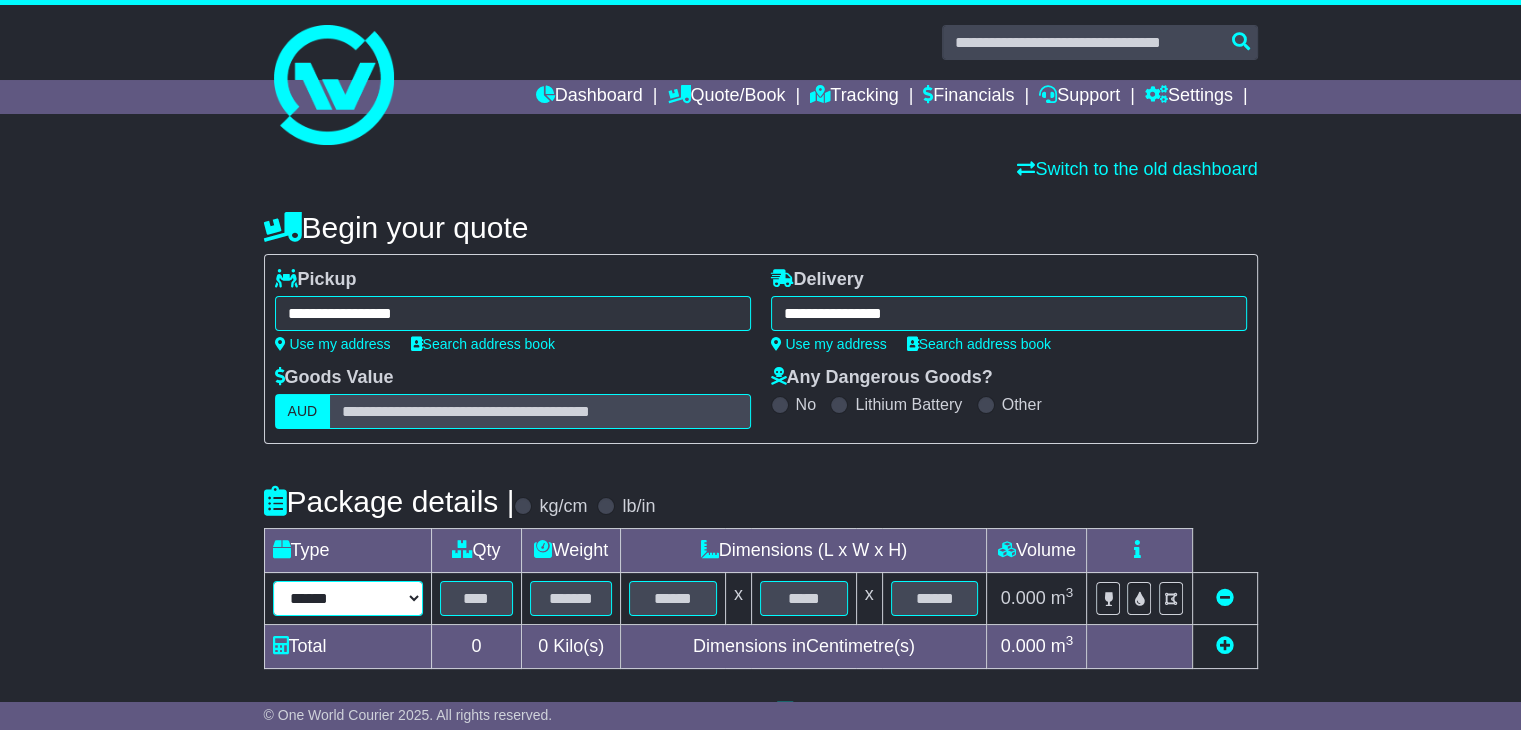 select on "*****" 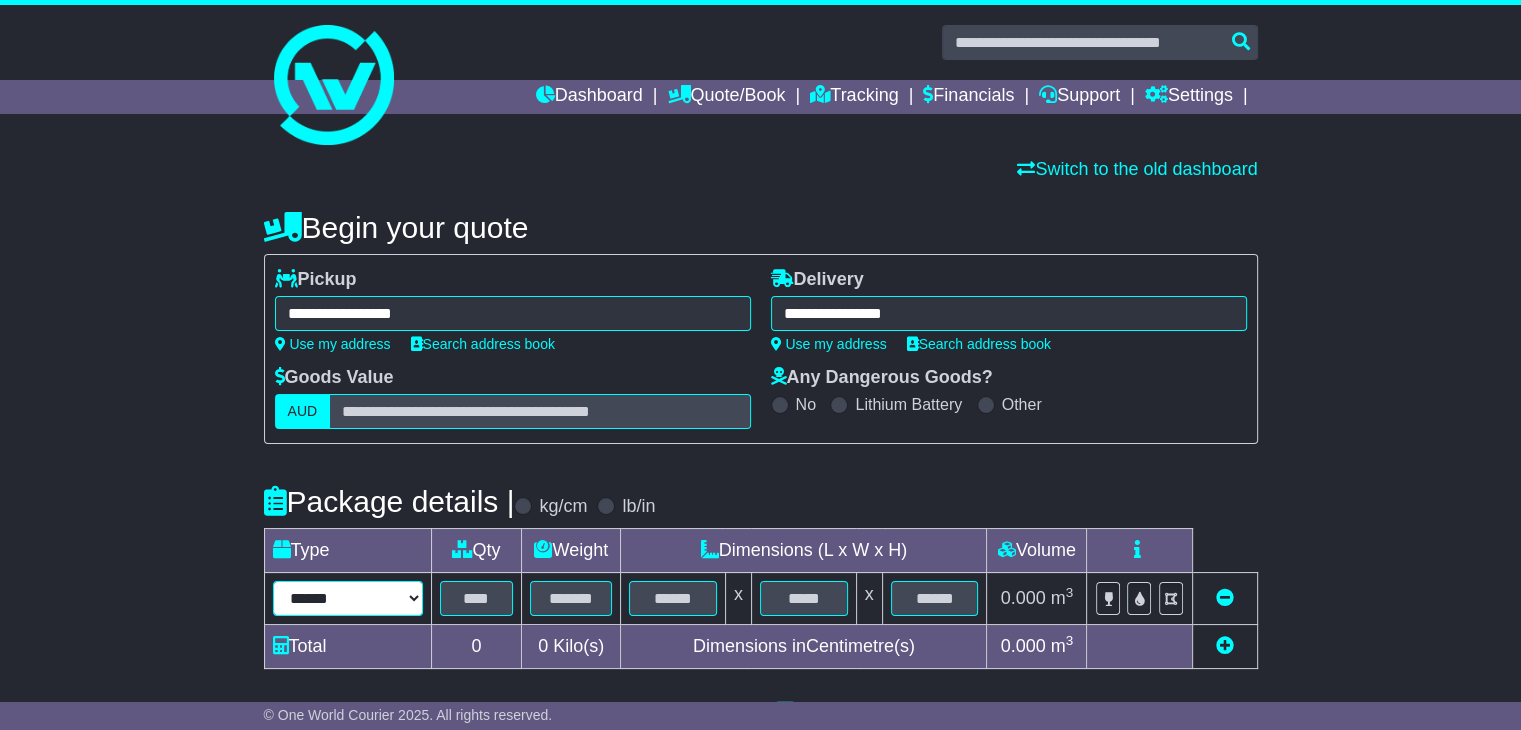 click on "****** ****** *** ******** ***** **** **** ****** *** *******" at bounding box center [348, 598] 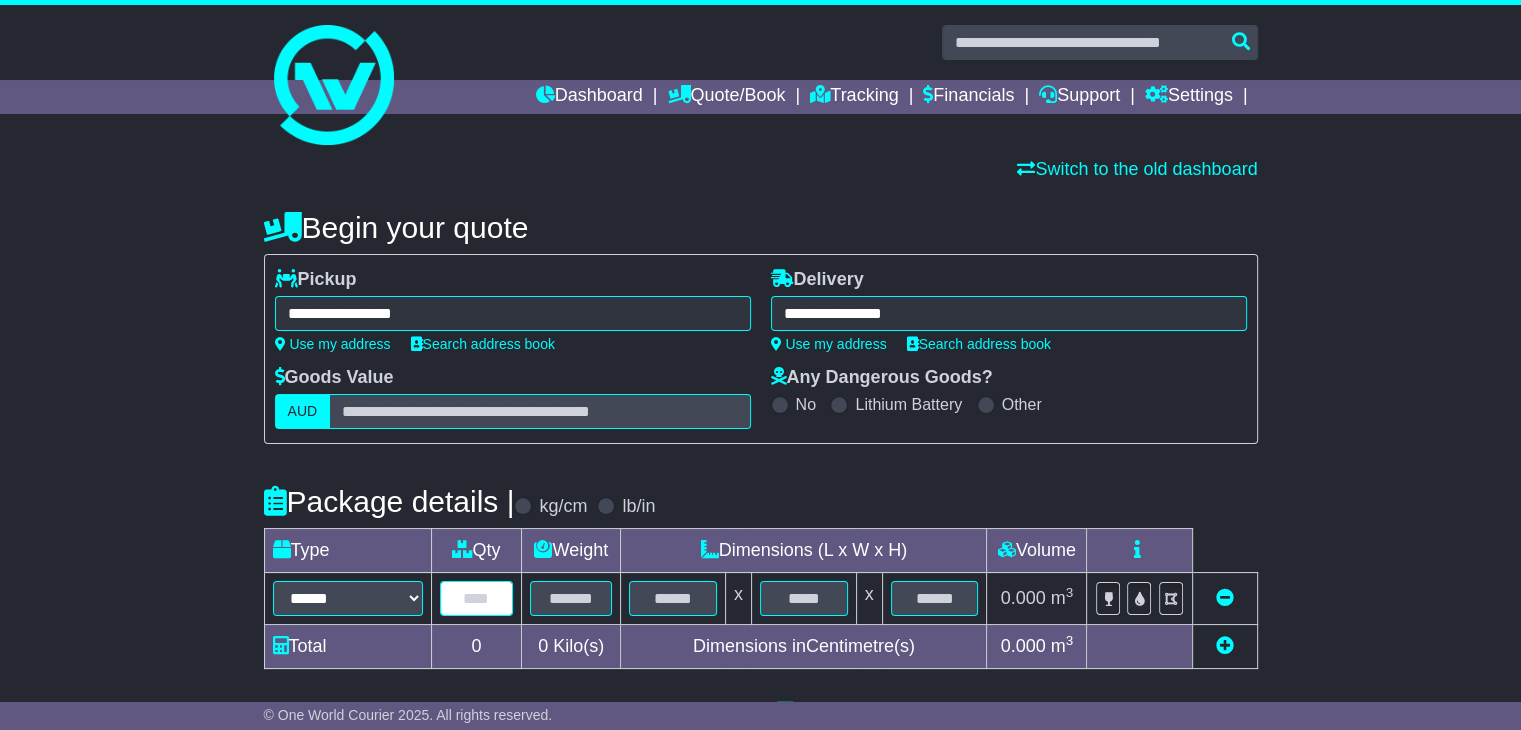 click at bounding box center [477, 598] 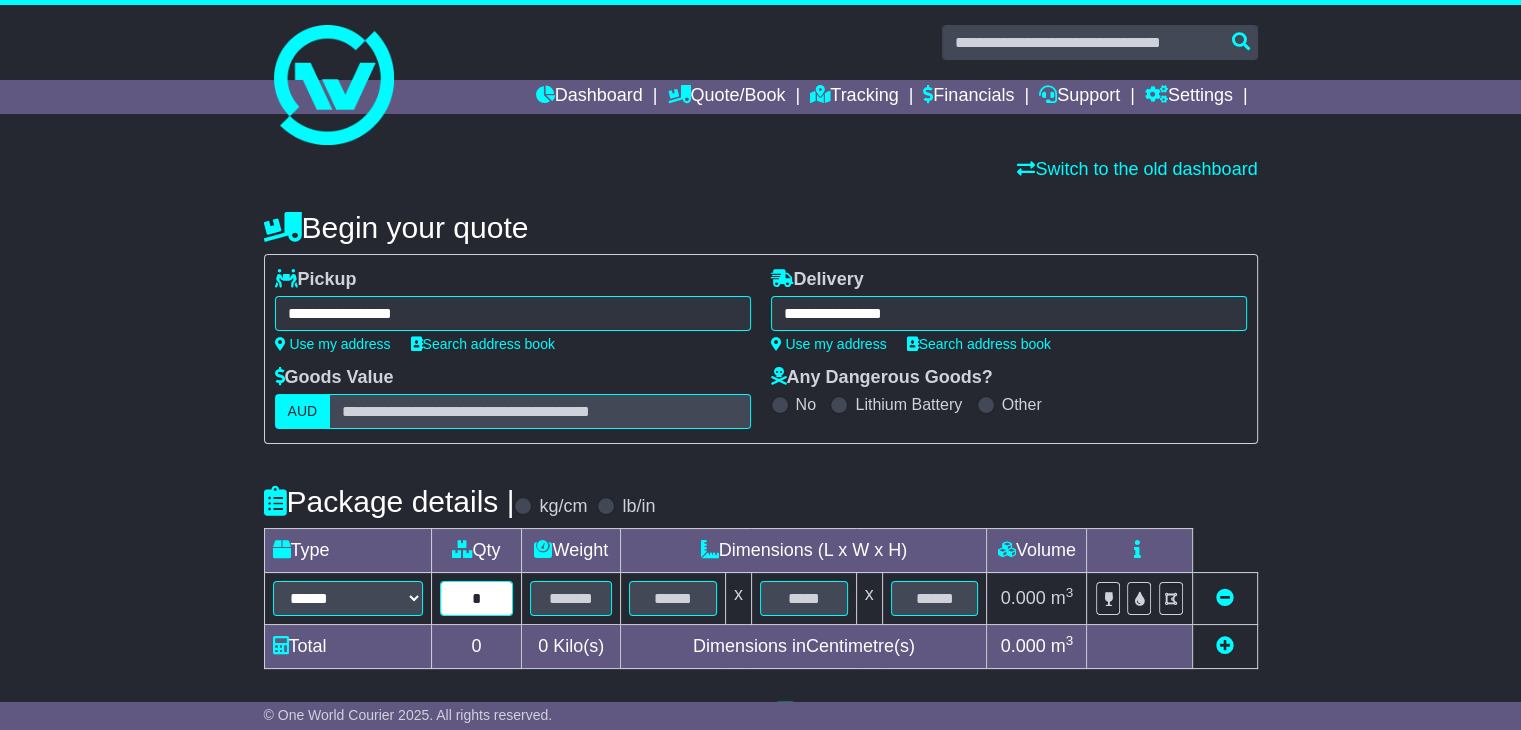 type on "*" 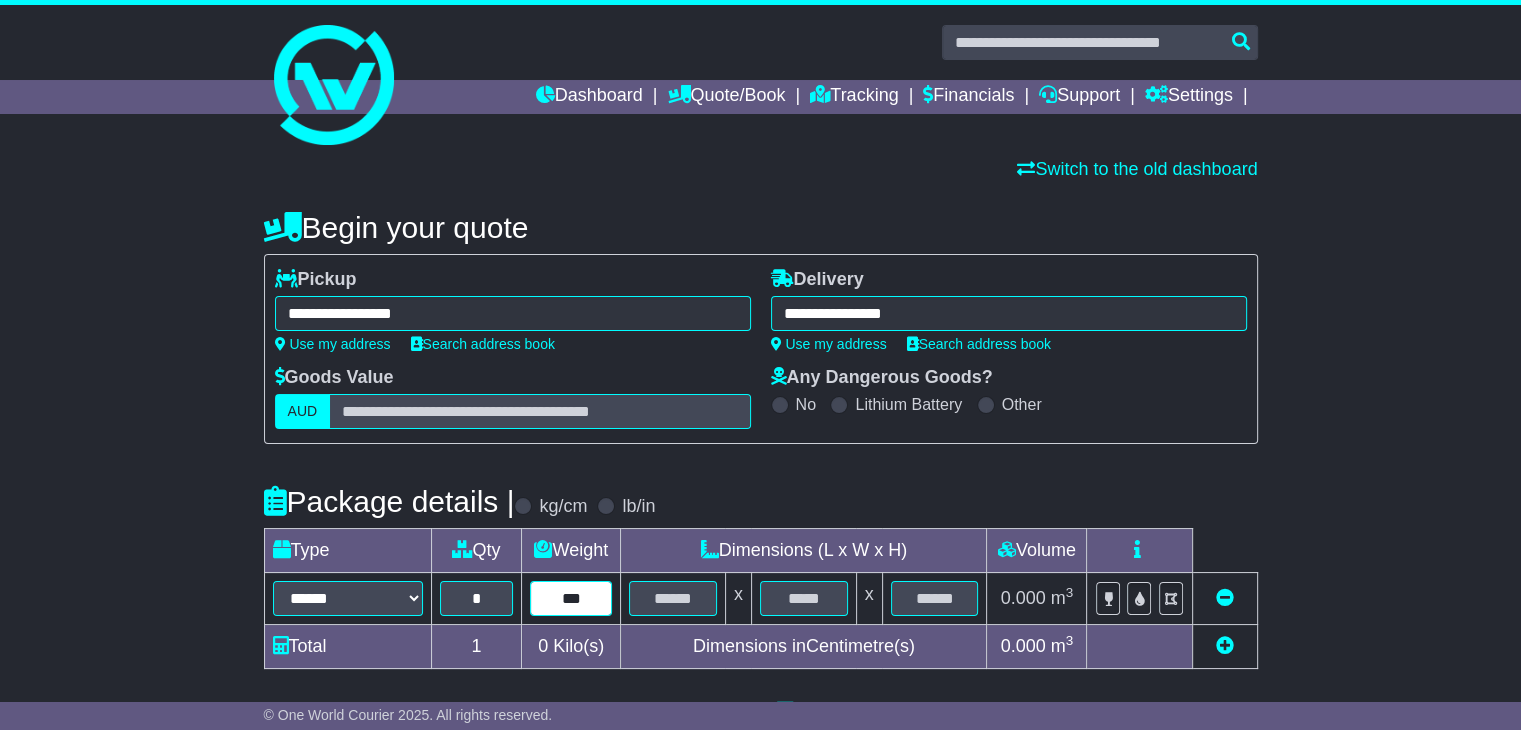 type on "***" 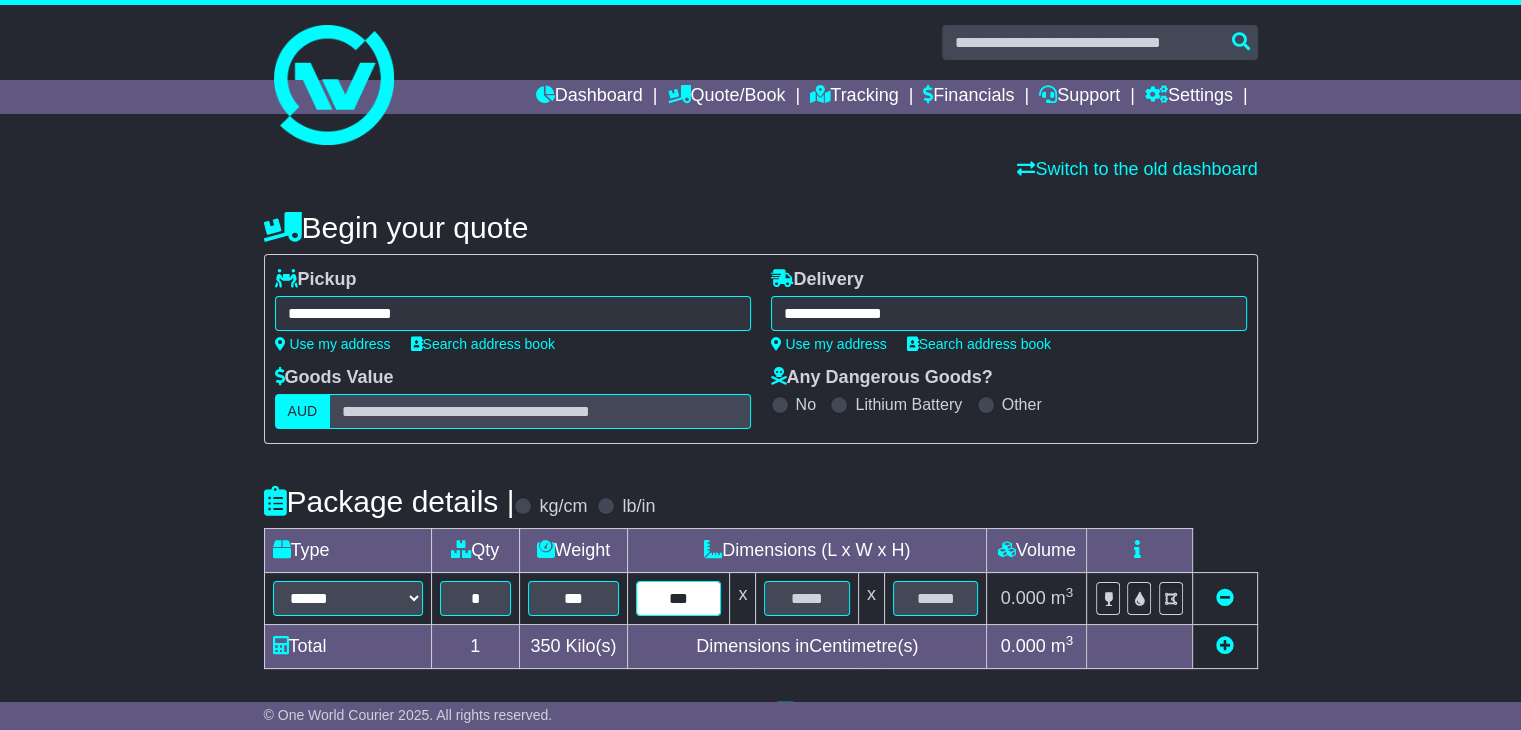 type on "***" 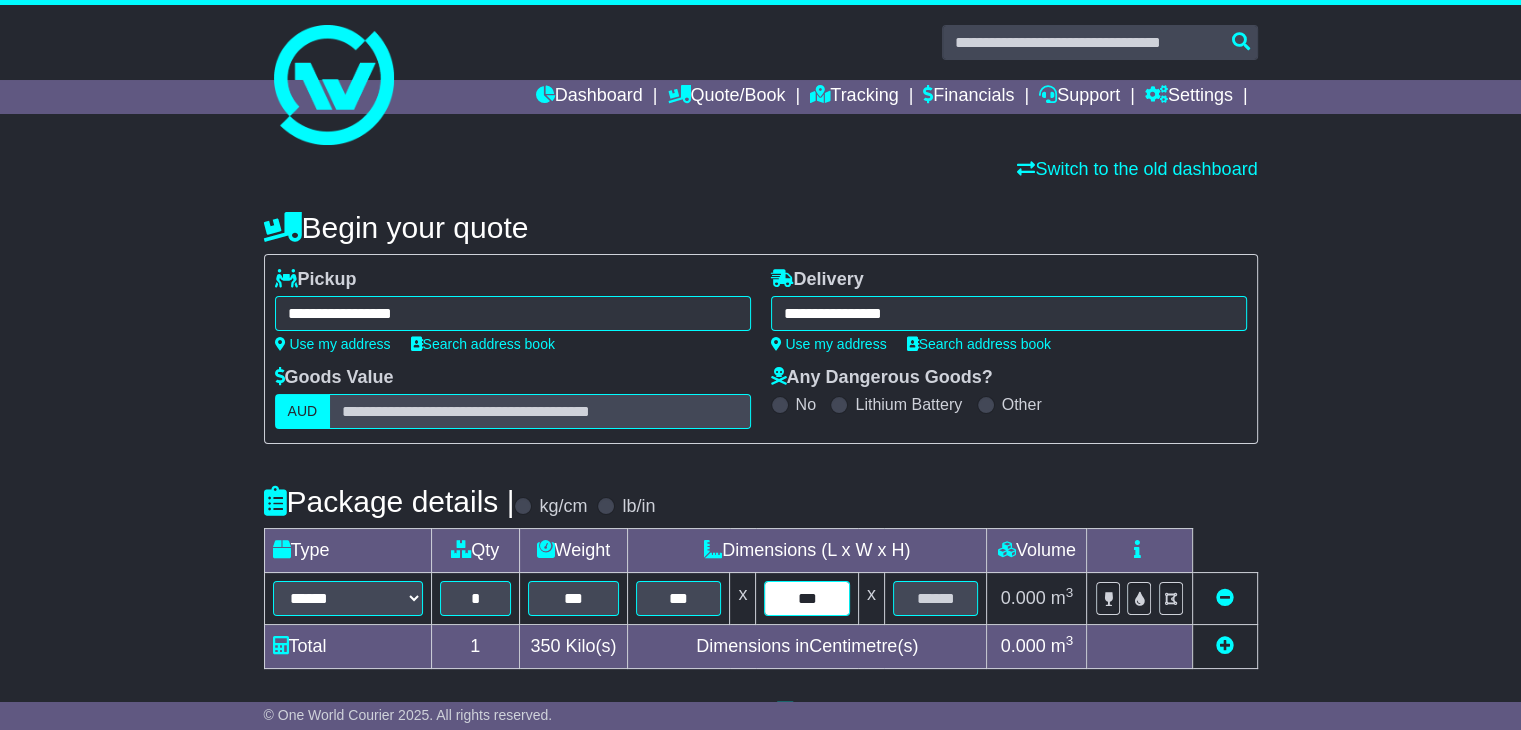 type on "***" 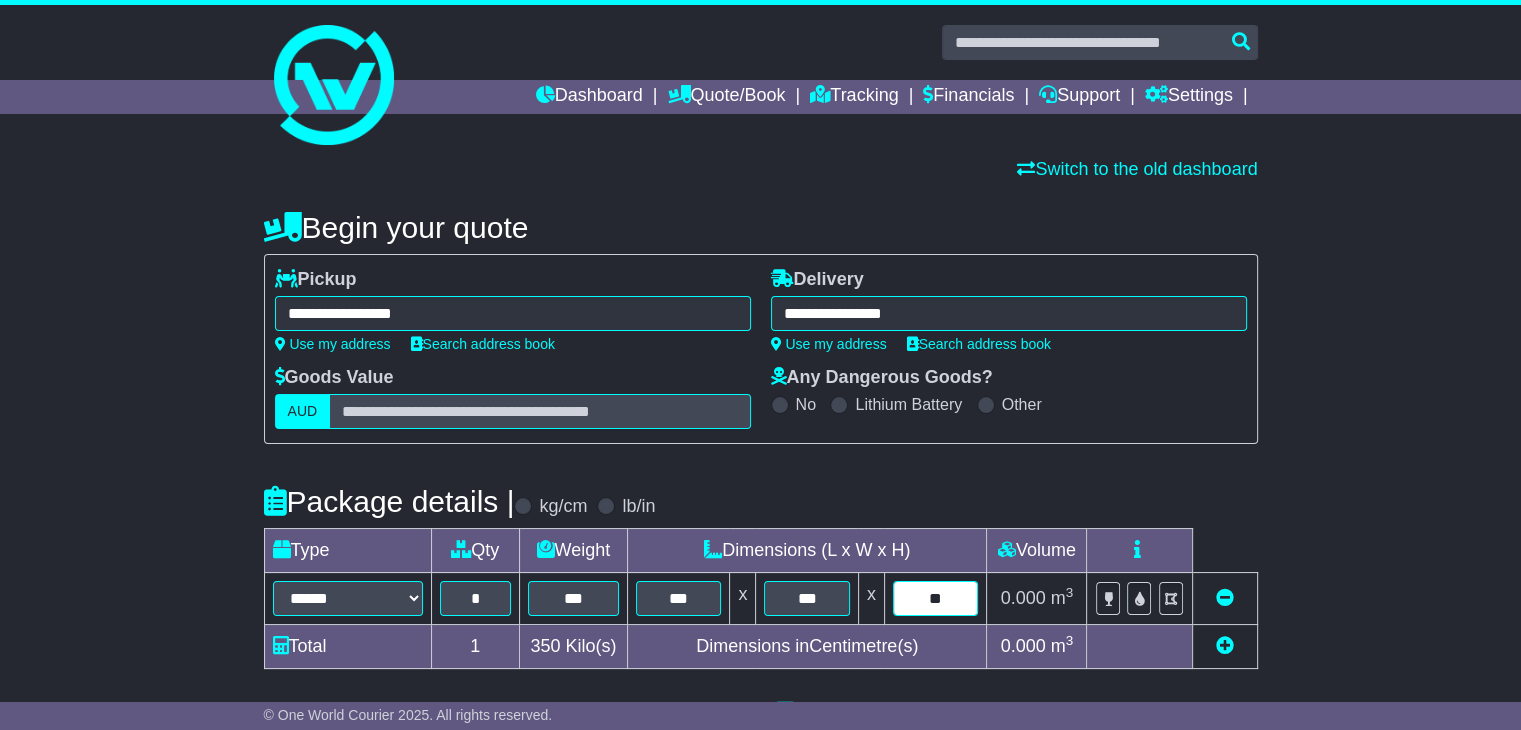 type on "**" 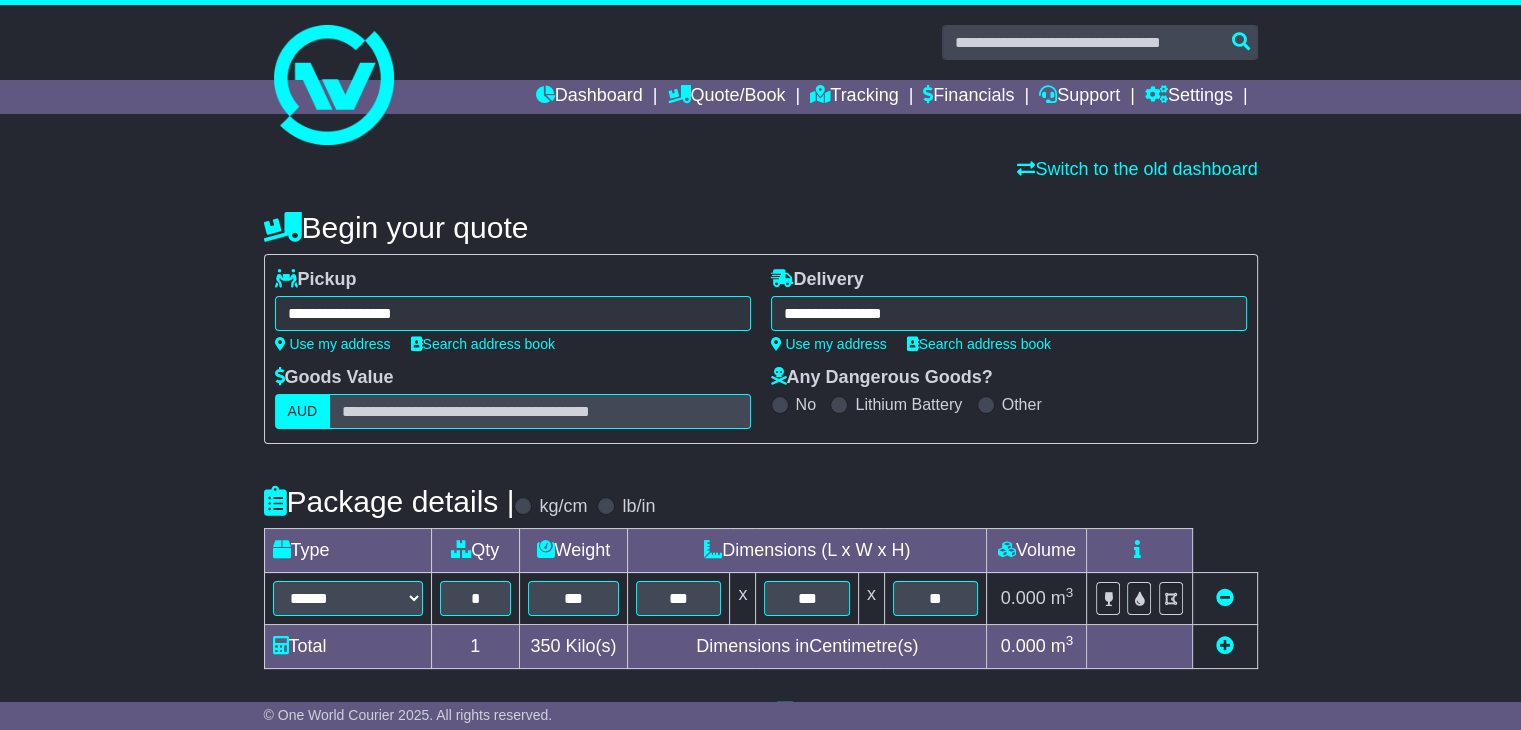 scroll, scrollTop: 500, scrollLeft: 0, axis: vertical 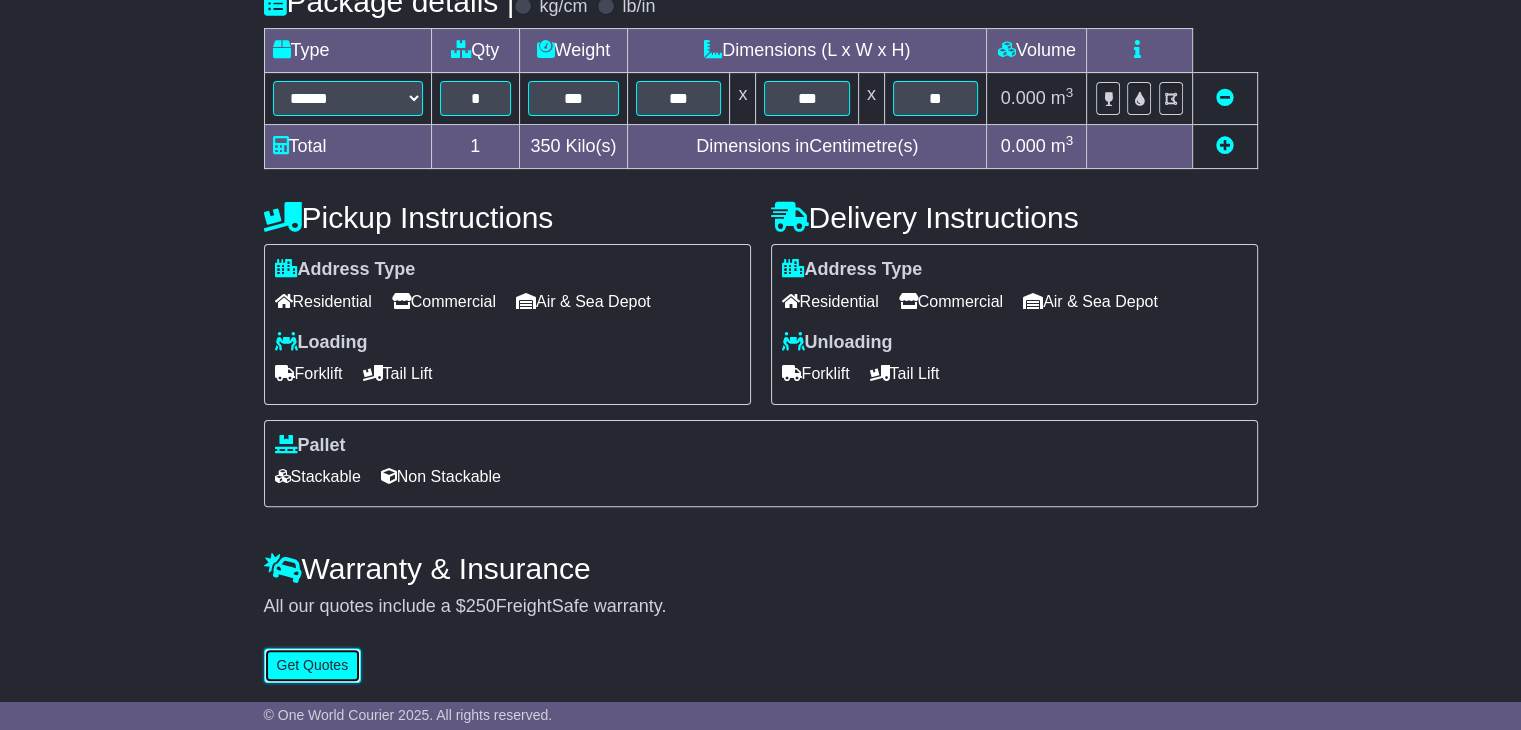 type 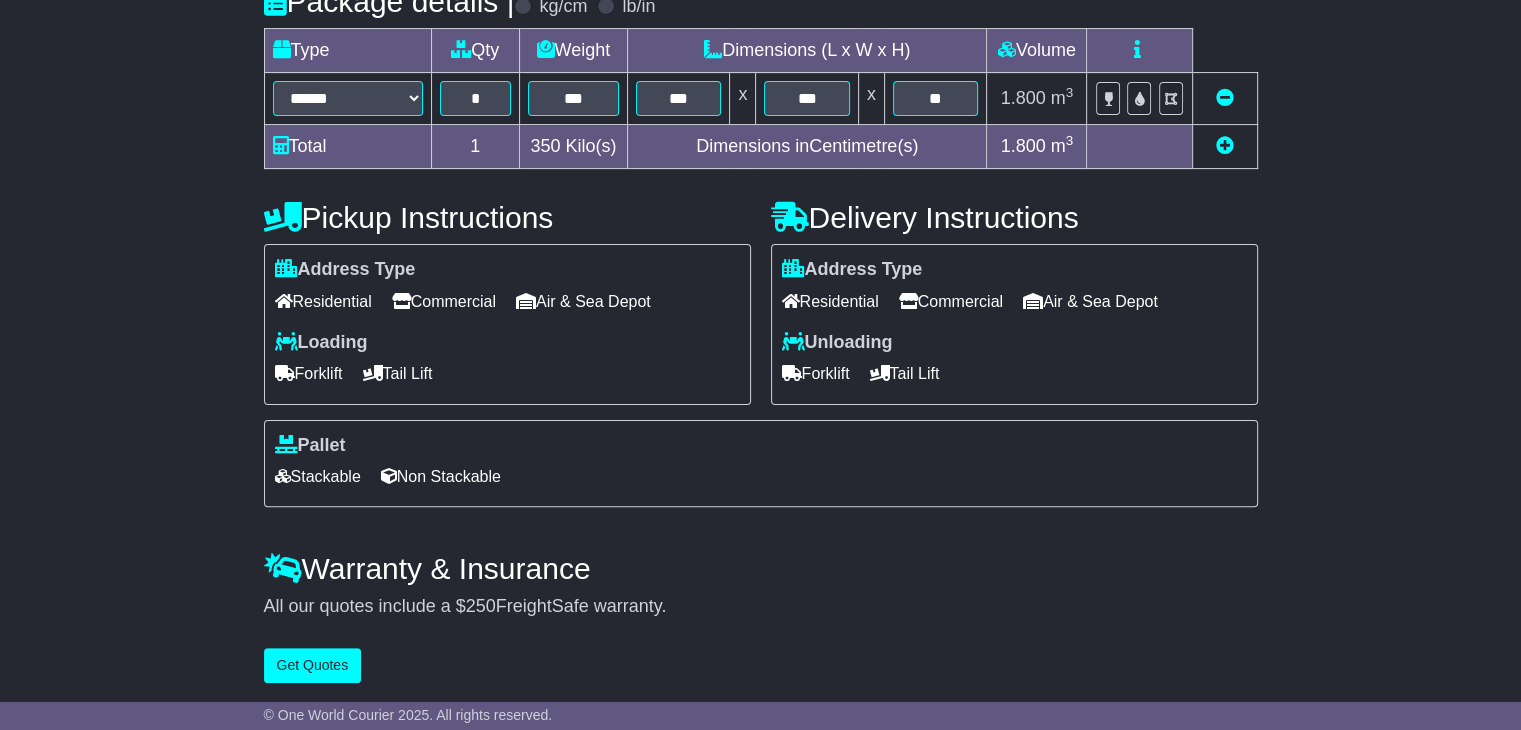 click on "Commercial" at bounding box center [444, 301] 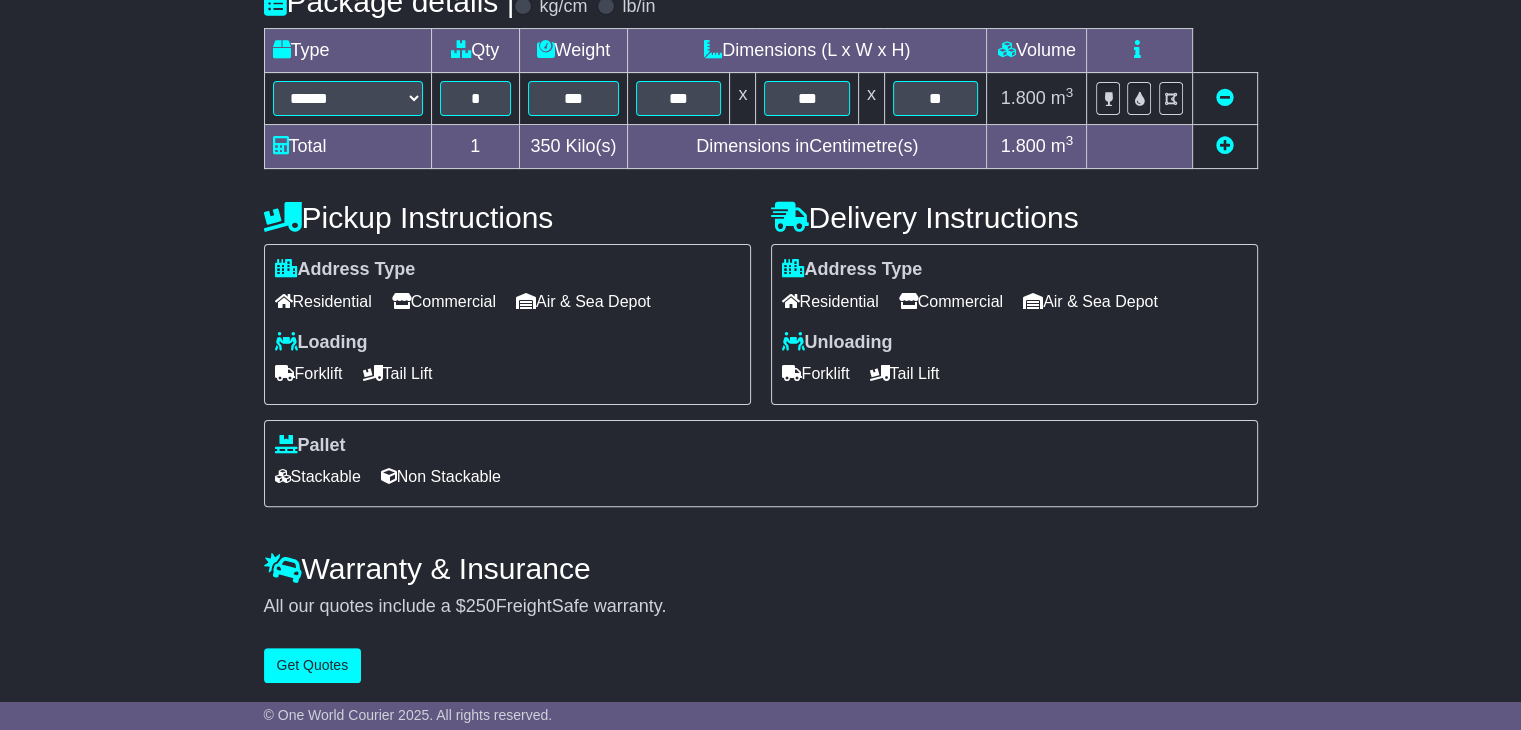 click on "Residential" at bounding box center [830, 301] 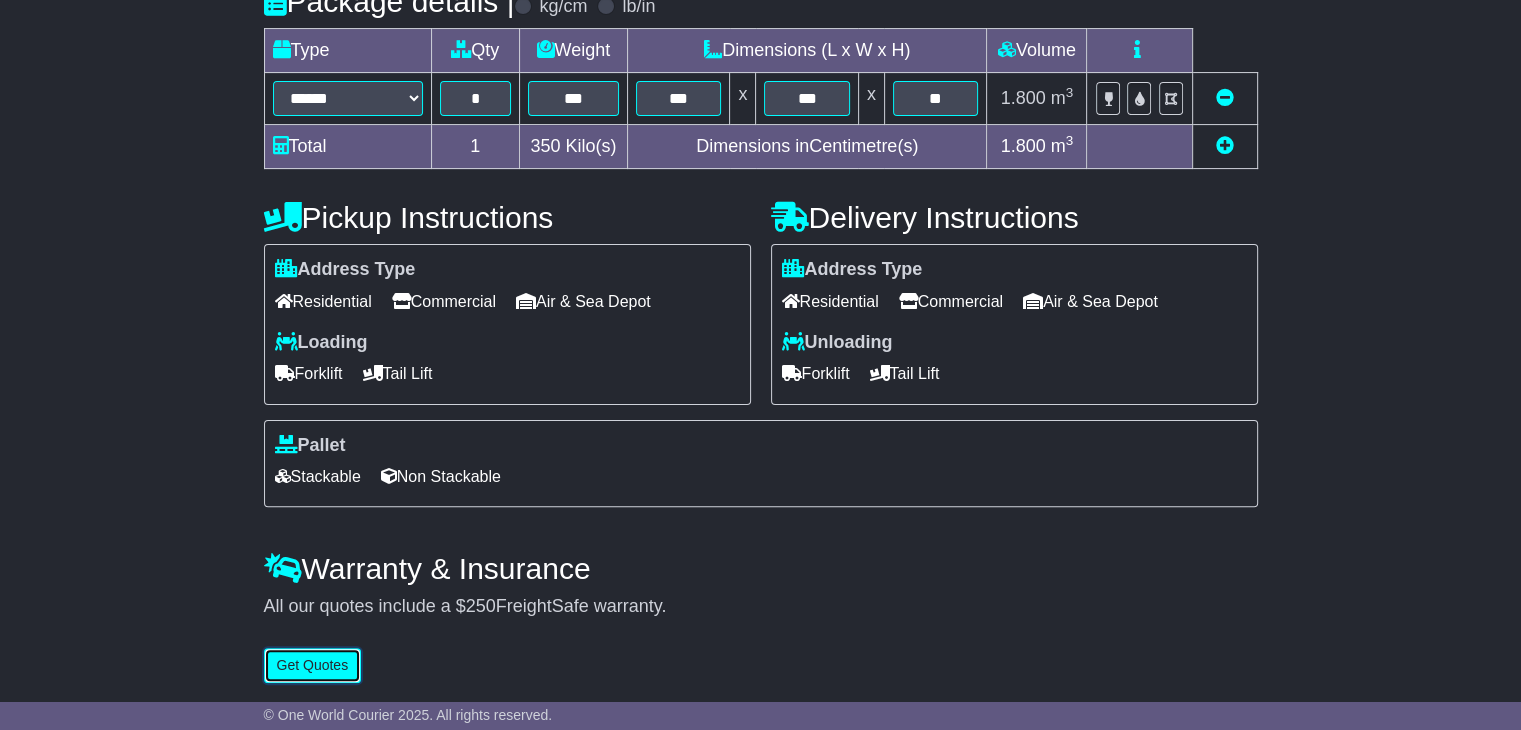 click on "Get Quotes" at bounding box center (313, 665) 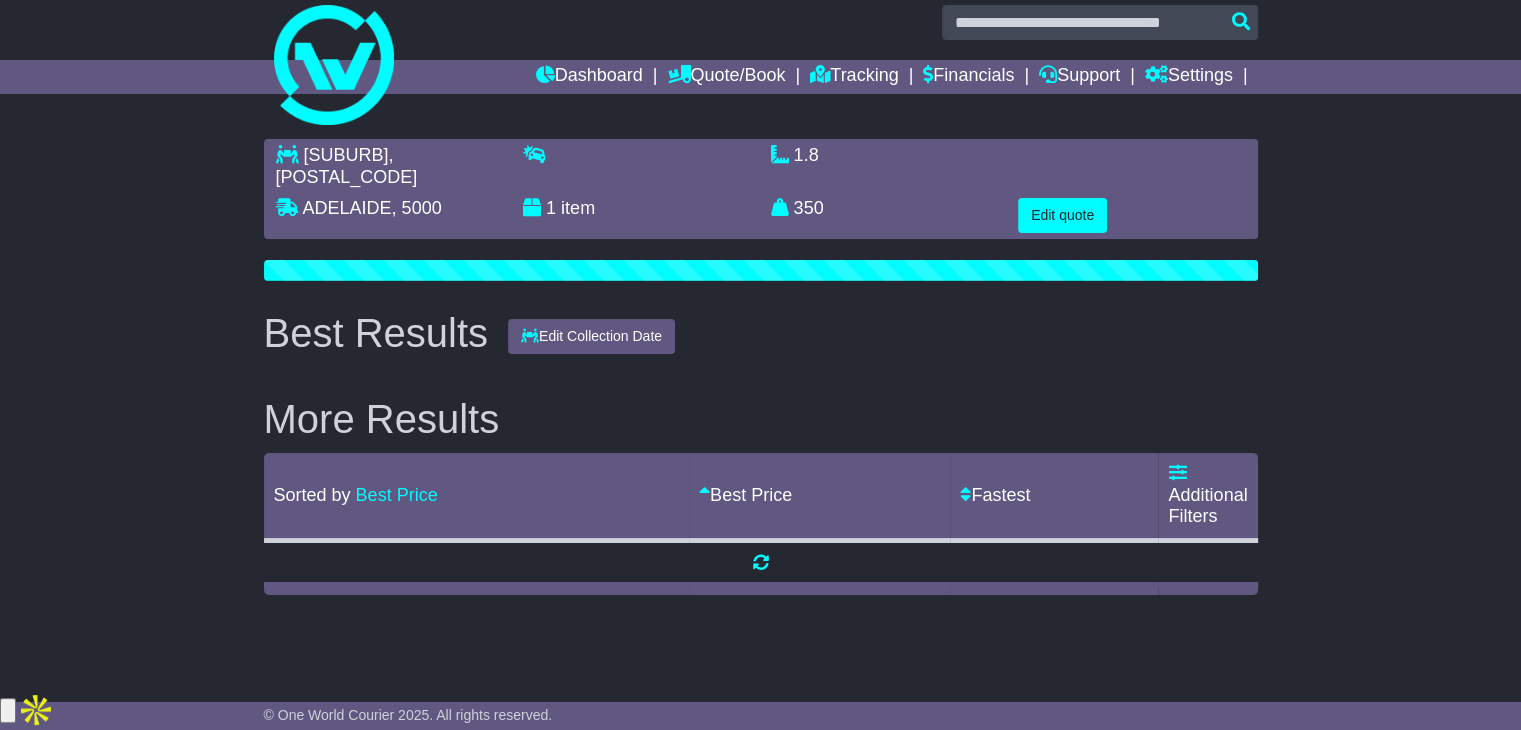 scroll, scrollTop: 0, scrollLeft: 0, axis: both 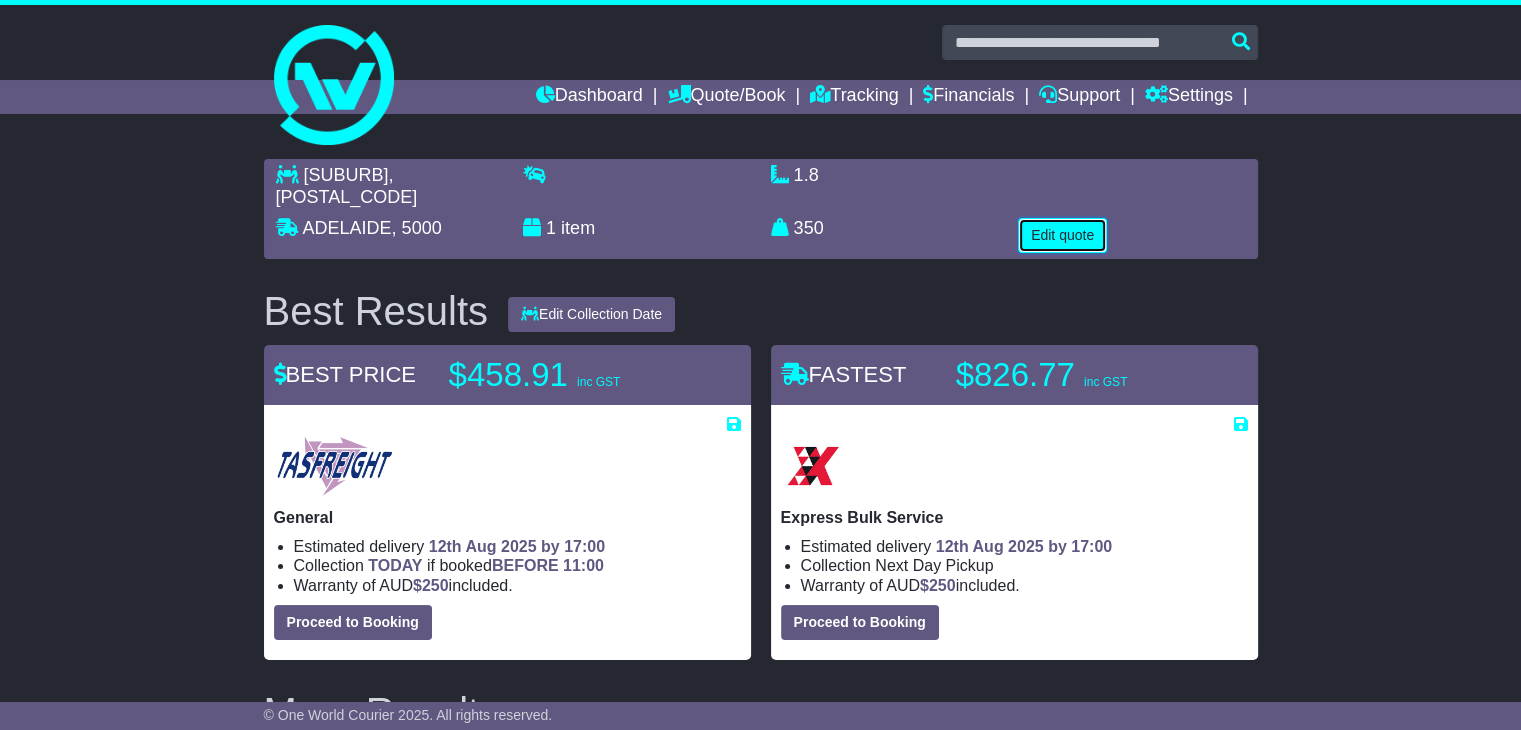 click on "Edit quote" at bounding box center (1062, 235) 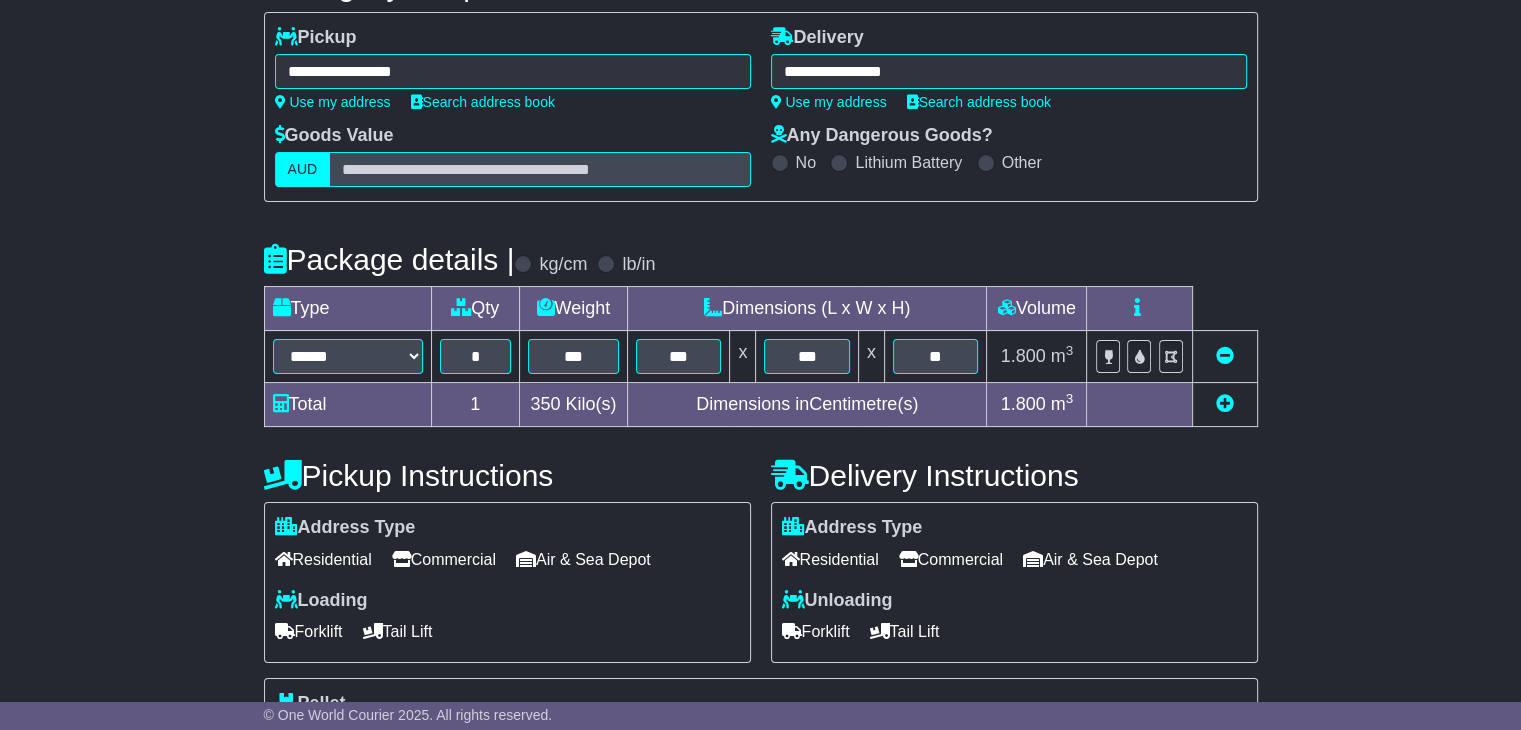 scroll, scrollTop: 400, scrollLeft: 0, axis: vertical 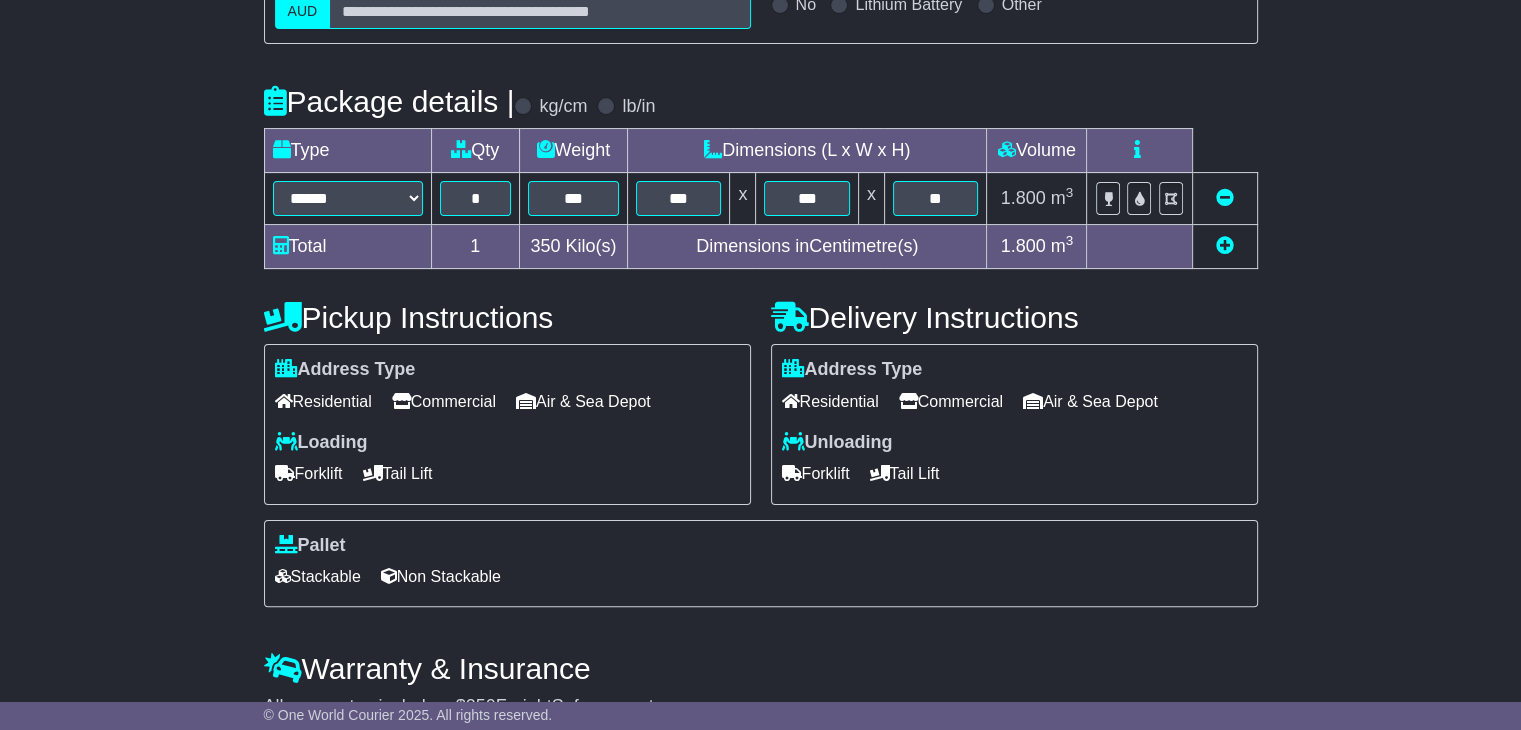 click on "Tail Lift" at bounding box center (398, 473) 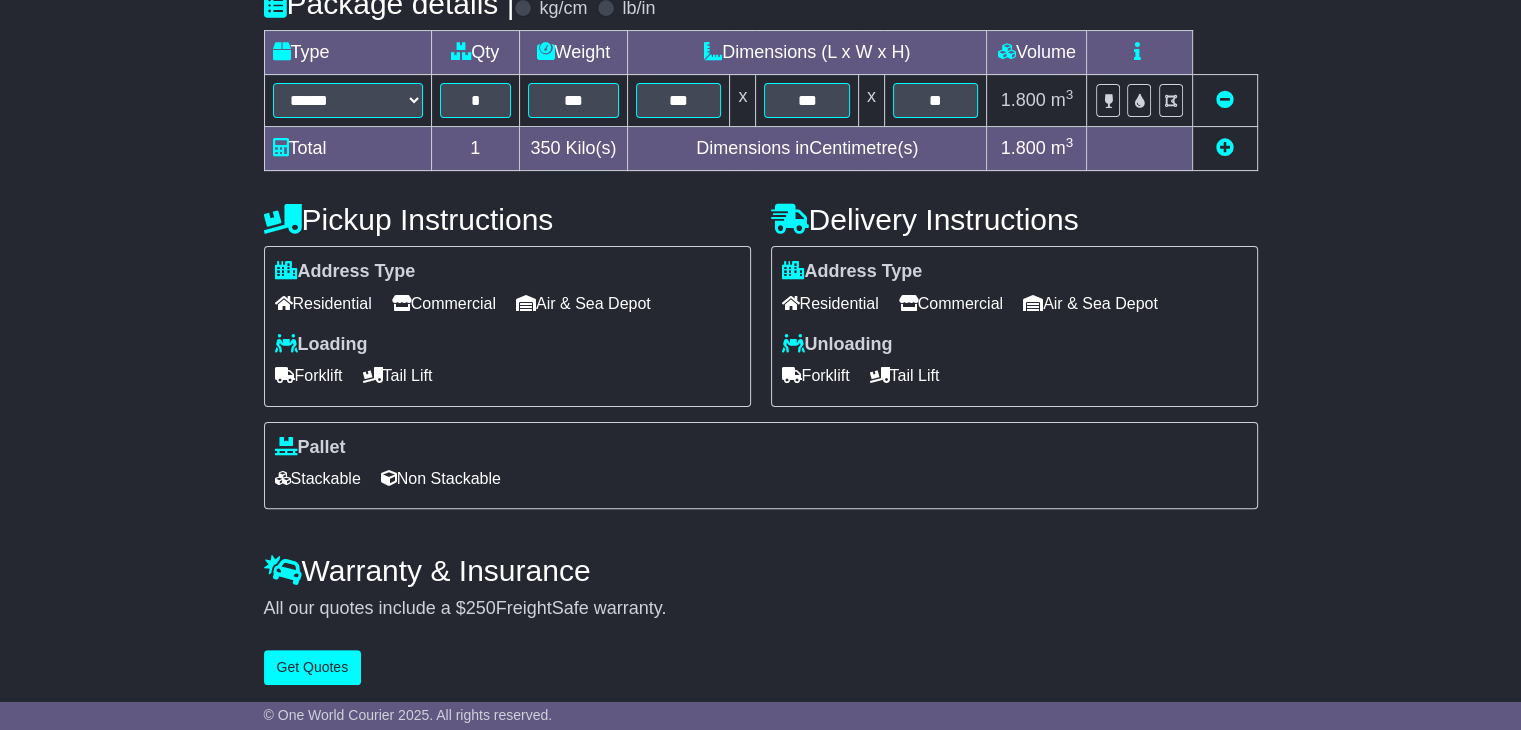 scroll, scrollTop: 505, scrollLeft: 0, axis: vertical 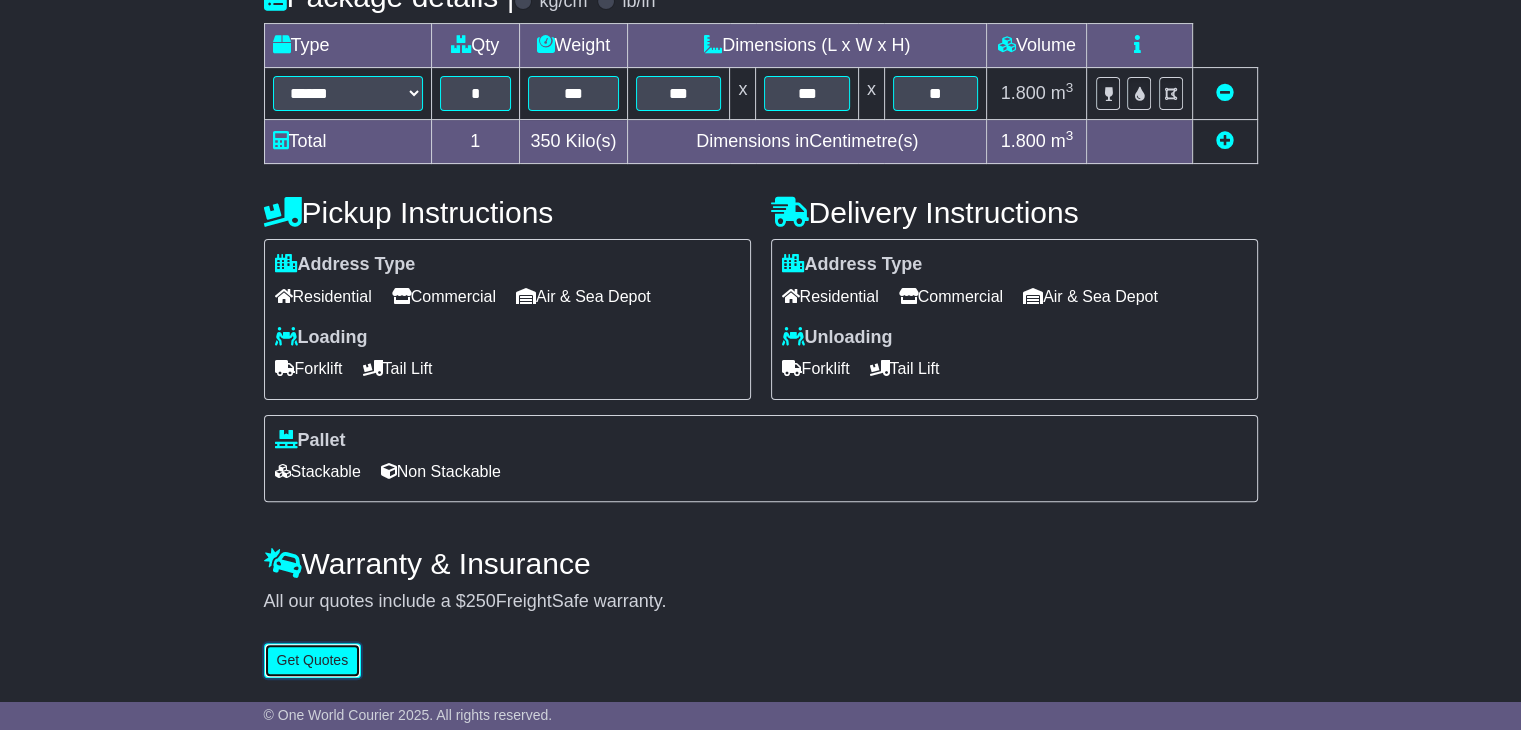 click on "Get Quotes" at bounding box center (313, 660) 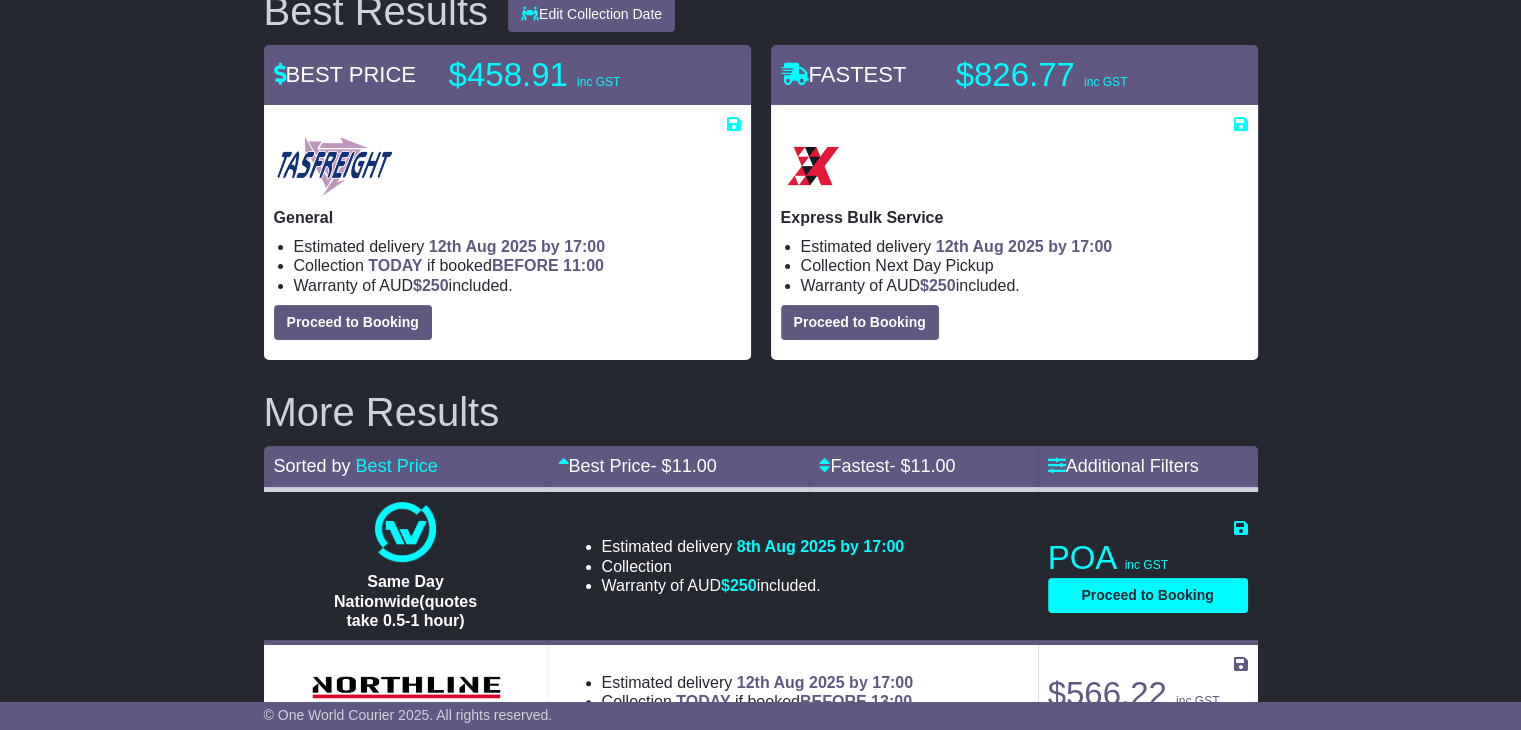 scroll, scrollTop: 100, scrollLeft: 0, axis: vertical 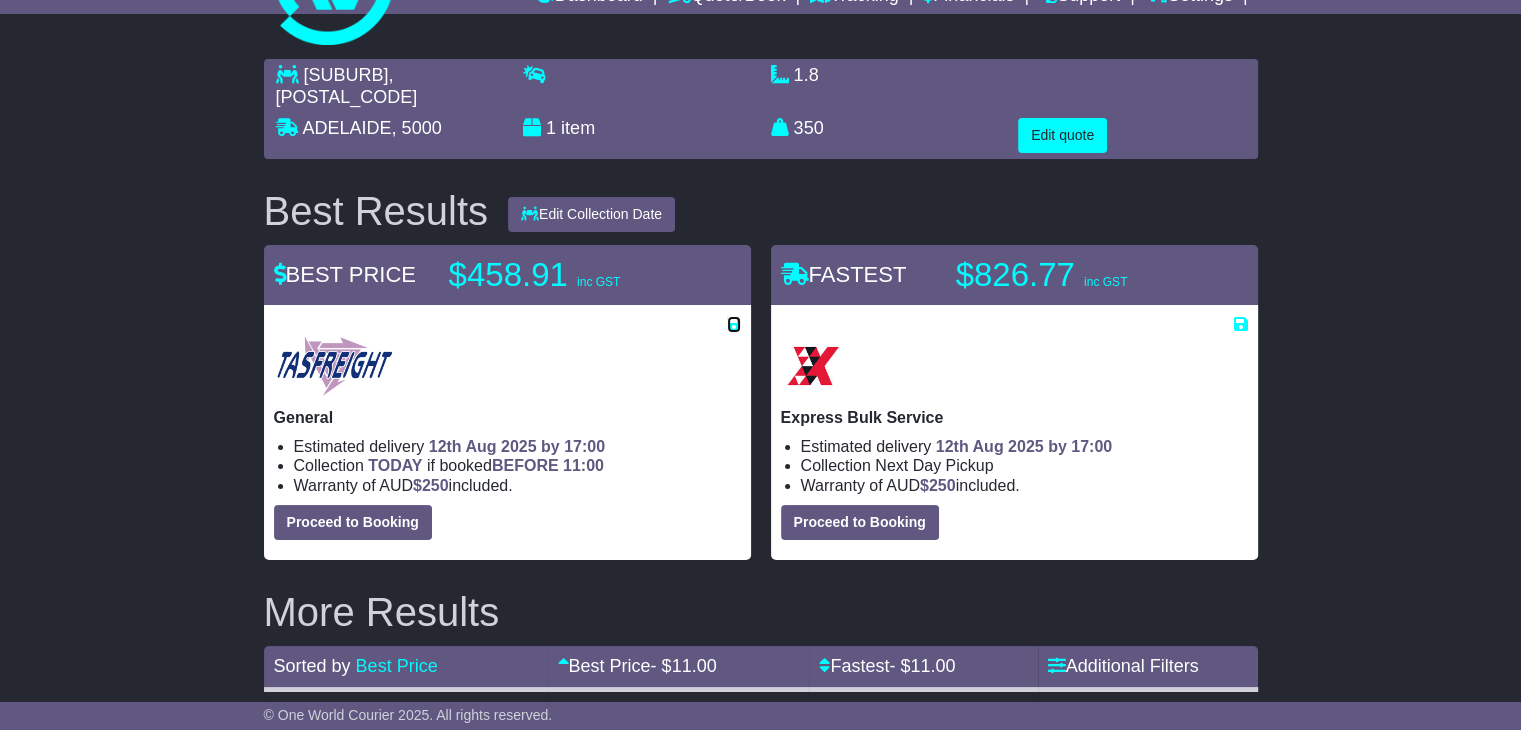click at bounding box center (734, 324) 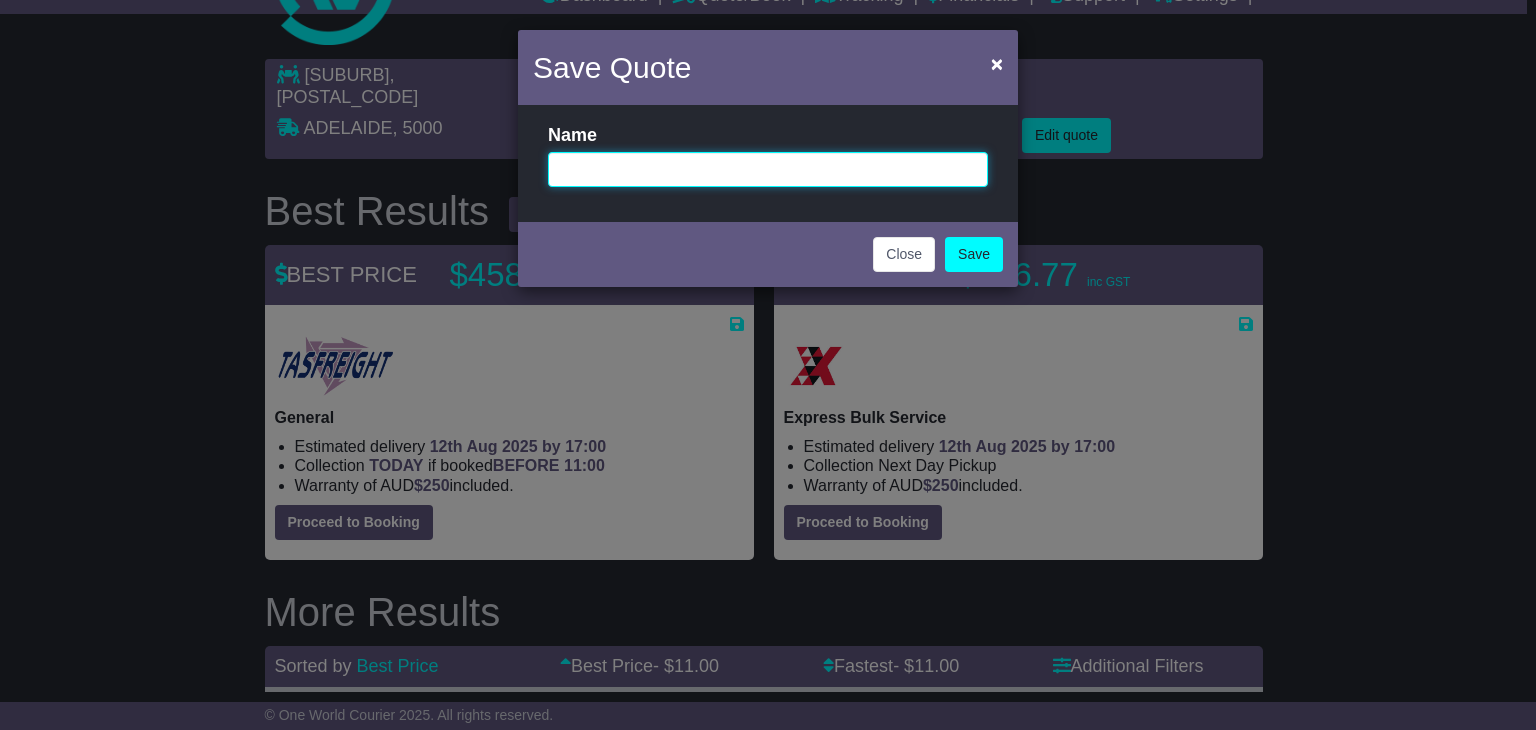 click at bounding box center [768, 169] 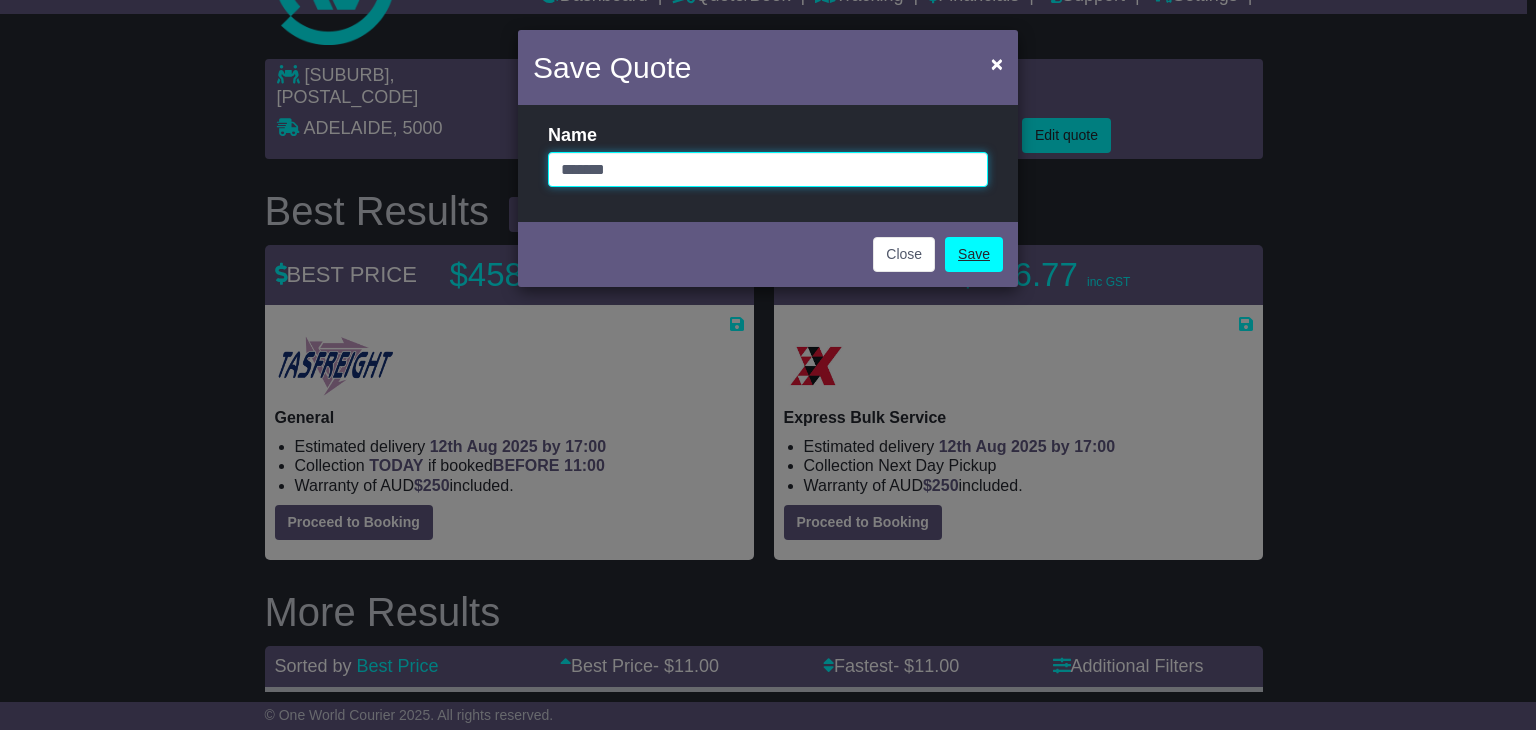 type on "*******" 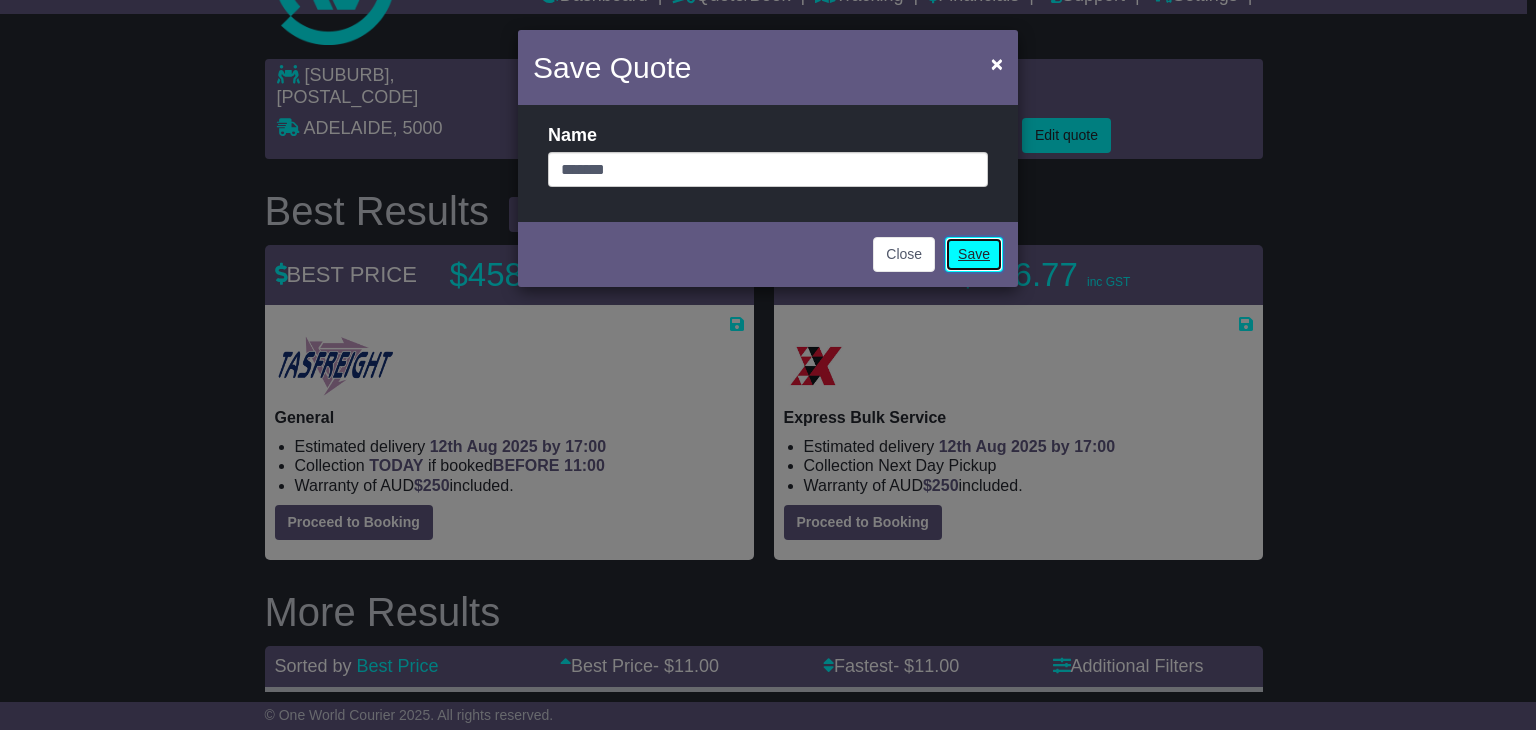 click on "Save" at bounding box center (974, 254) 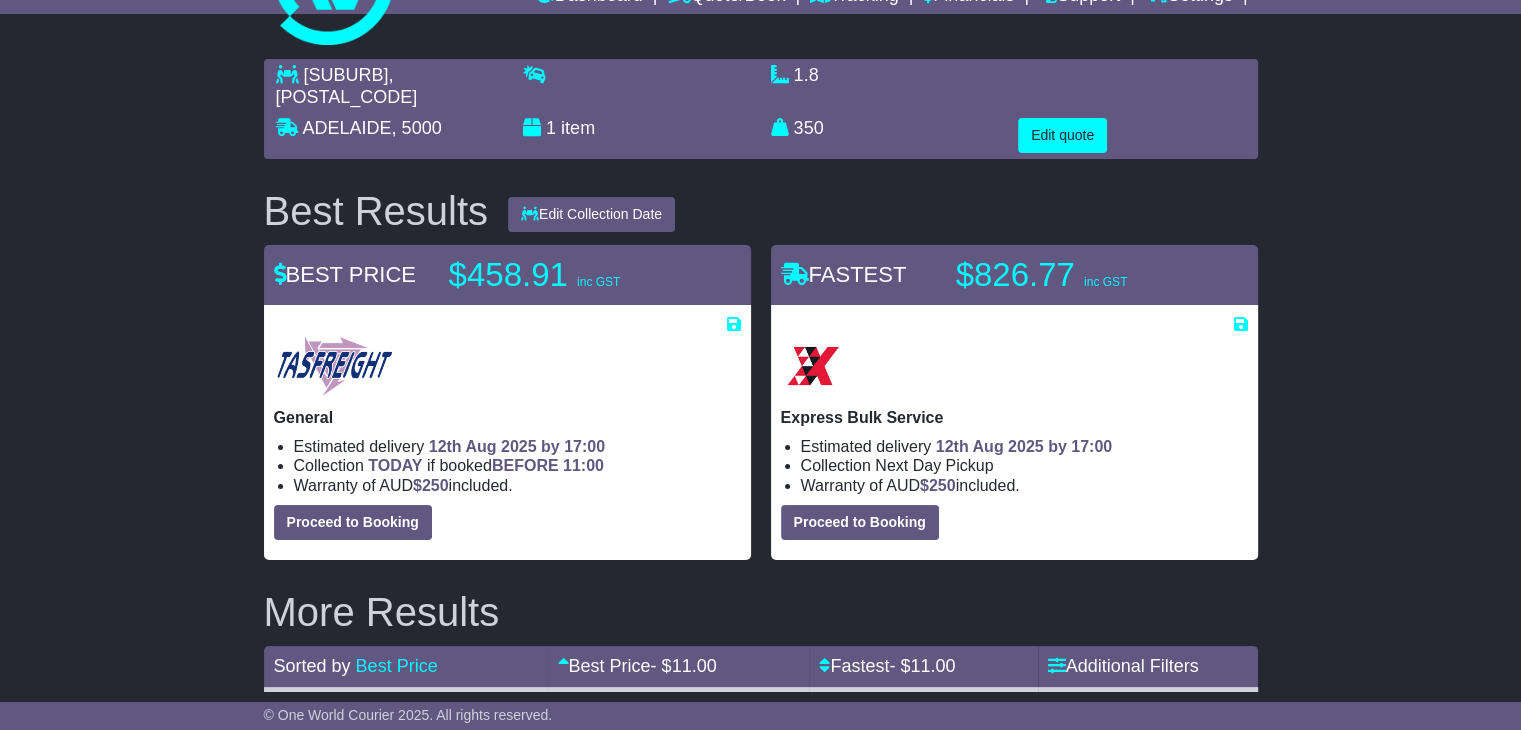 click on "HOMEBUSH , 2140
ADELAIDE , 5000
1   item
1.8
m 3
in 3
350" at bounding box center [760, 634] 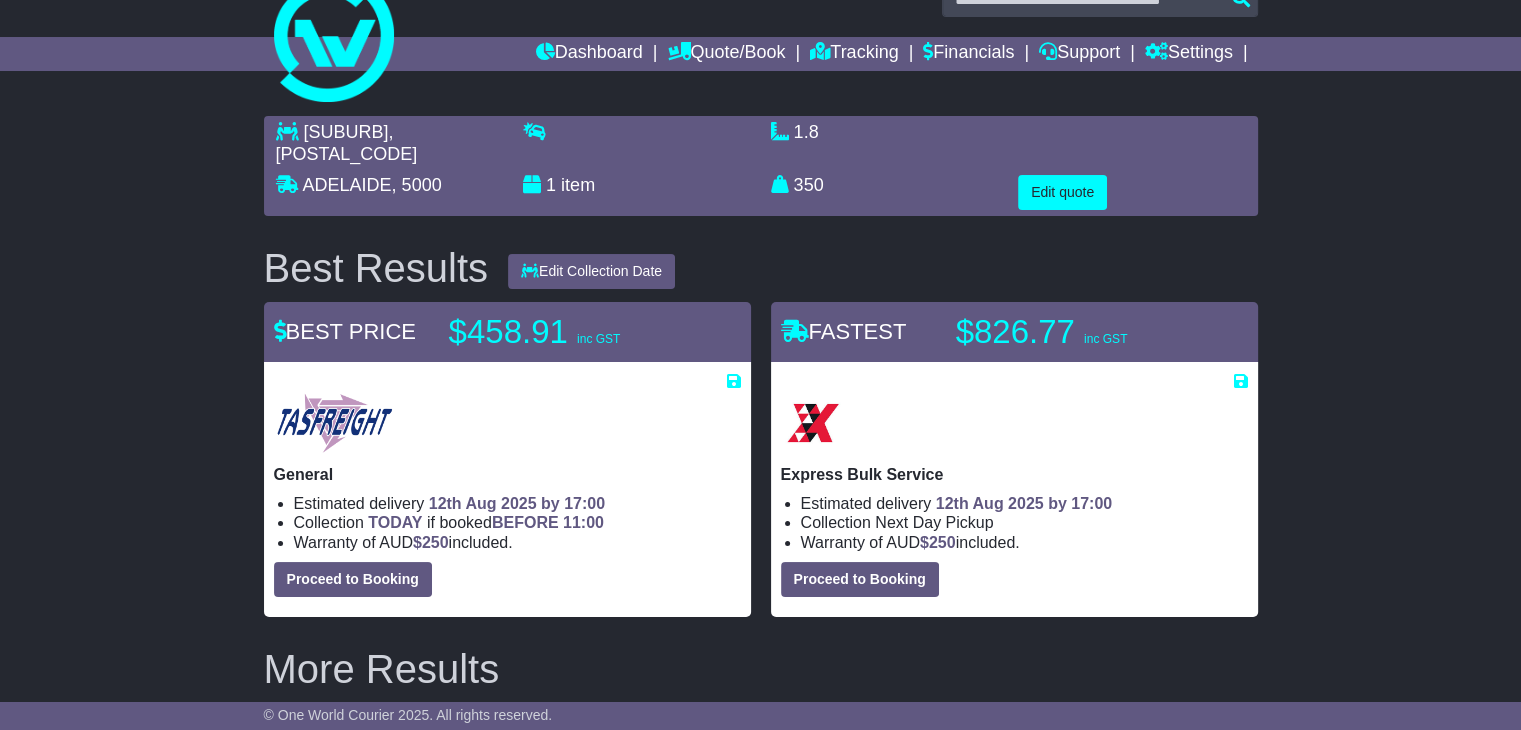 scroll, scrollTop: 0, scrollLeft: 0, axis: both 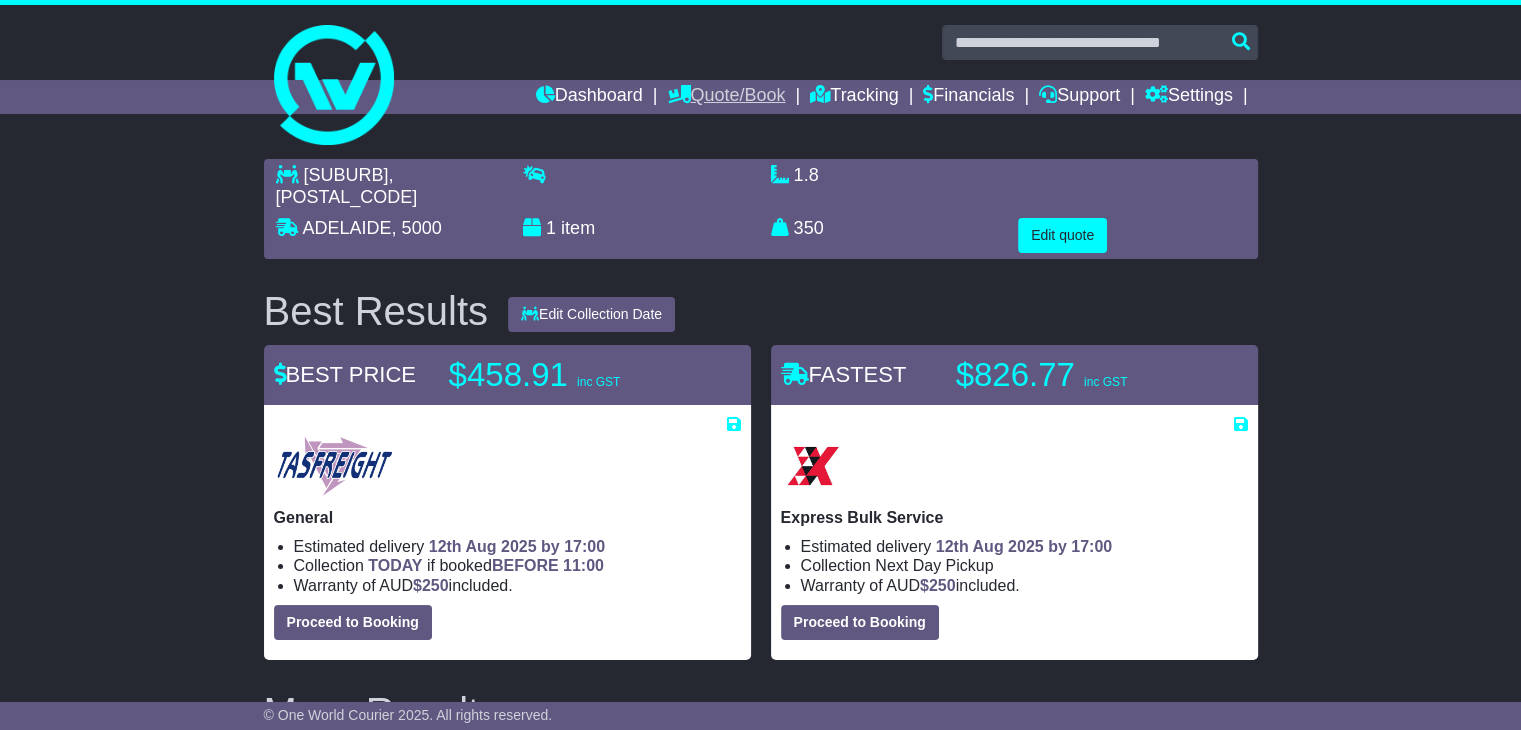 click on "Quote/Book" at bounding box center [726, 97] 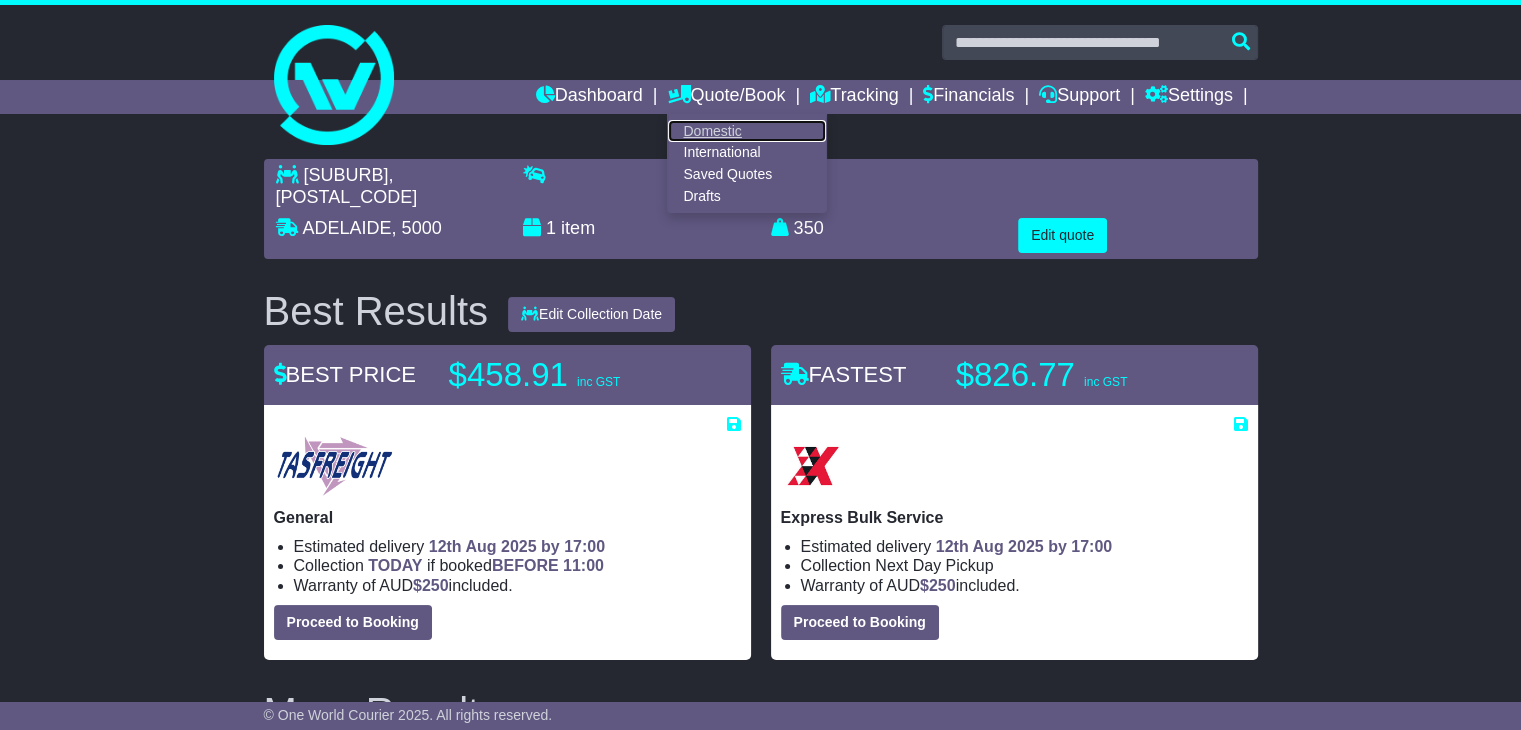 click on "Domestic" at bounding box center [747, 131] 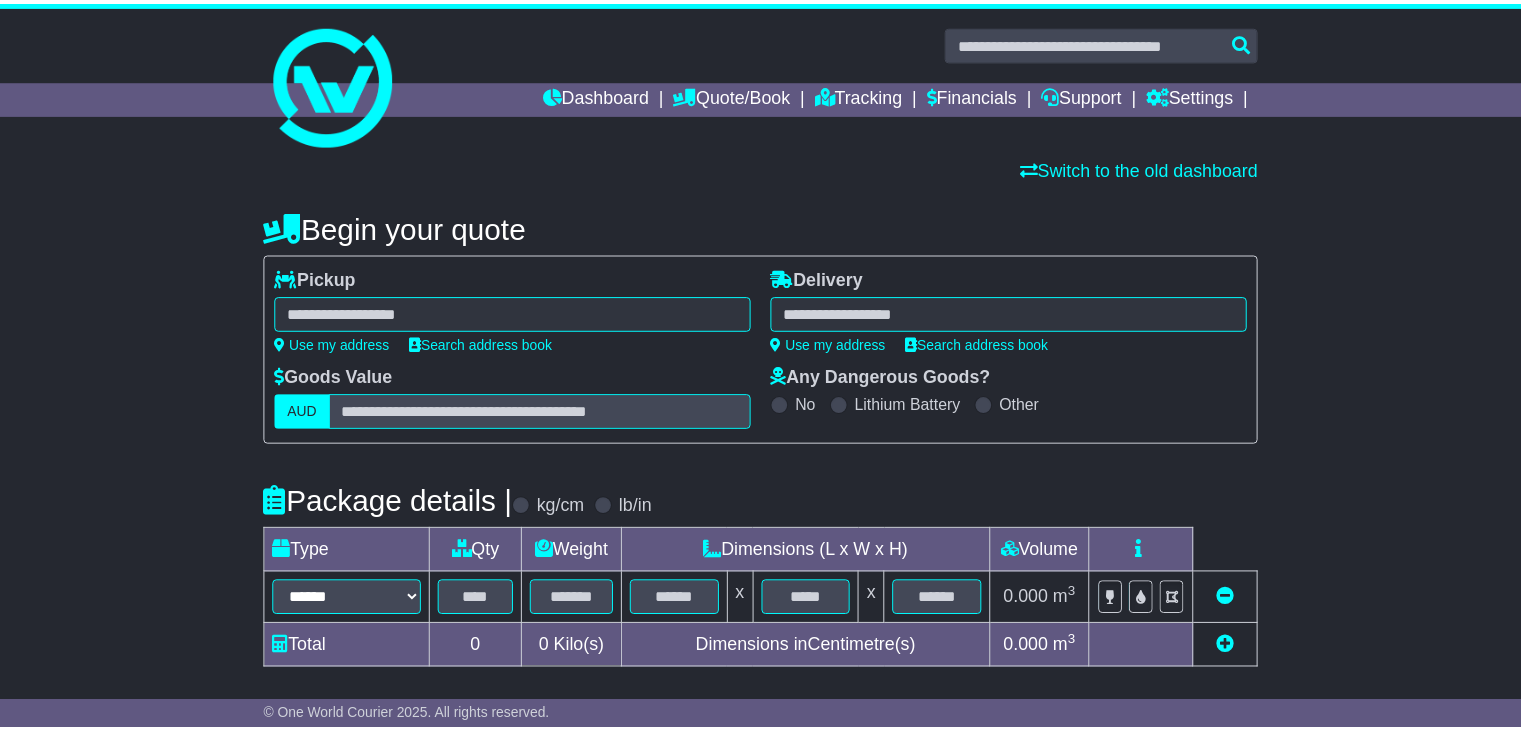 scroll, scrollTop: 0, scrollLeft: 0, axis: both 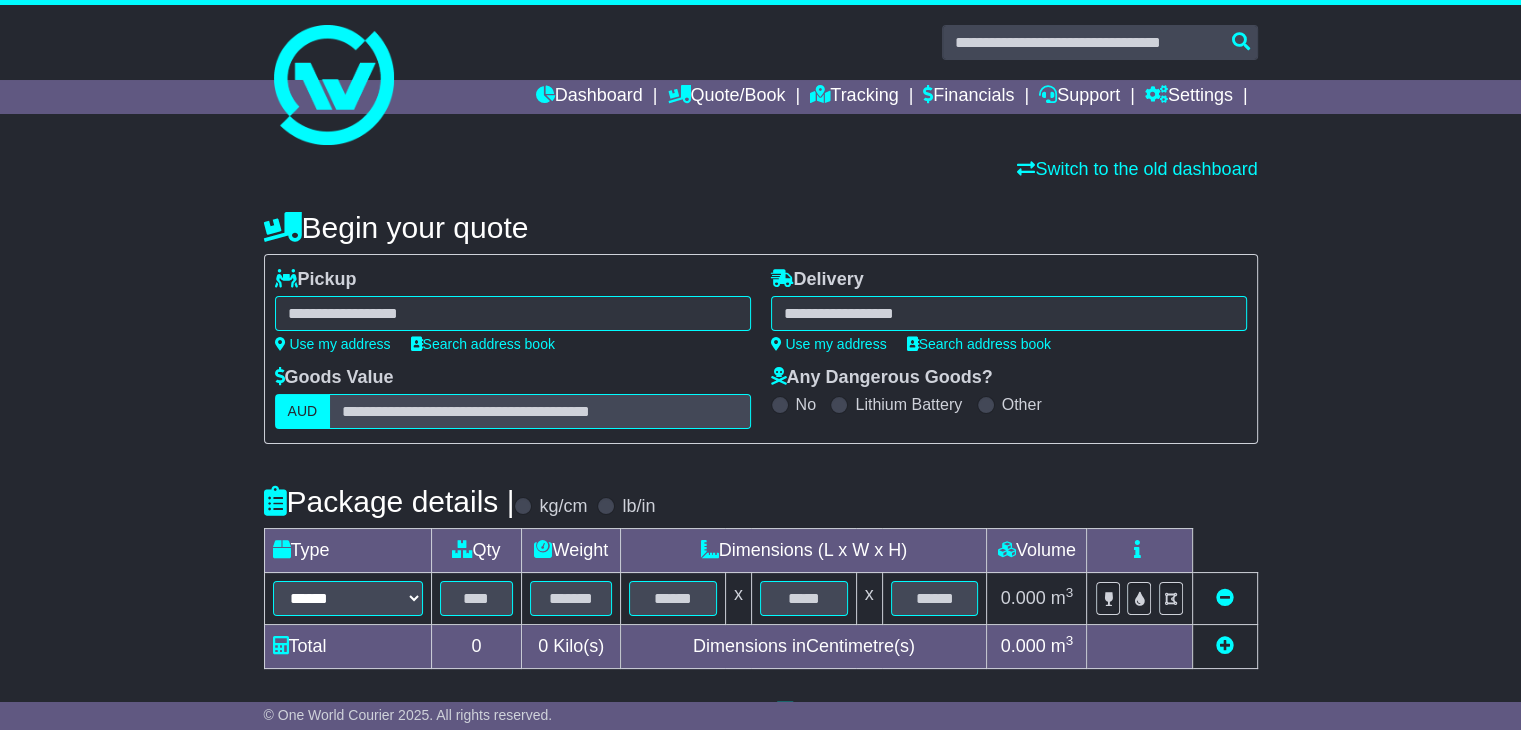 click at bounding box center (513, 313) 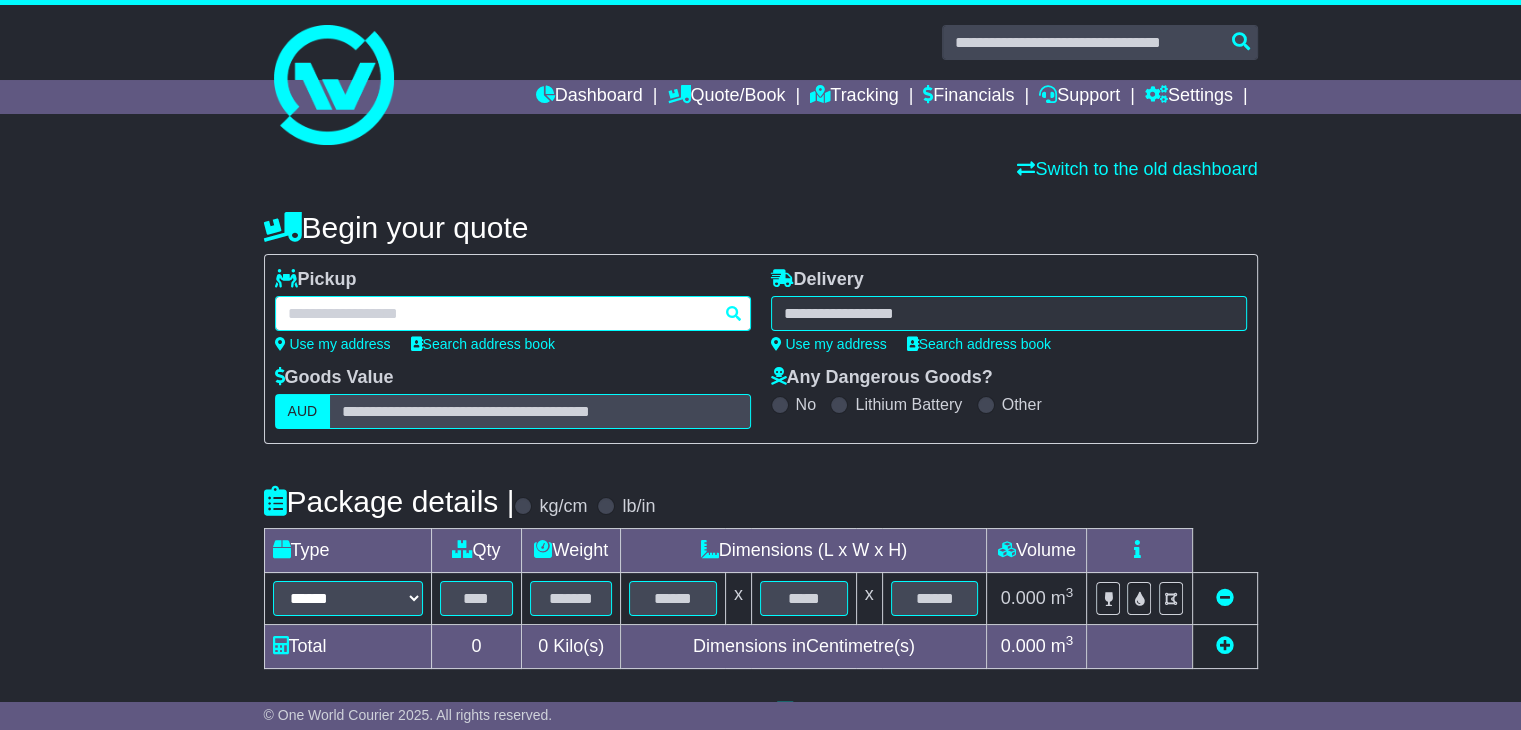 paste on "********" 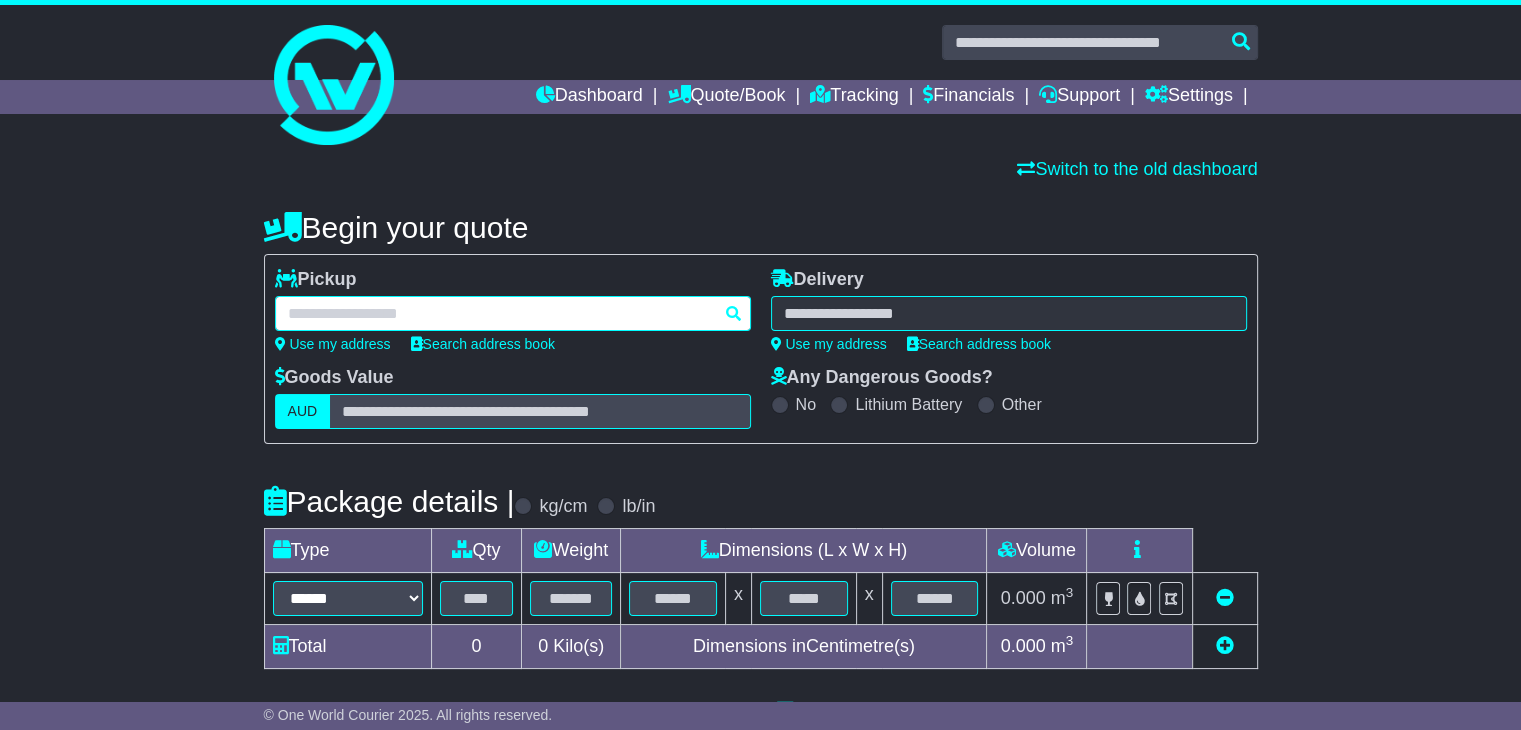 type on "********" 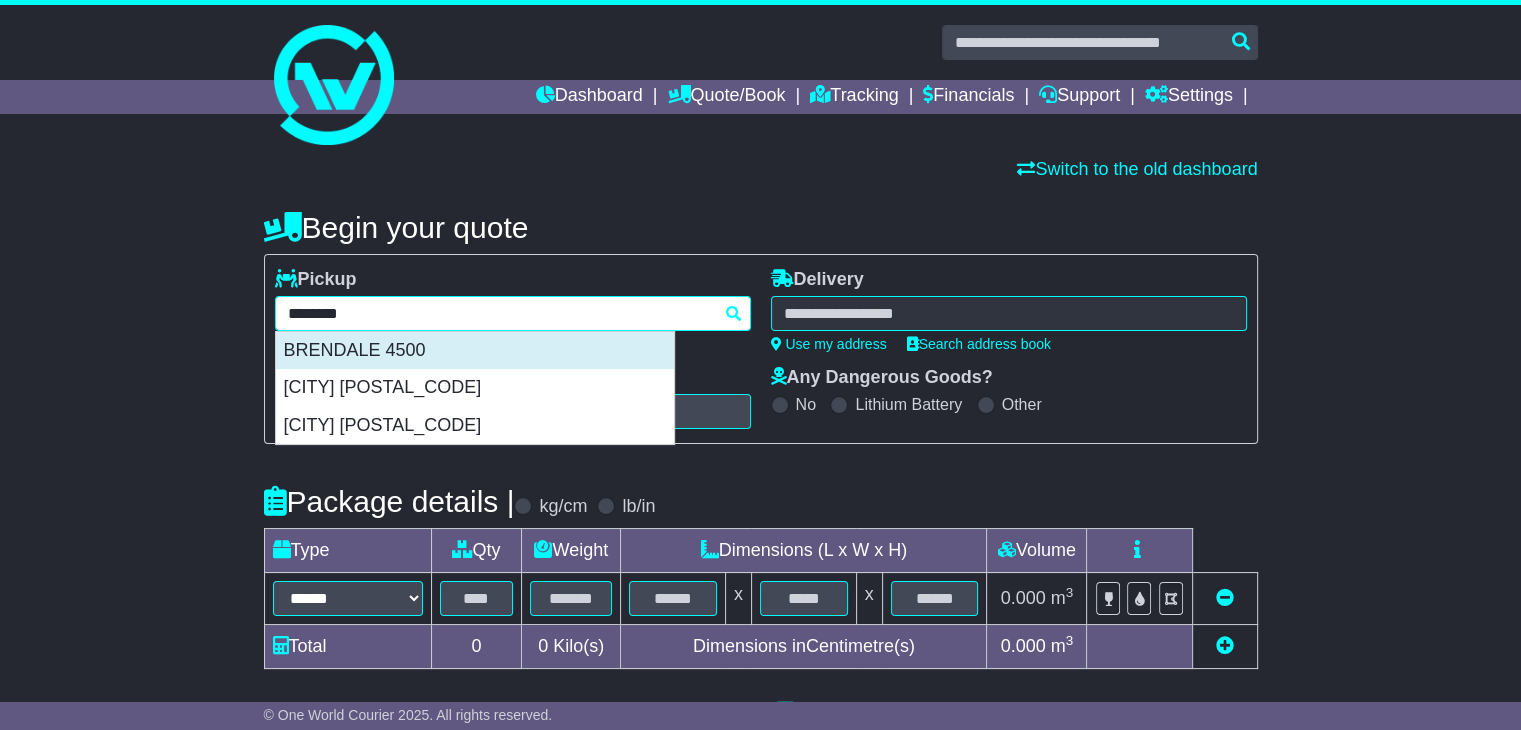click on "BRENDALE 4500" at bounding box center (475, 351) 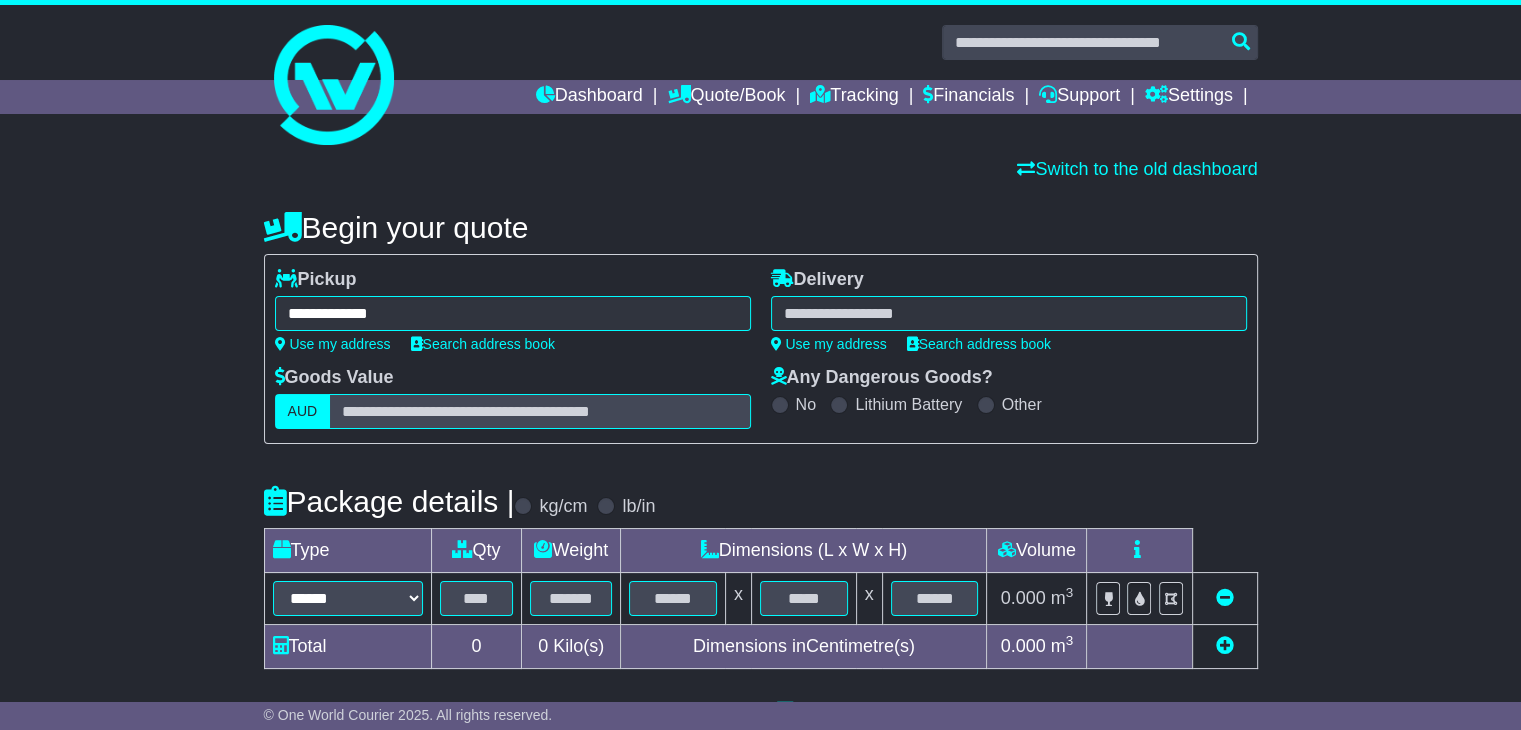 type on "**********" 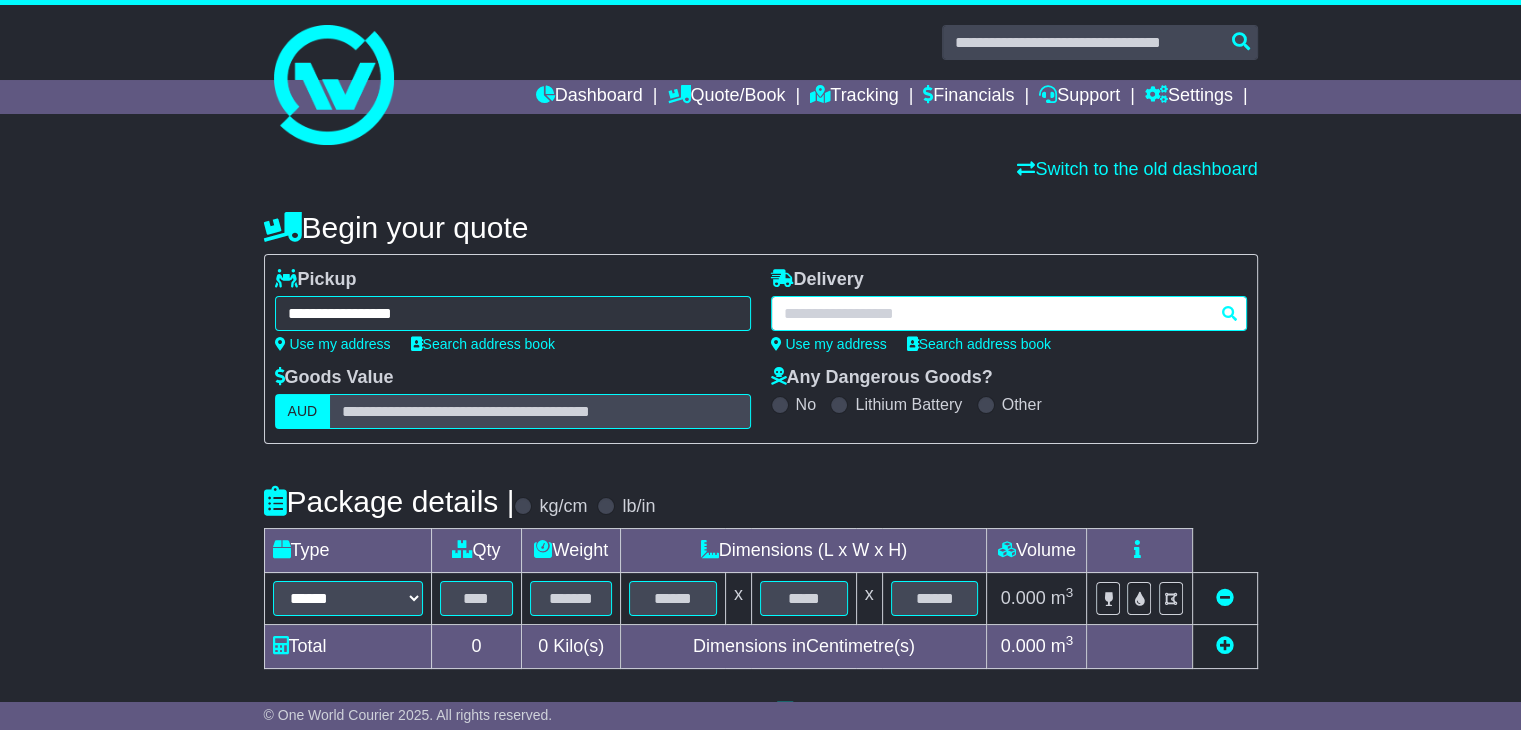click at bounding box center [1009, 313] 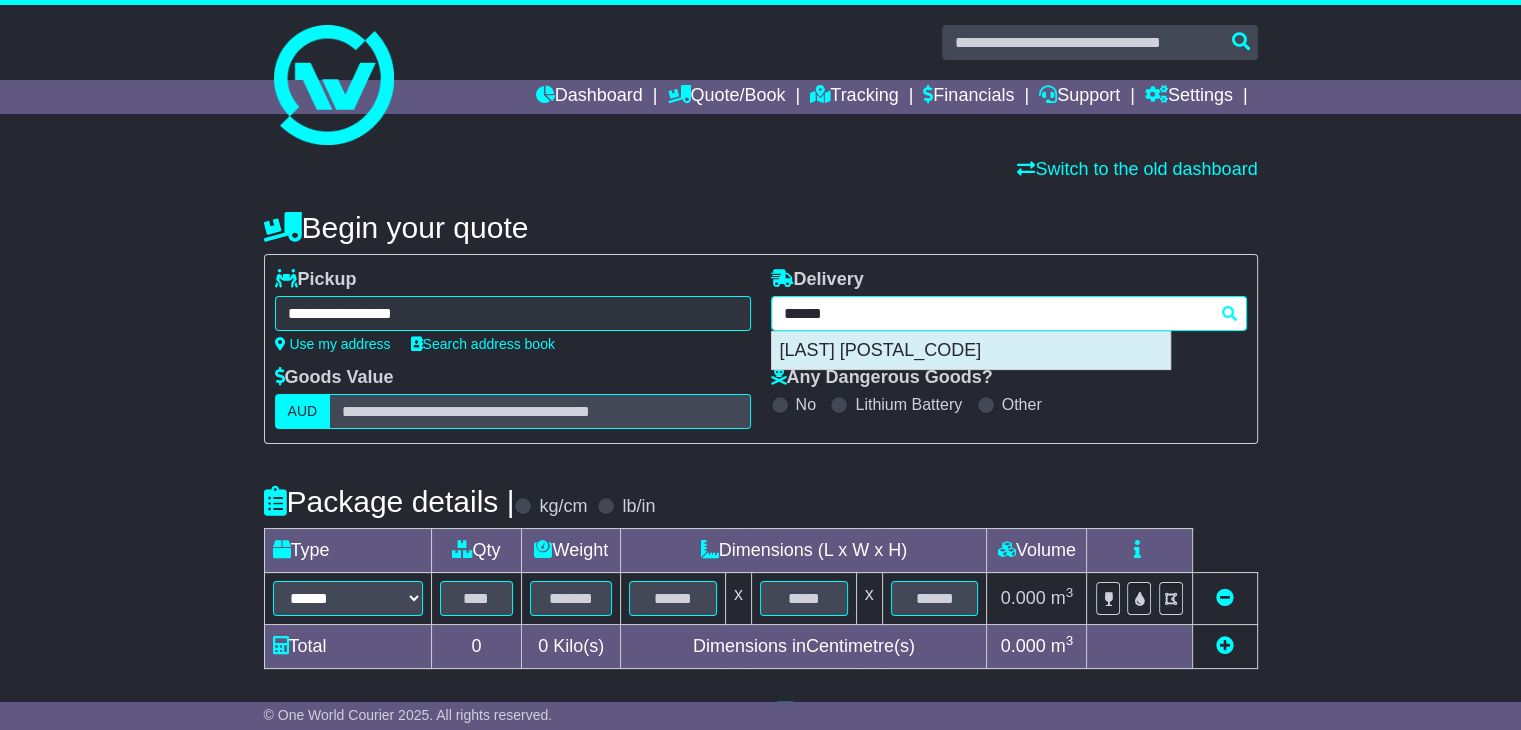 click on "[LAST] [POSTAL_CODE]" at bounding box center (971, 351) 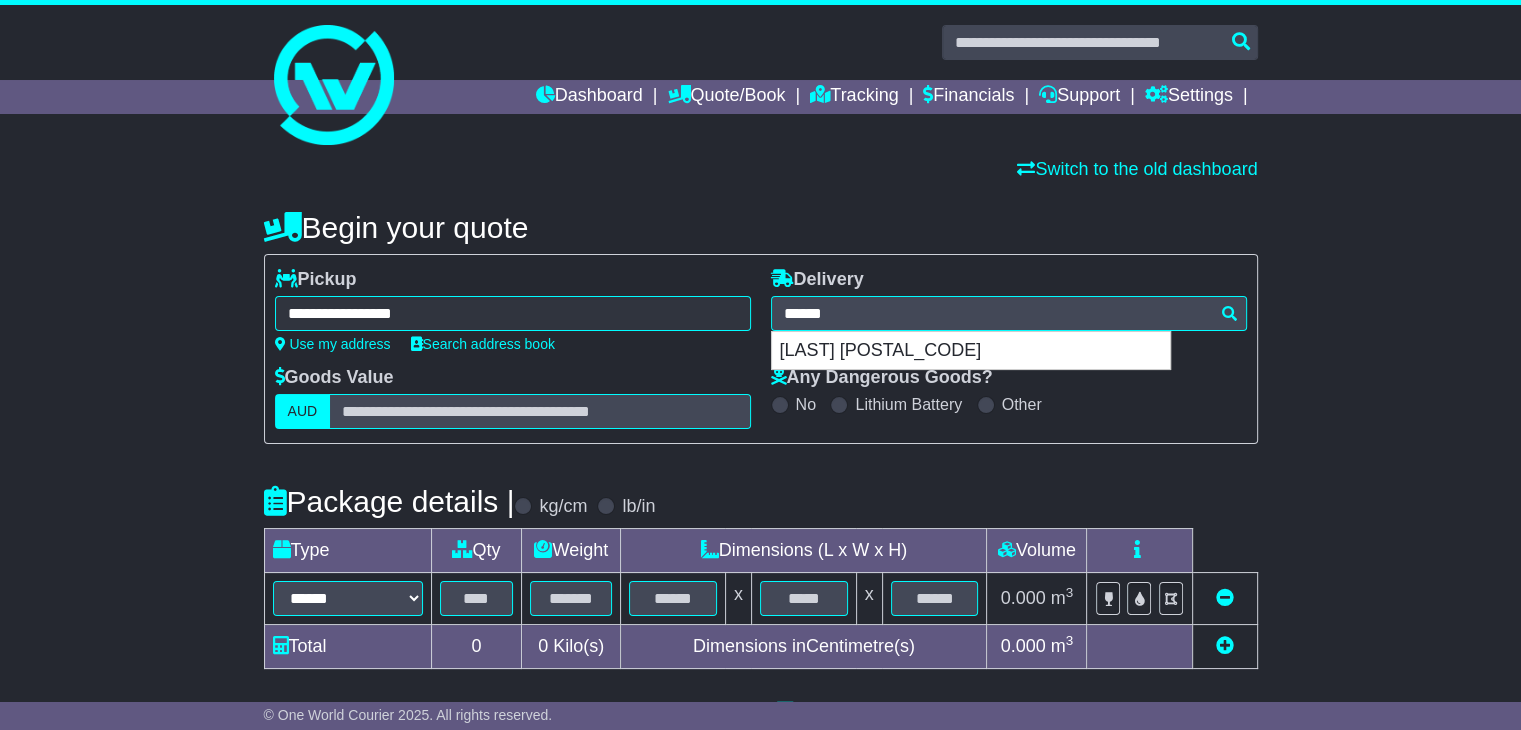 type on "**********" 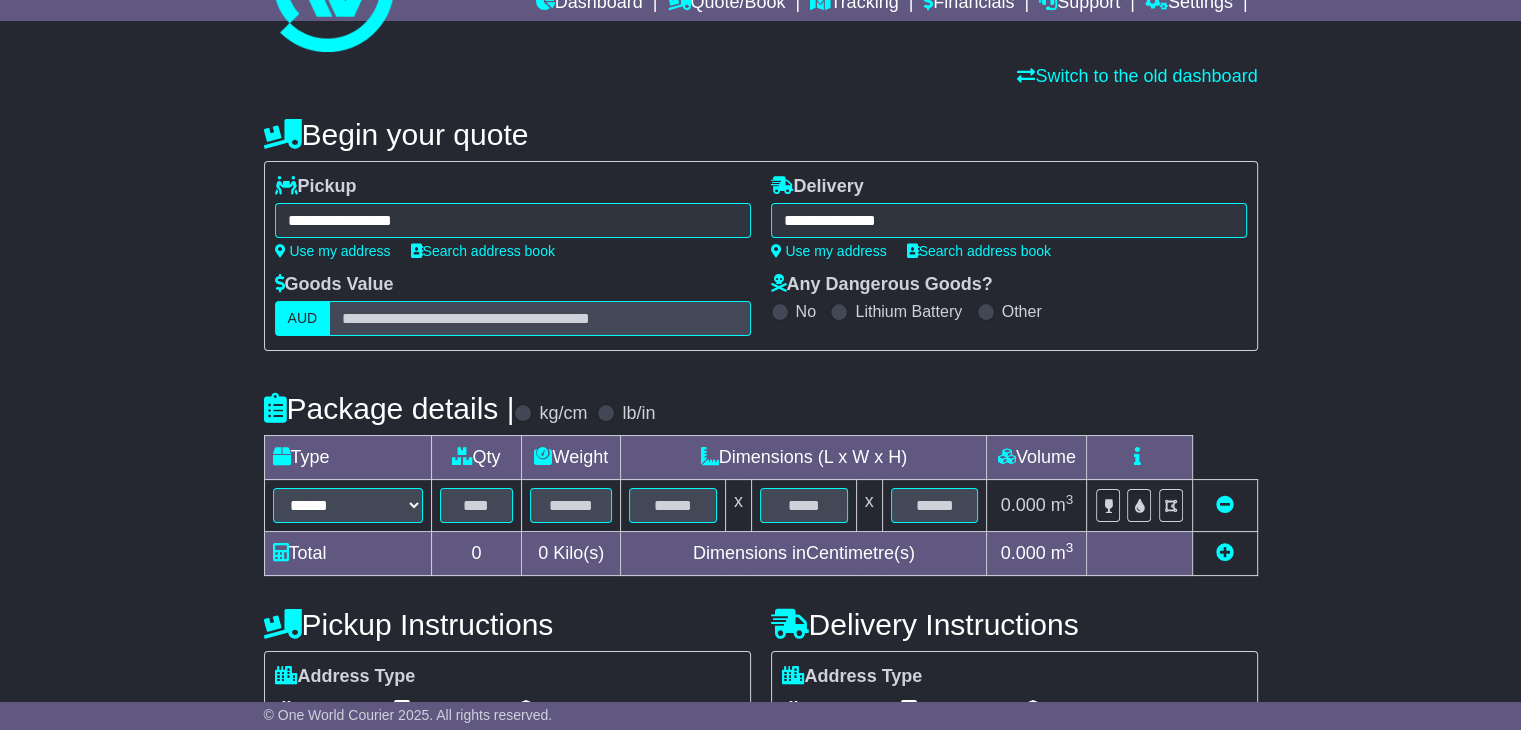 scroll, scrollTop: 200, scrollLeft: 0, axis: vertical 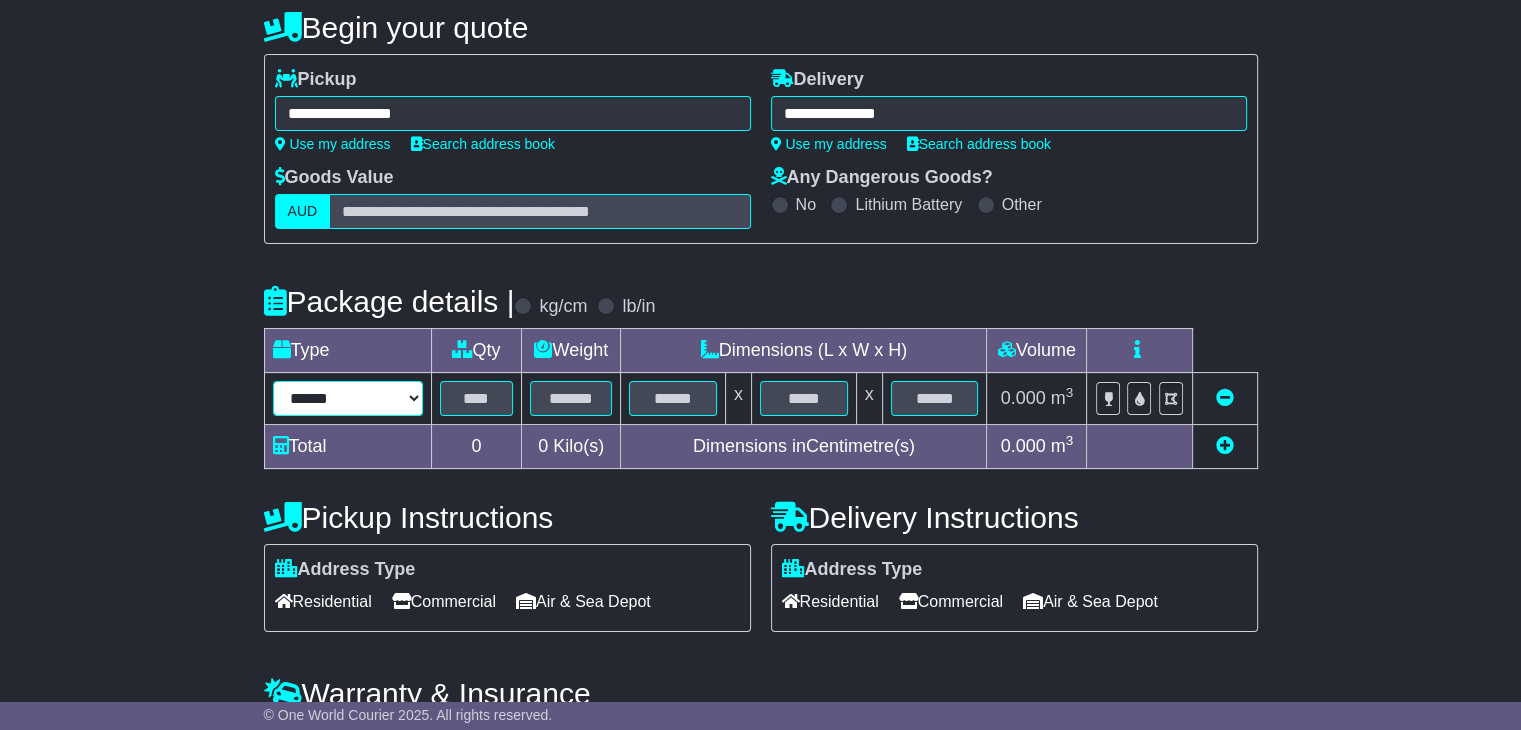 click on "****** ****** *** ******** ***** **** **** ****** *** *******" at bounding box center [348, 398] 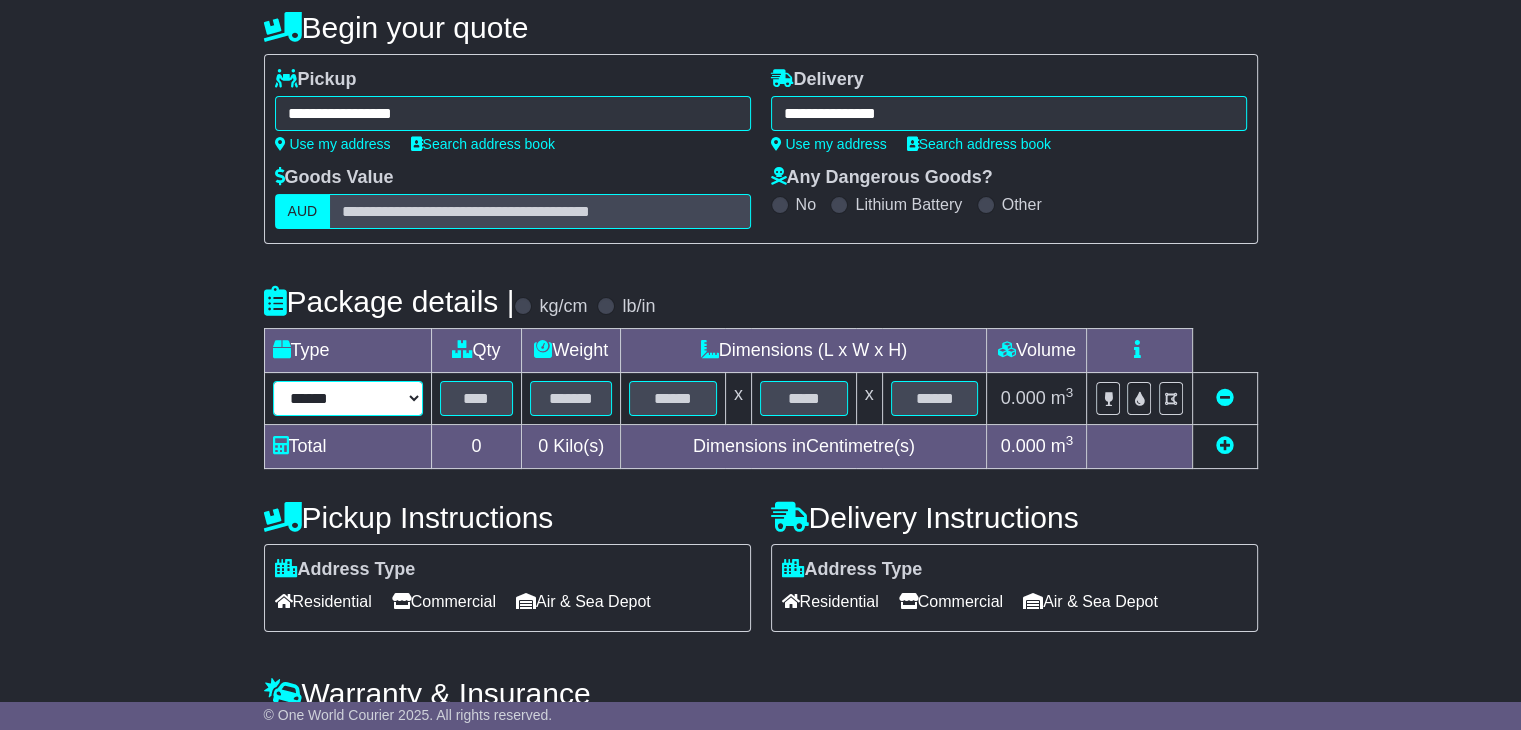 select on "*****" 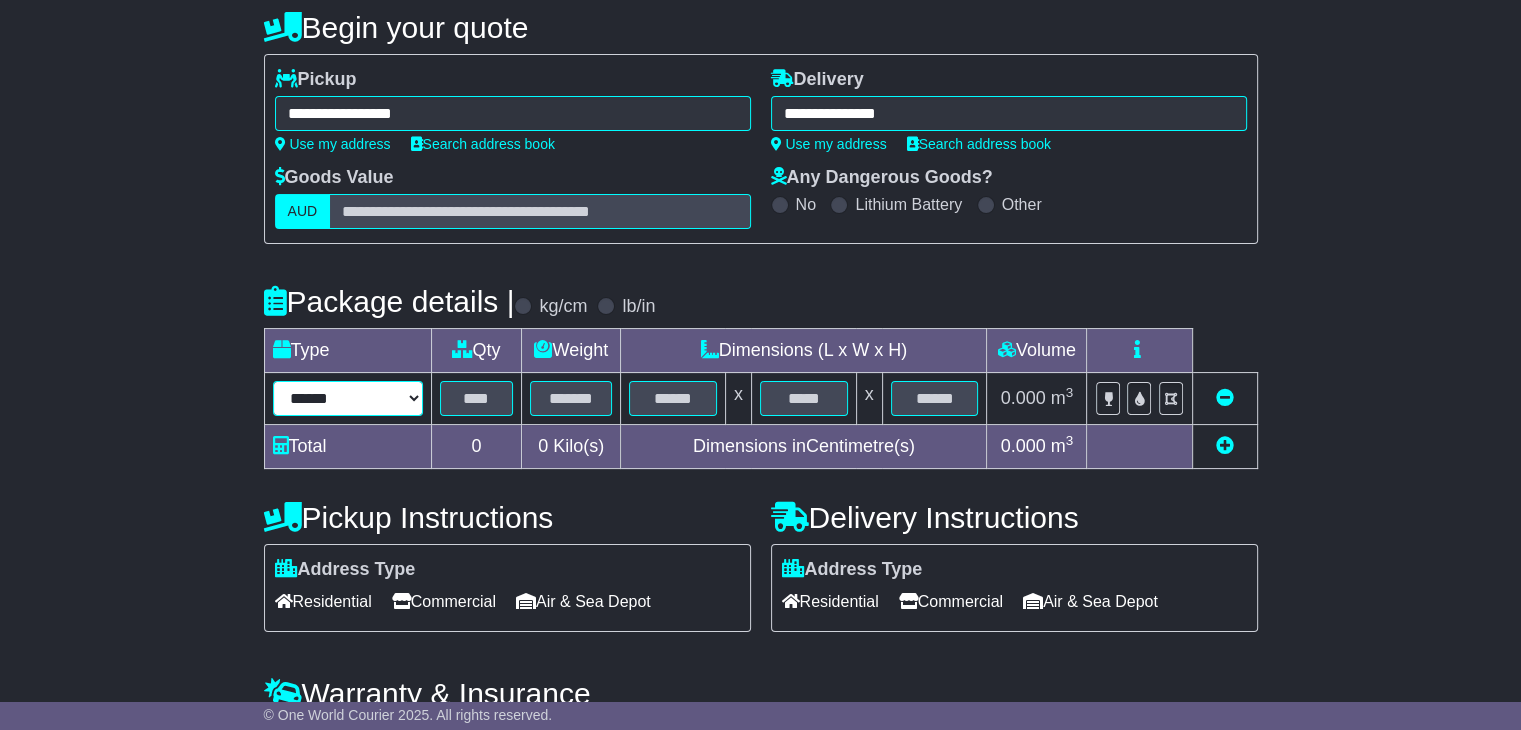 click on "****** ****** *** ******** ***** **** **** ****** *** *******" at bounding box center (348, 398) 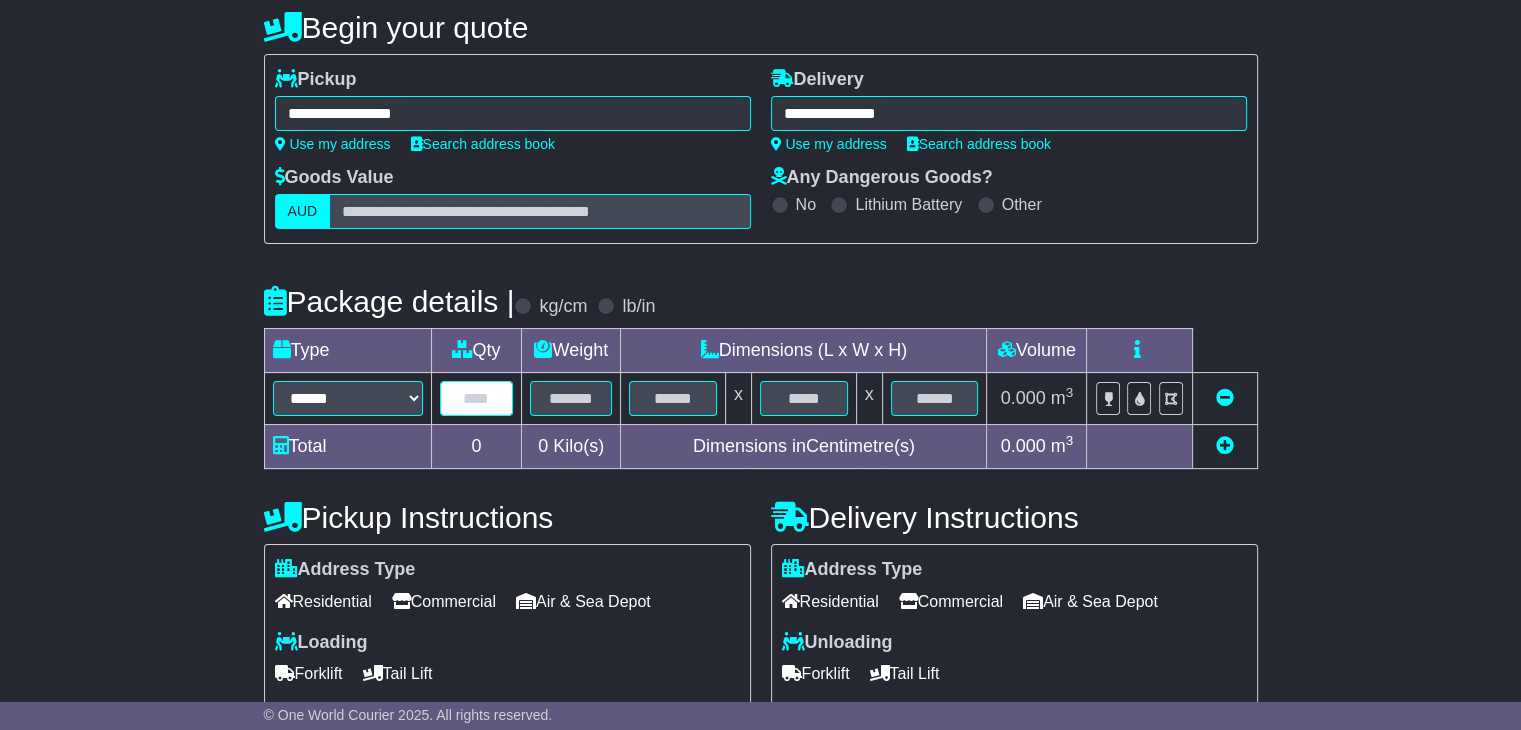 click at bounding box center (477, 398) 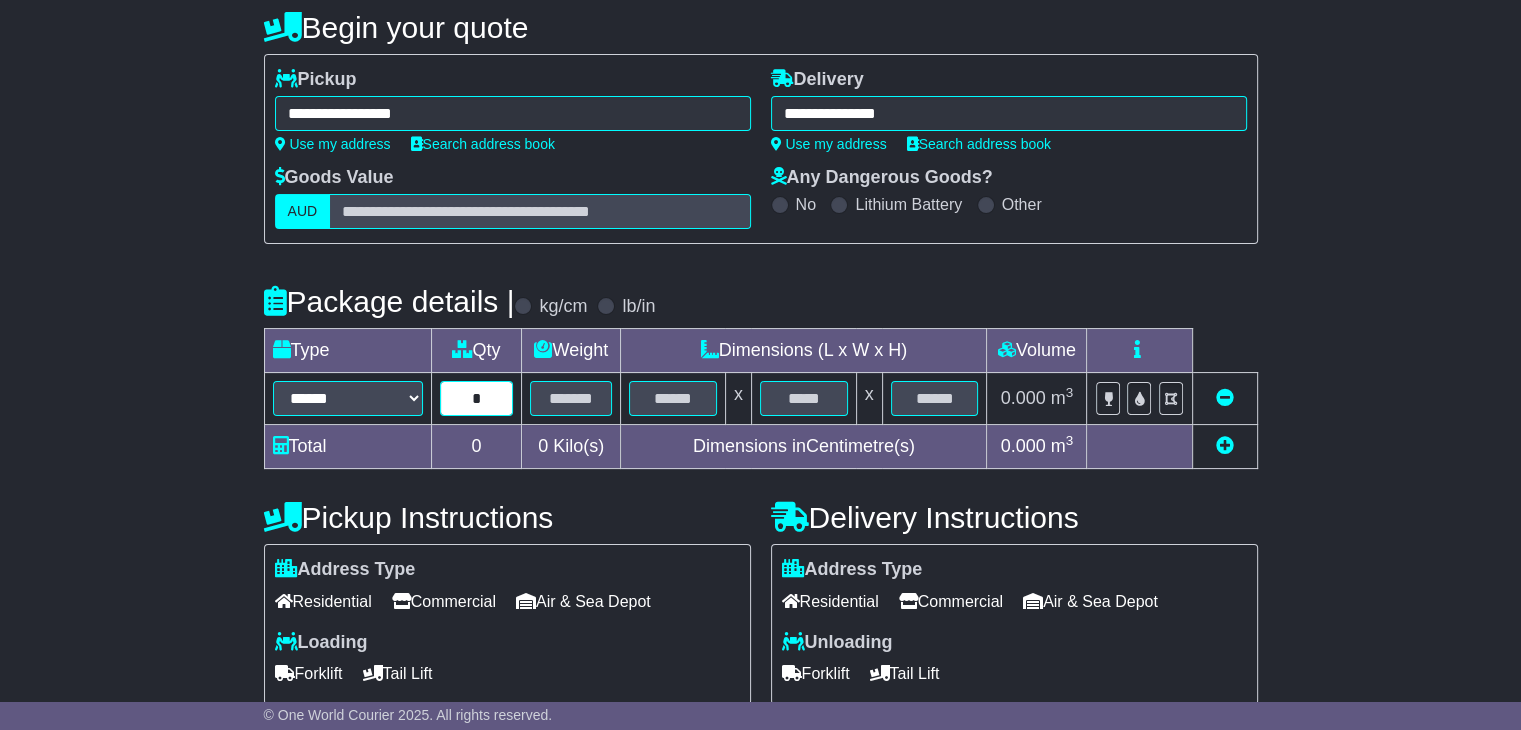 type on "*" 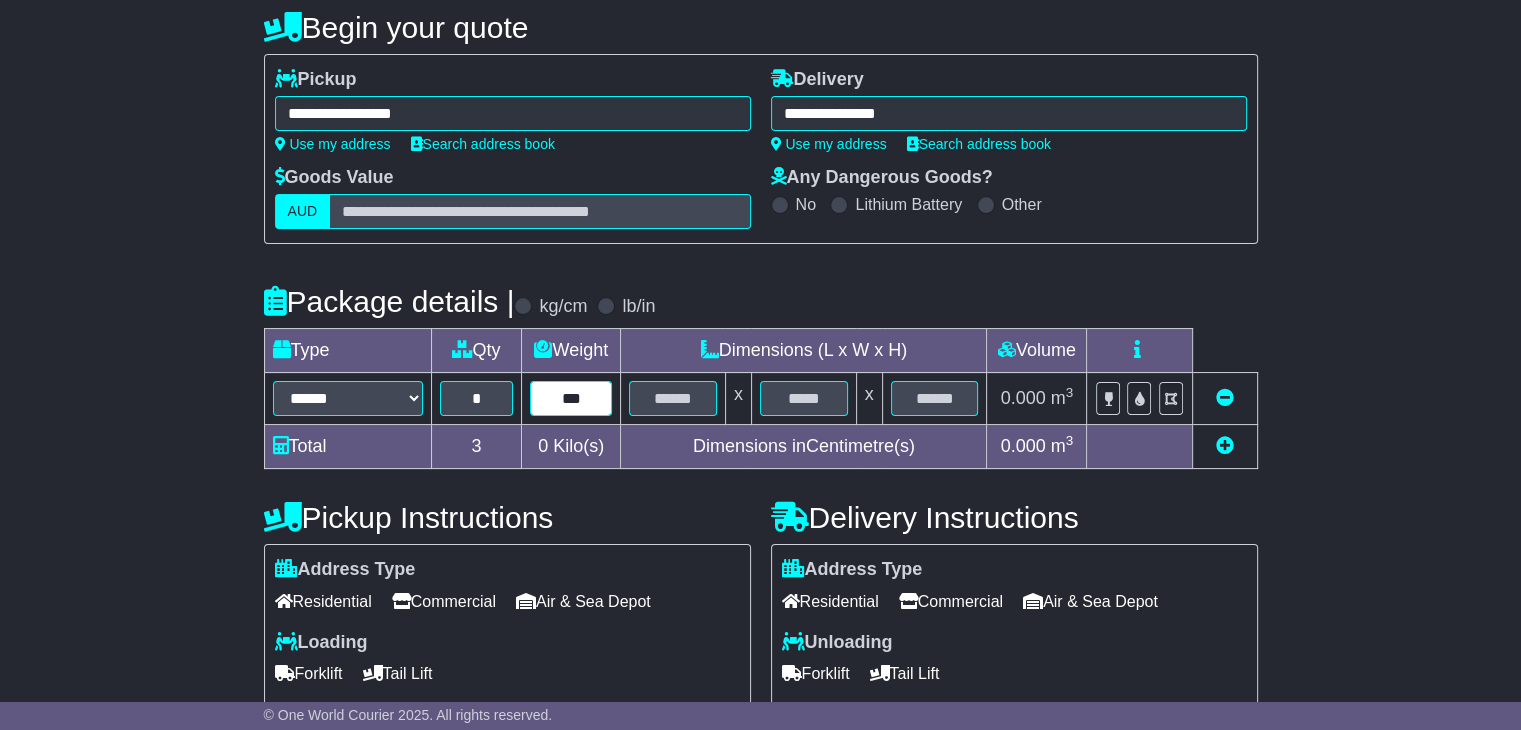 type on "***" 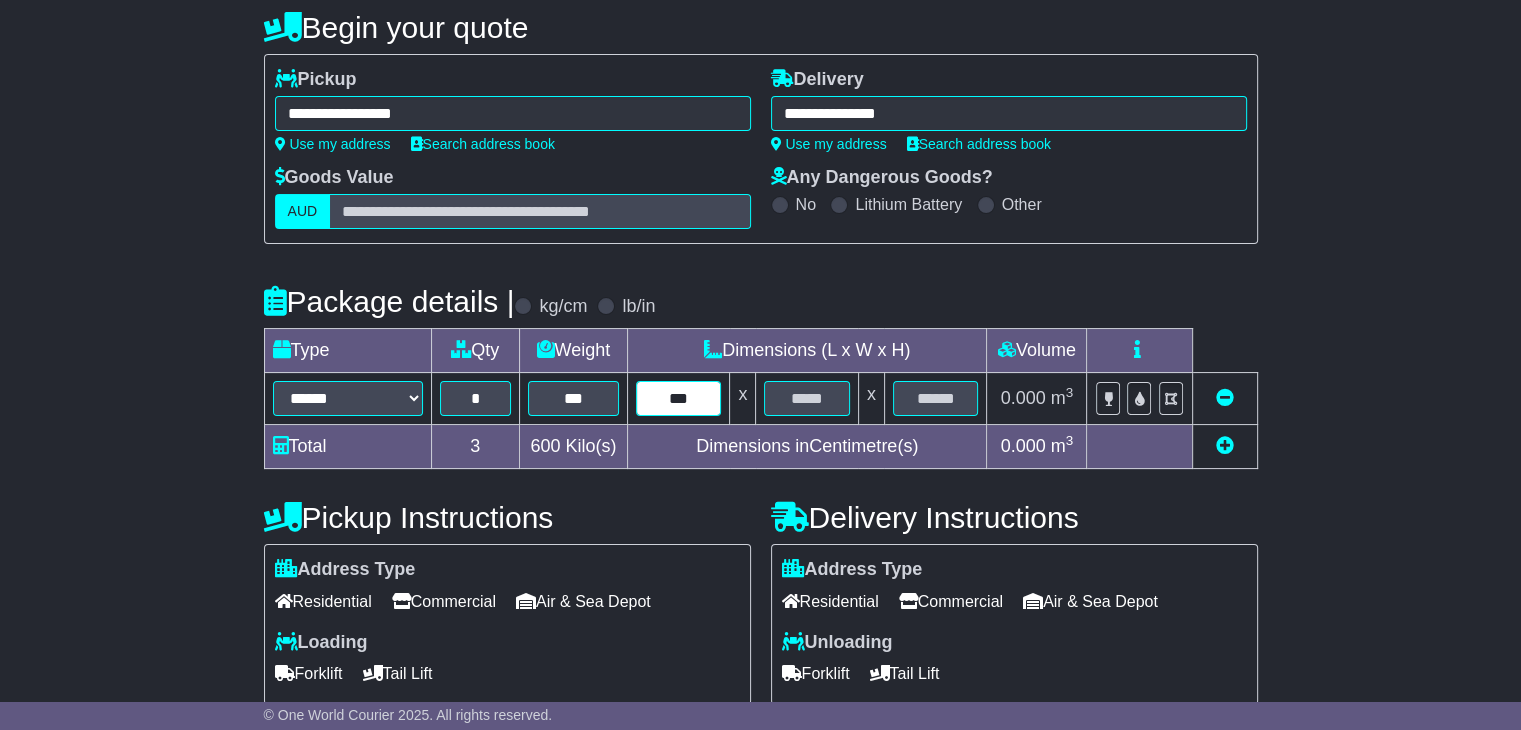 type on "***" 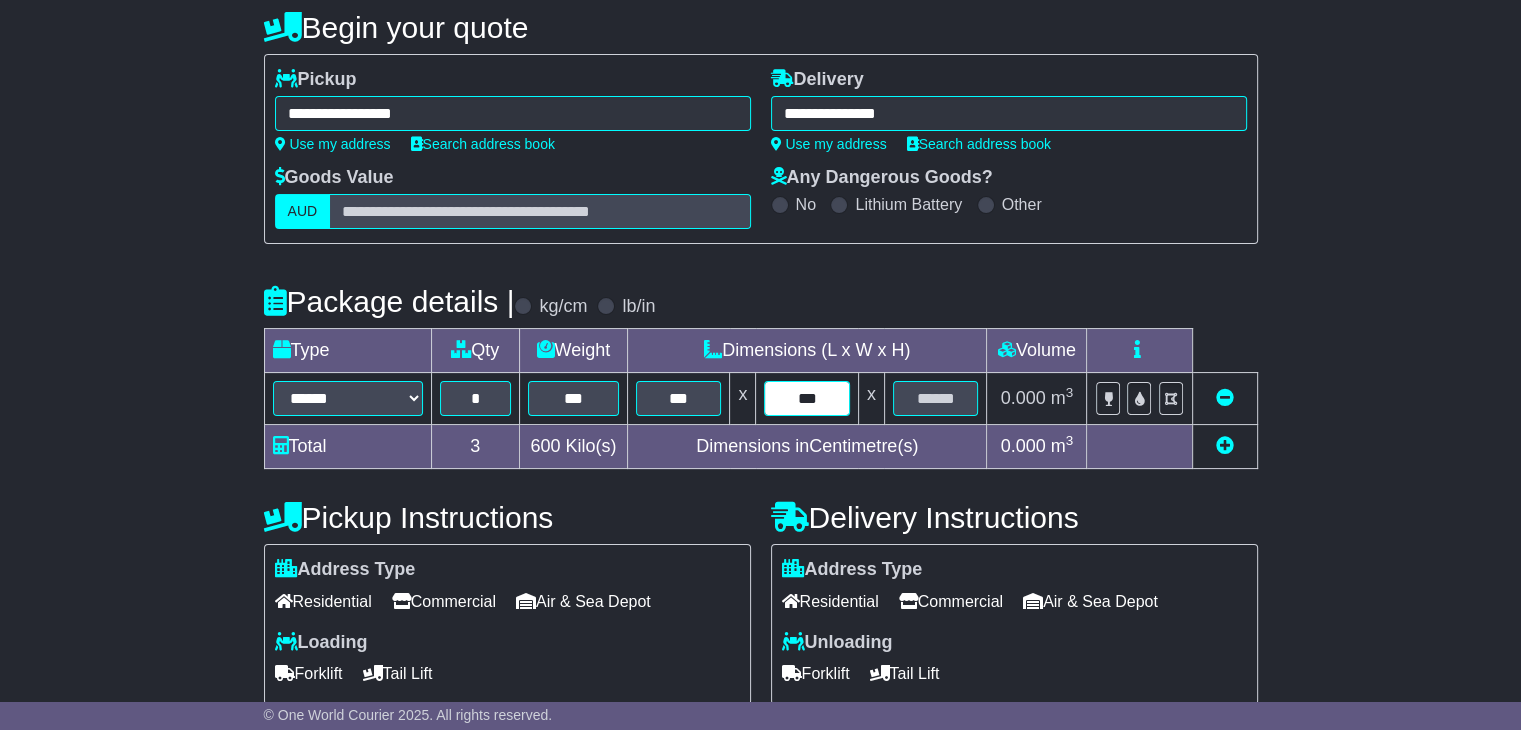 type on "***" 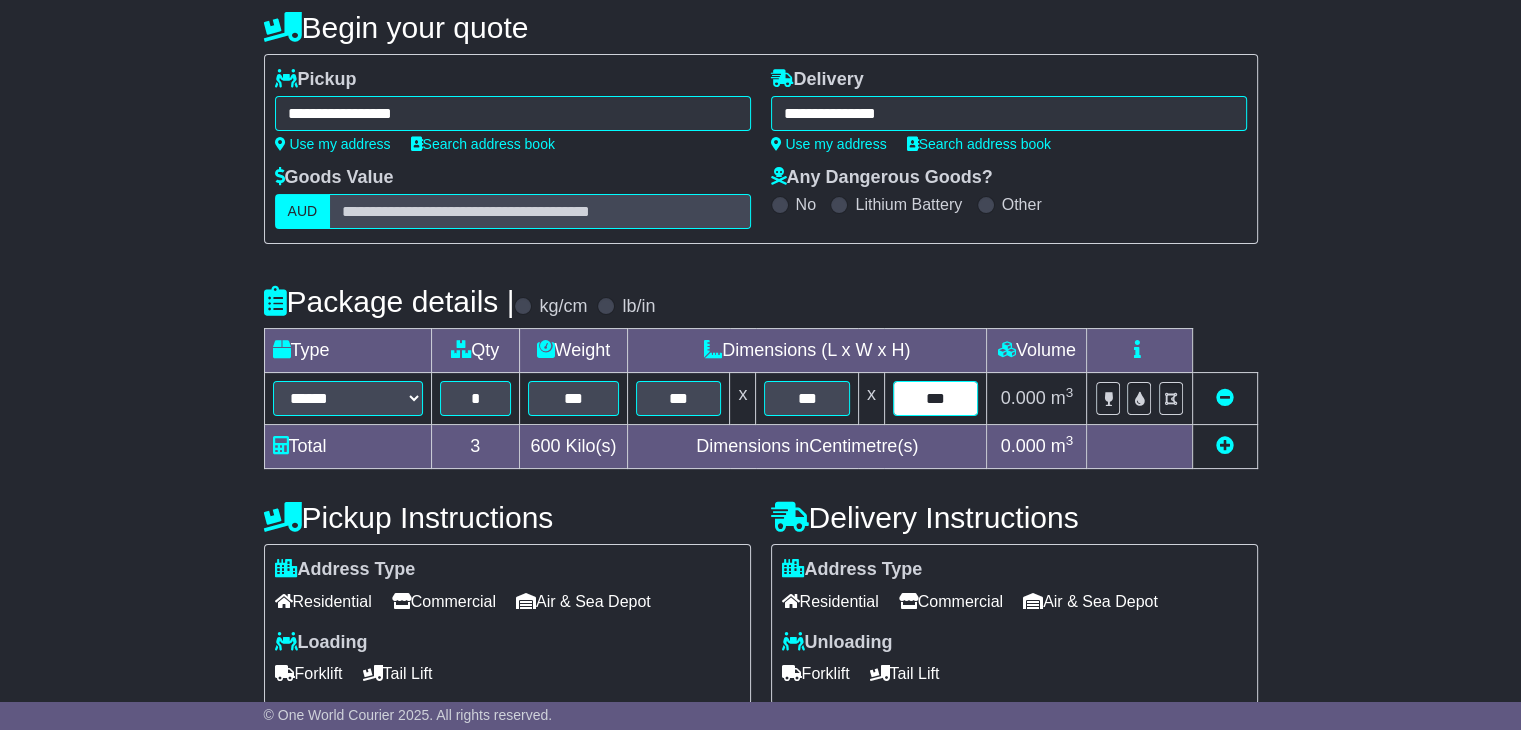 type on "***" 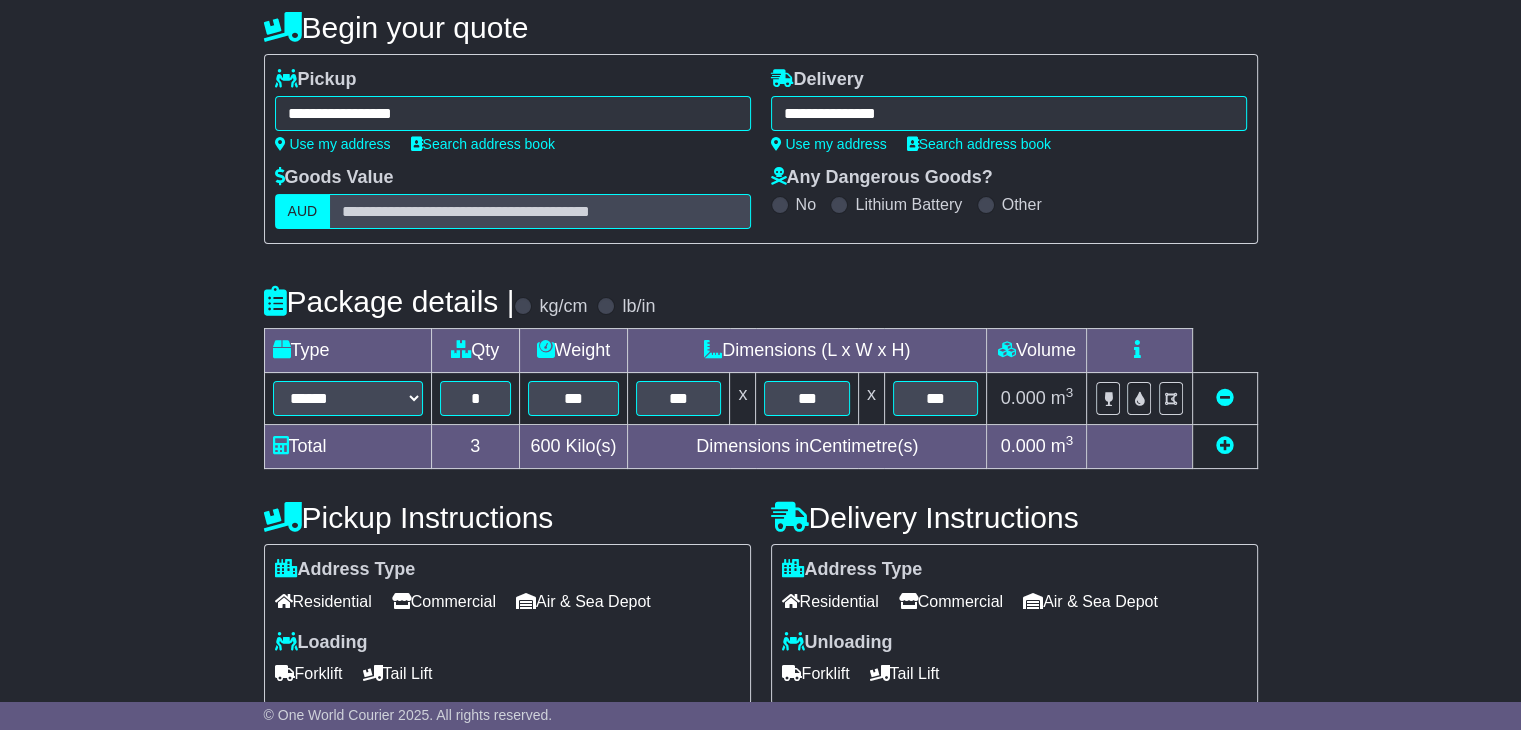 scroll, scrollTop: 500, scrollLeft: 0, axis: vertical 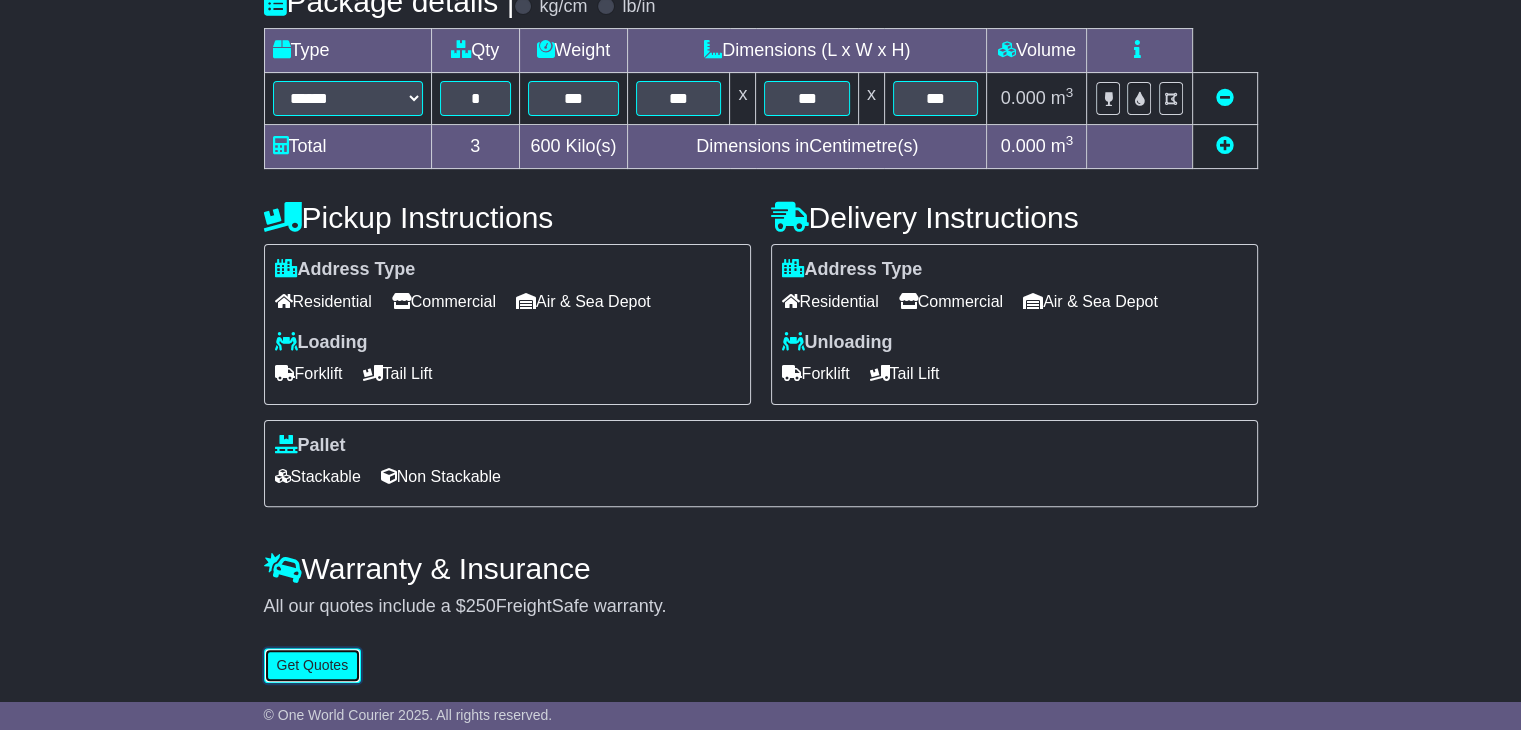 type 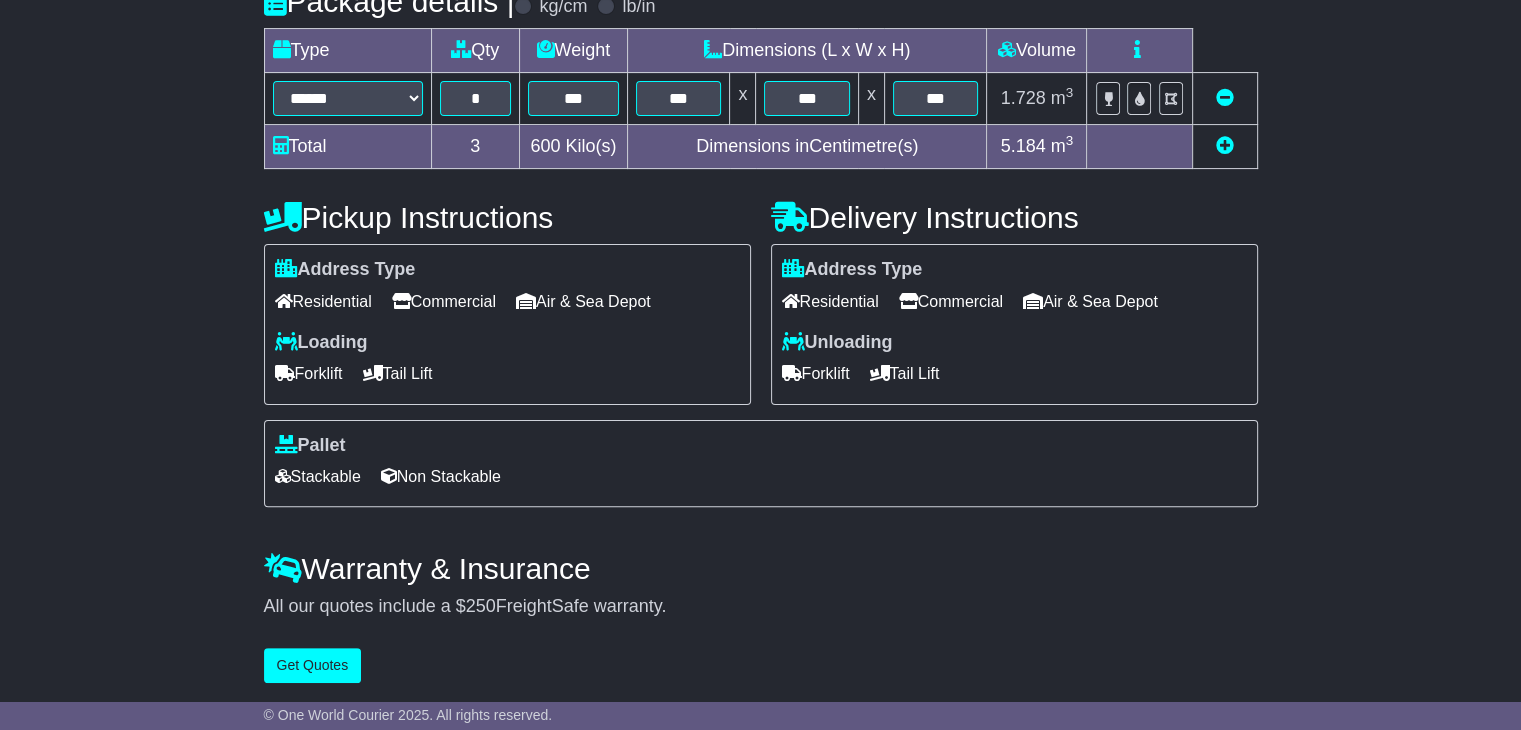click on "Commercial" at bounding box center [444, 301] 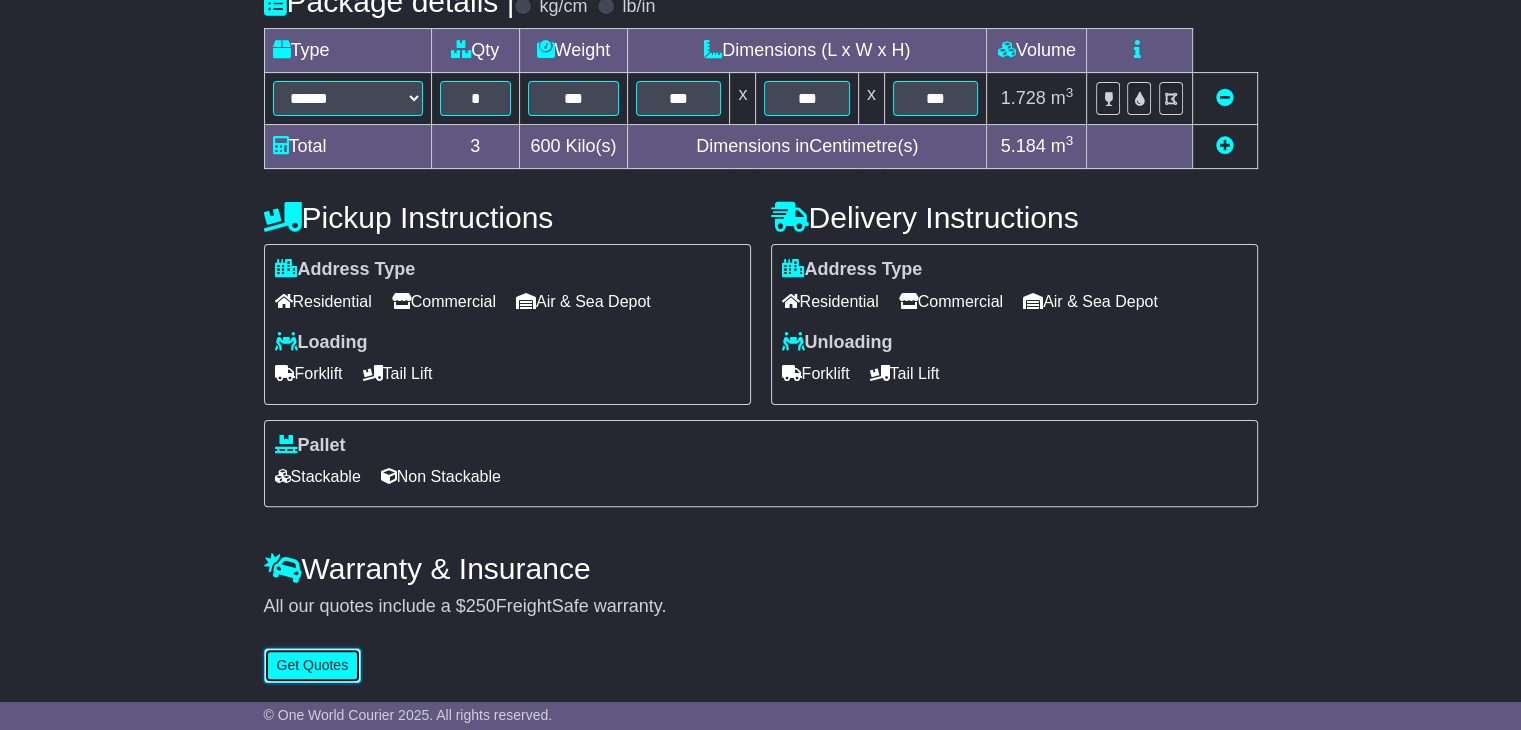 click on "Get Quotes" at bounding box center [313, 665] 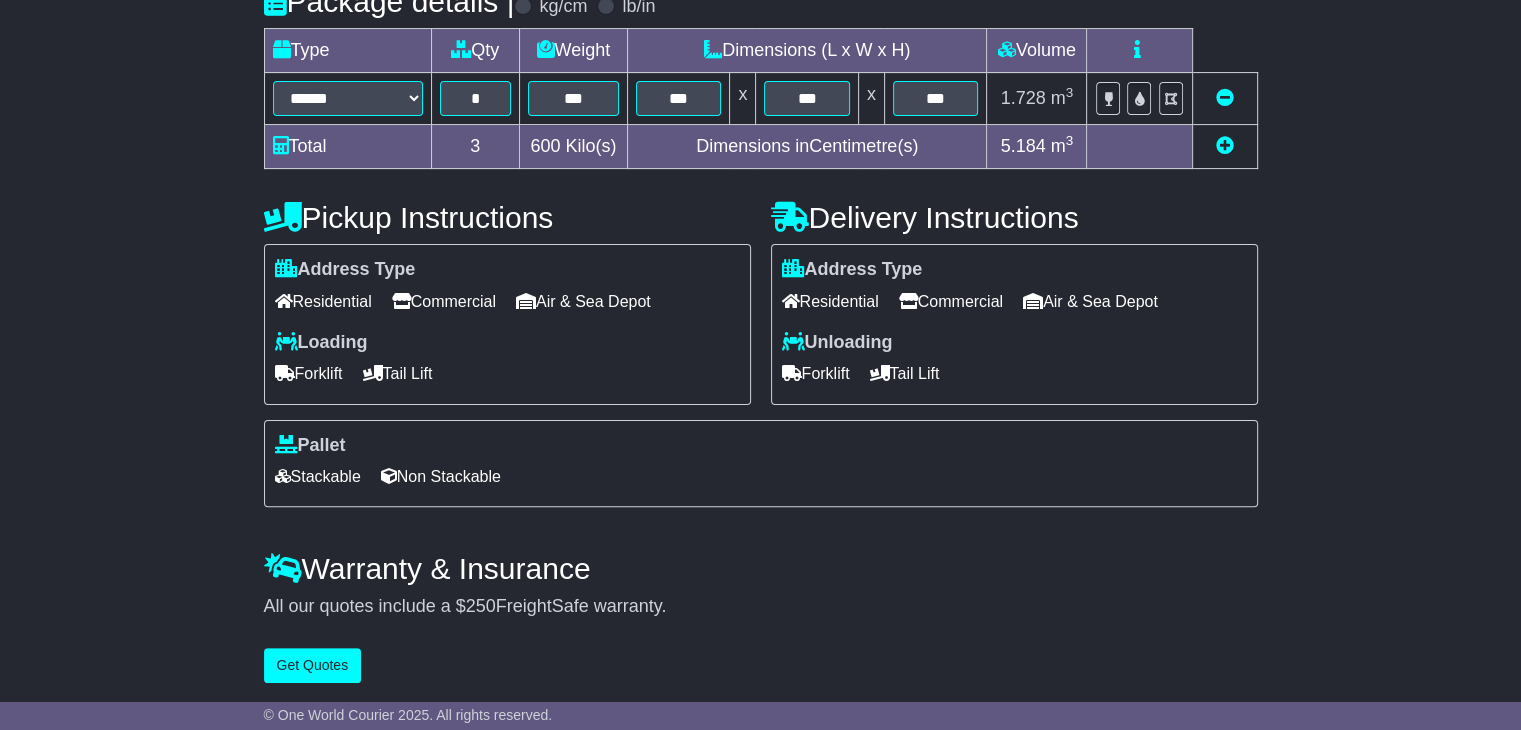 scroll, scrollTop: 0, scrollLeft: 0, axis: both 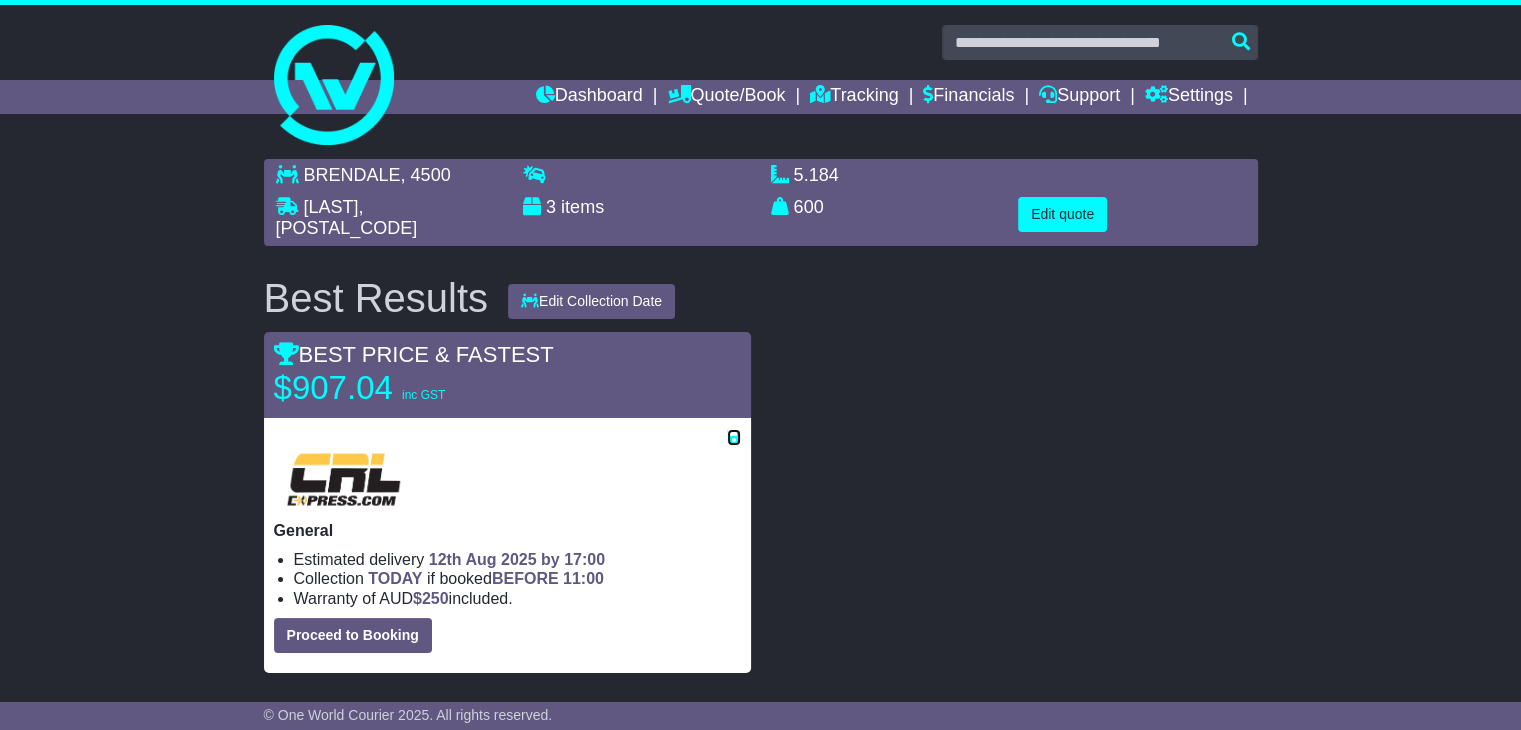 click at bounding box center (734, 437) 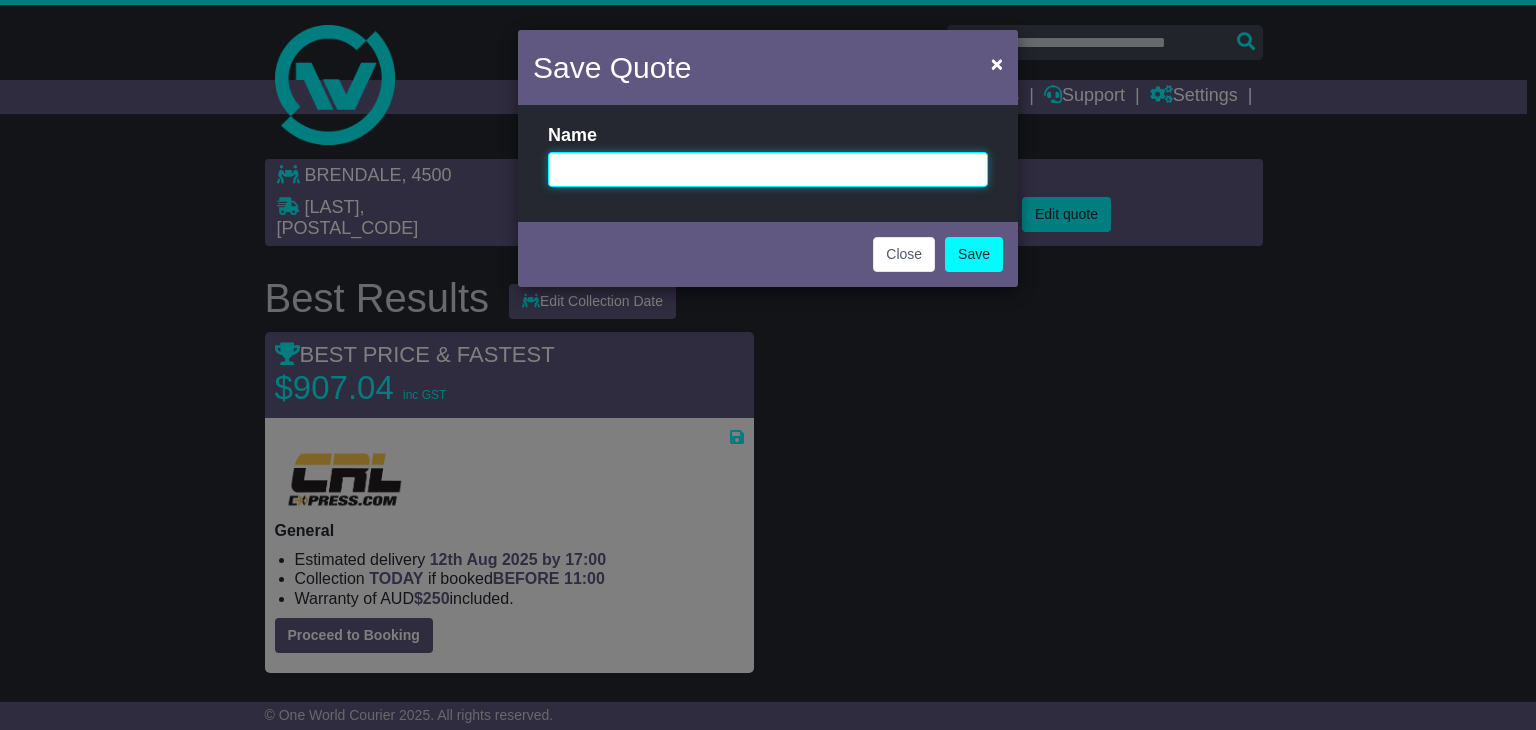 click at bounding box center [768, 169] 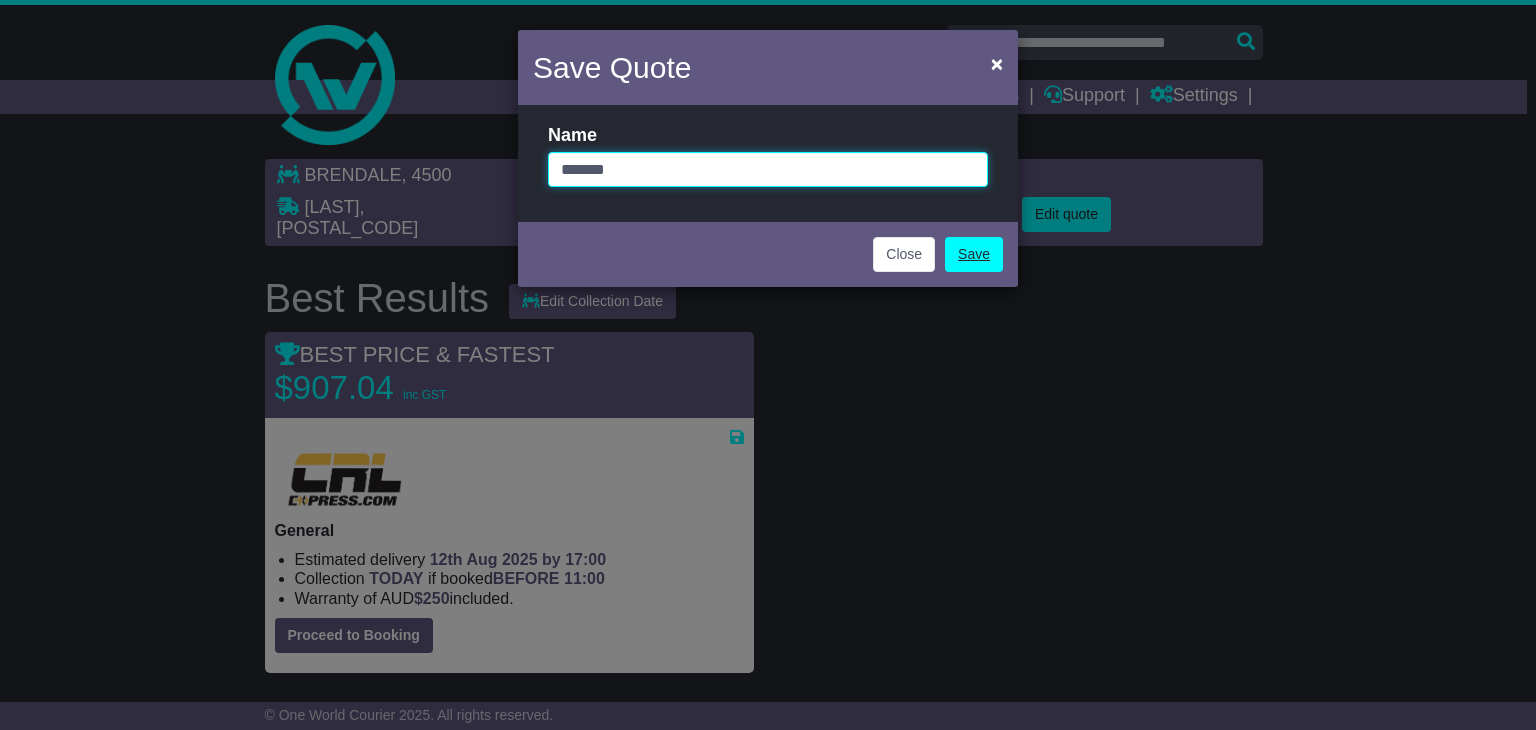 type on "*******" 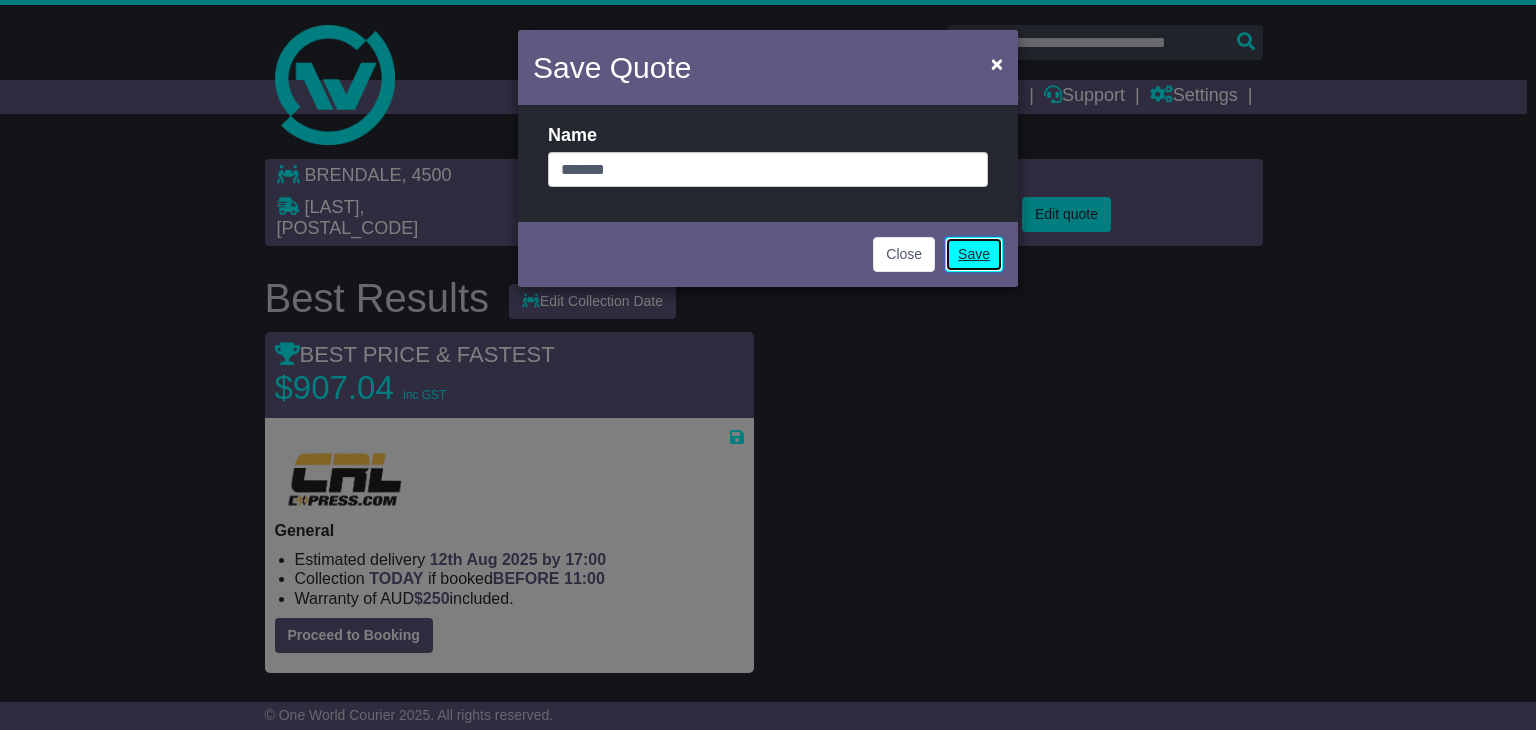 click on "Save" at bounding box center (974, 254) 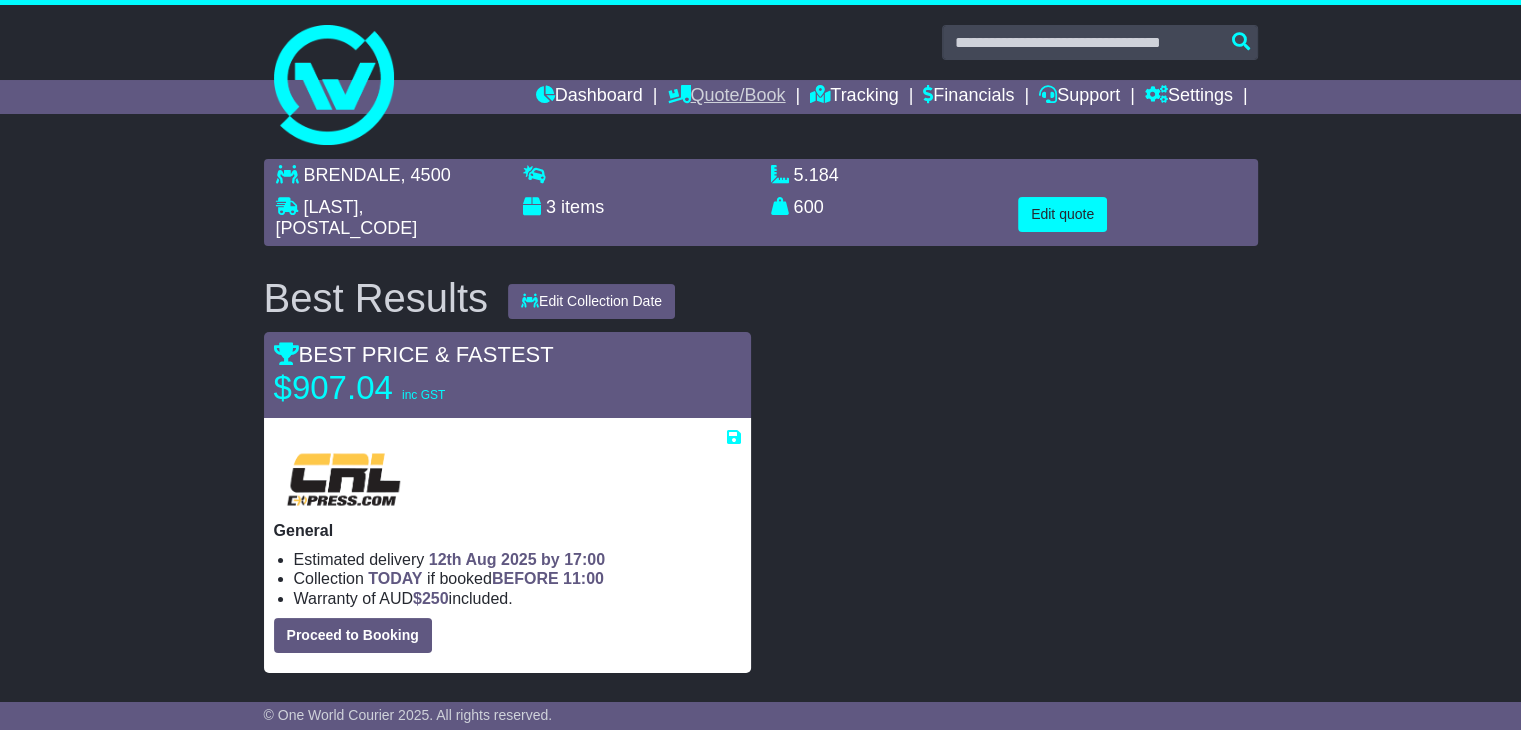 click on "Quote/Book" at bounding box center (726, 97) 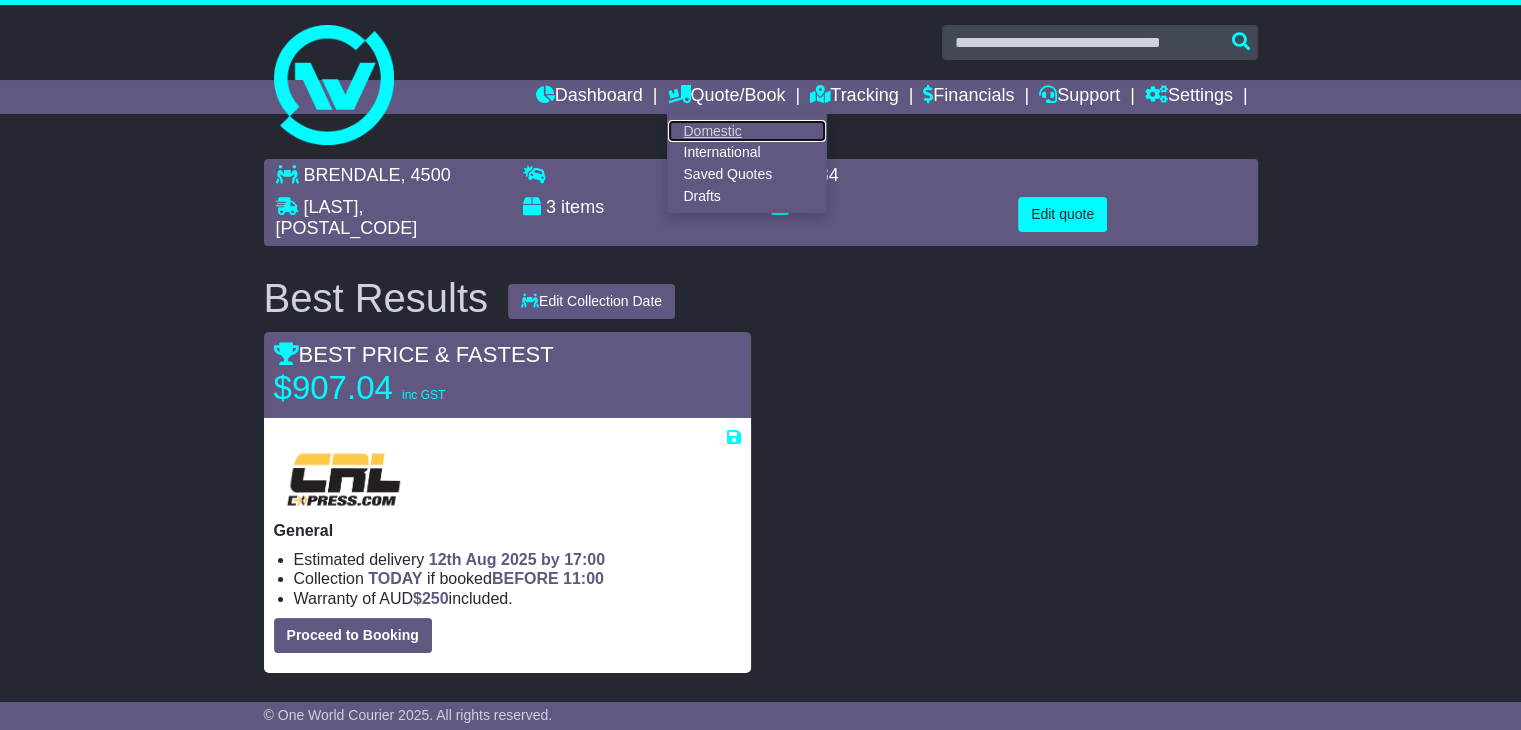 click on "Domestic" at bounding box center [747, 131] 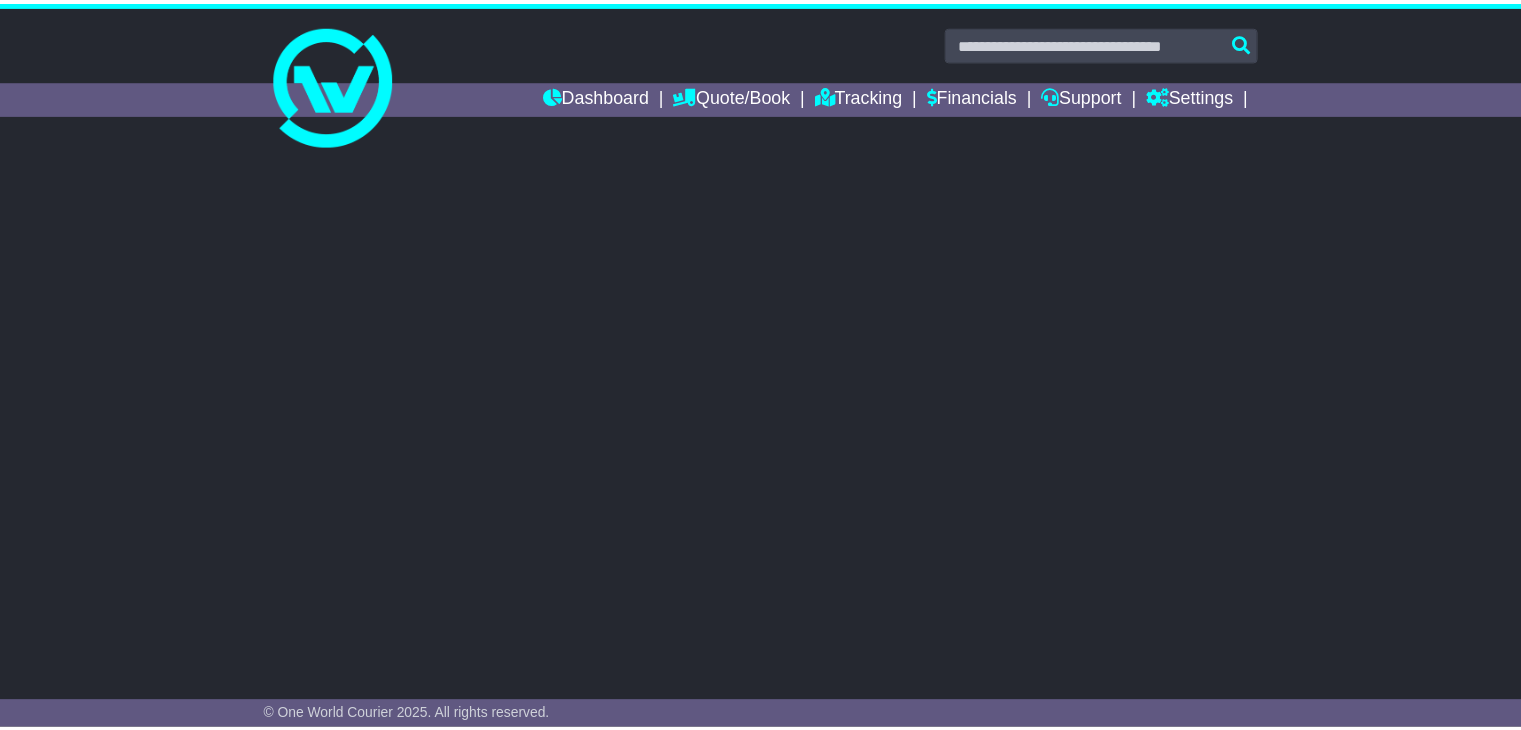 scroll, scrollTop: 0, scrollLeft: 0, axis: both 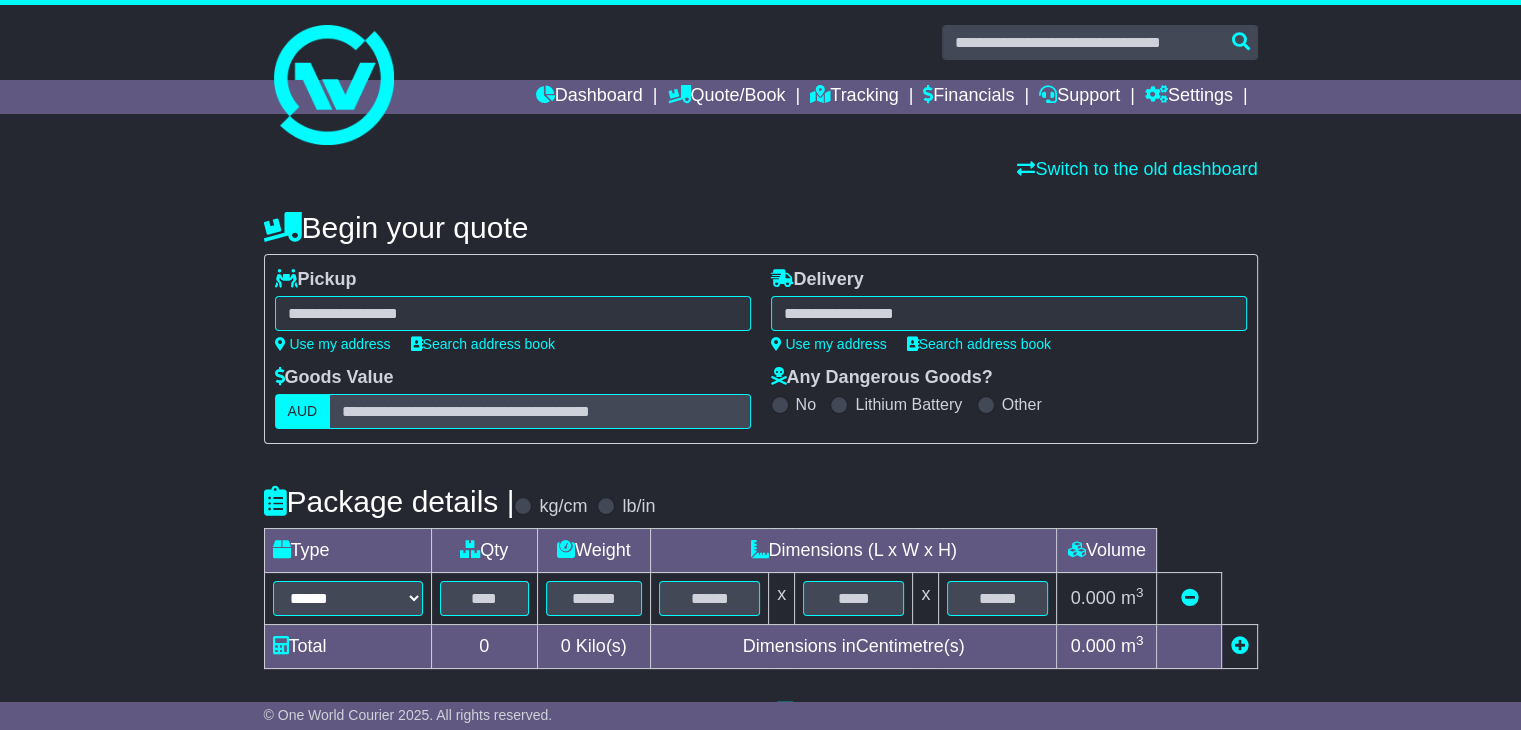 select 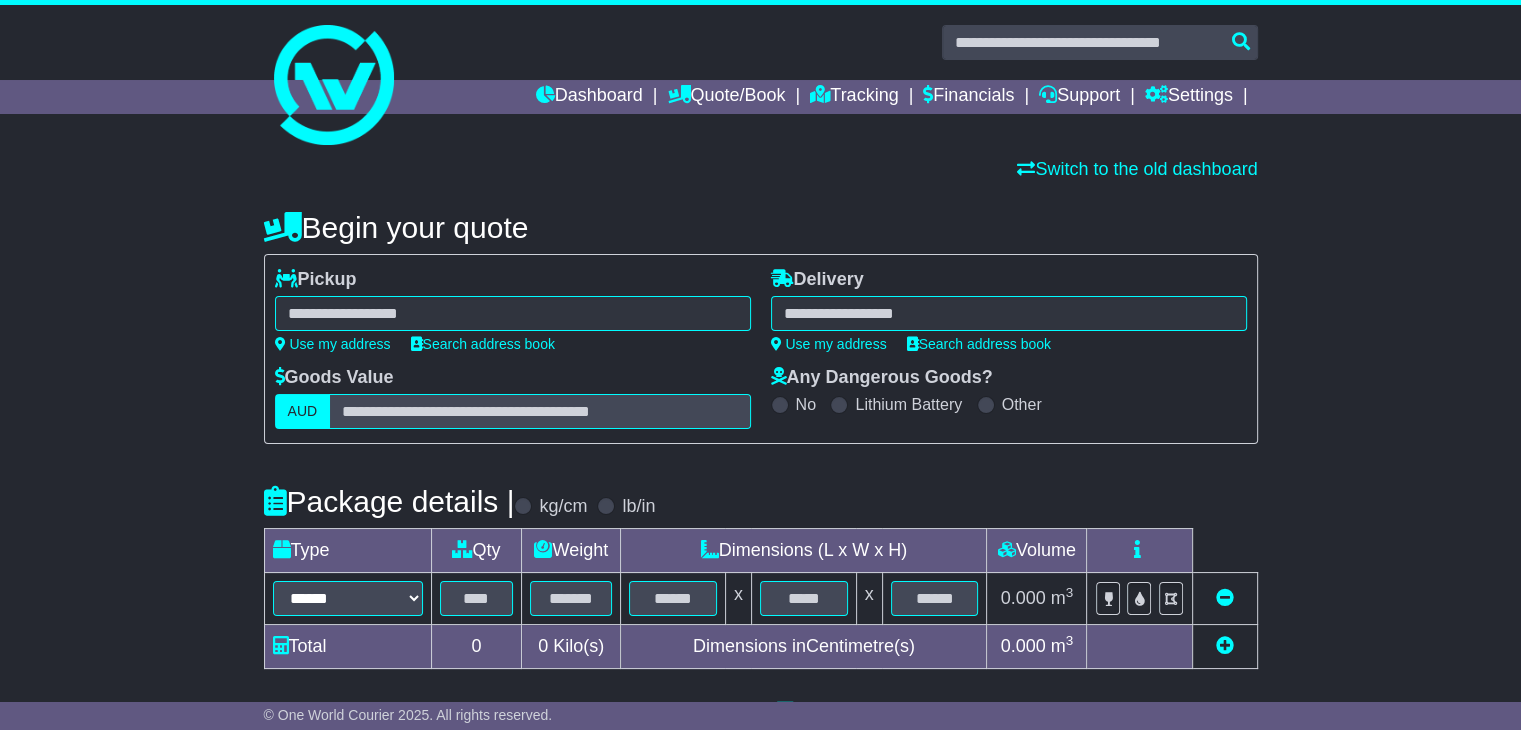 click at bounding box center (513, 313) 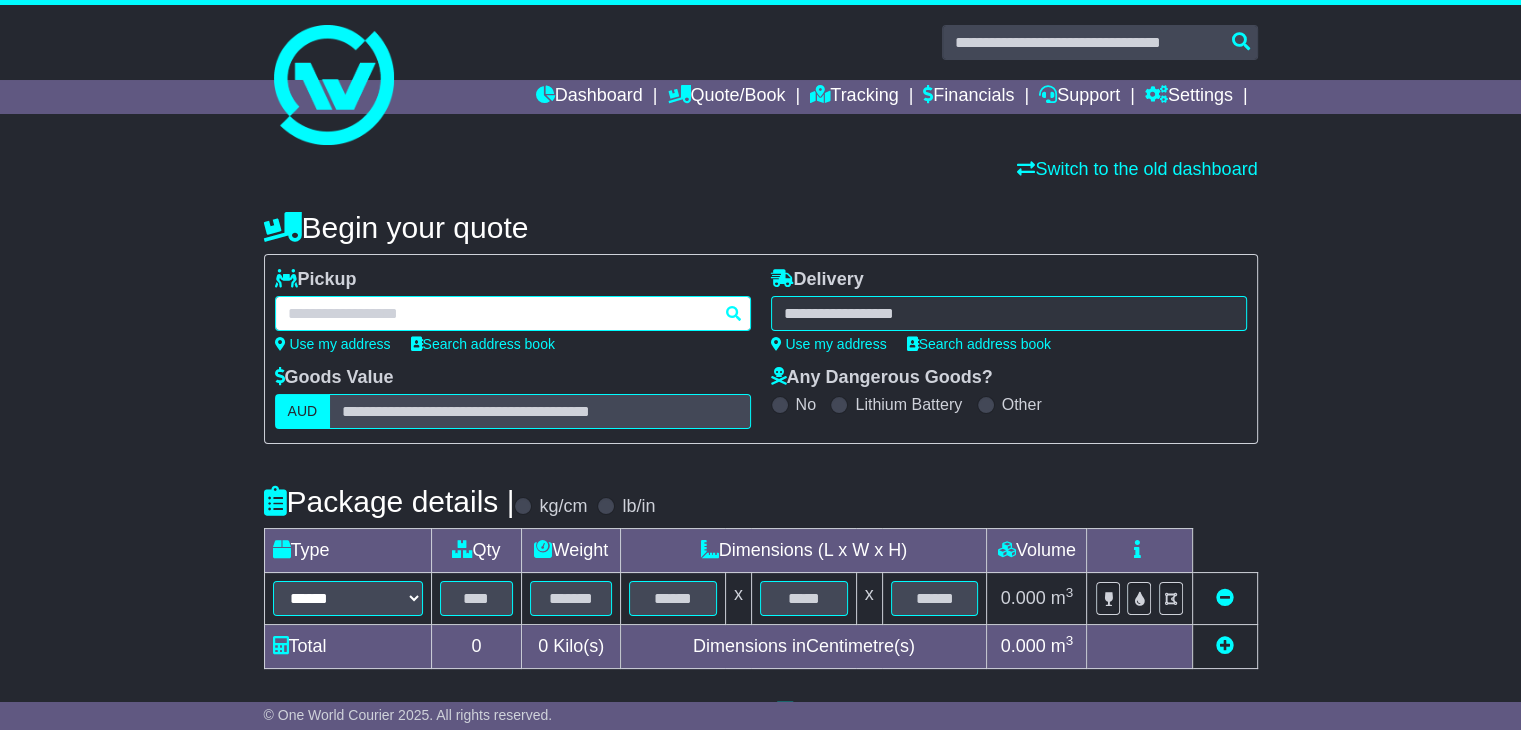 paste on "*********" 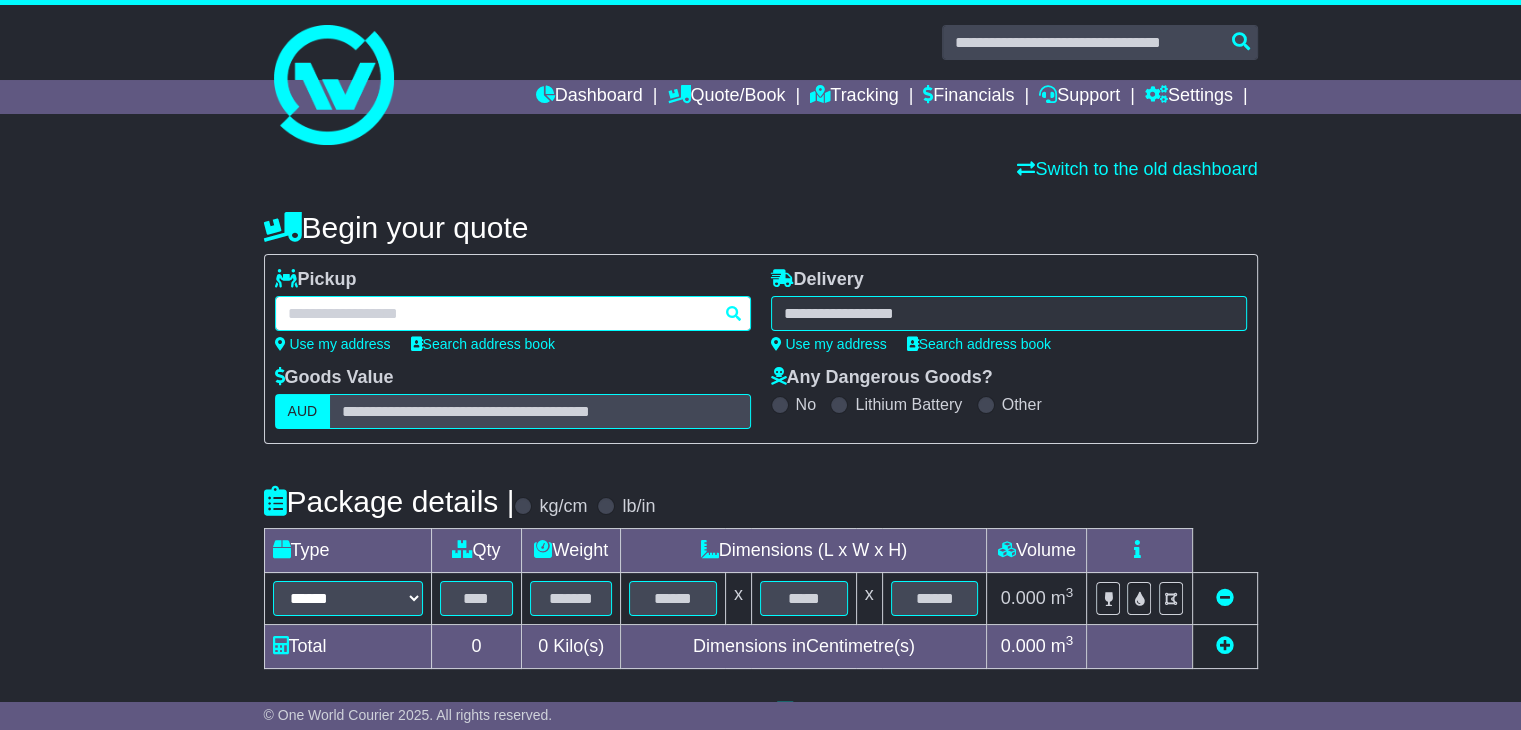 type on "*********" 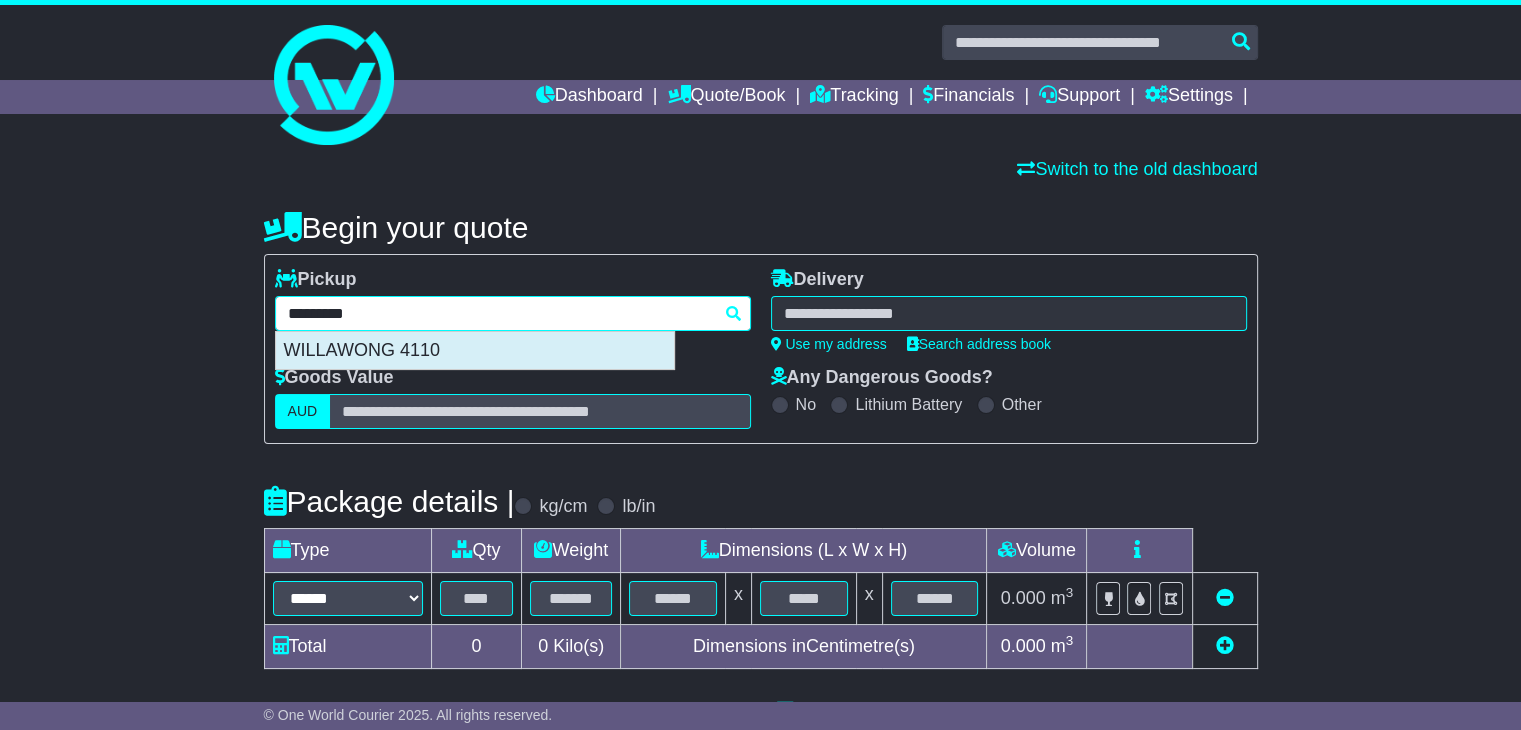 click on "WILLAWONG 4110" at bounding box center (475, 351) 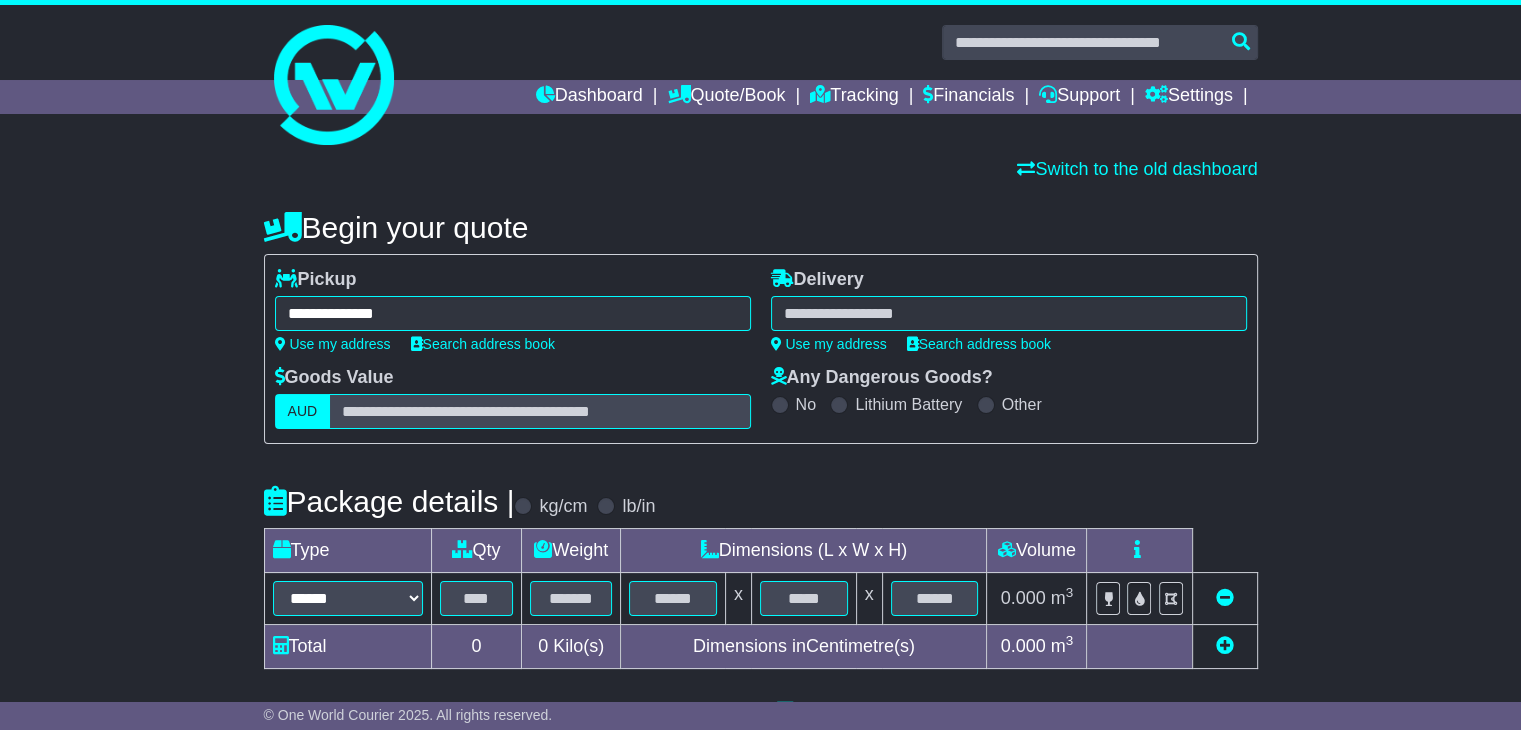 type on "**********" 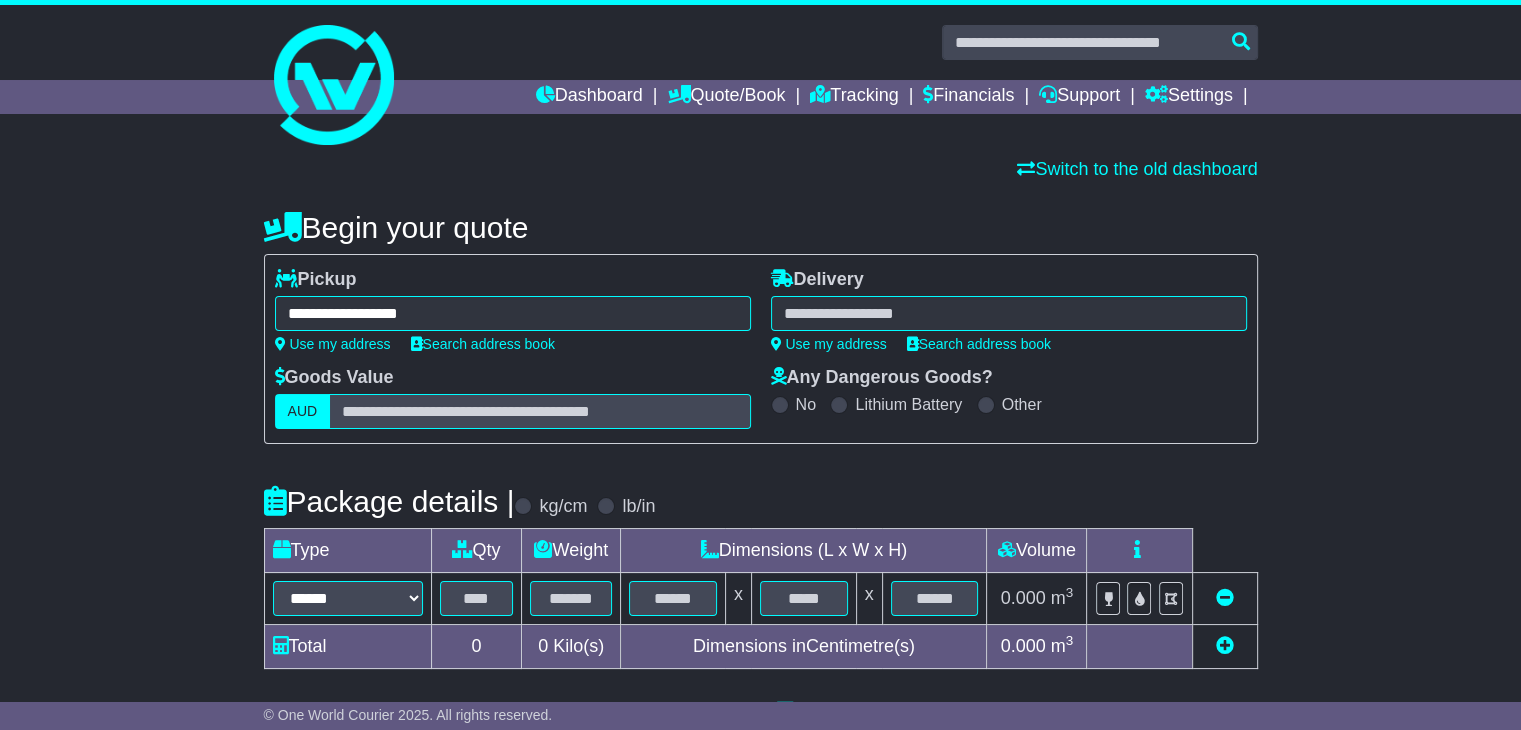 click at bounding box center (1009, 313) 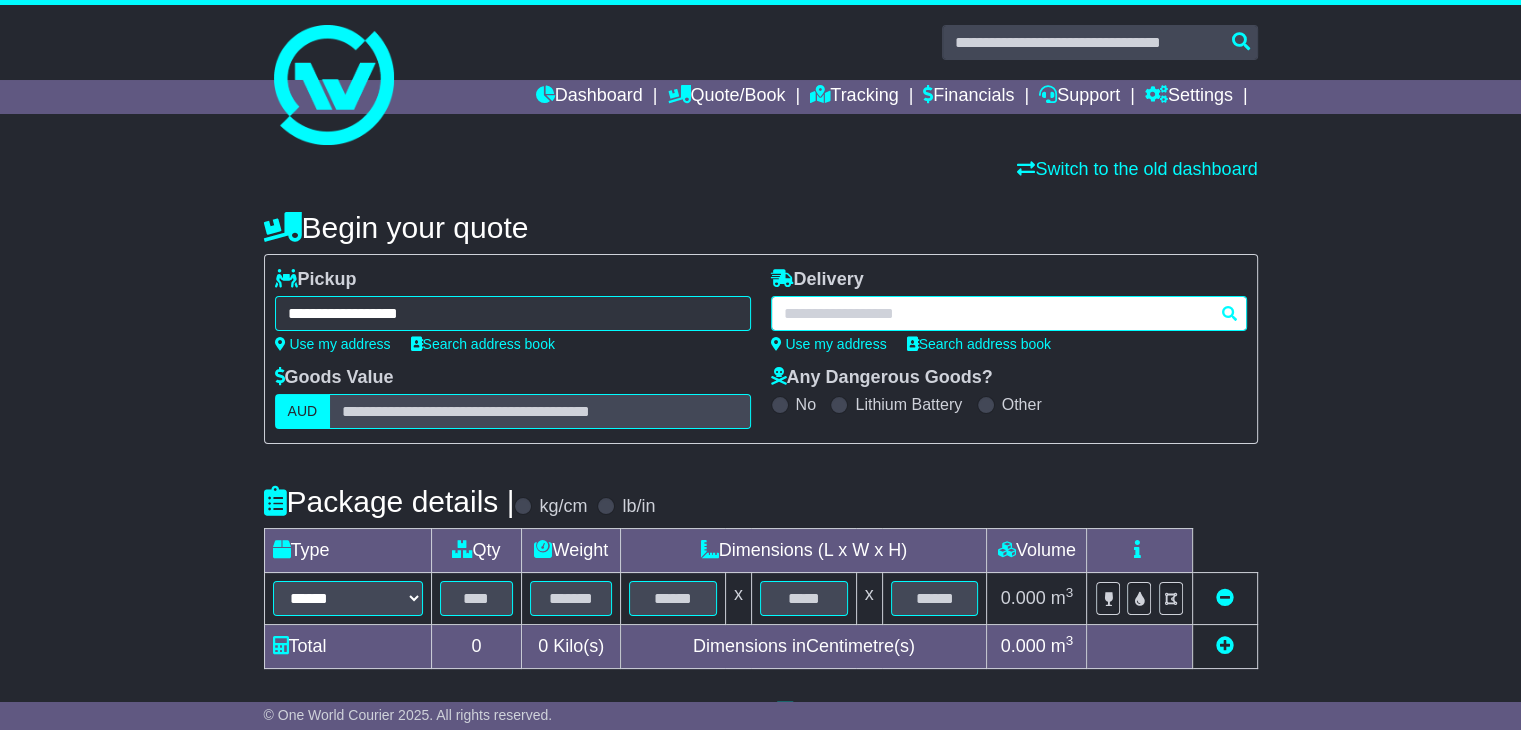 paste on "********" 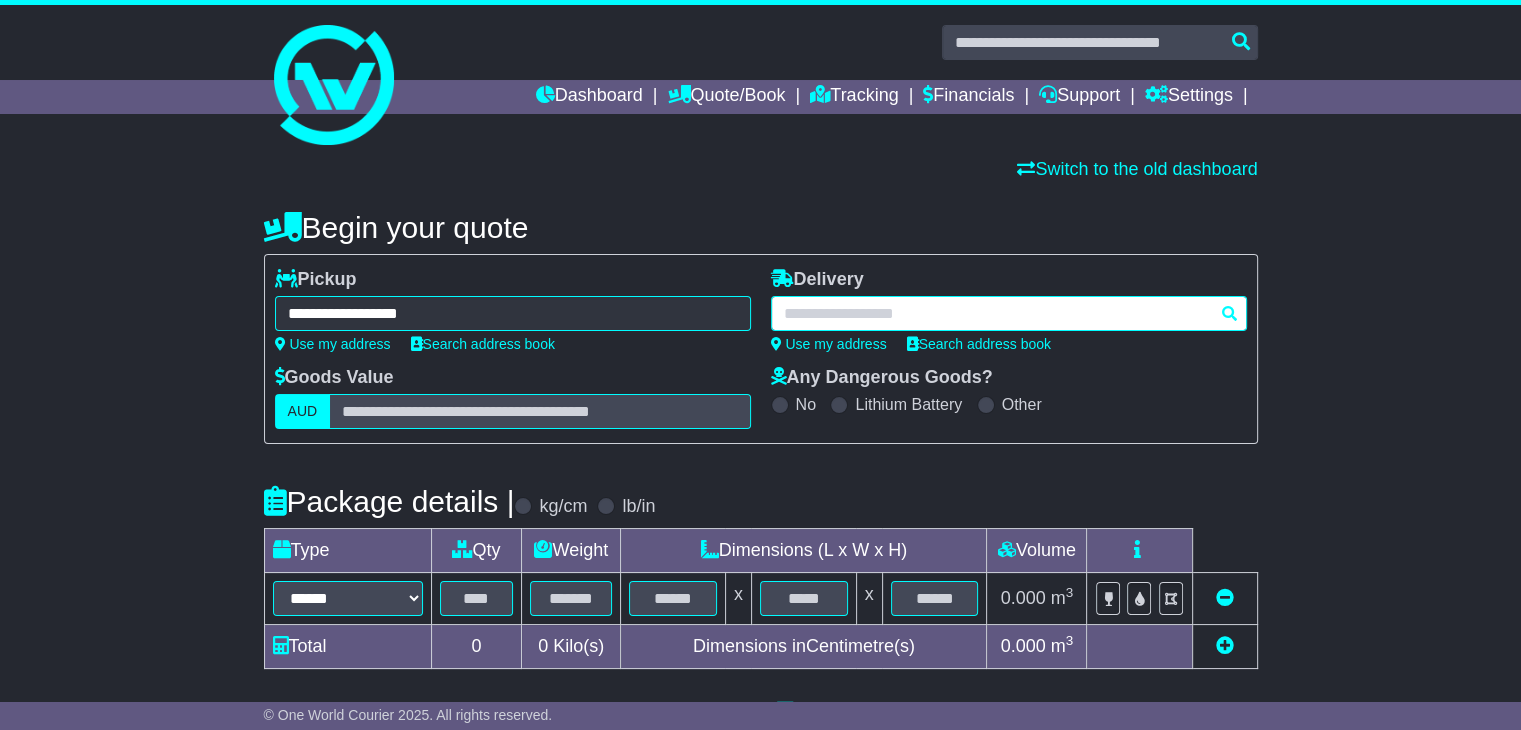 type on "********" 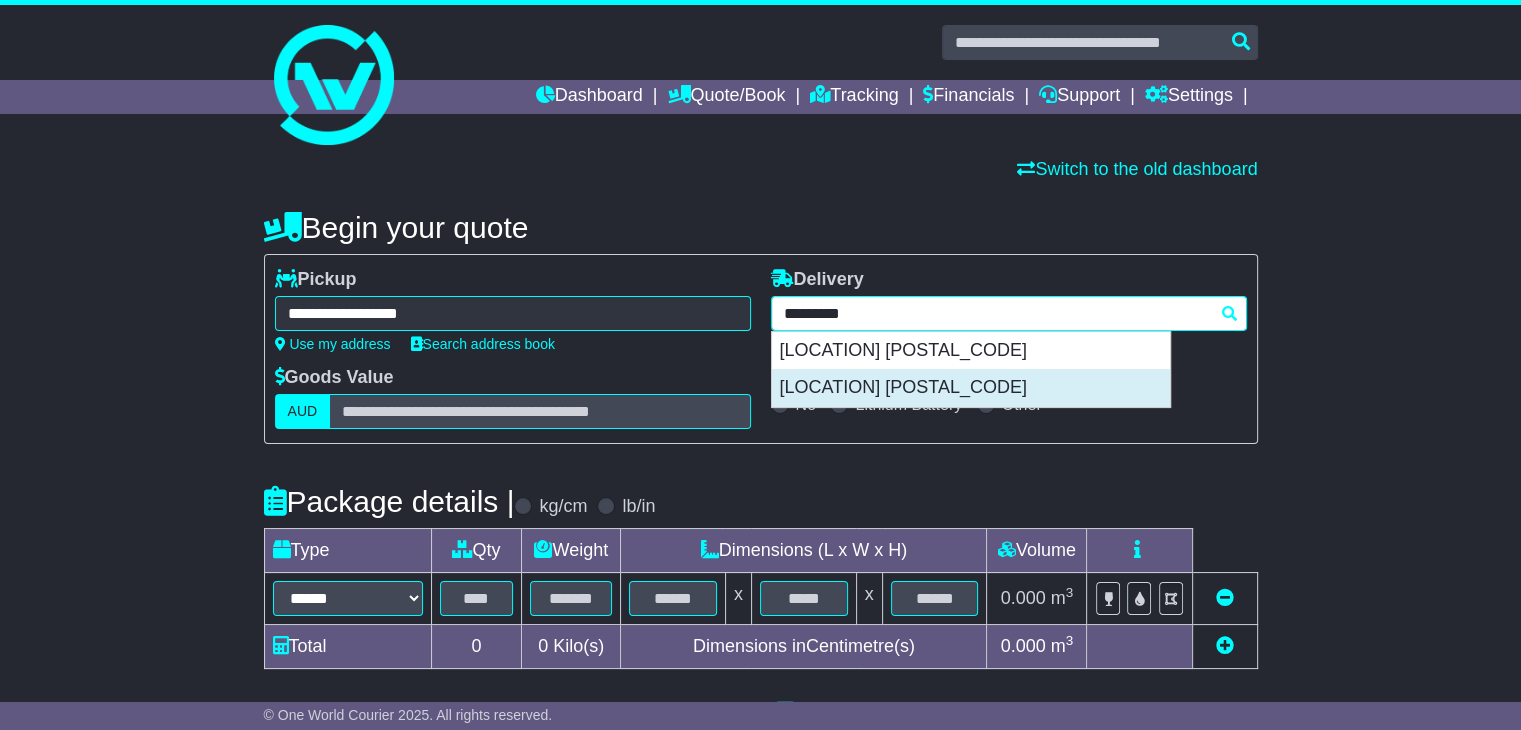 click on "[SUBURB] [POSTCODE]" at bounding box center [971, 388] 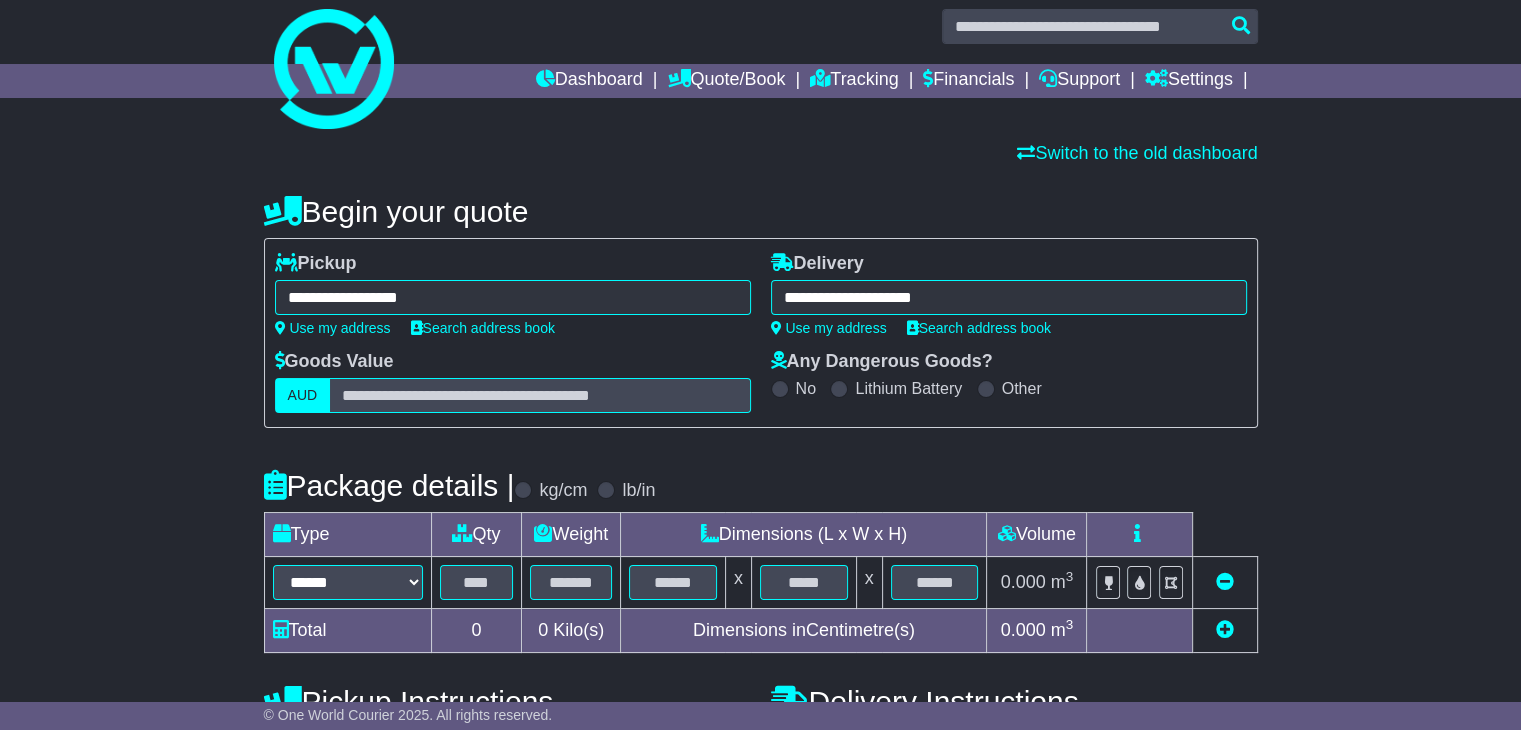 type on "**********" 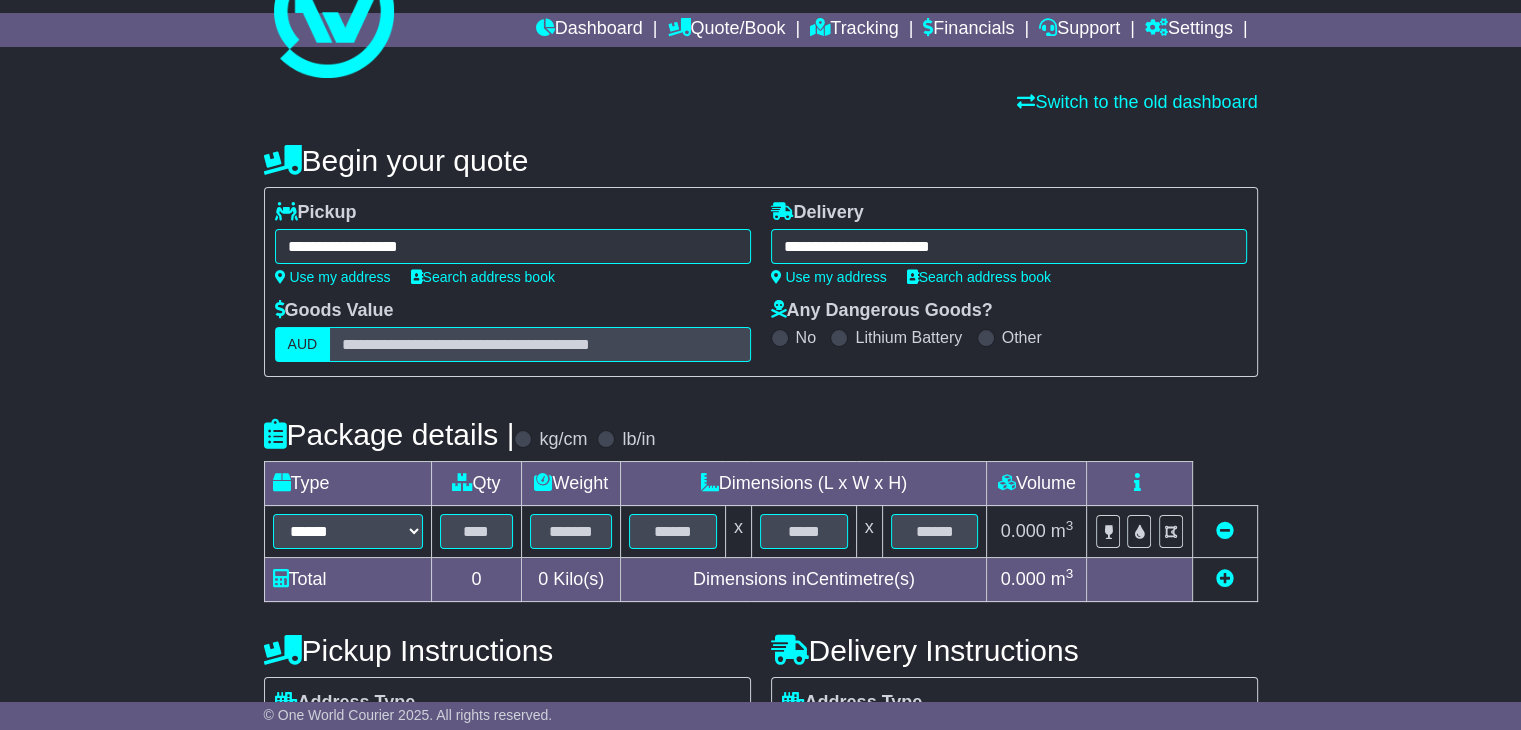 scroll, scrollTop: 200, scrollLeft: 0, axis: vertical 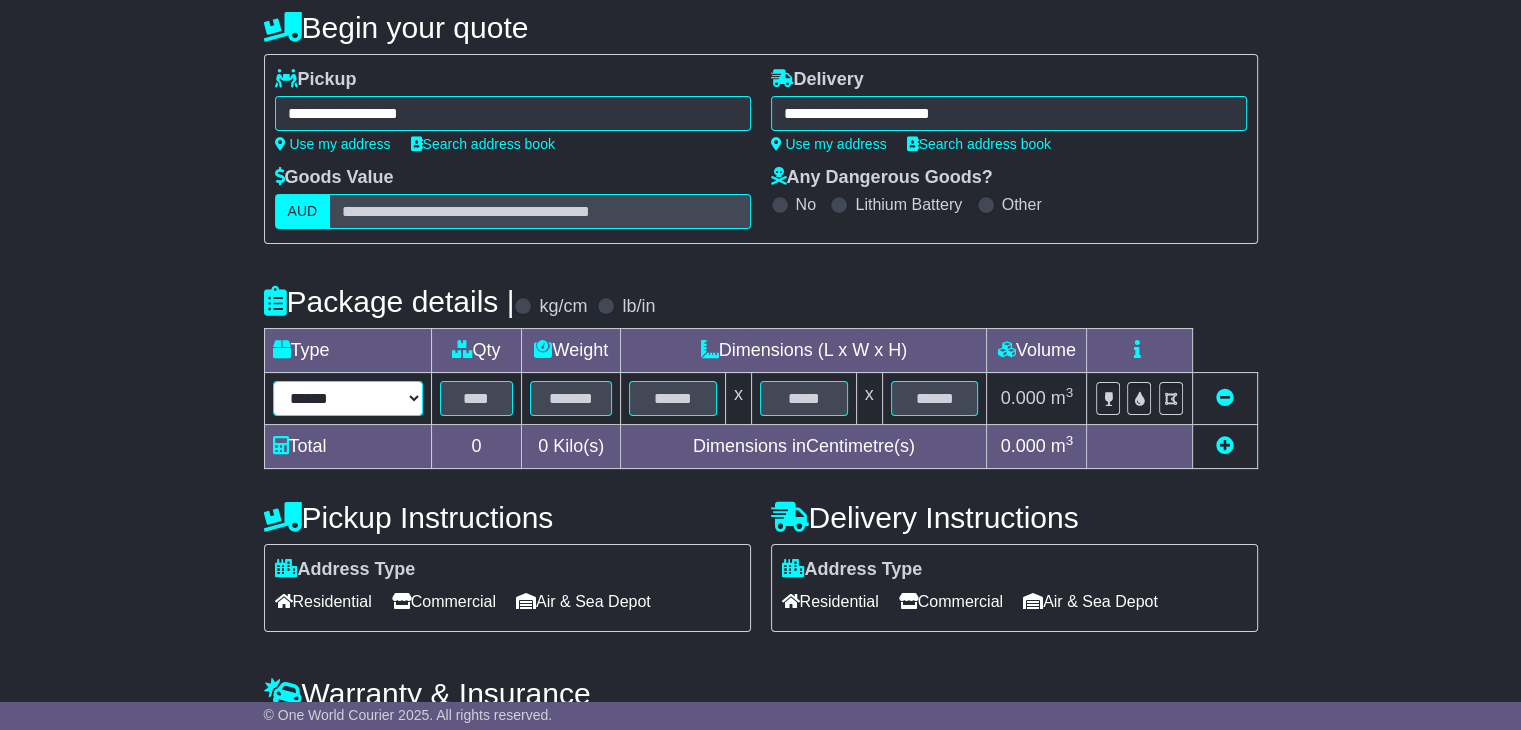 click on "****** ****** *** ******** ***** **** **** ****** *** *******" at bounding box center [348, 398] 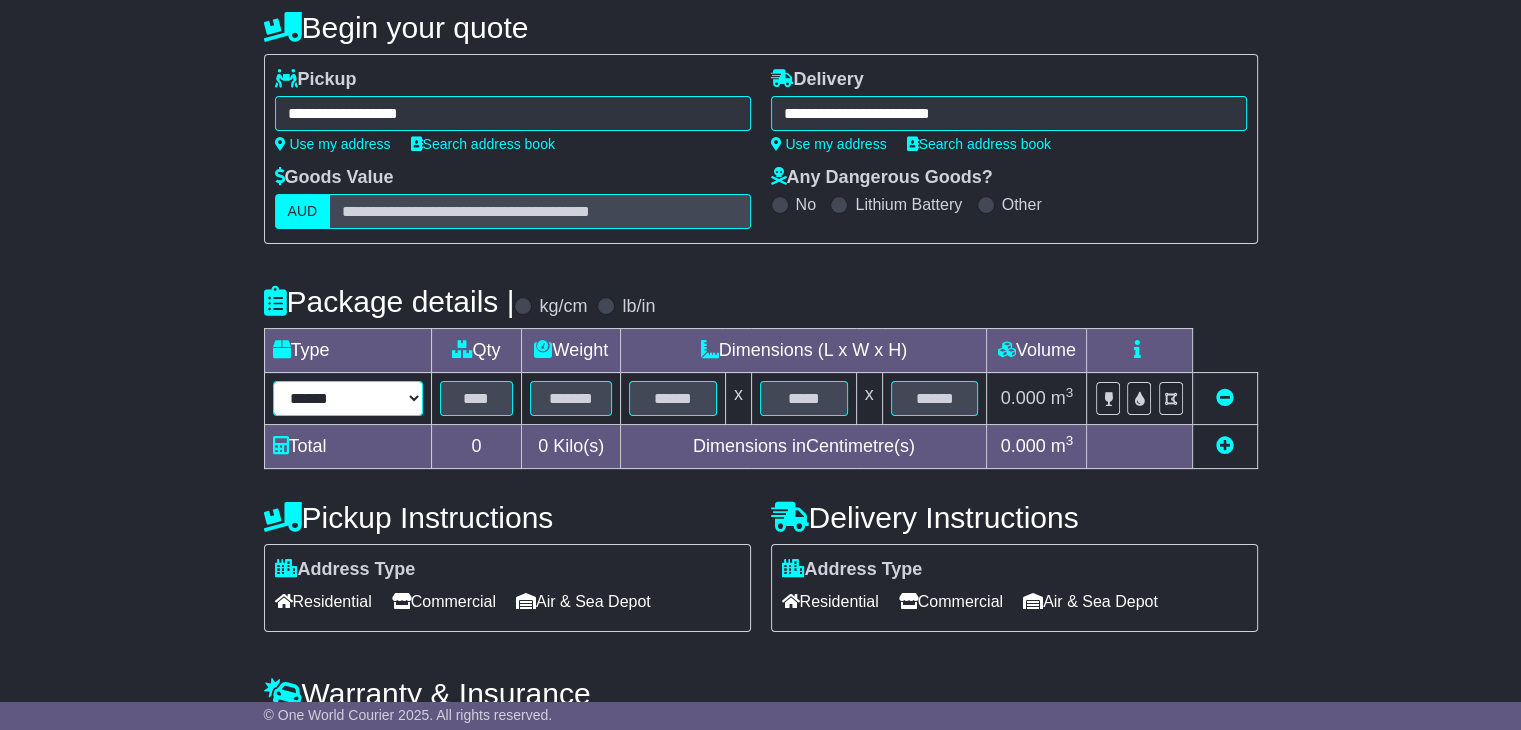 select on "*****" 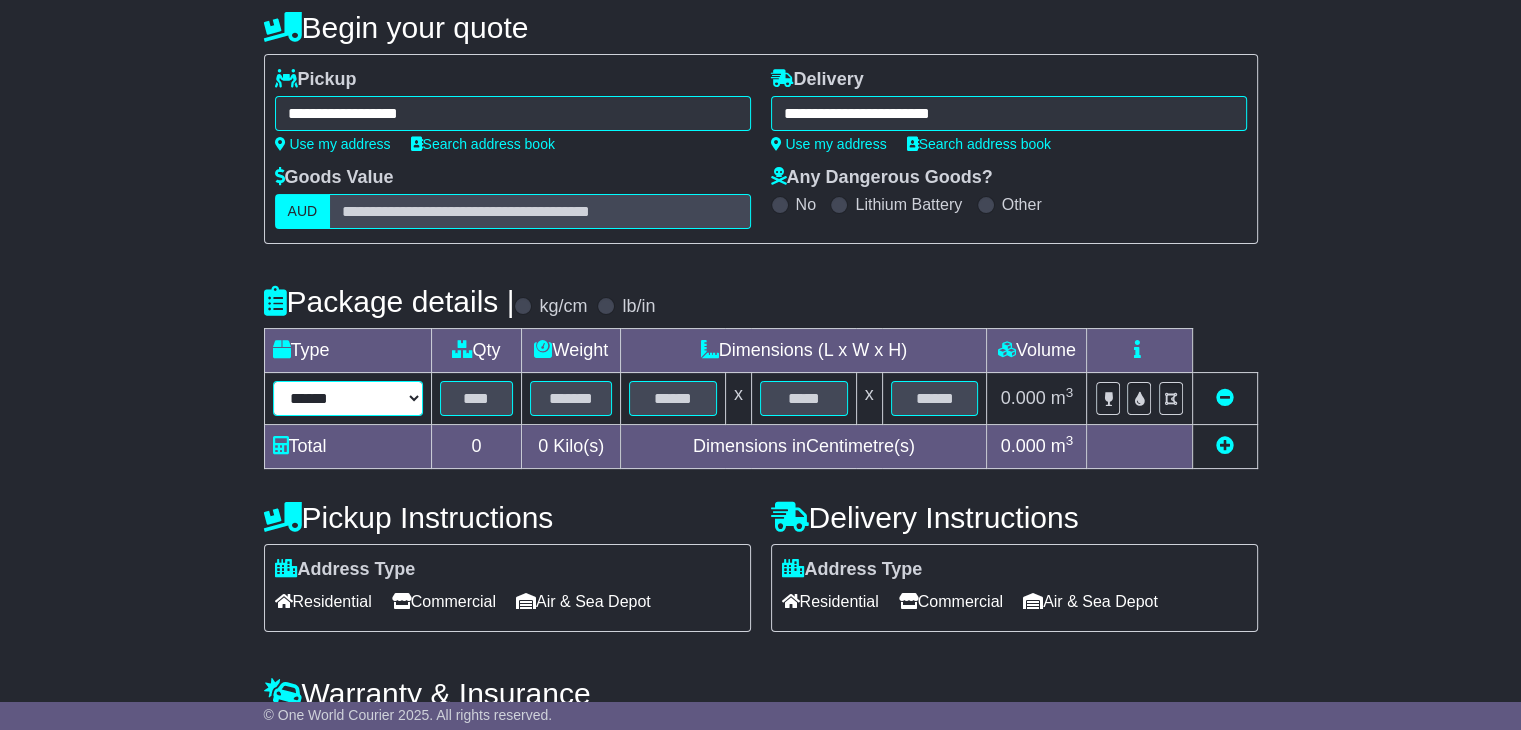 click on "****** ****** *** ******** ***** **** **** ****** *** *******" at bounding box center (348, 398) 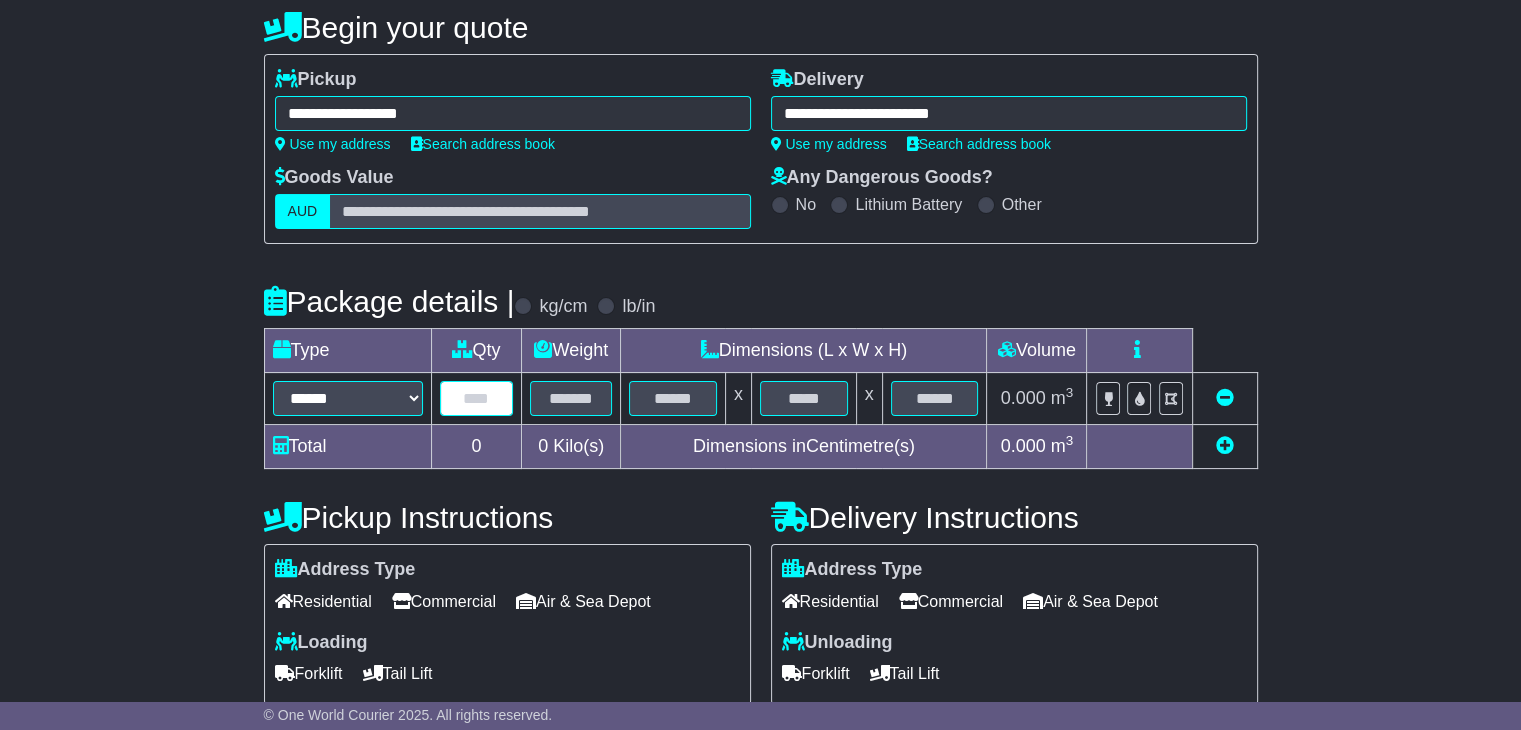 click at bounding box center (477, 398) 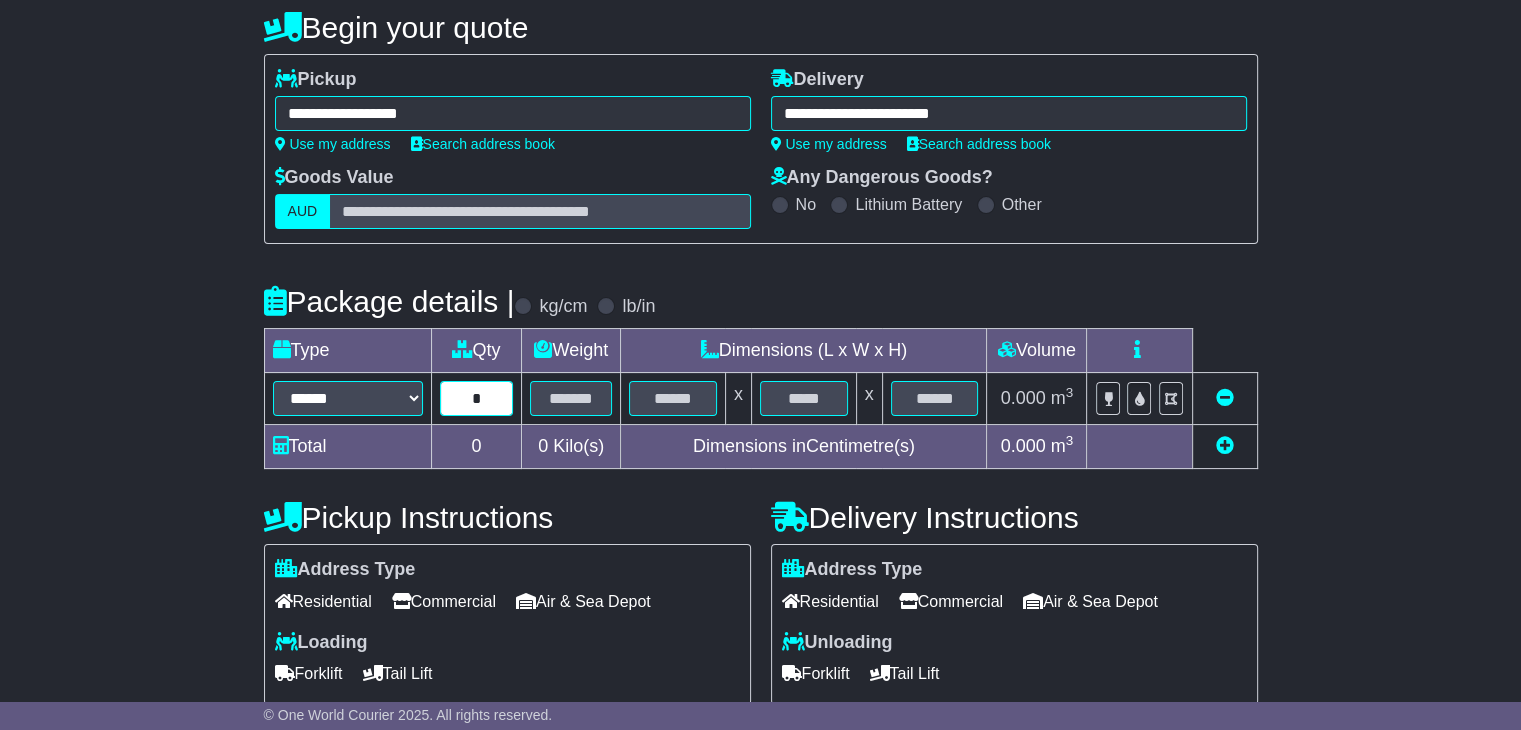 type on "*" 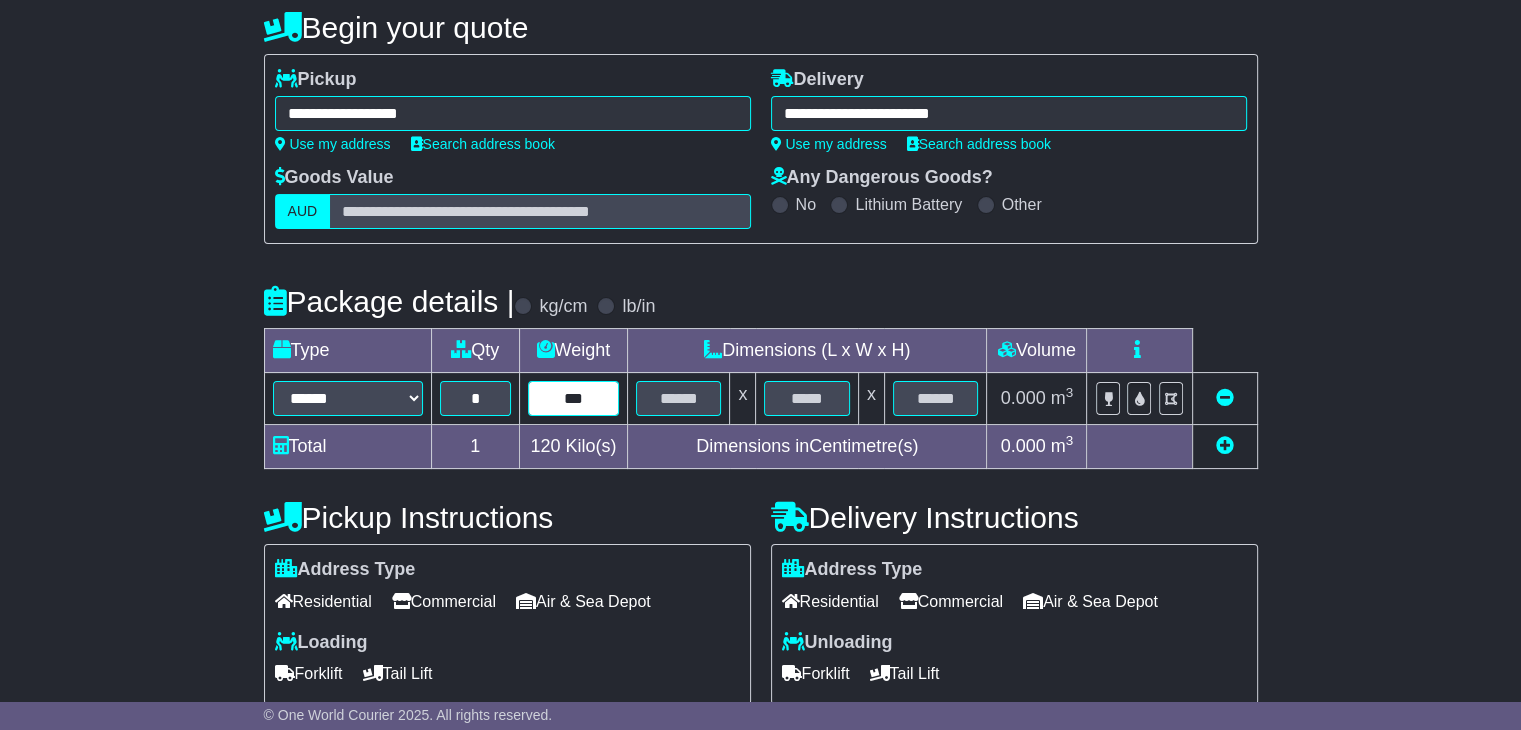 click on "***" at bounding box center (573, 398) 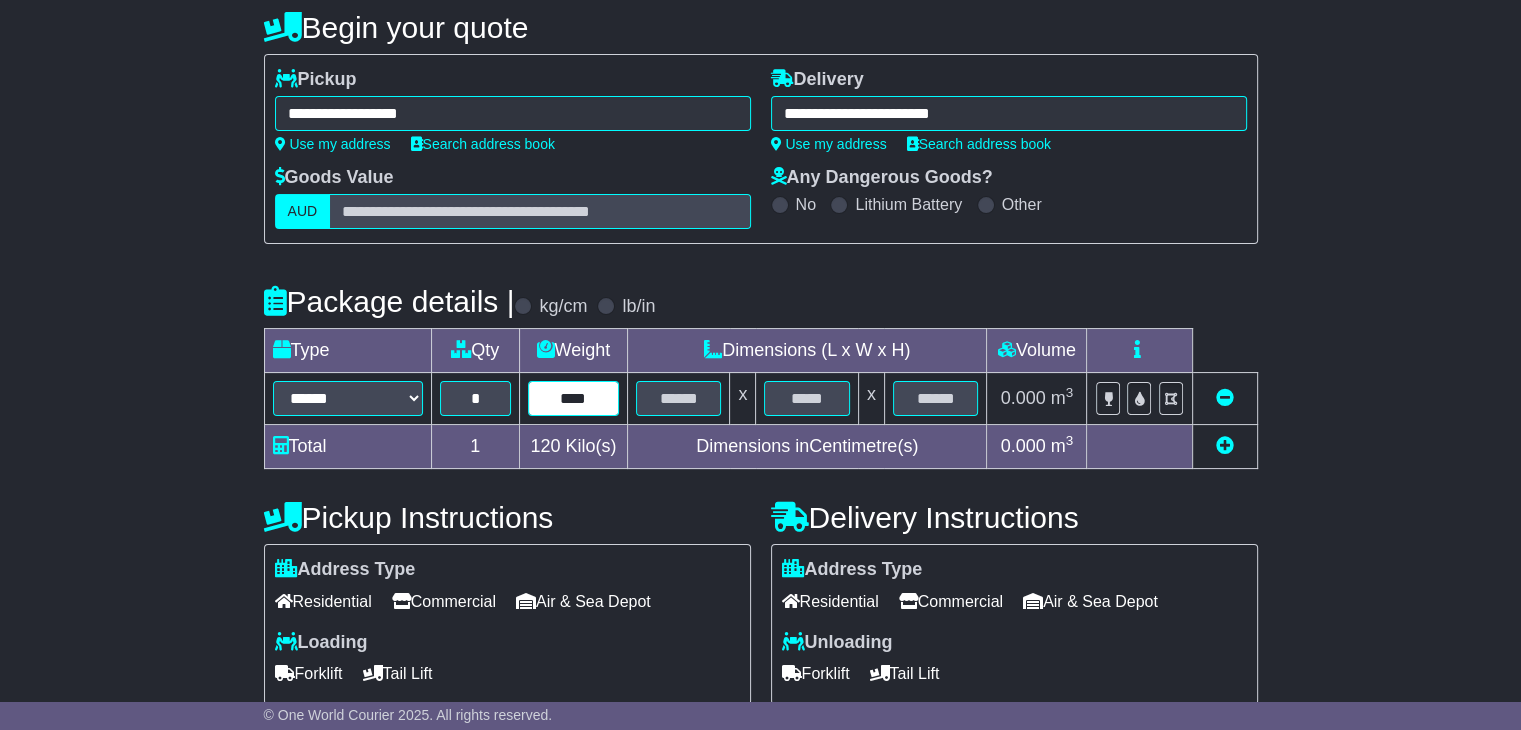 type on "****" 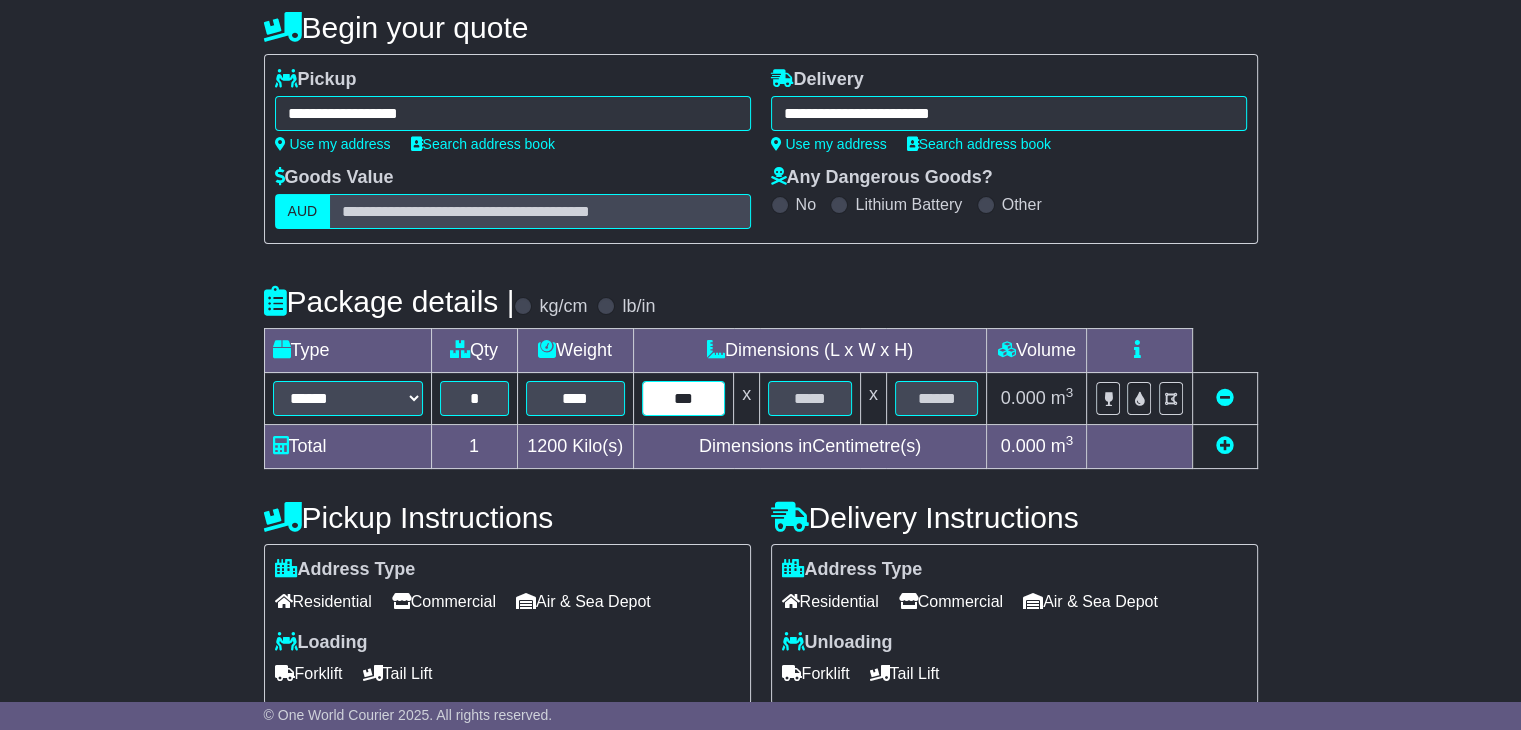 type on "***" 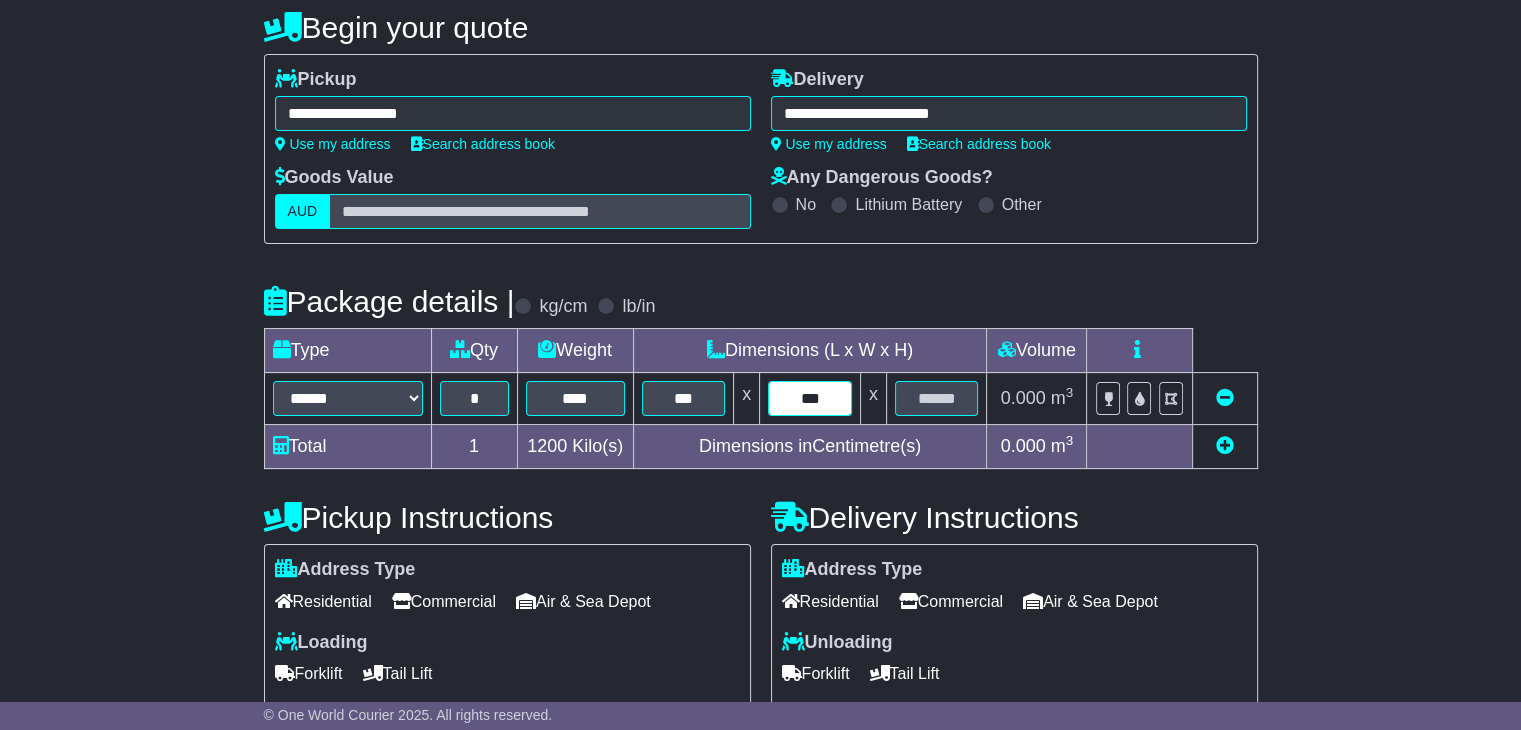 type on "***" 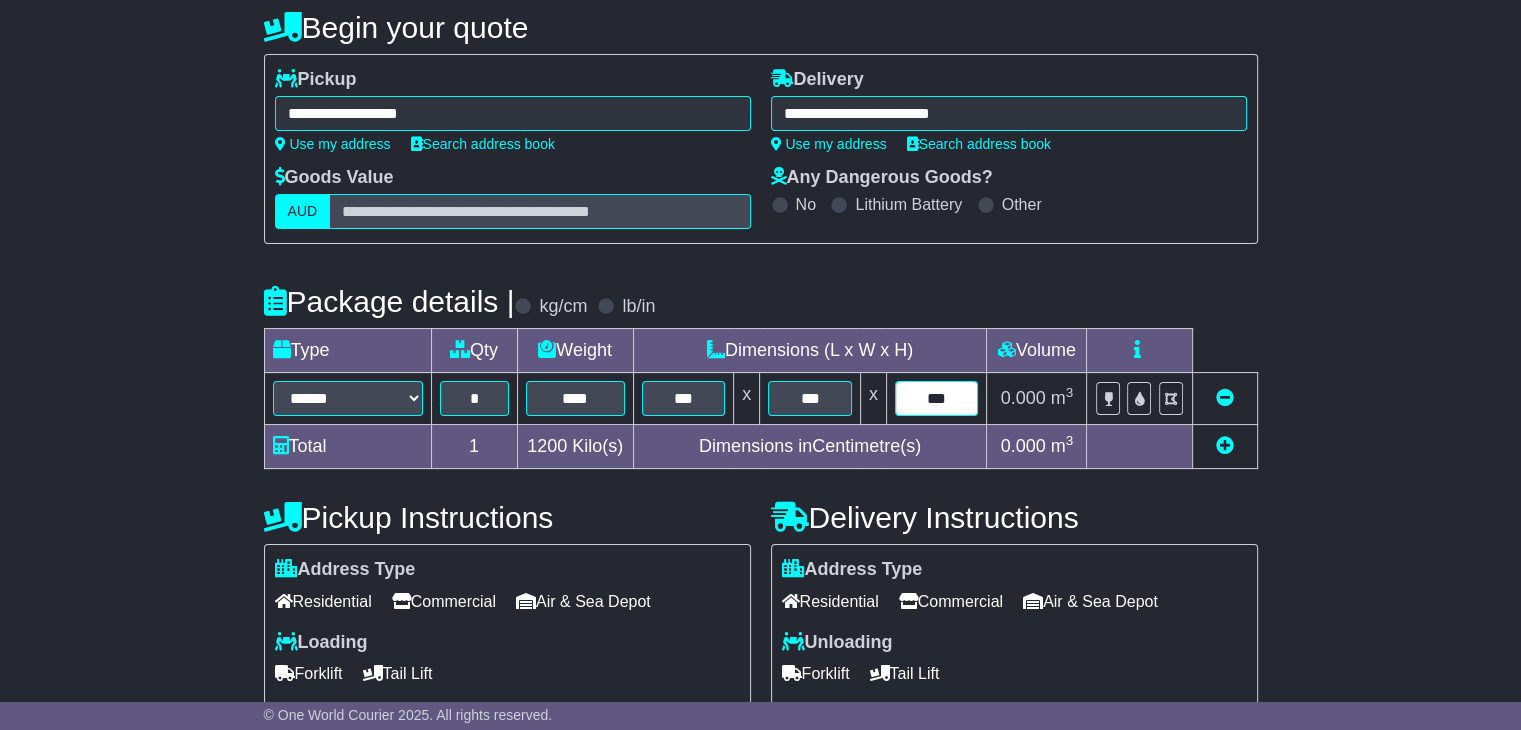 type on "***" 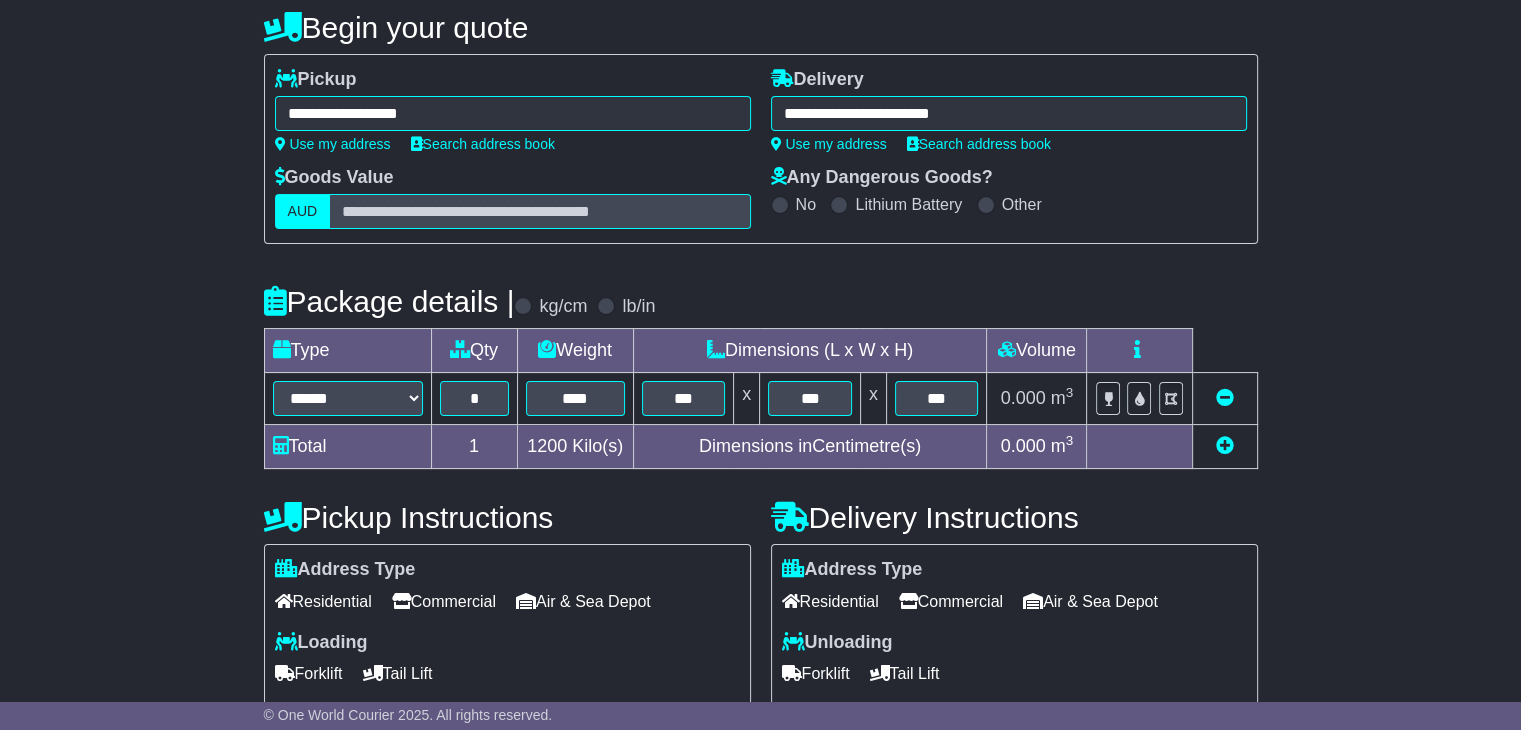 scroll, scrollTop: 500, scrollLeft: 0, axis: vertical 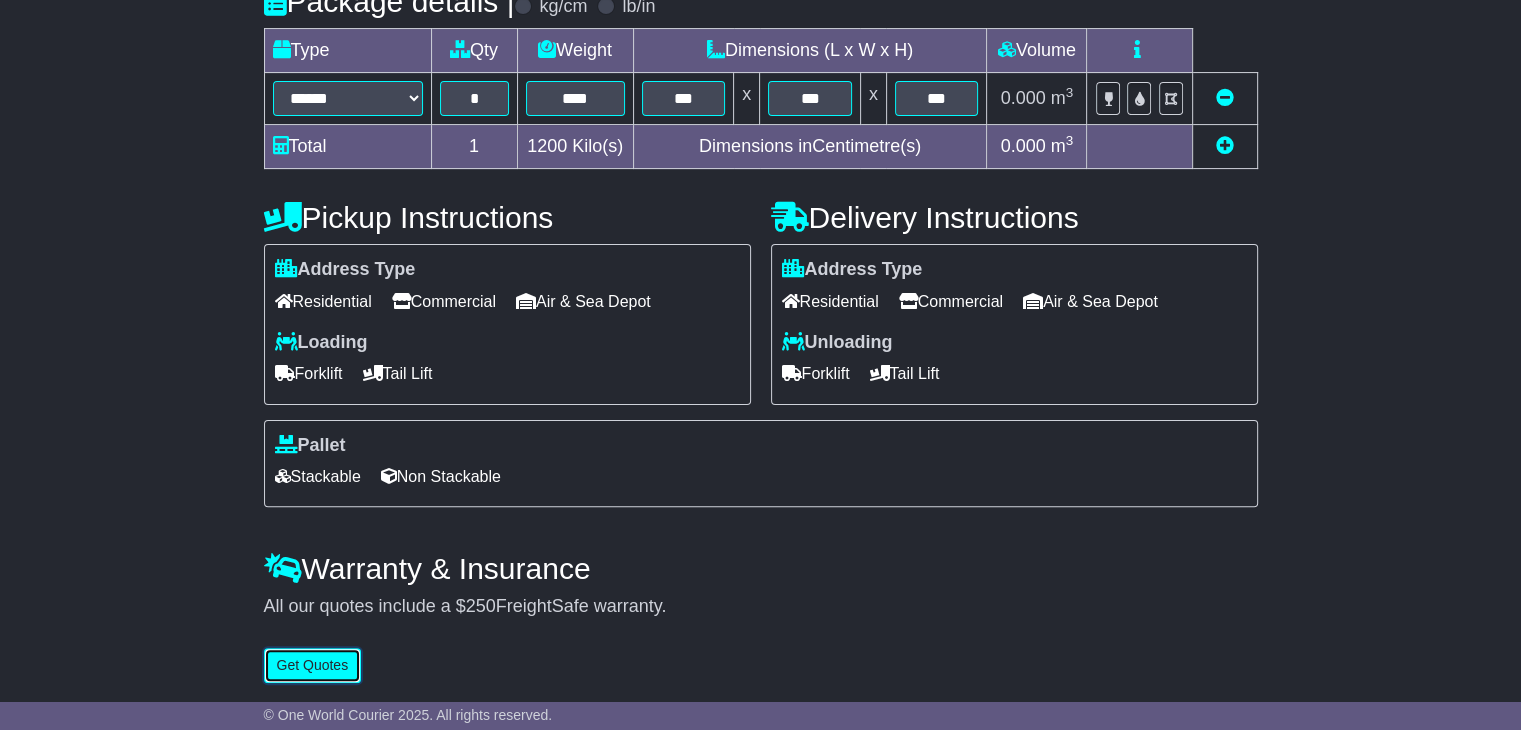 type 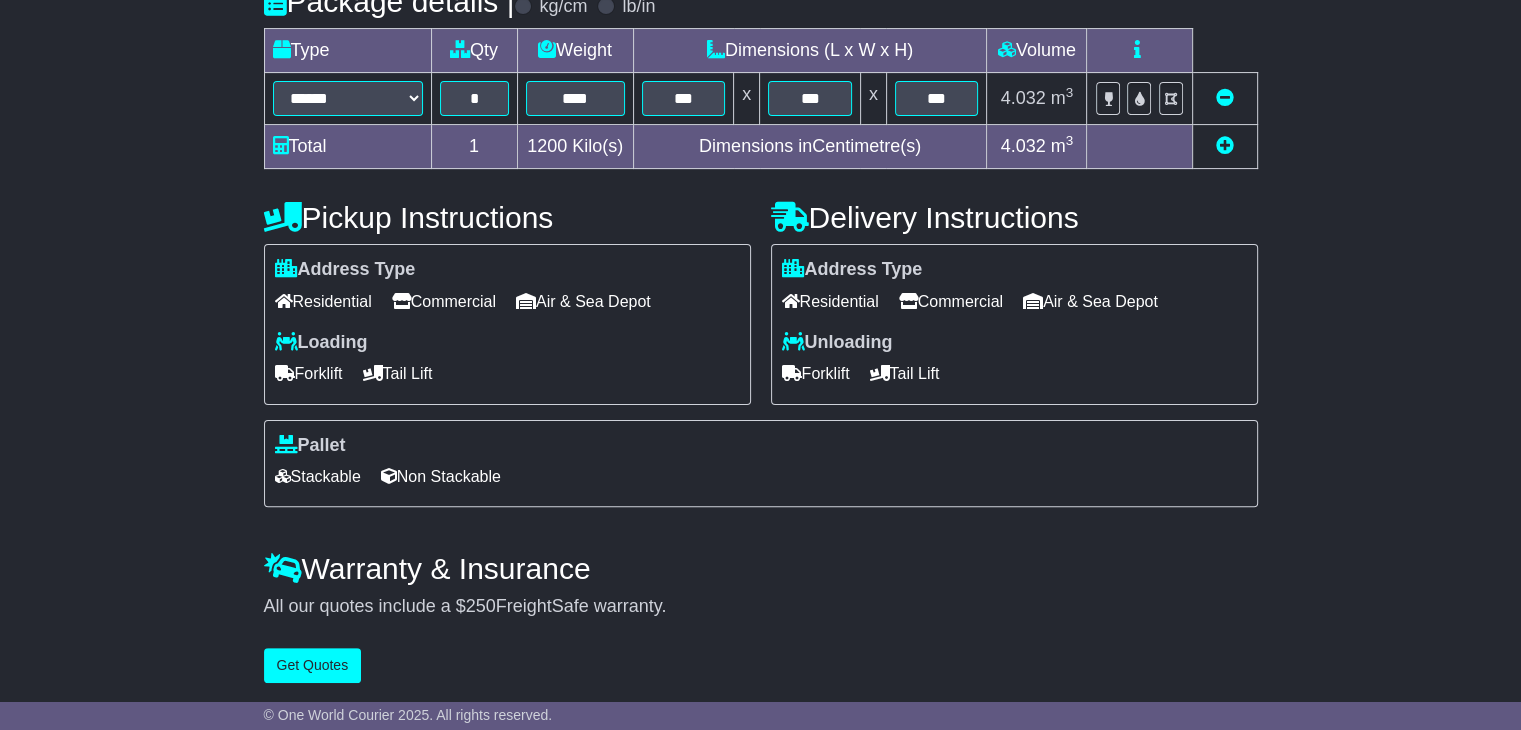 click on "Commercial" at bounding box center (444, 301) 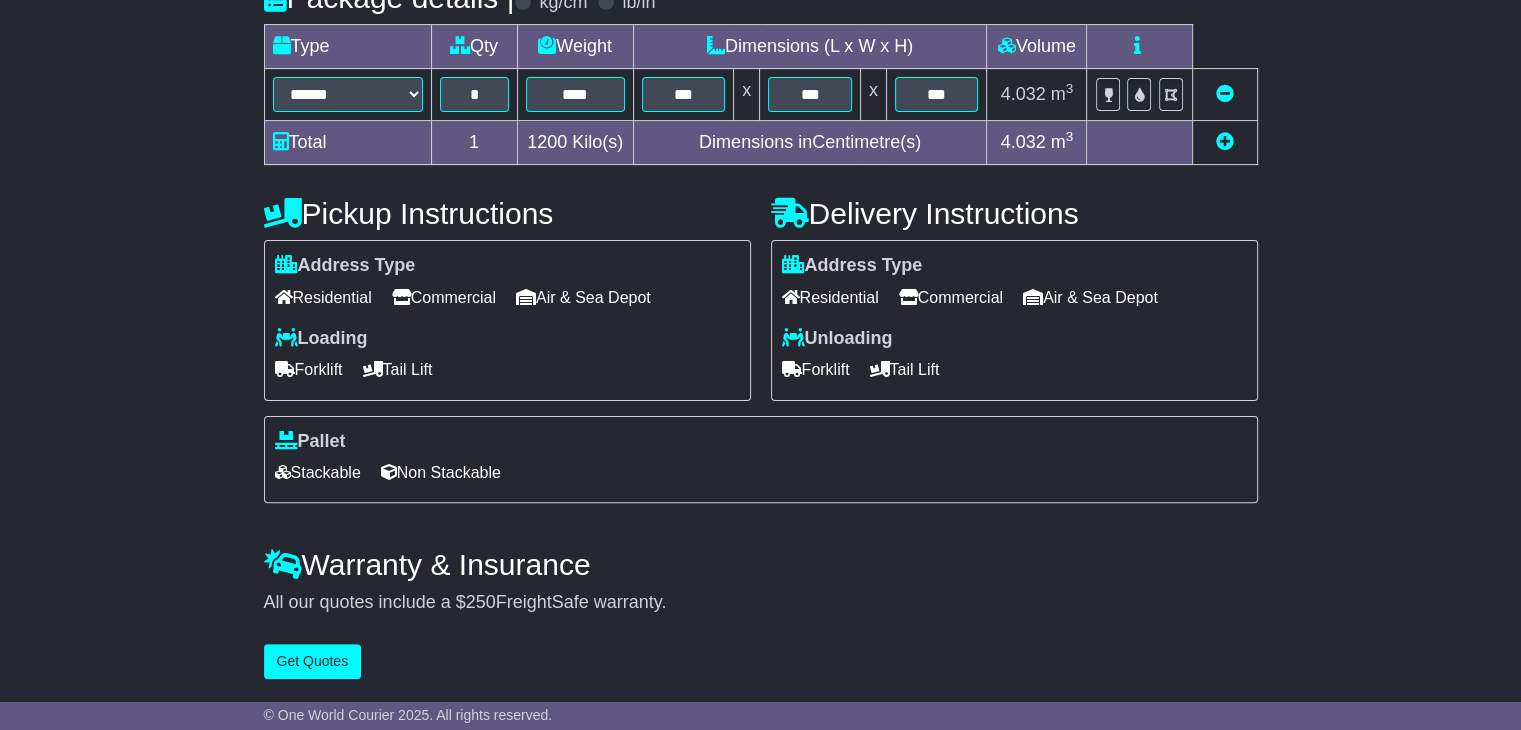 scroll, scrollTop: 505, scrollLeft: 0, axis: vertical 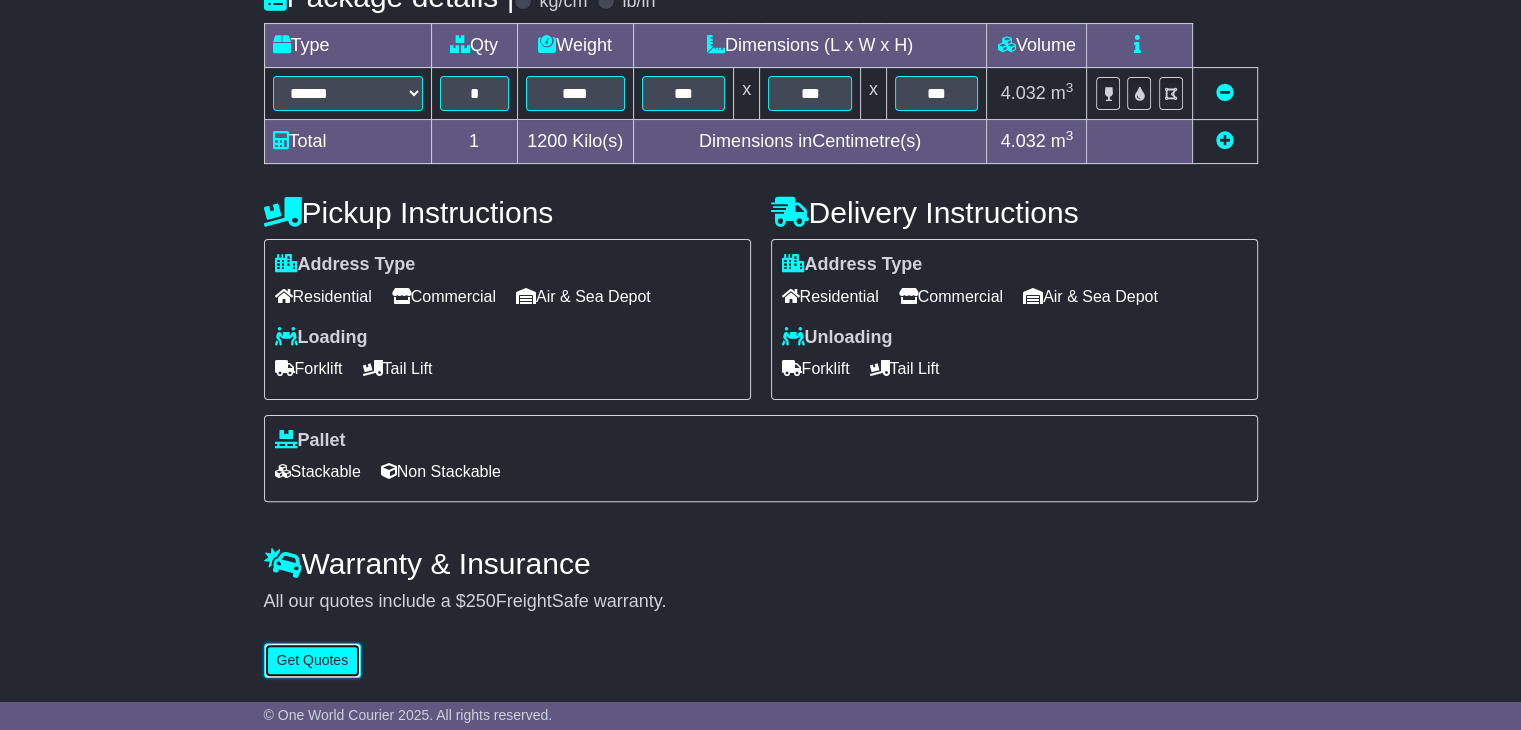 click on "Get Quotes" at bounding box center [313, 660] 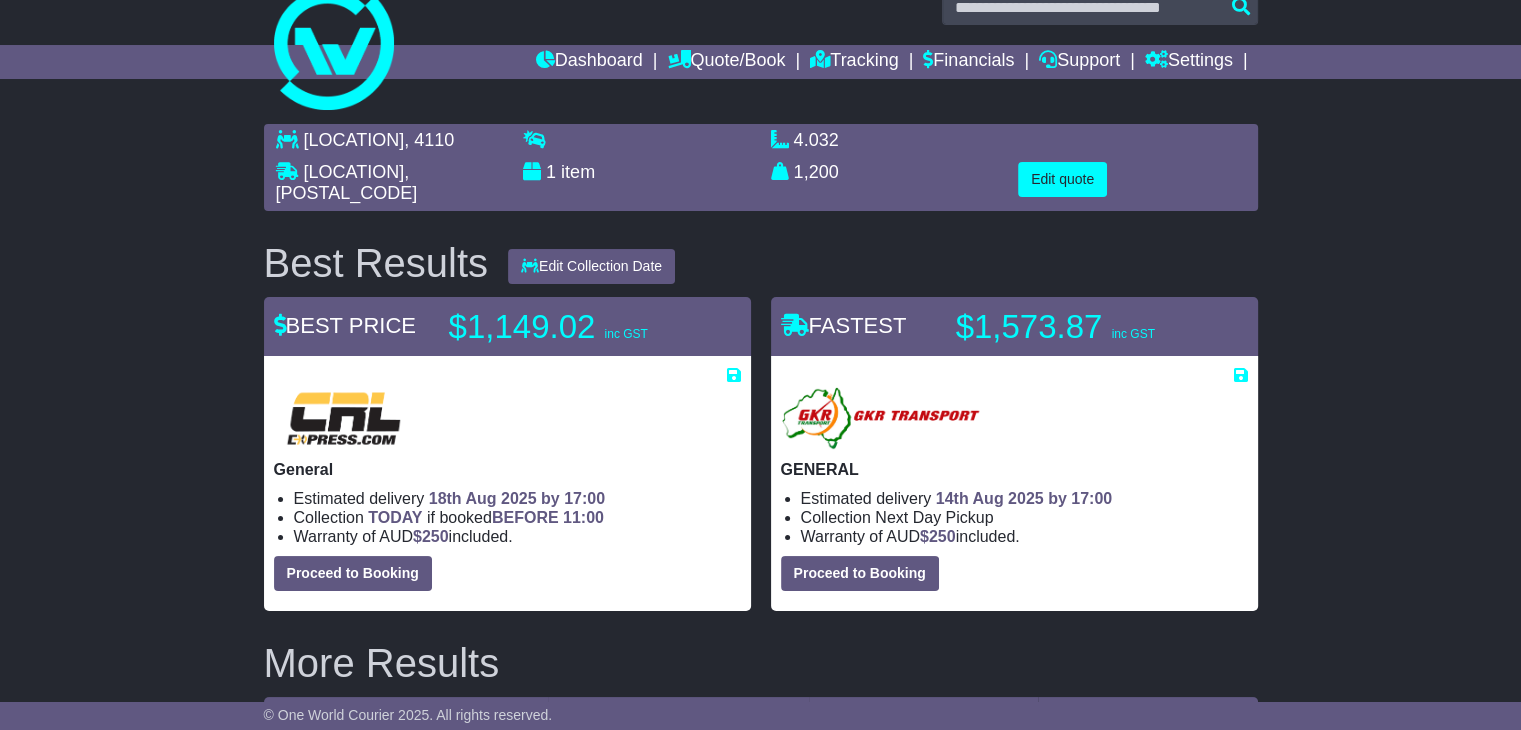scroll, scrollTop: 0, scrollLeft: 0, axis: both 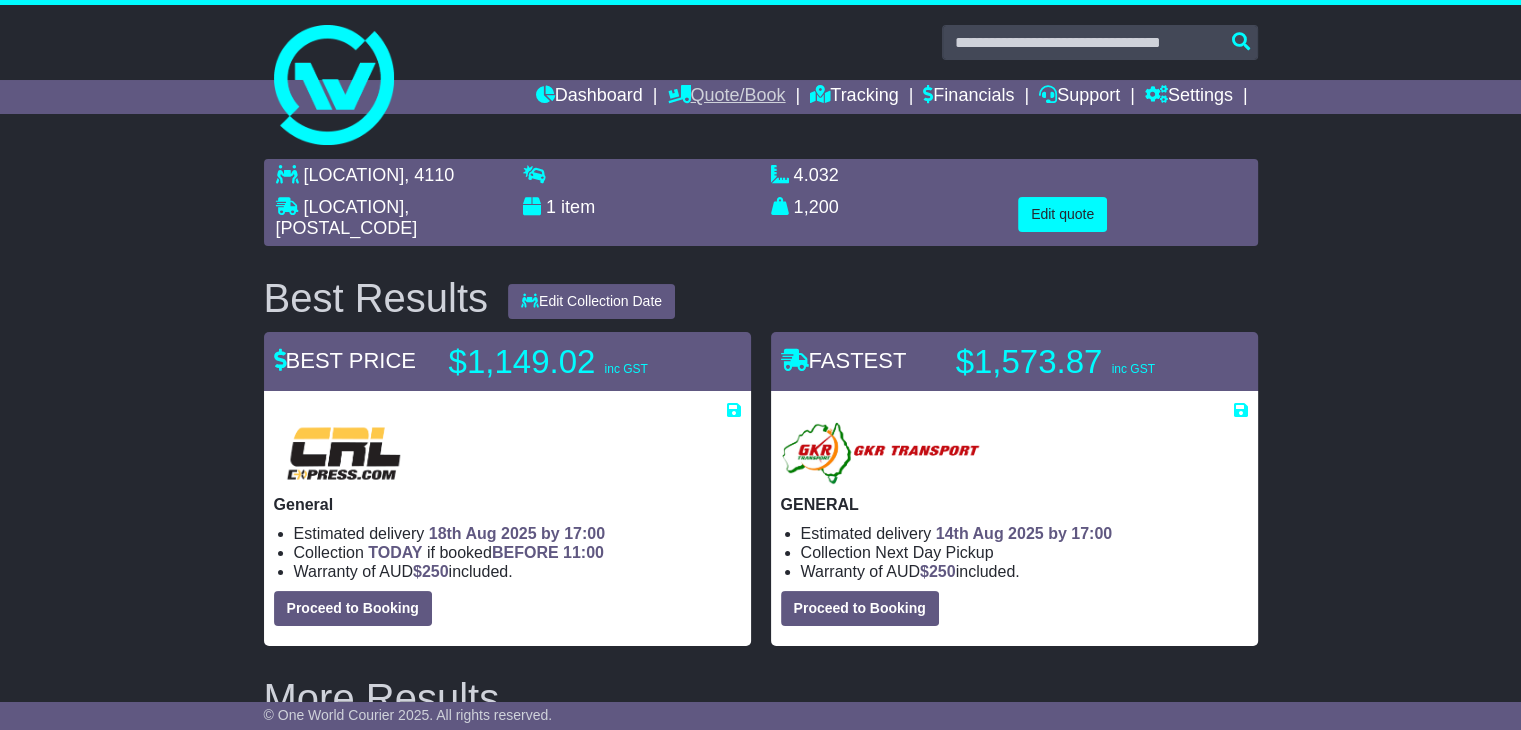 click on "Quote/Book" at bounding box center (726, 97) 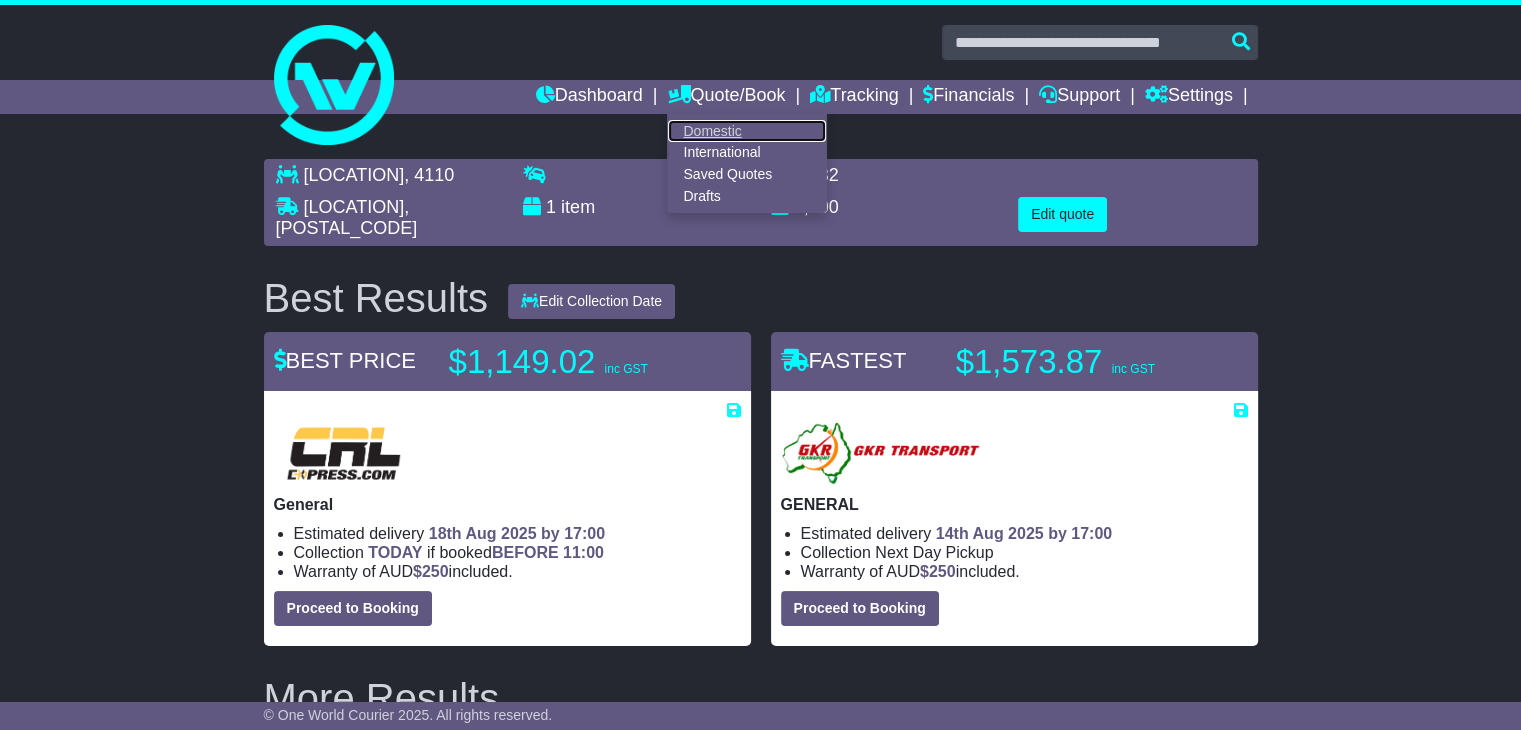 click on "Domestic" at bounding box center (747, 131) 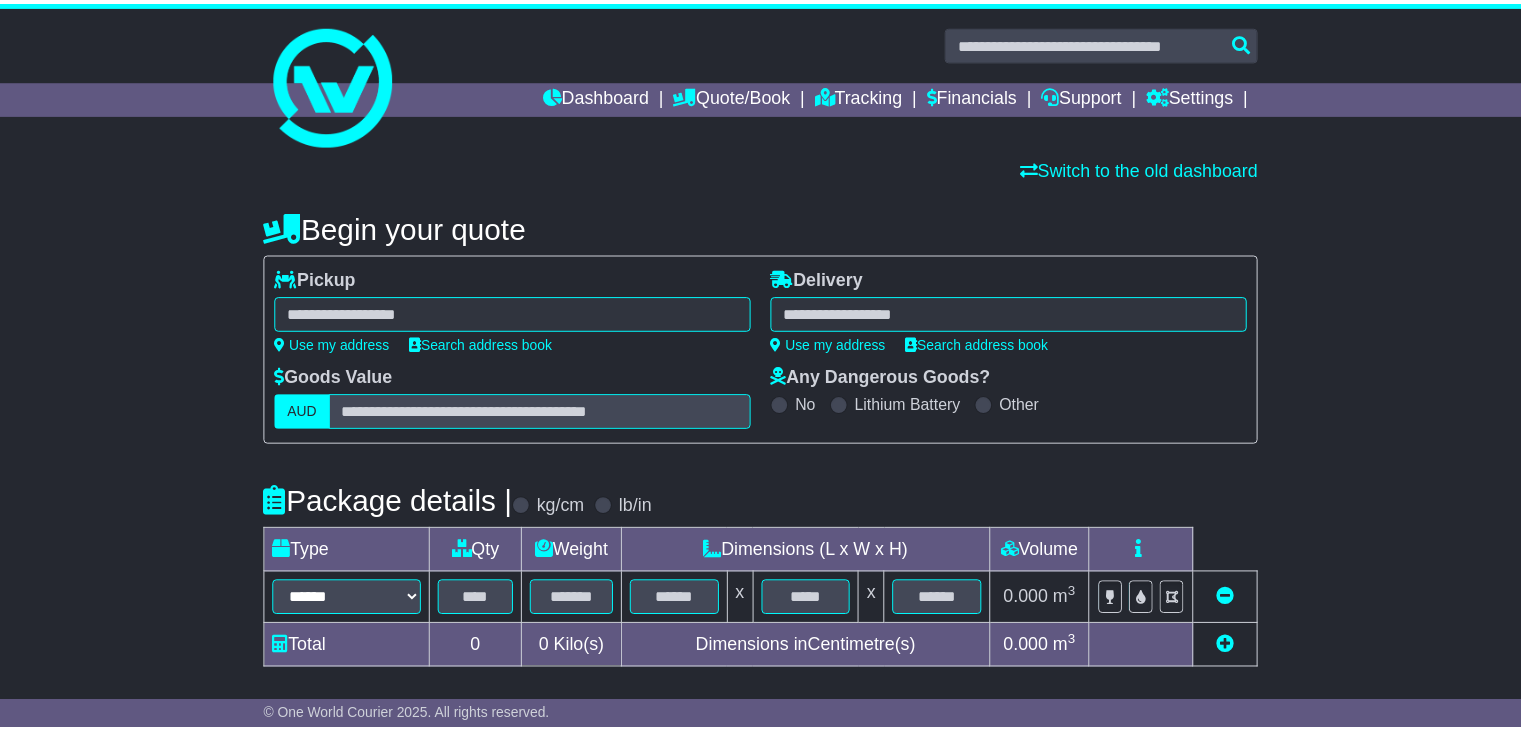 scroll, scrollTop: 0, scrollLeft: 0, axis: both 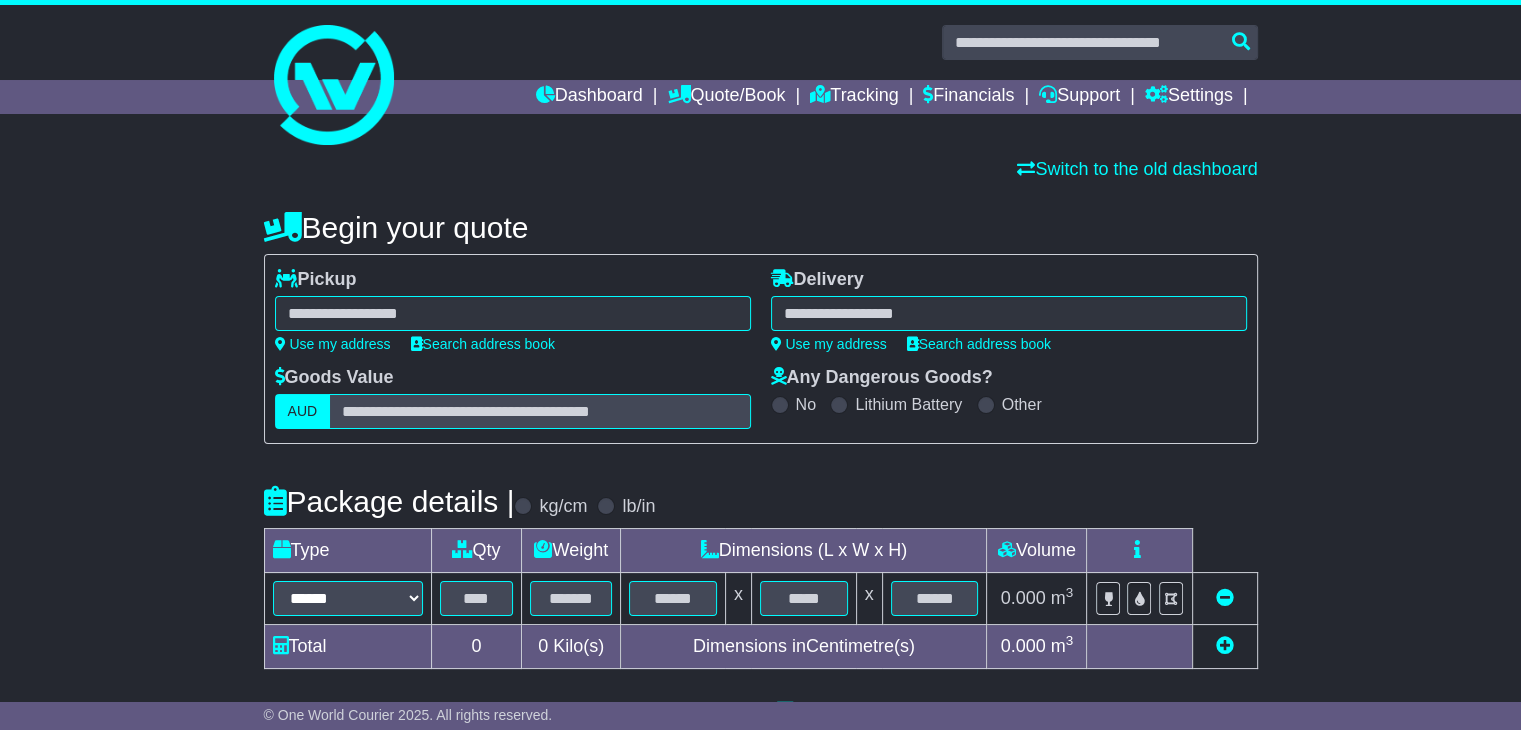 click at bounding box center [513, 313] 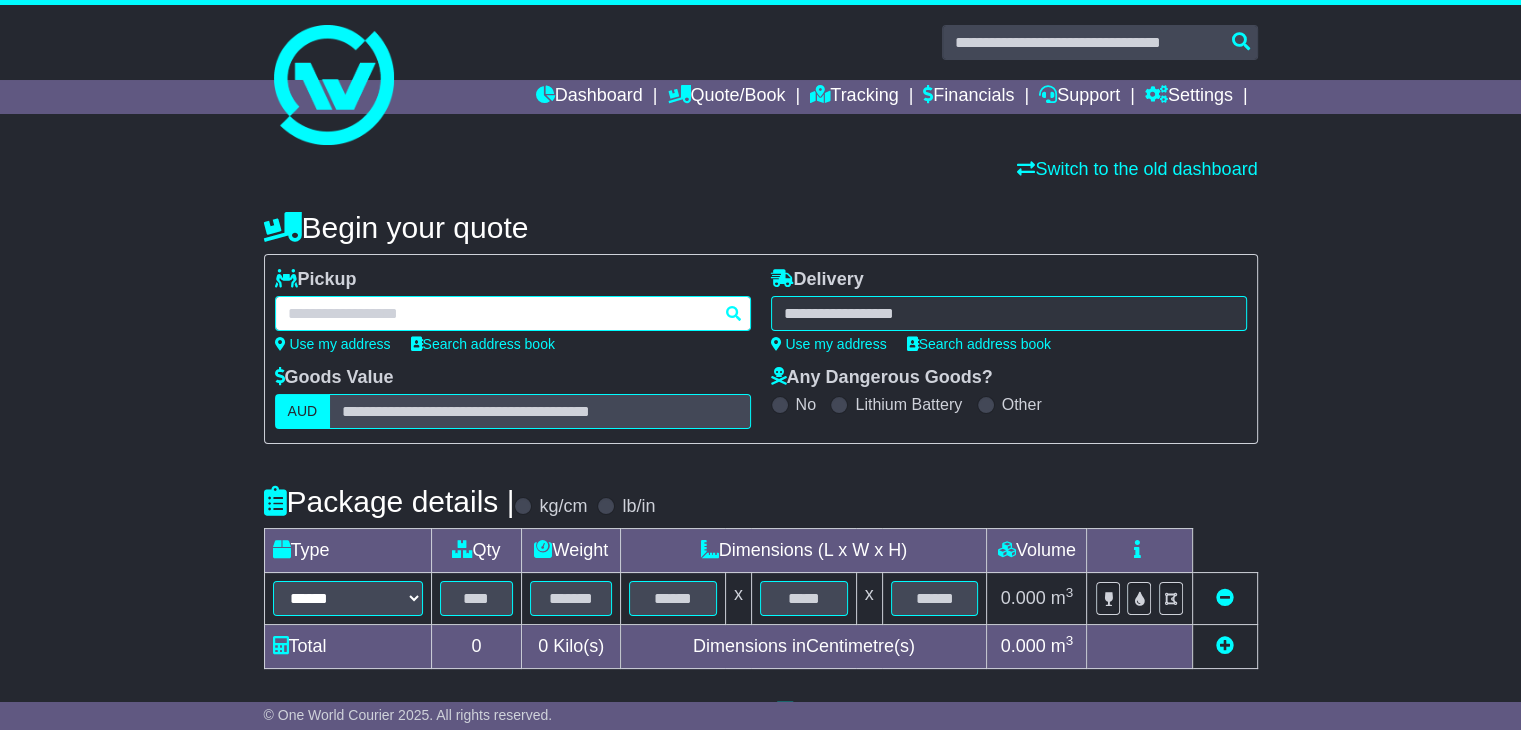 paste on "**********" 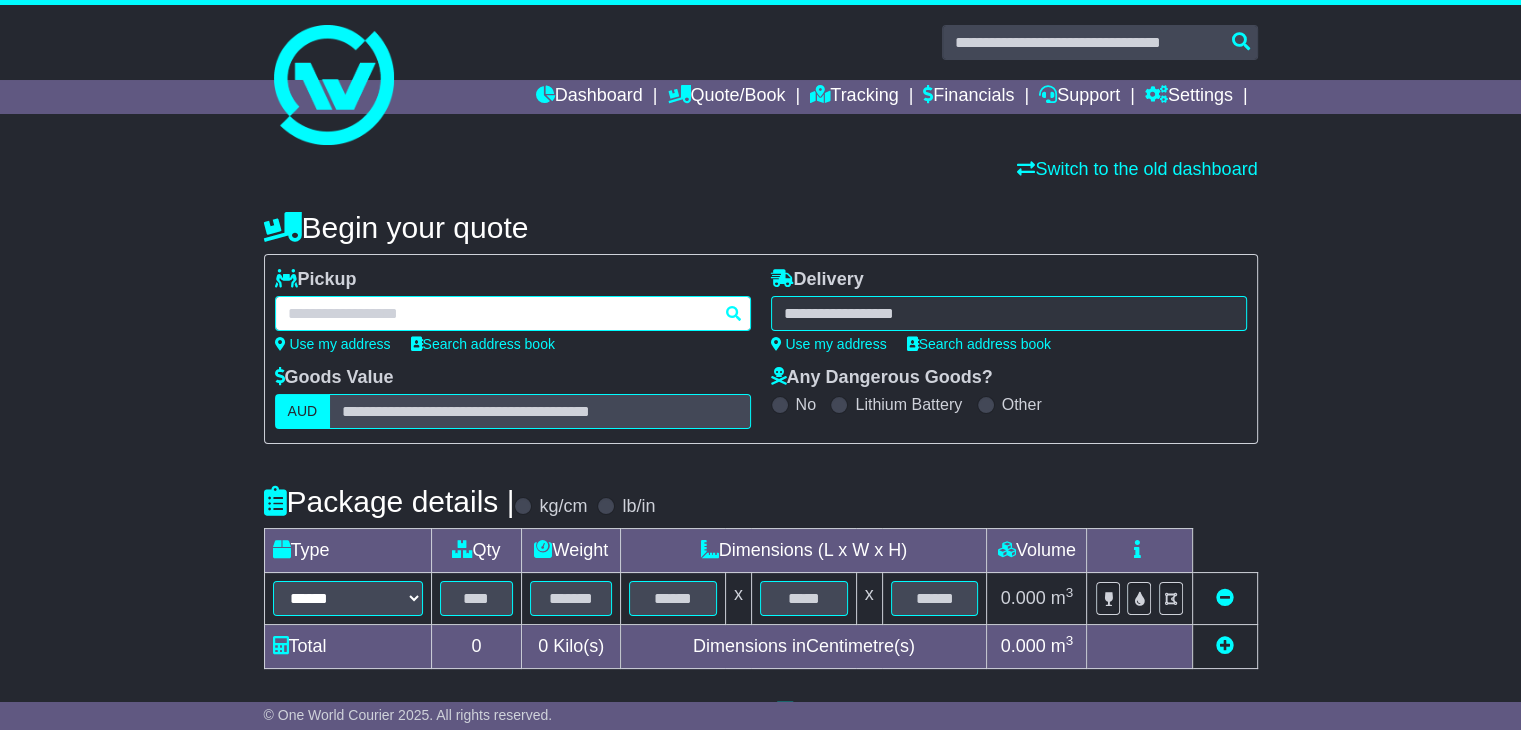 type on "**********" 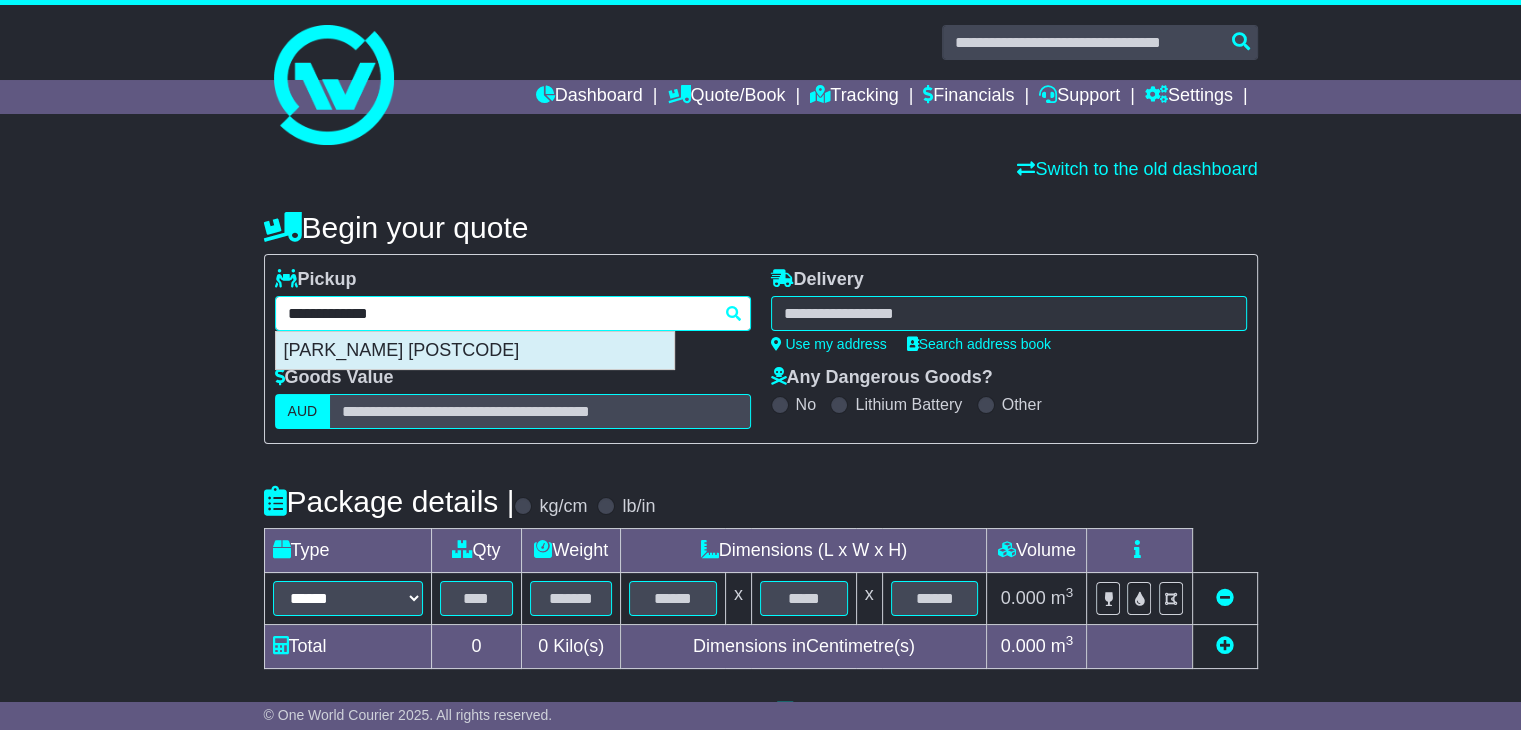 click on "[PARK_NAME] [POSTCODE]" at bounding box center (475, 351) 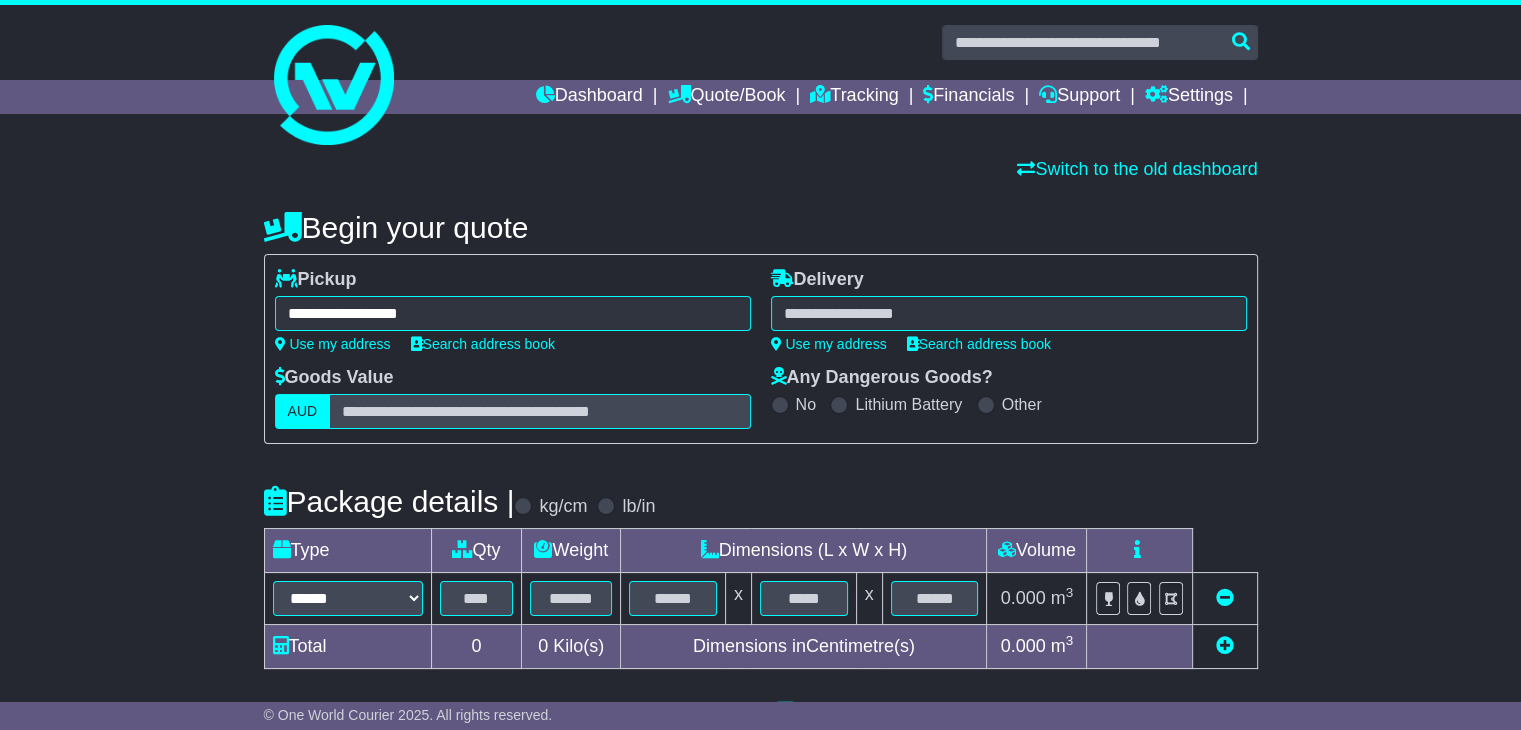 type on "**********" 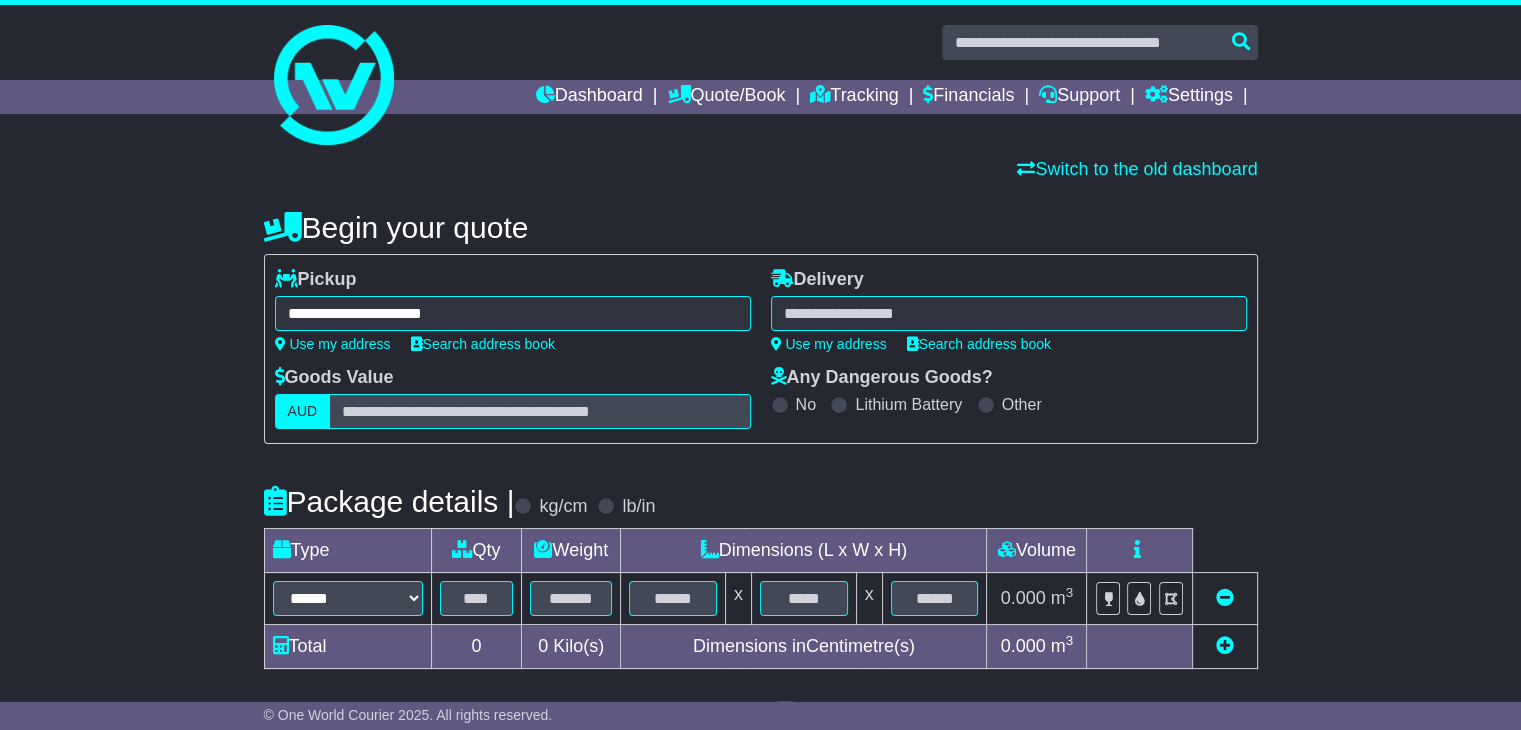 click at bounding box center [1009, 313] 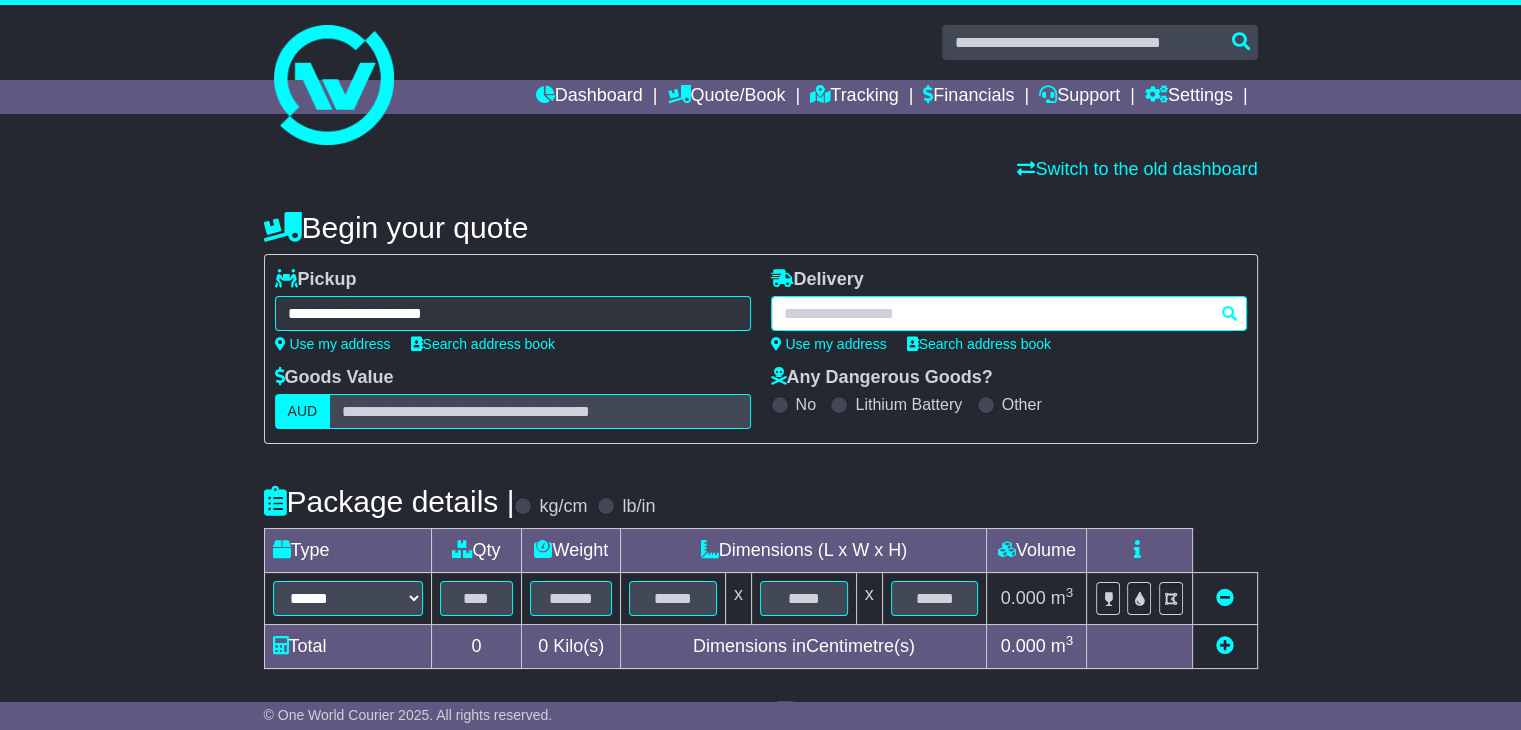 paste on "********" 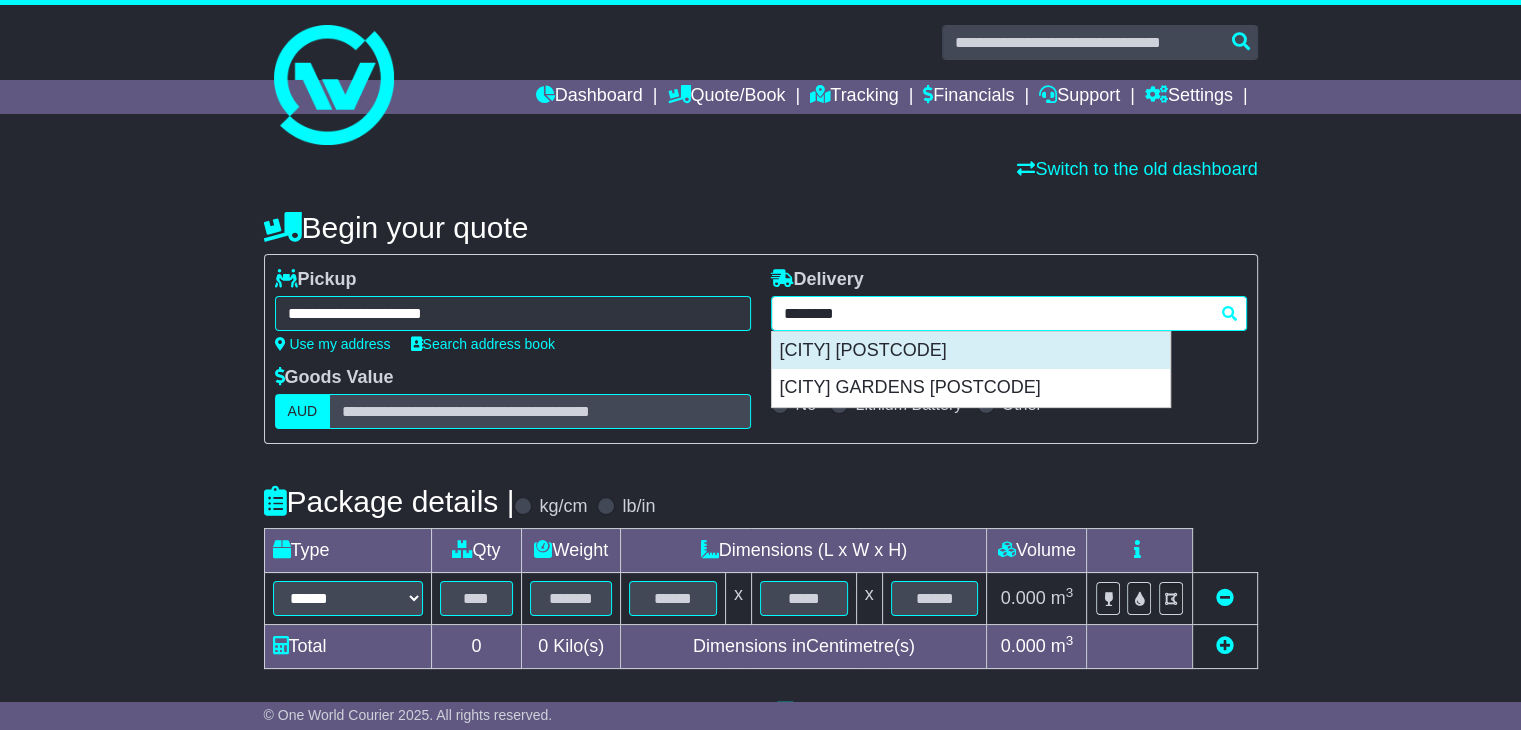 click on "[CITY] [POSTCODE]" at bounding box center [971, 351] 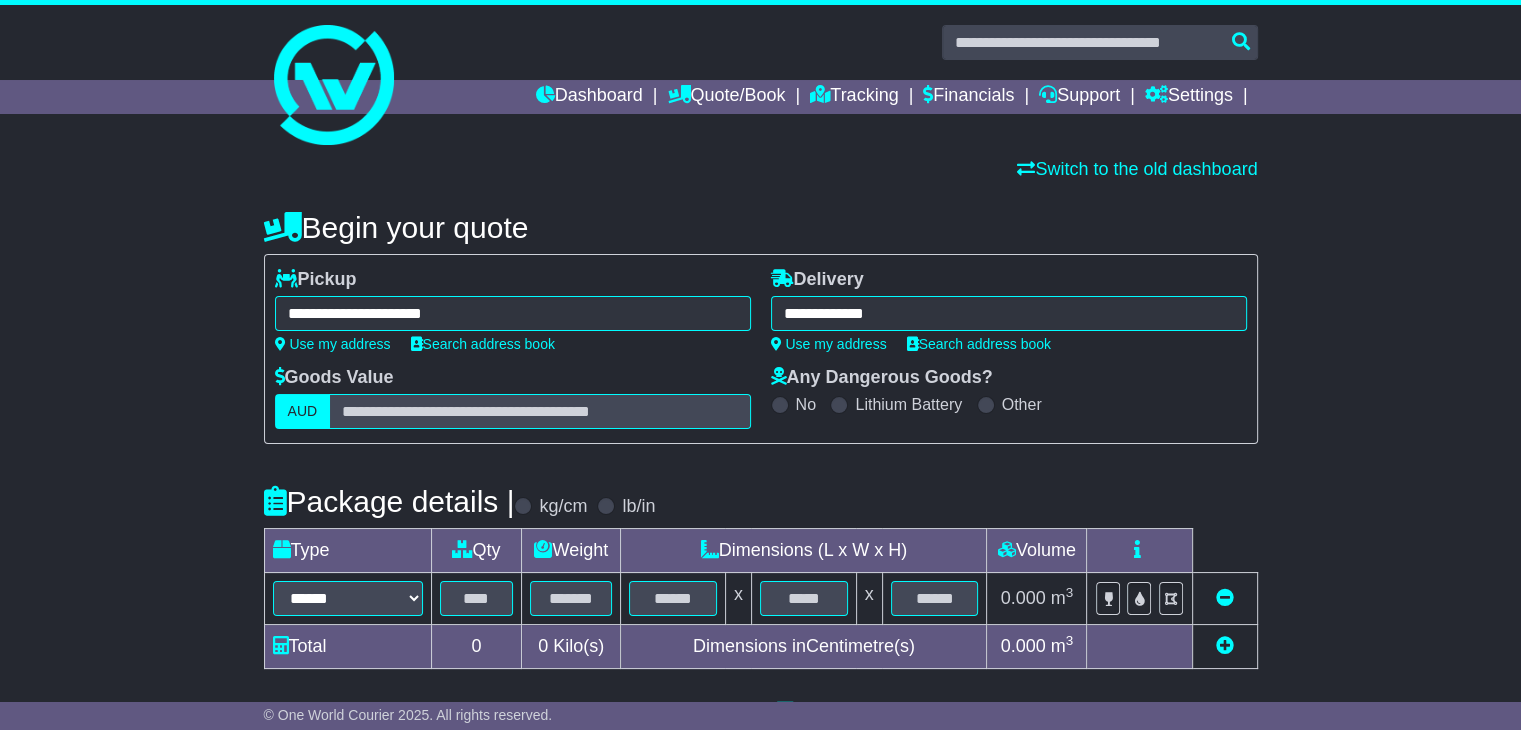 type on "**********" 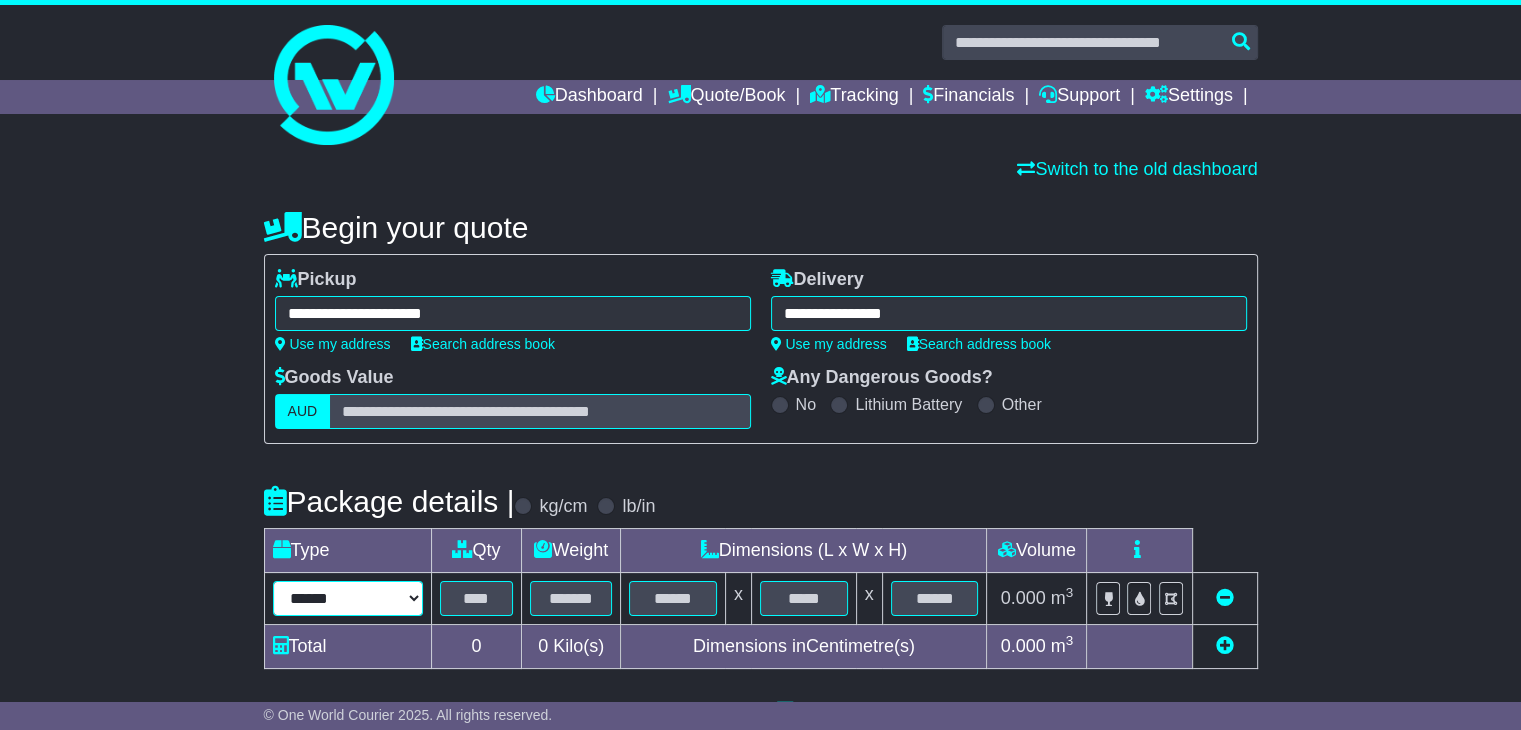 click on "****** ****** *** ******** ***** **** **** ****** *** *******" at bounding box center (348, 598) 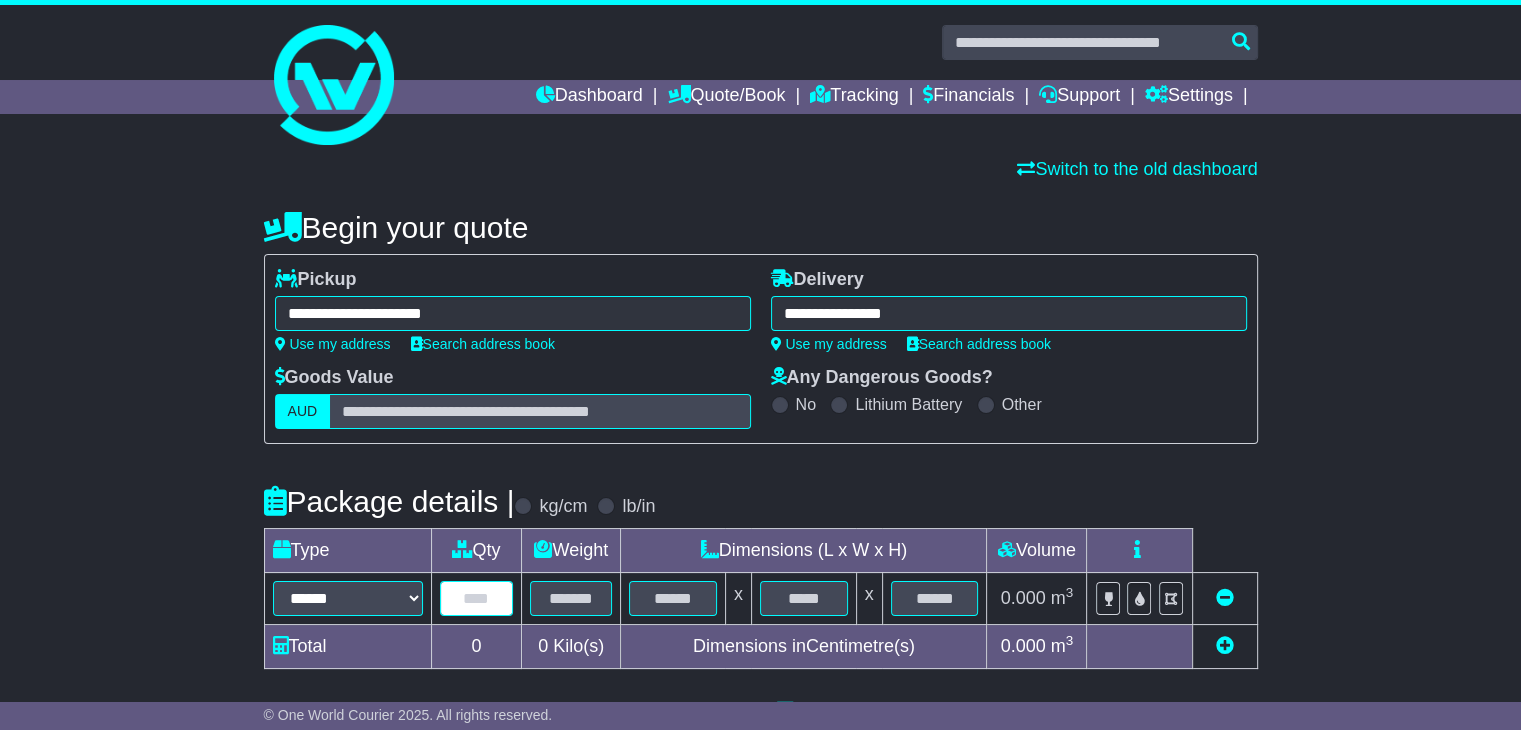 click at bounding box center (477, 598) 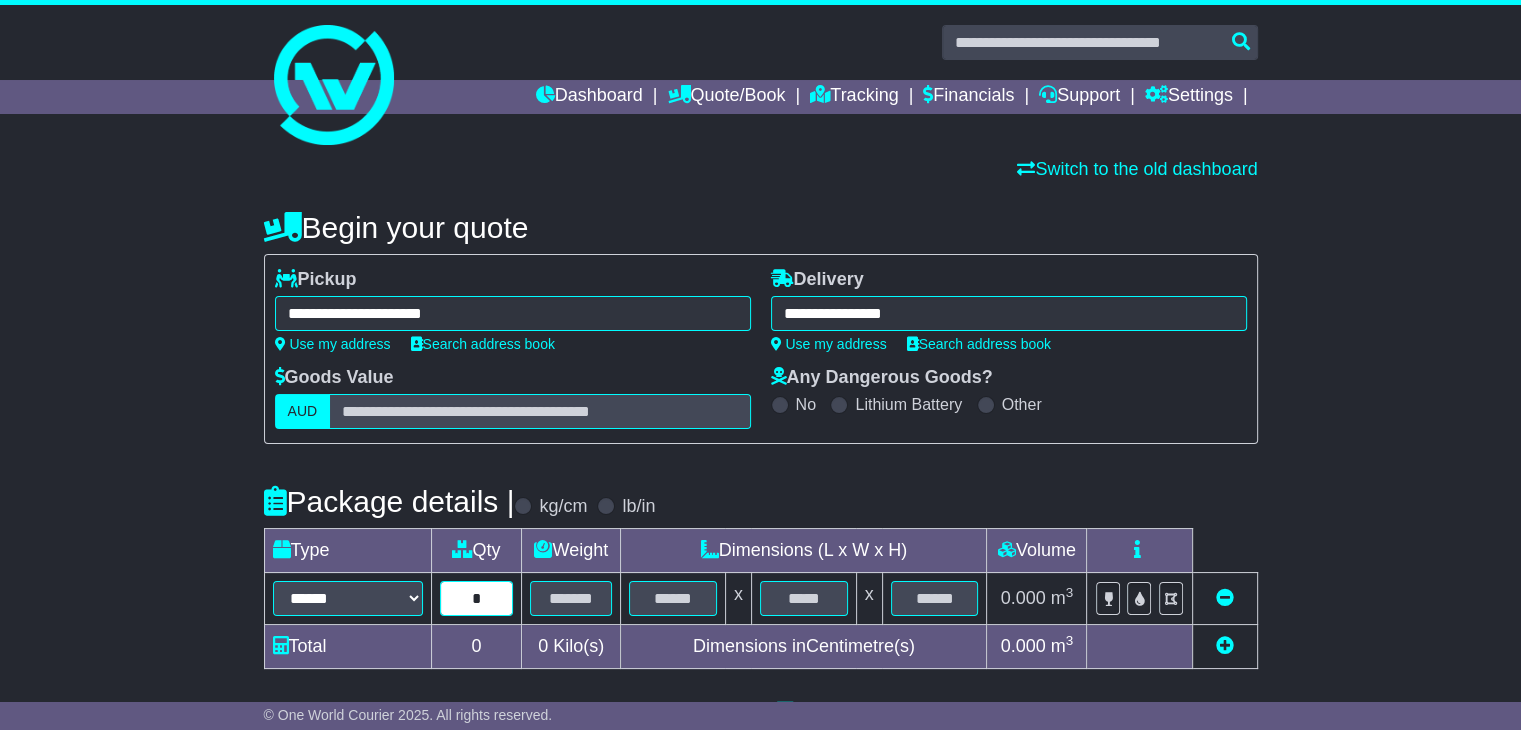 type on "*" 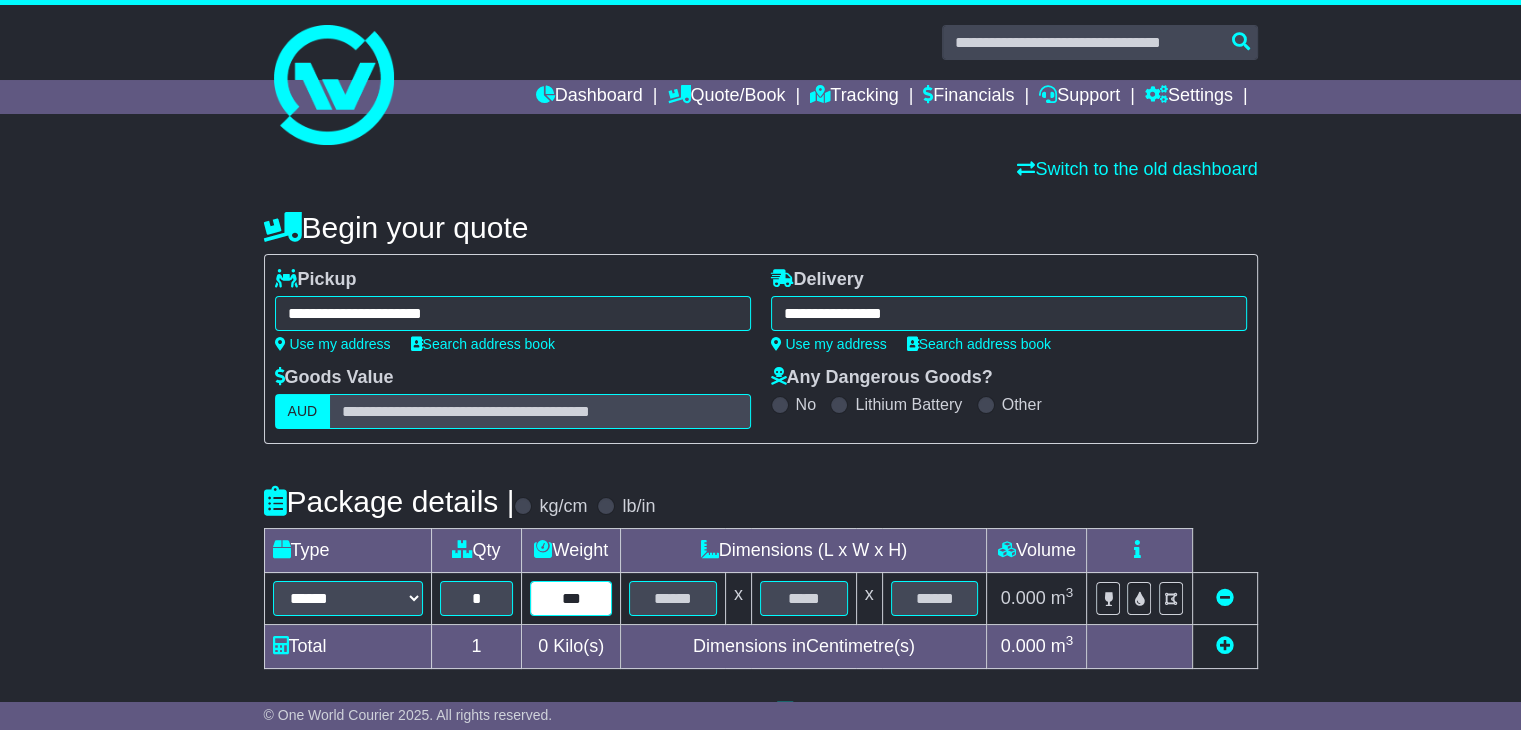 type on "***" 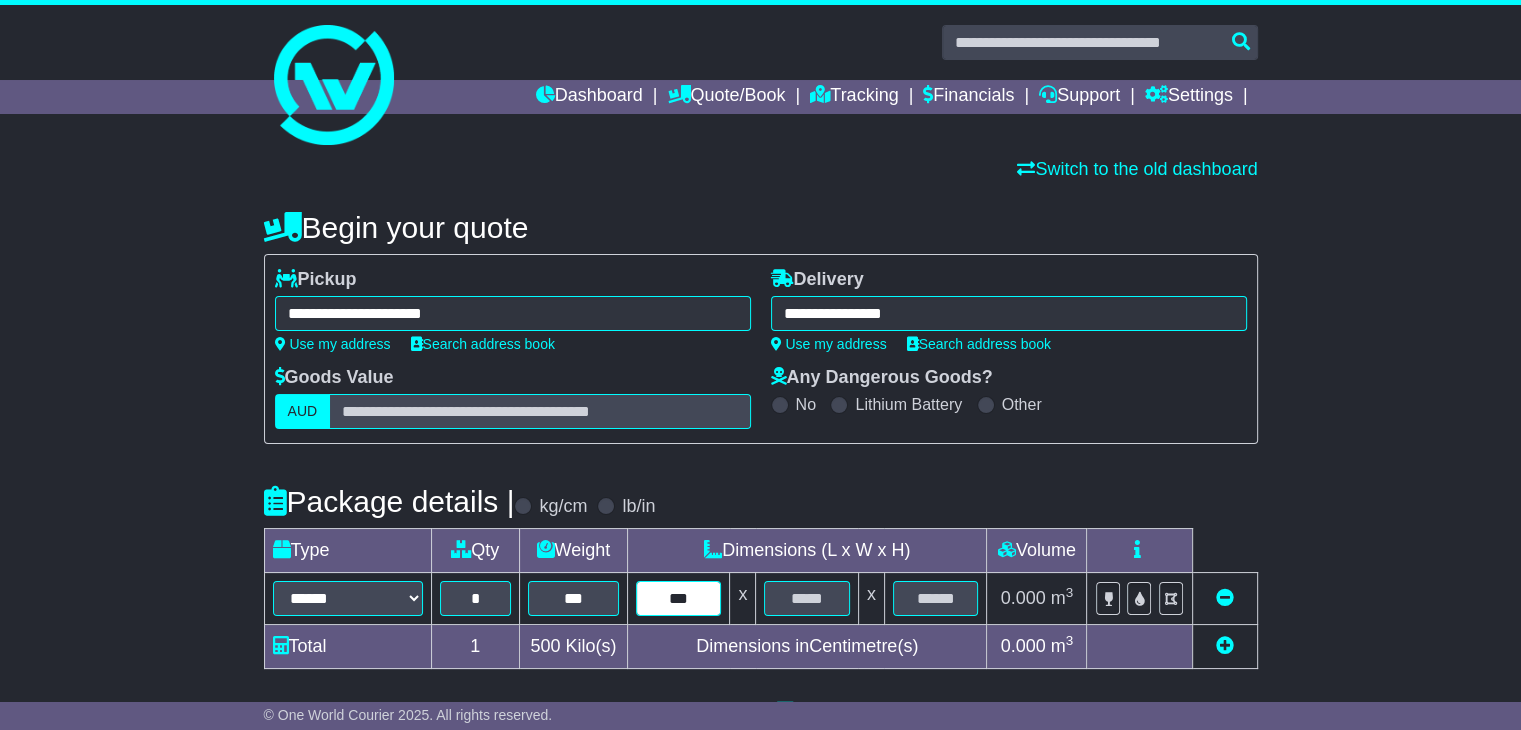 type on "***" 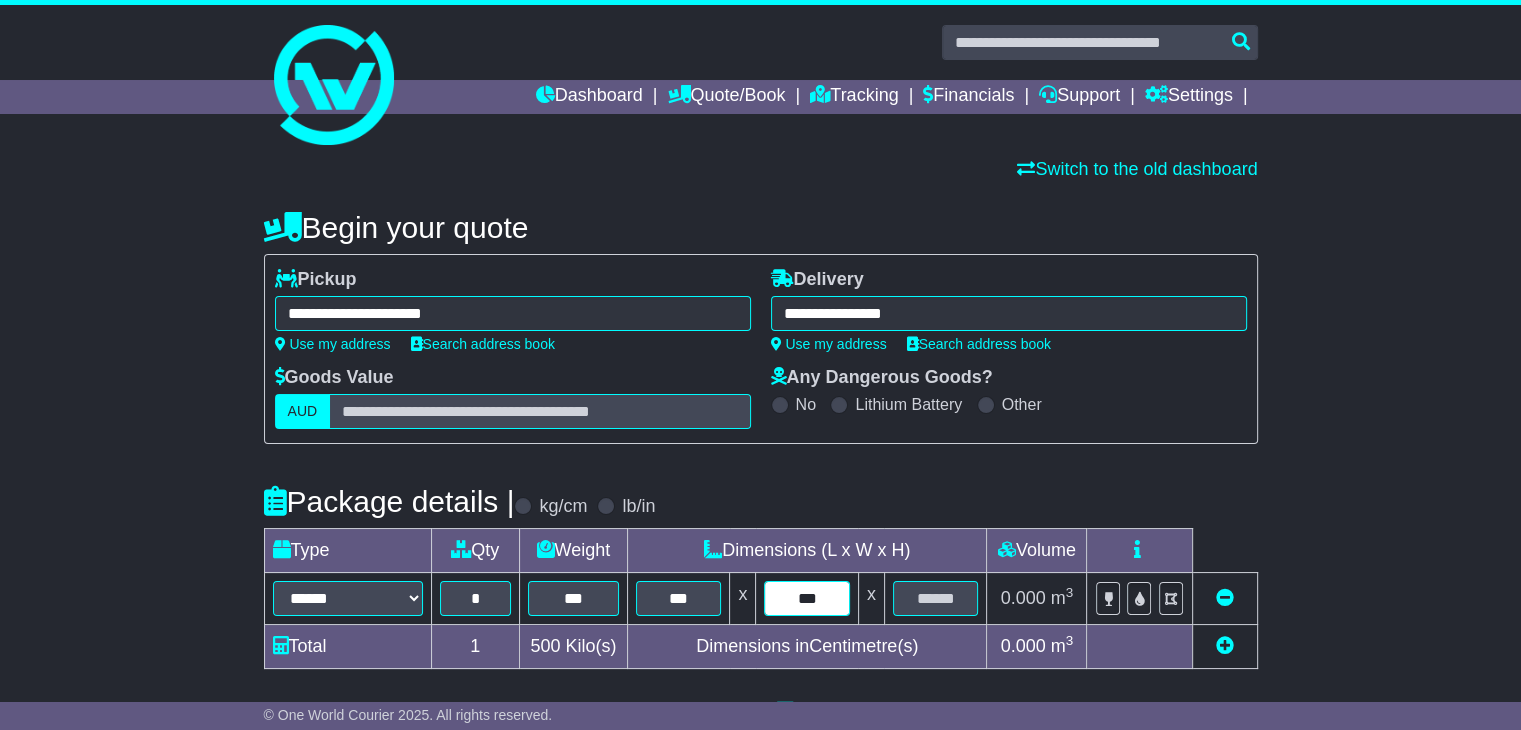 type on "***" 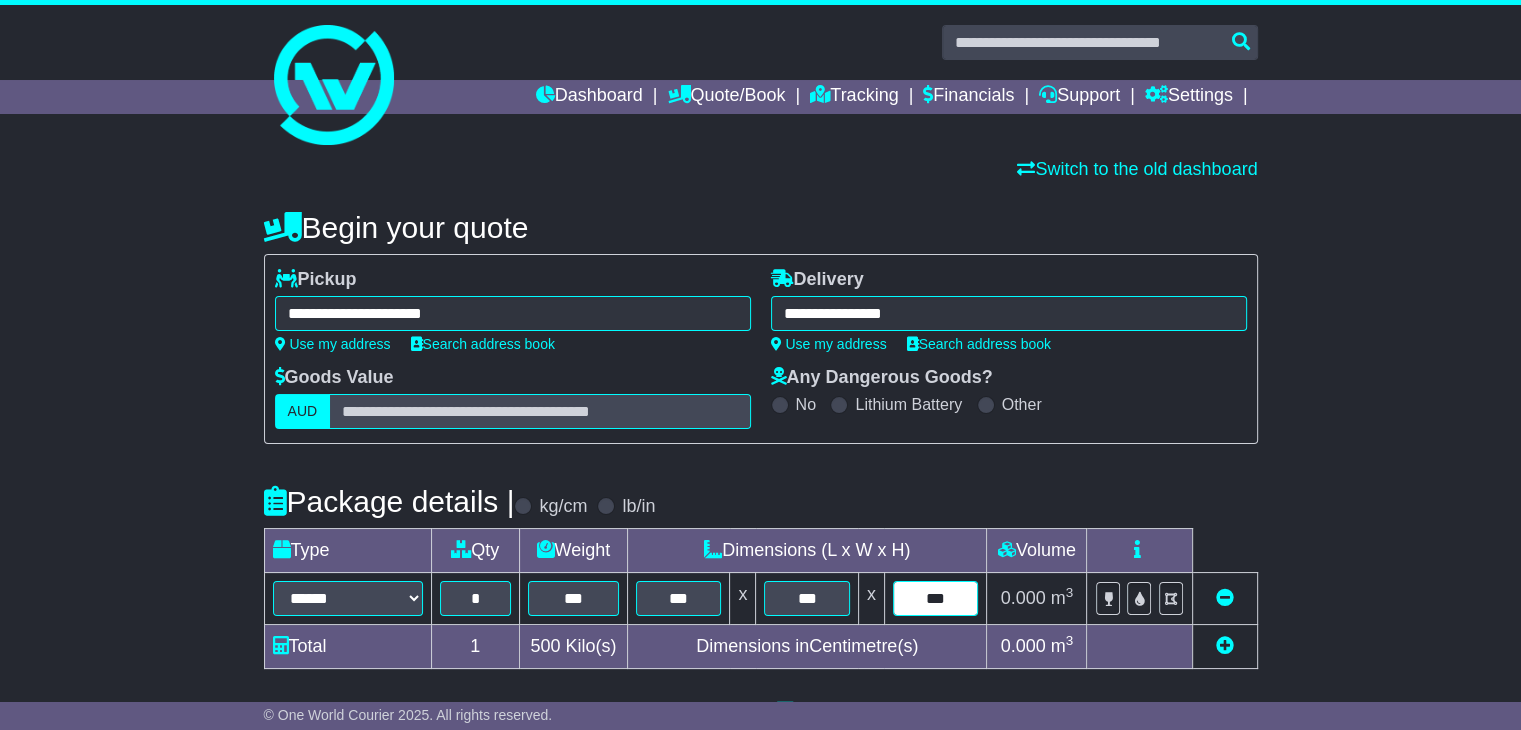 type on "***" 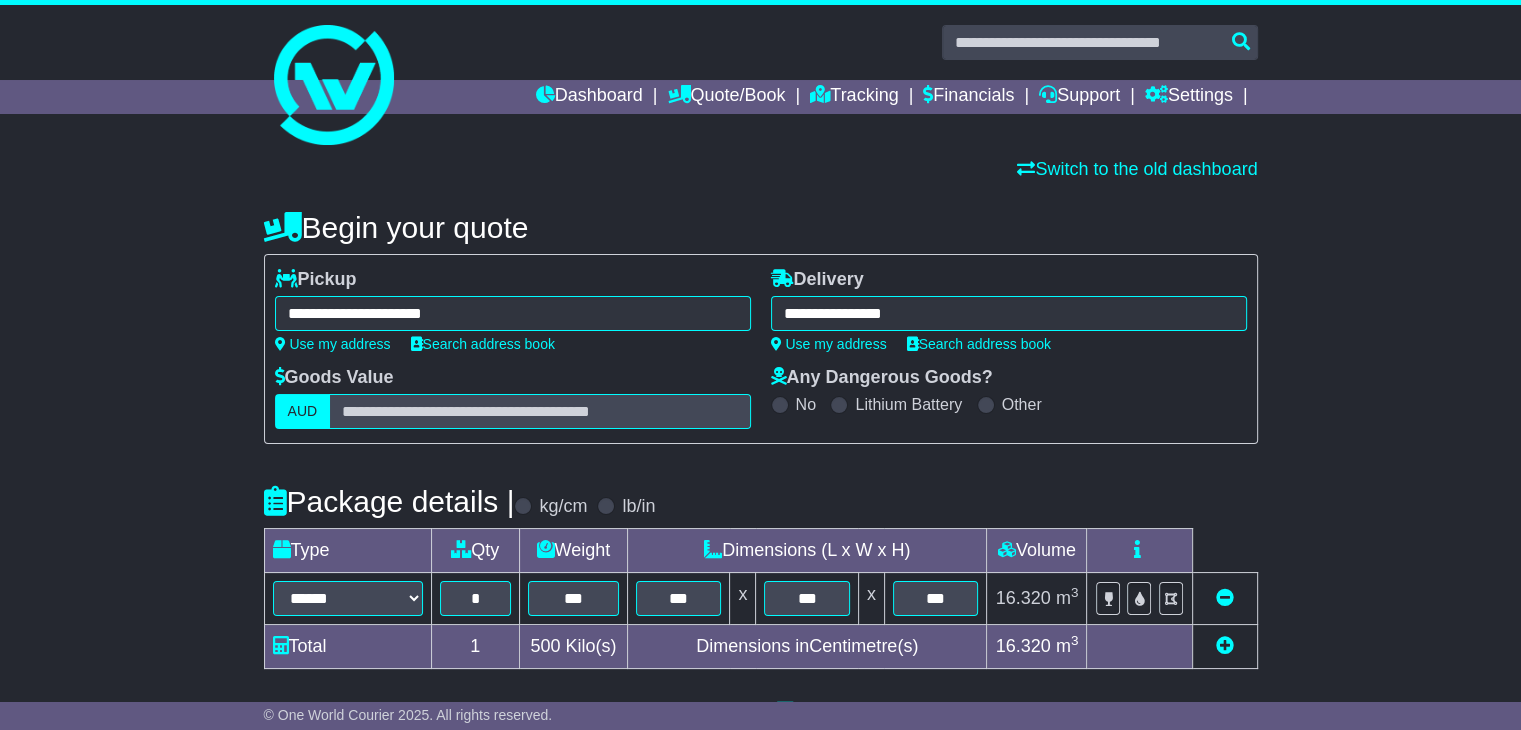 scroll, scrollTop: 500, scrollLeft: 0, axis: vertical 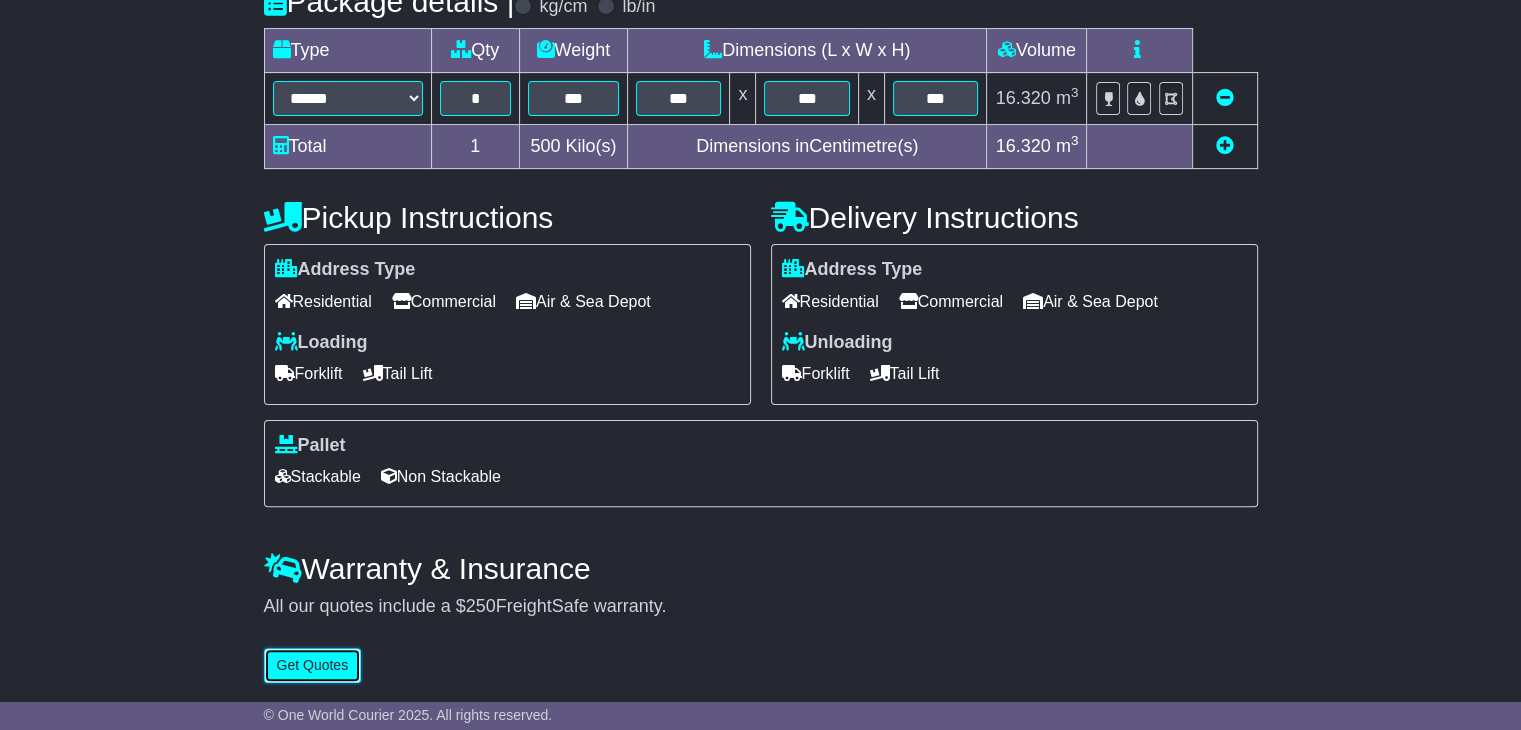 type 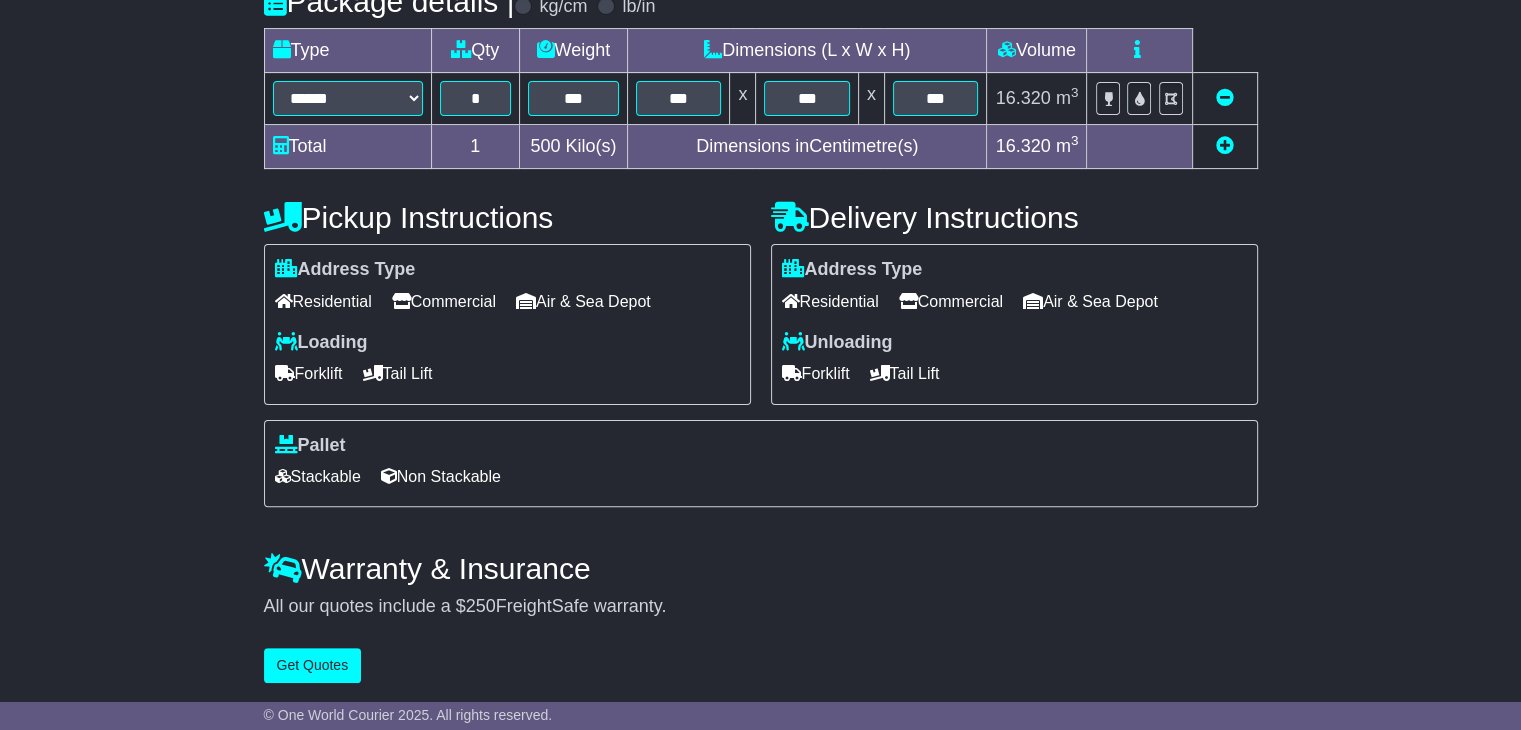 click on "Commercial" at bounding box center [444, 301] 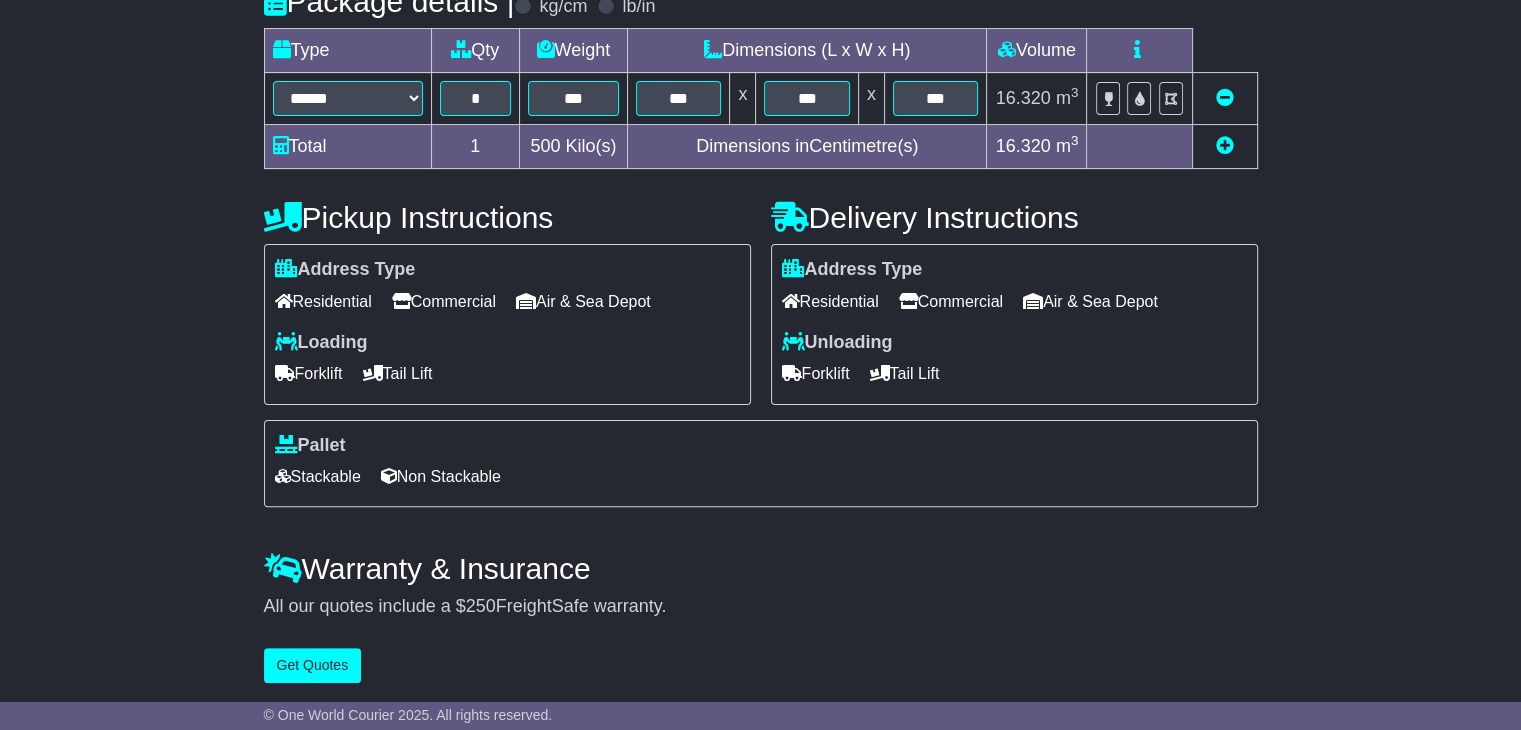 click on "Commercial" at bounding box center [951, 301] 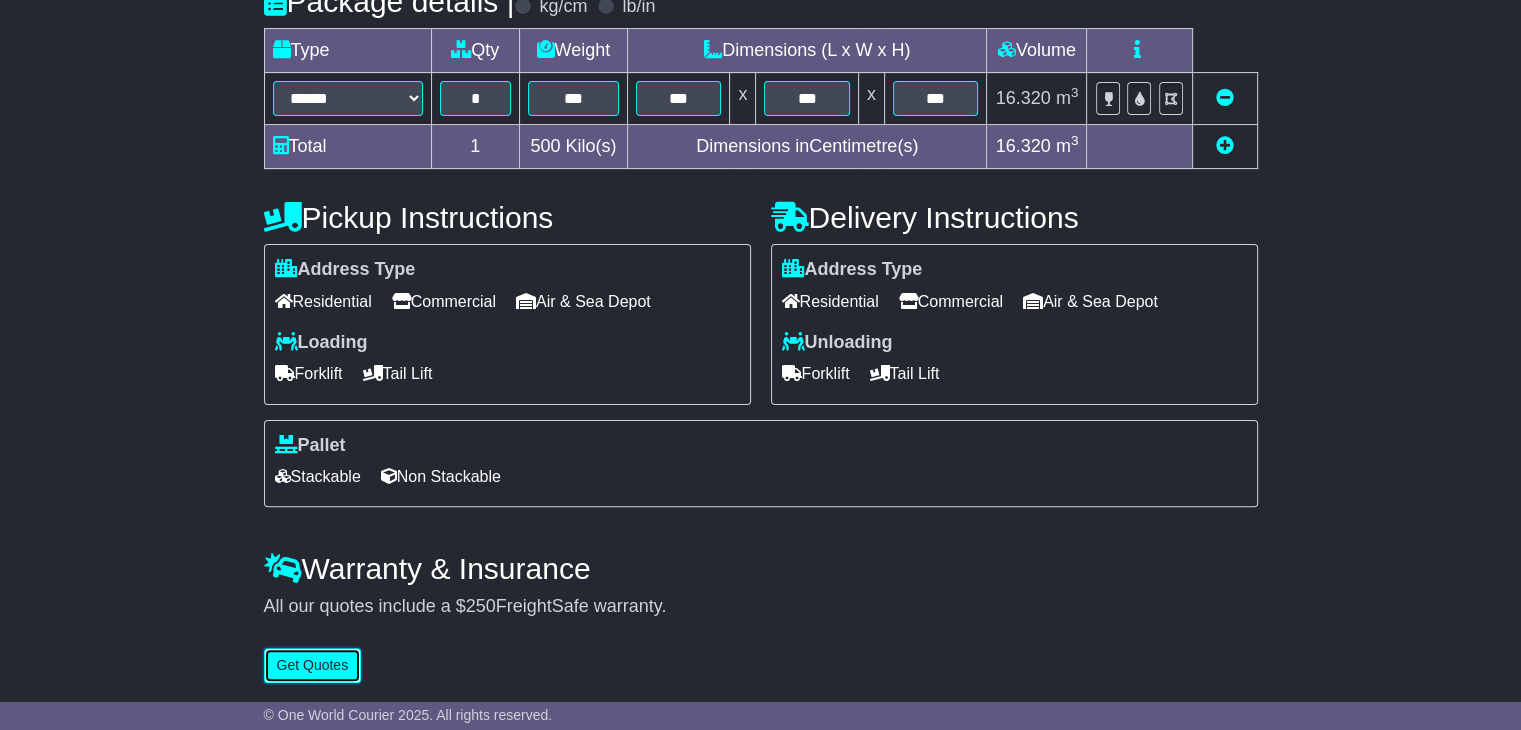 click on "Get Quotes" at bounding box center (313, 665) 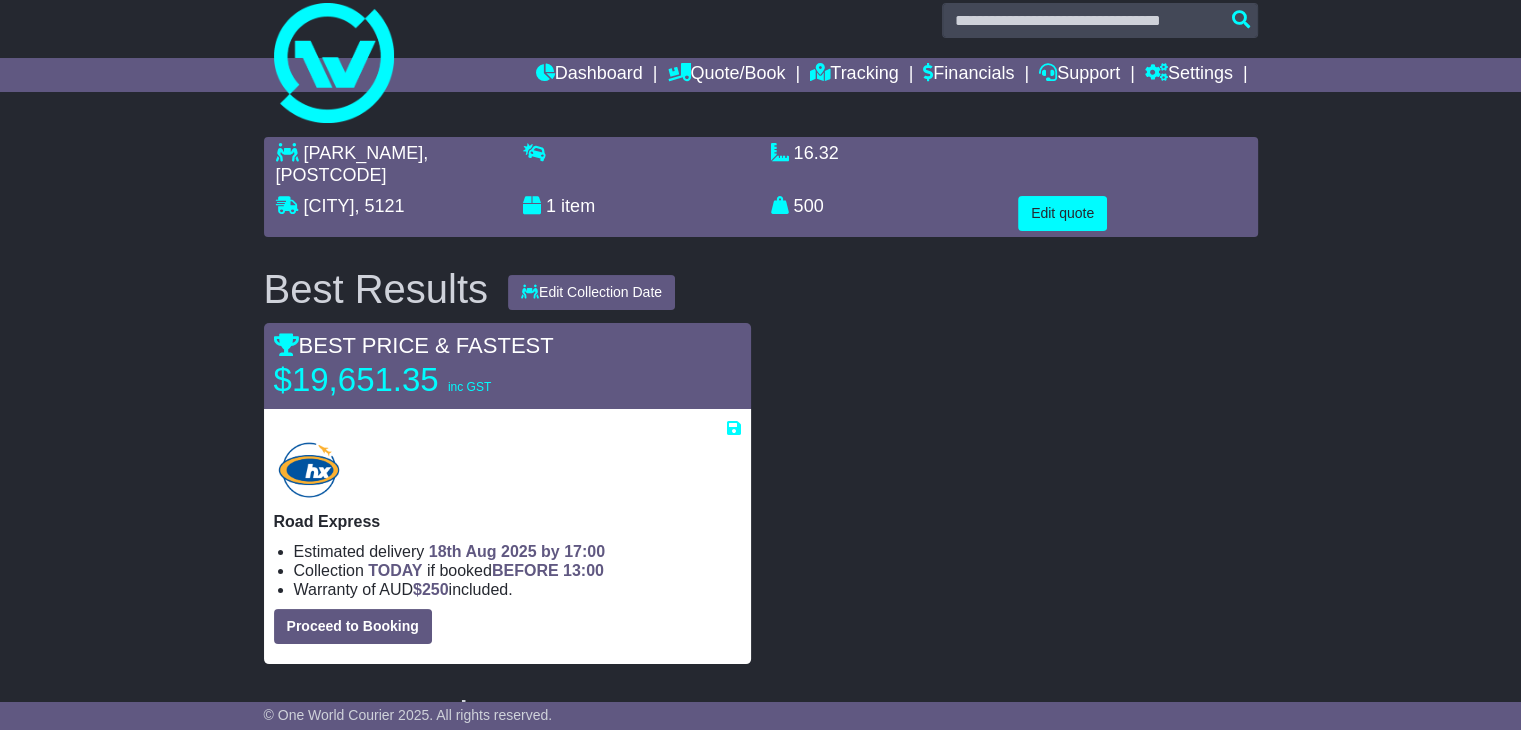 scroll, scrollTop: 0, scrollLeft: 0, axis: both 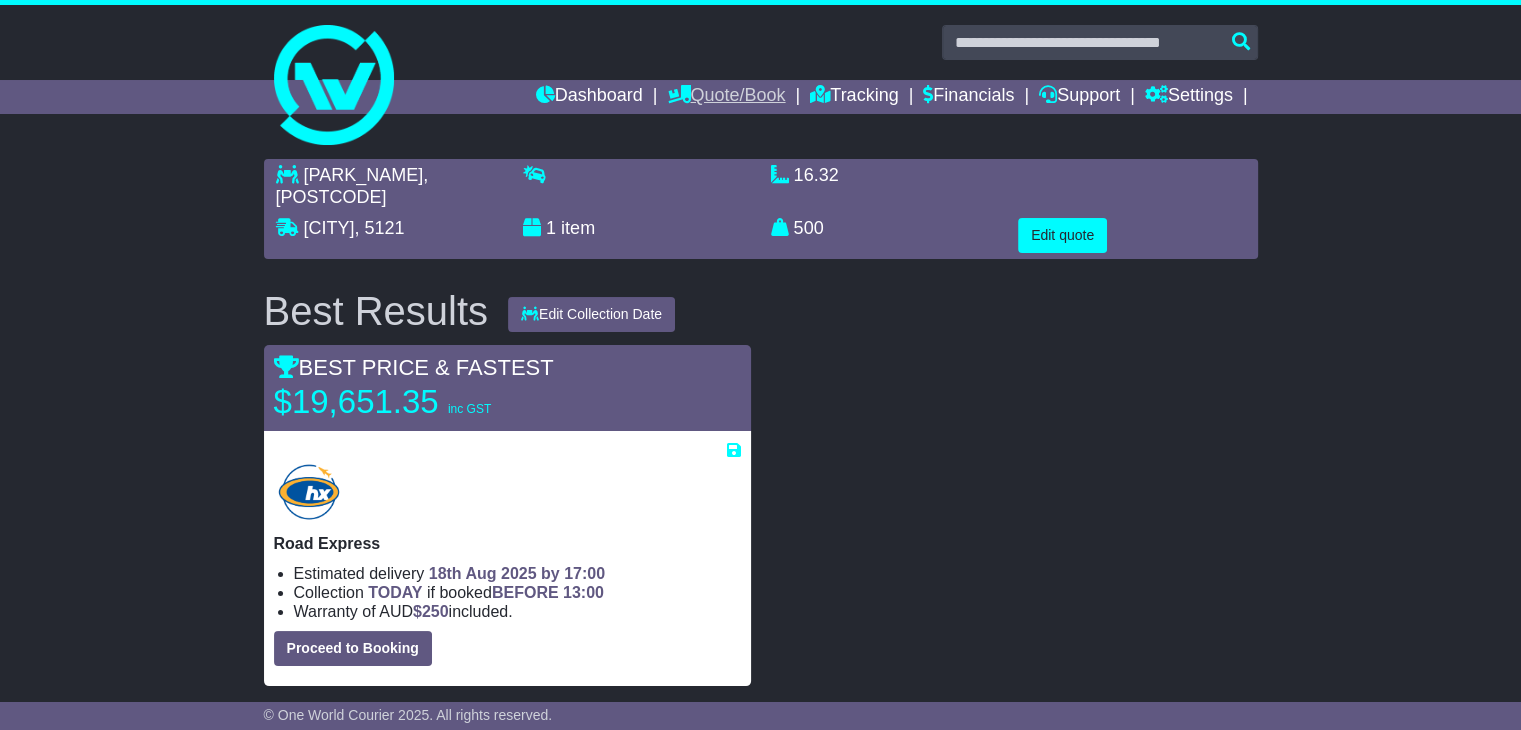 click on "Quote/Book" at bounding box center [726, 97] 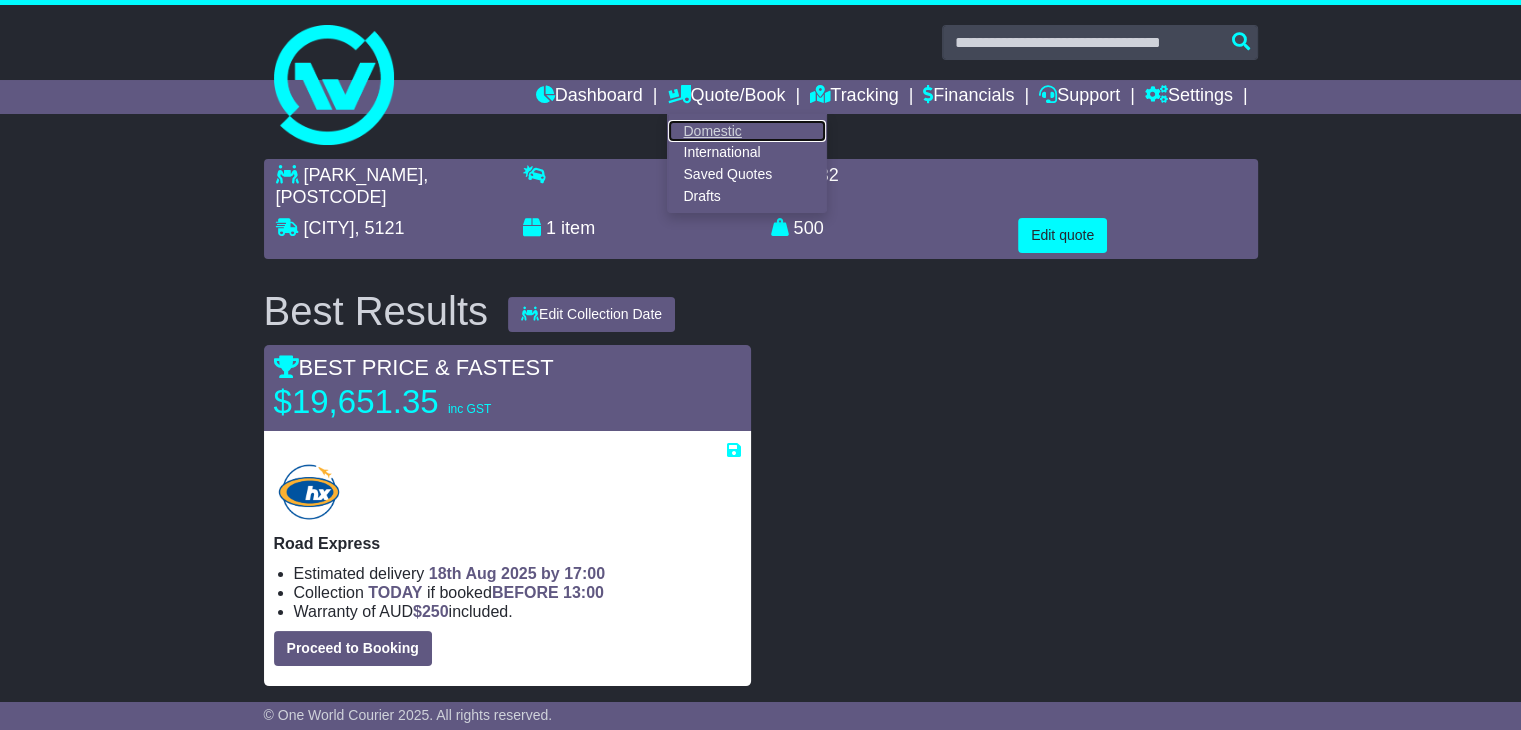 click on "Domestic" at bounding box center (747, 131) 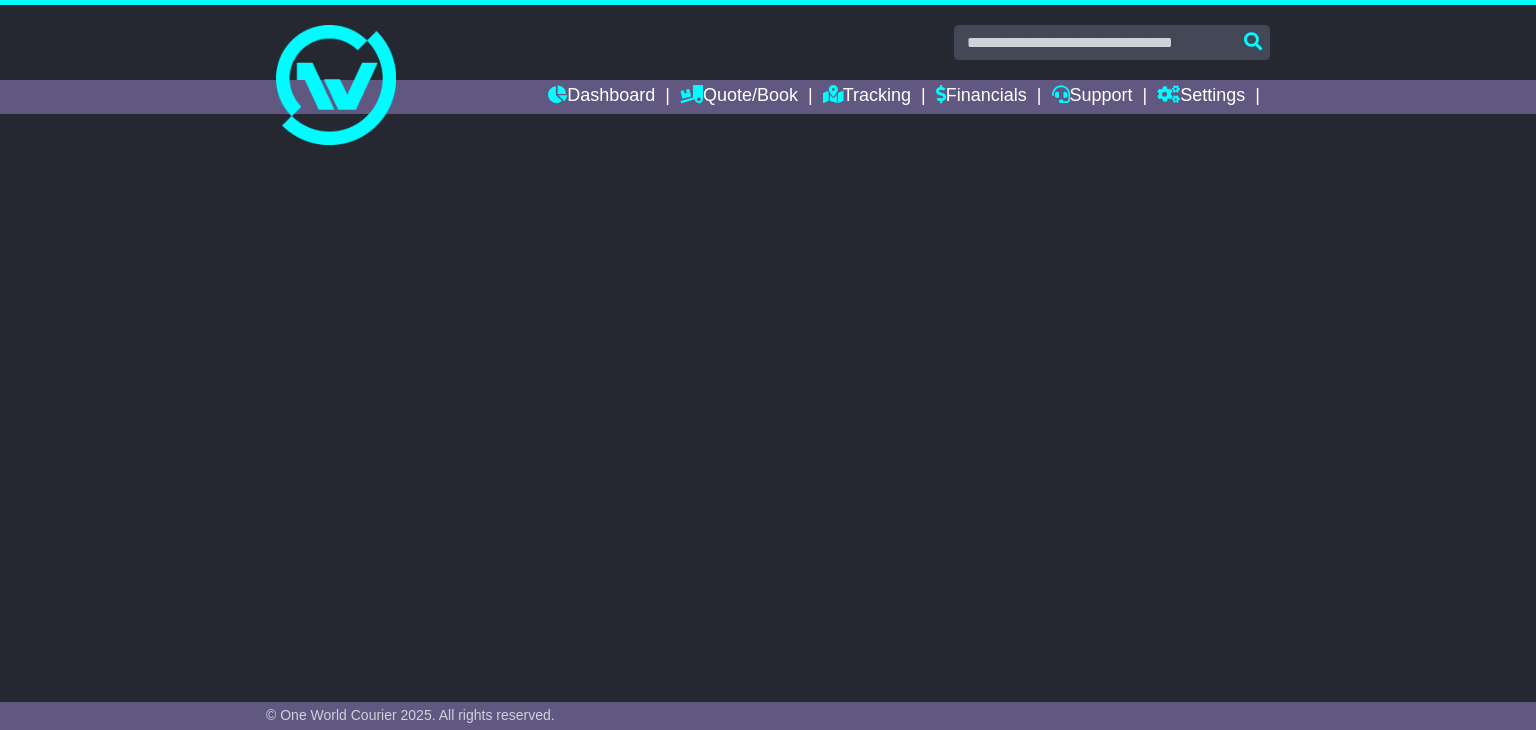 scroll, scrollTop: 0, scrollLeft: 0, axis: both 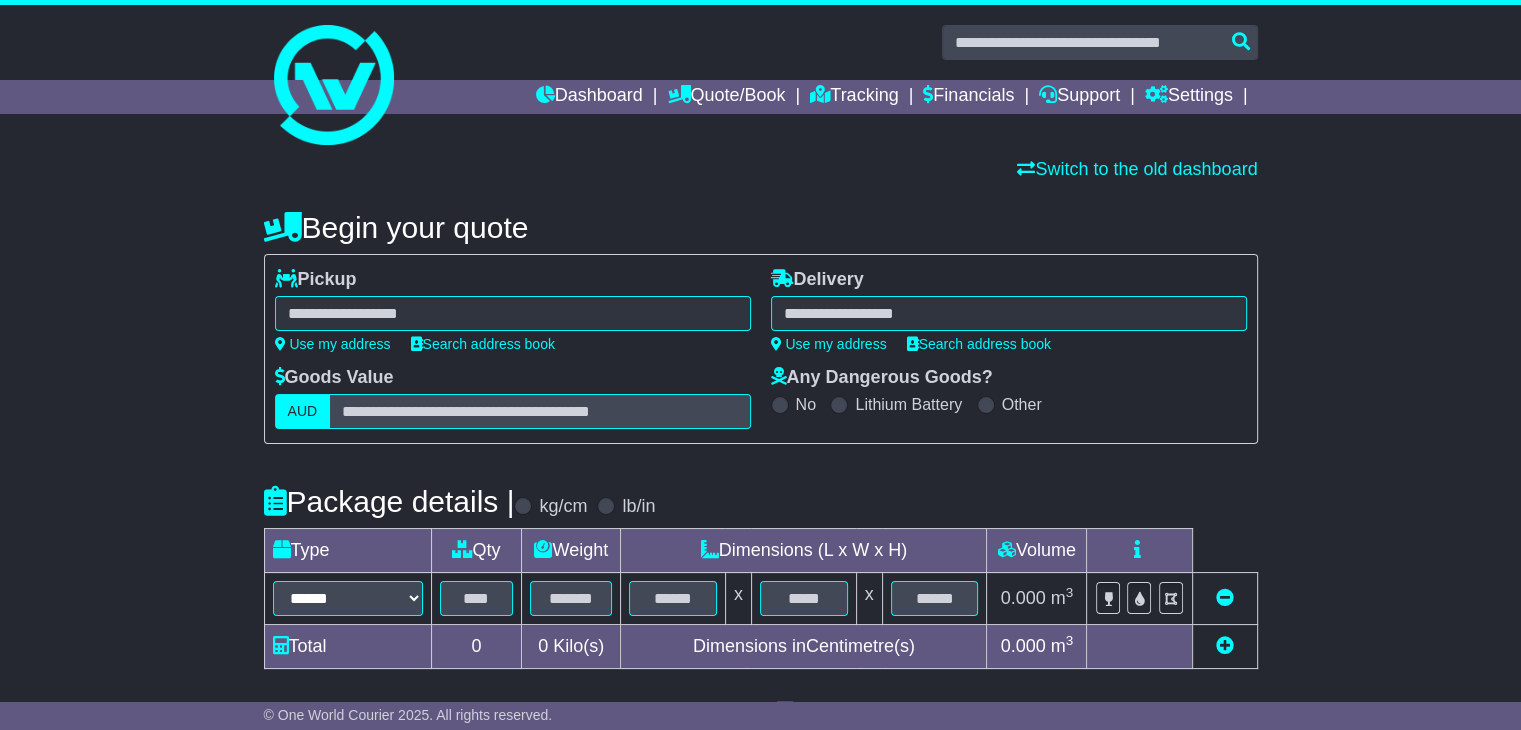 click at bounding box center (513, 313) 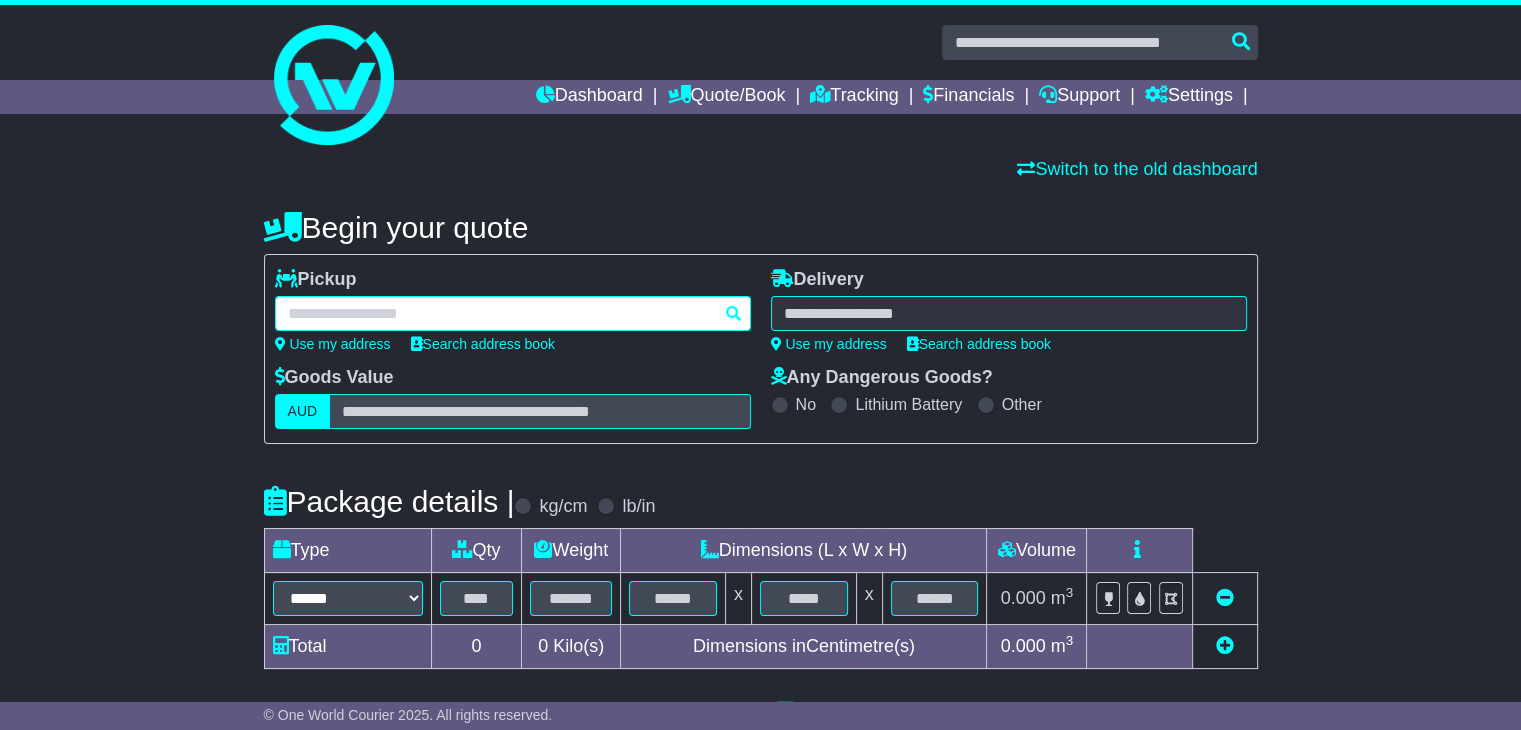 paste on "*********" 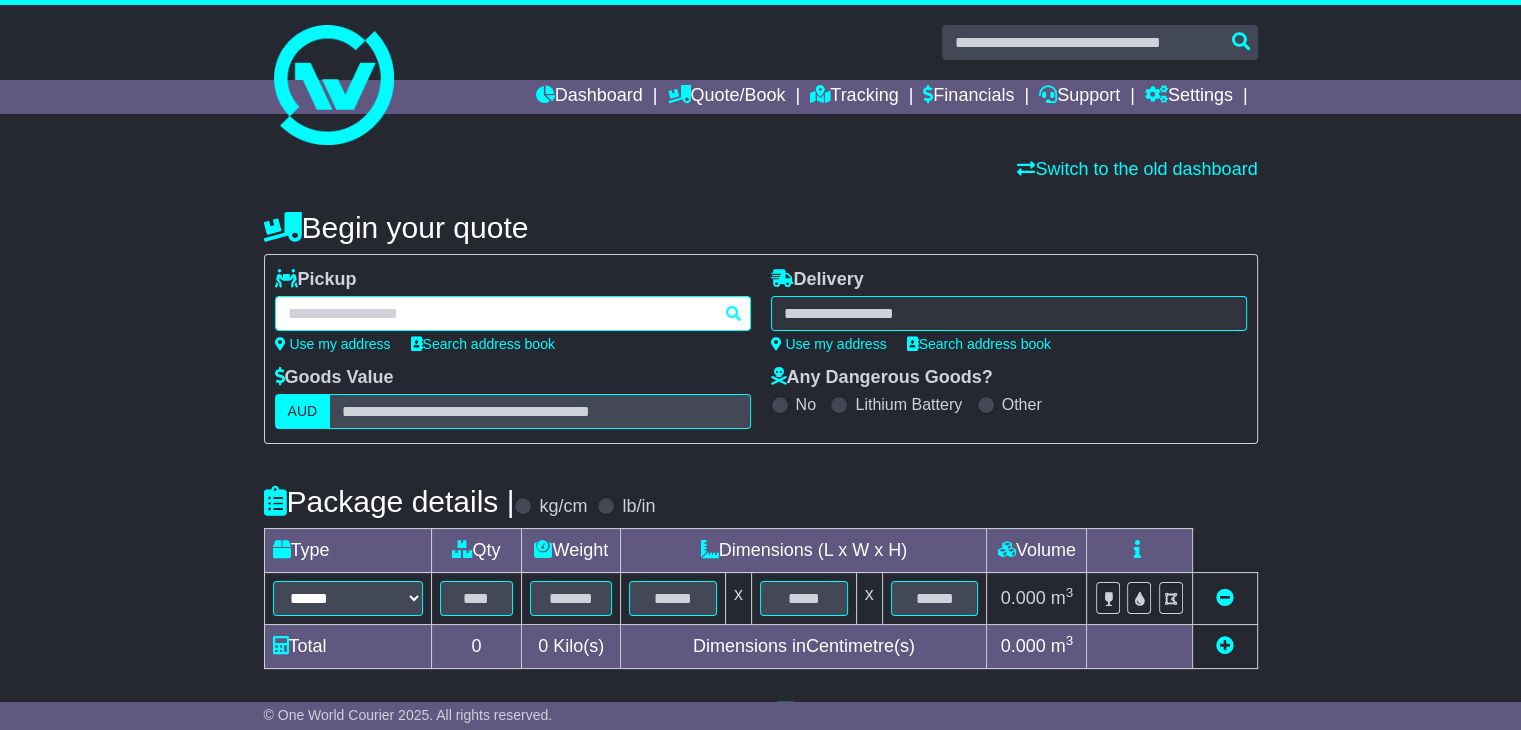 type on "*********" 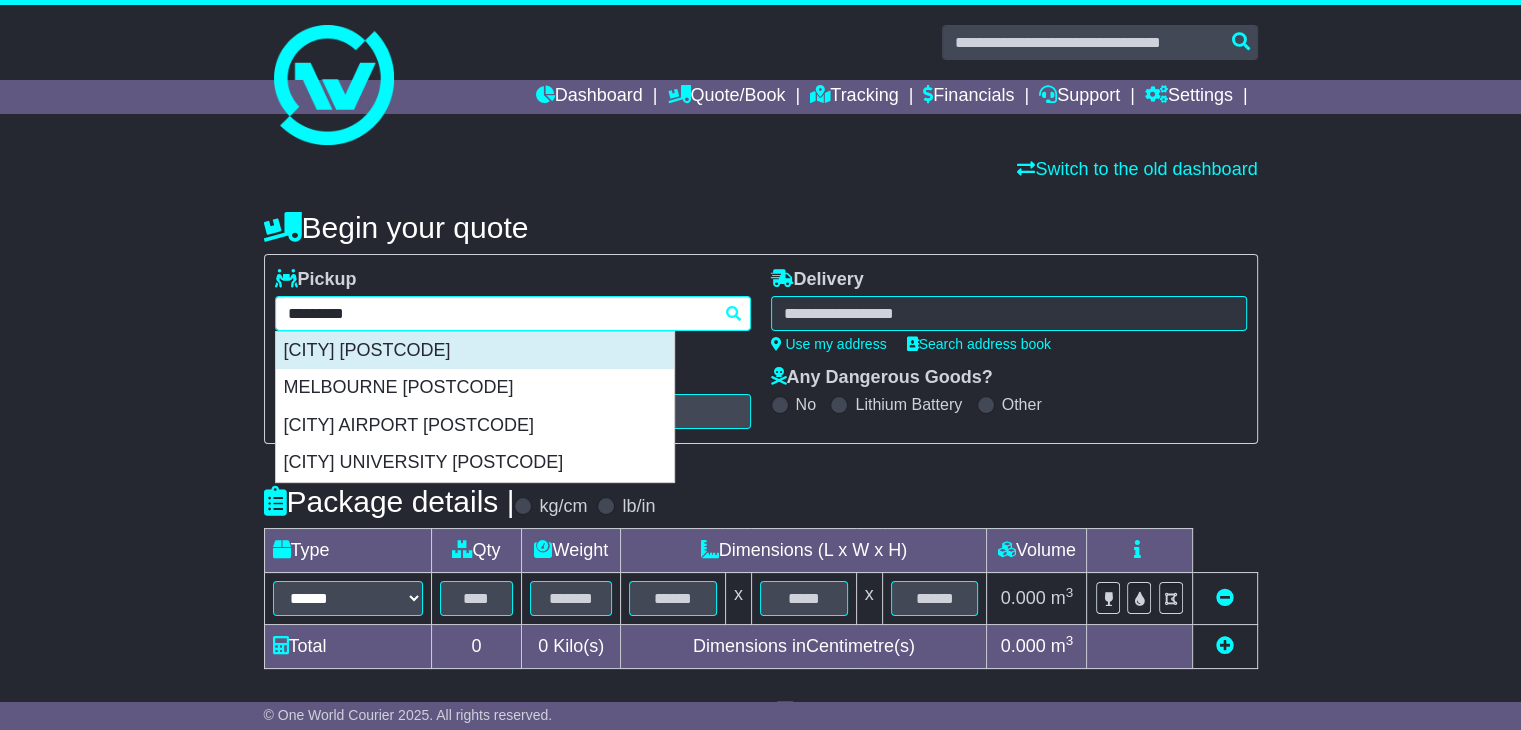 click on "[CITY] [POSTCODE]" at bounding box center (475, 351) 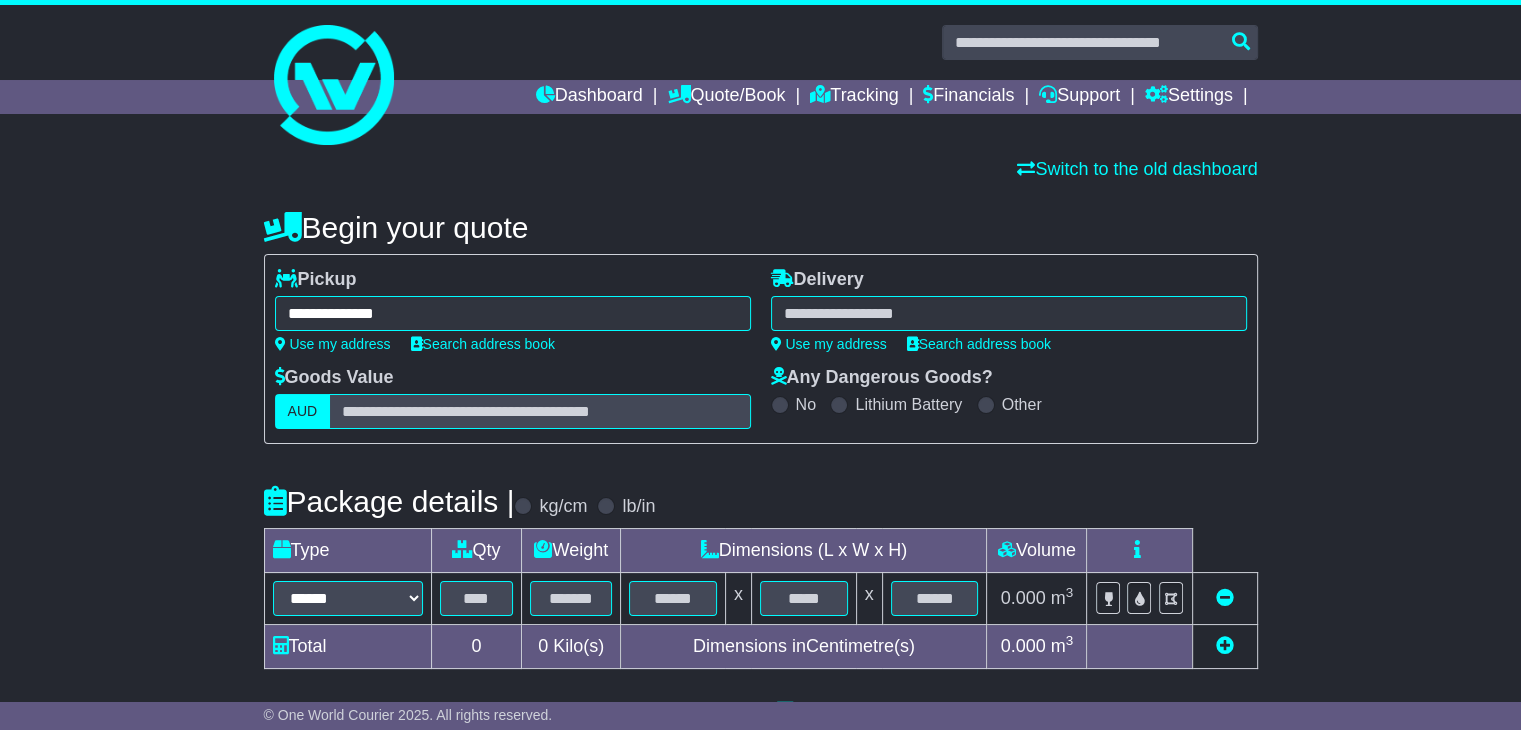type on "**********" 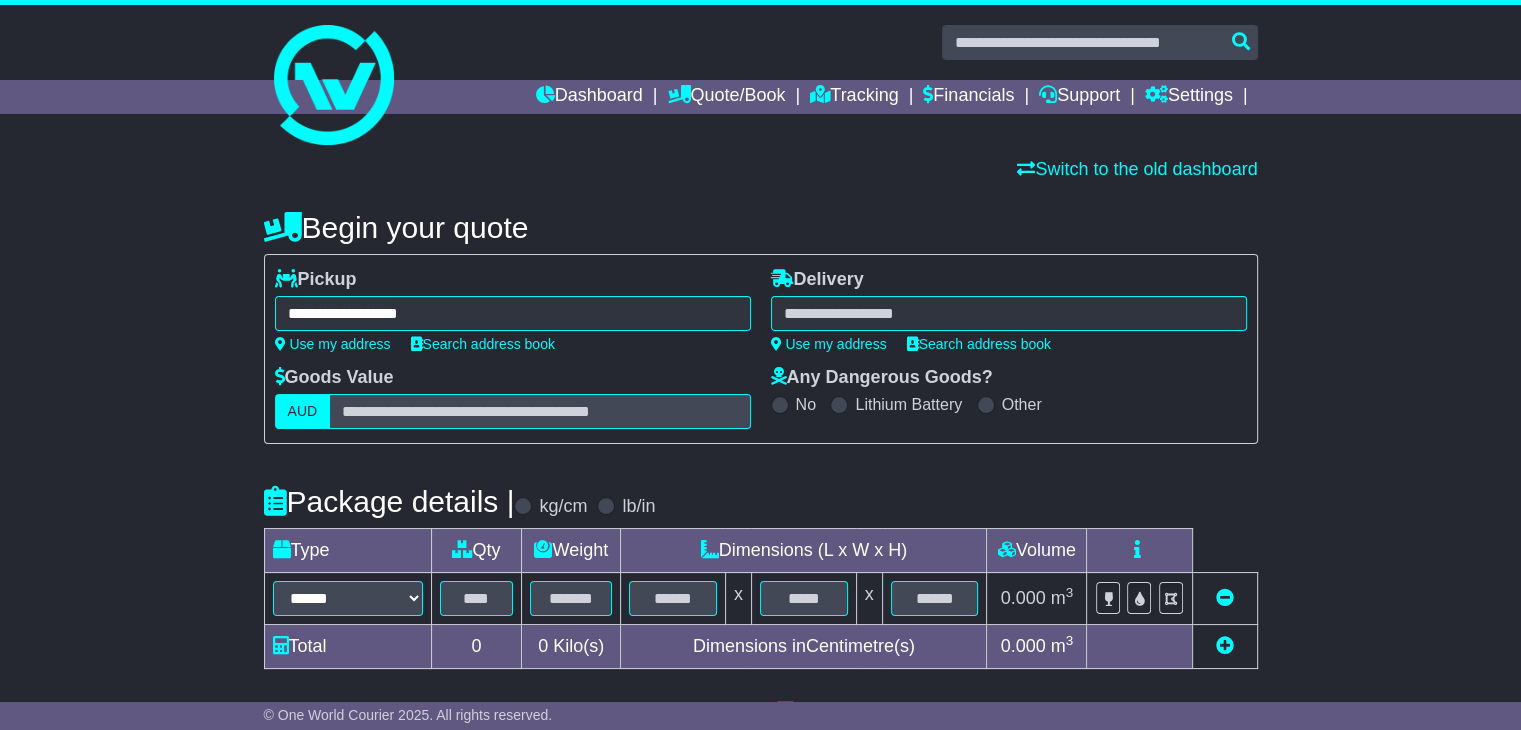 click at bounding box center (1009, 313) 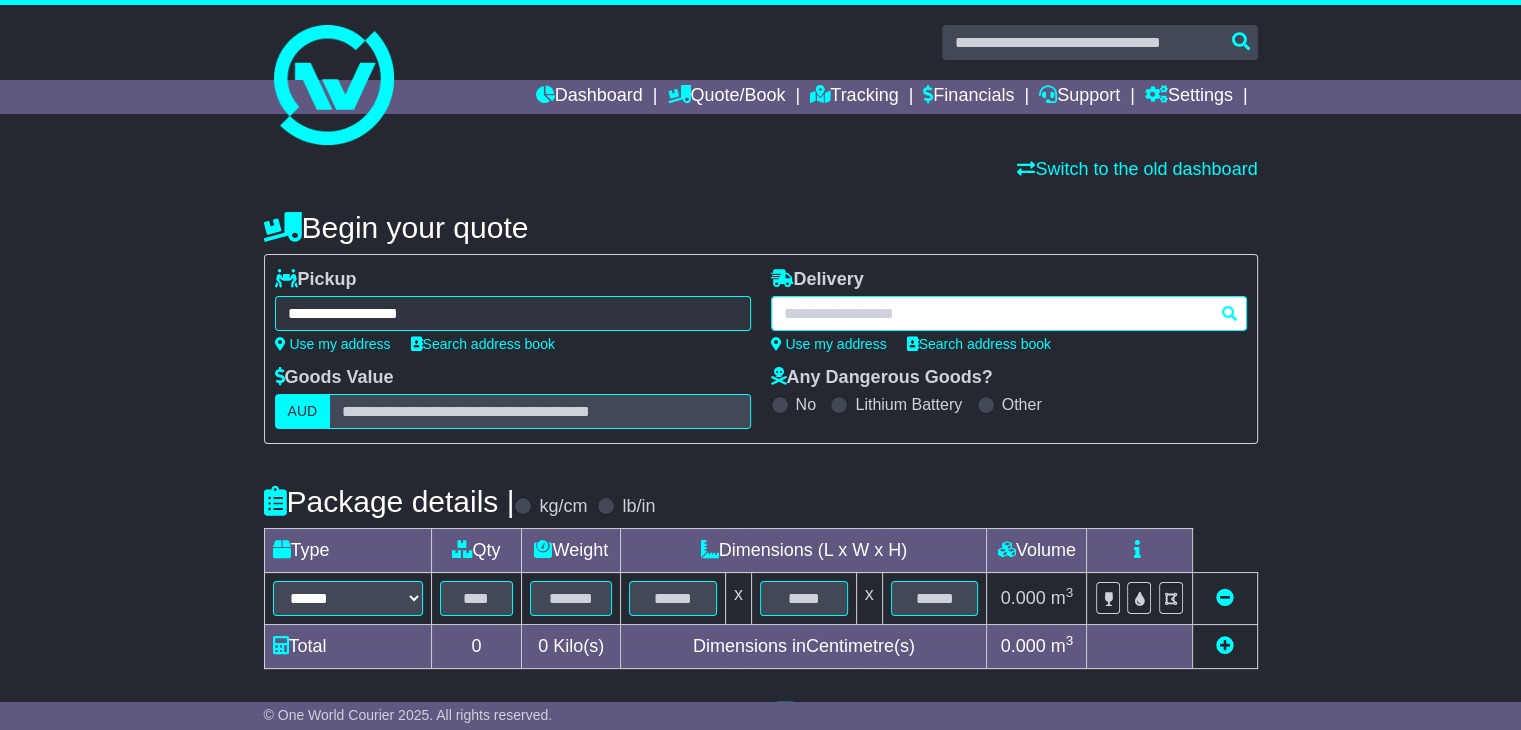 paste on "**********" 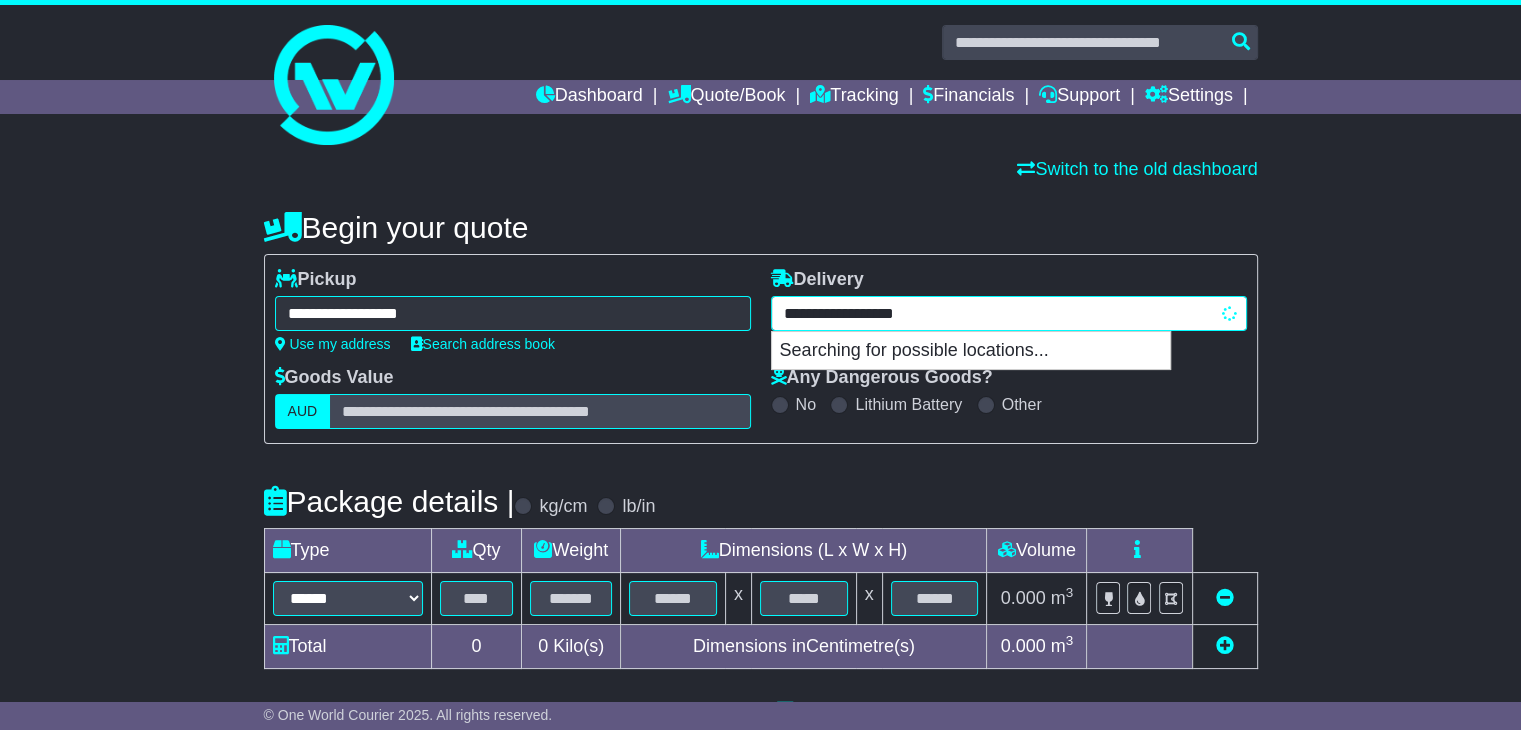 type on "**********" 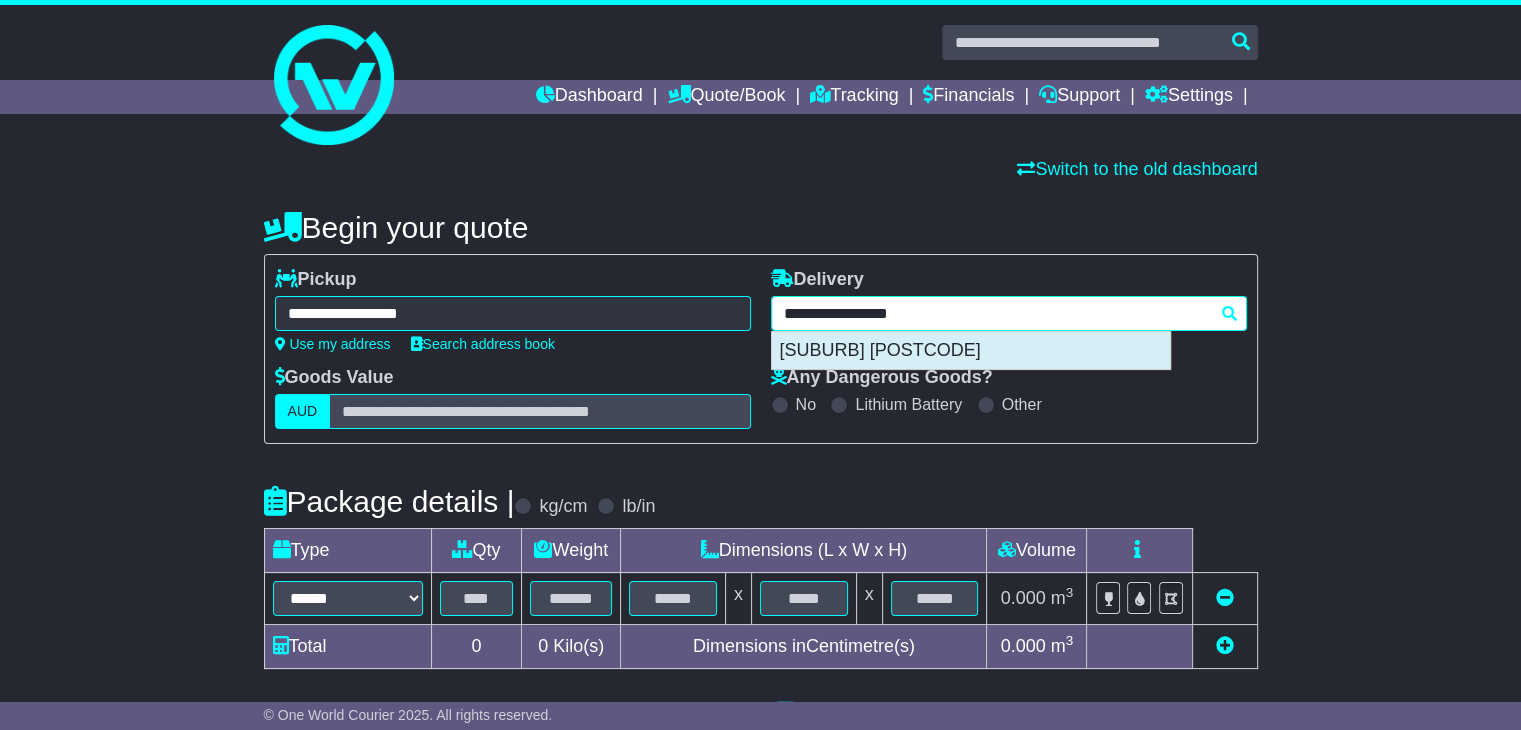 click on "[SUBURB] [POSTCODE]" at bounding box center (971, 351) 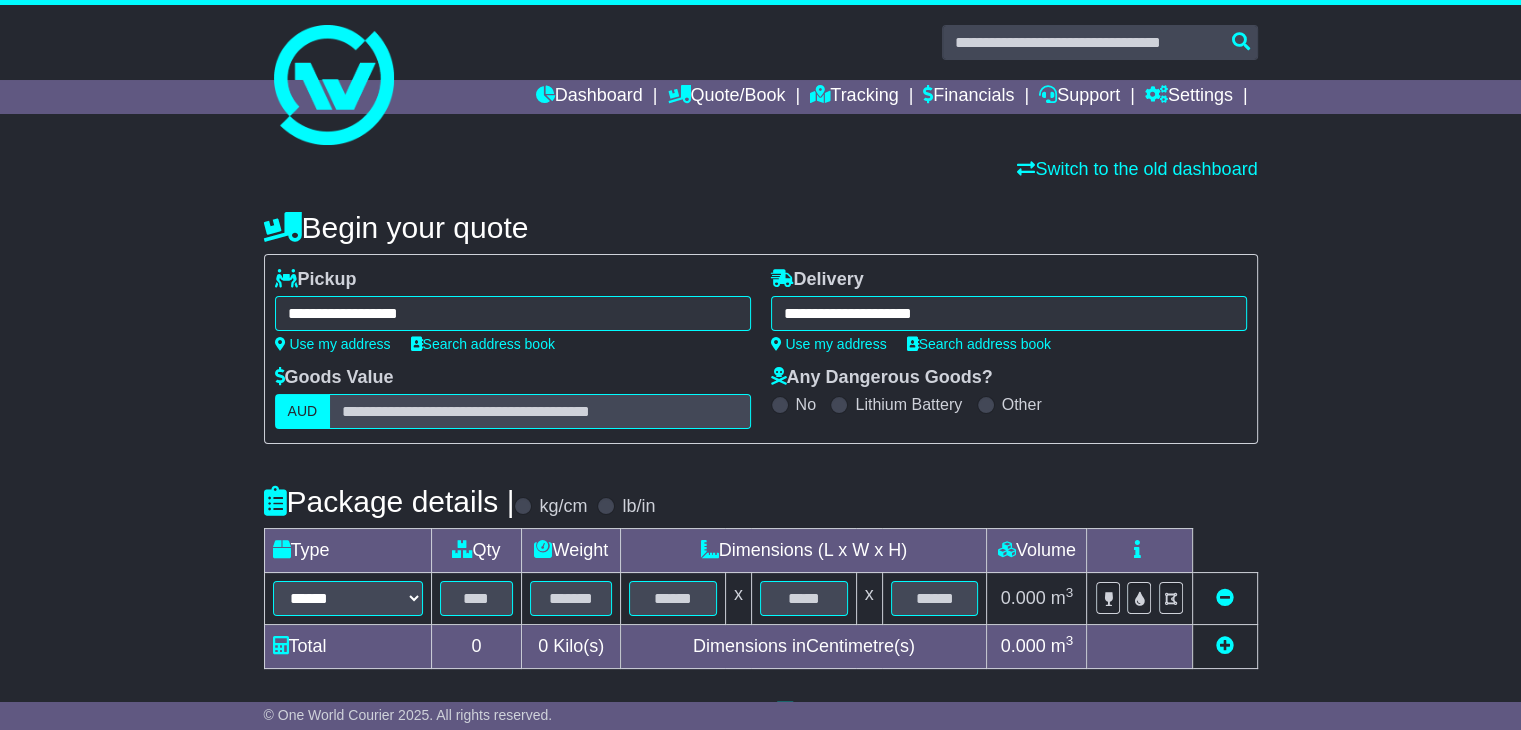 type on "**********" 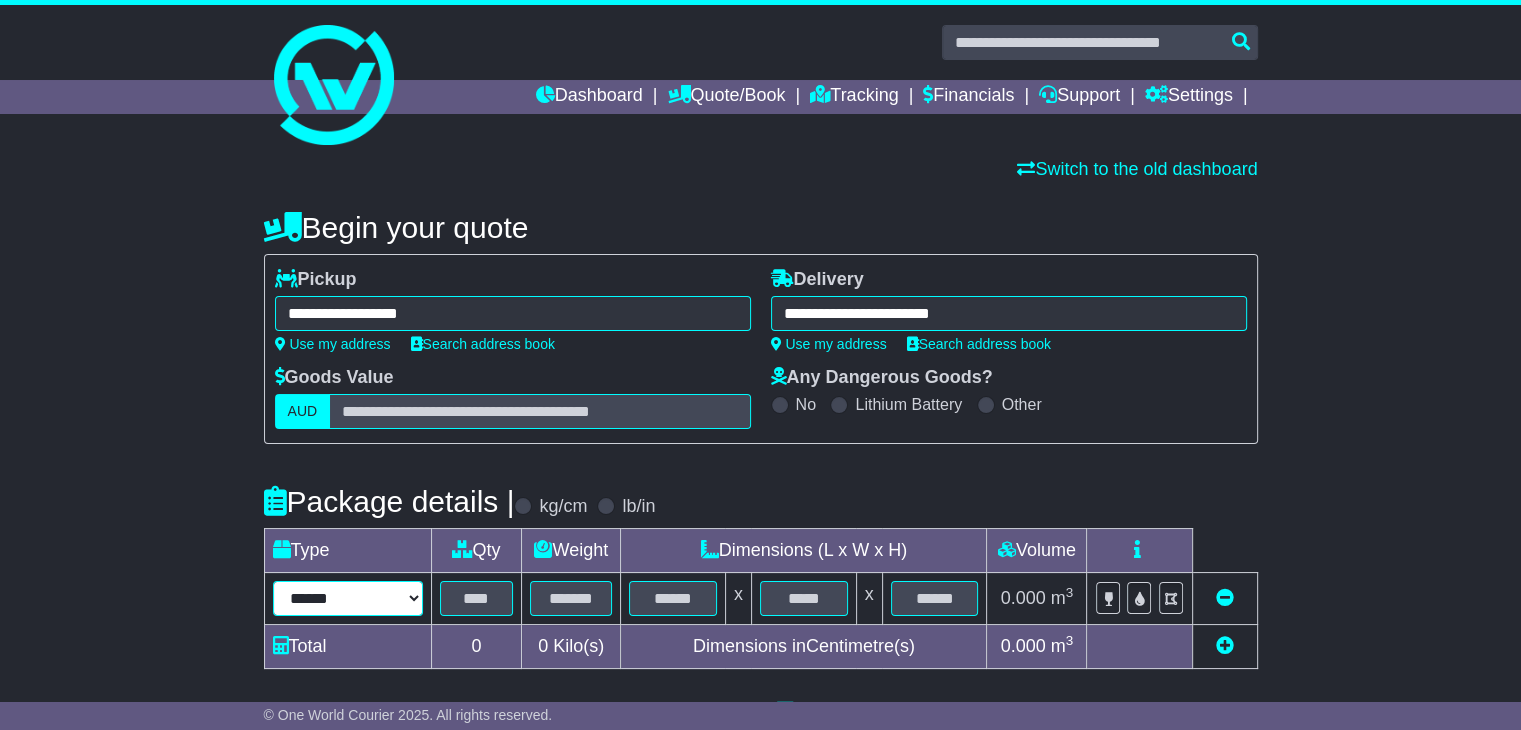click on "****** ****** *** ******** ***** **** **** ****** *** *******" at bounding box center (348, 598) 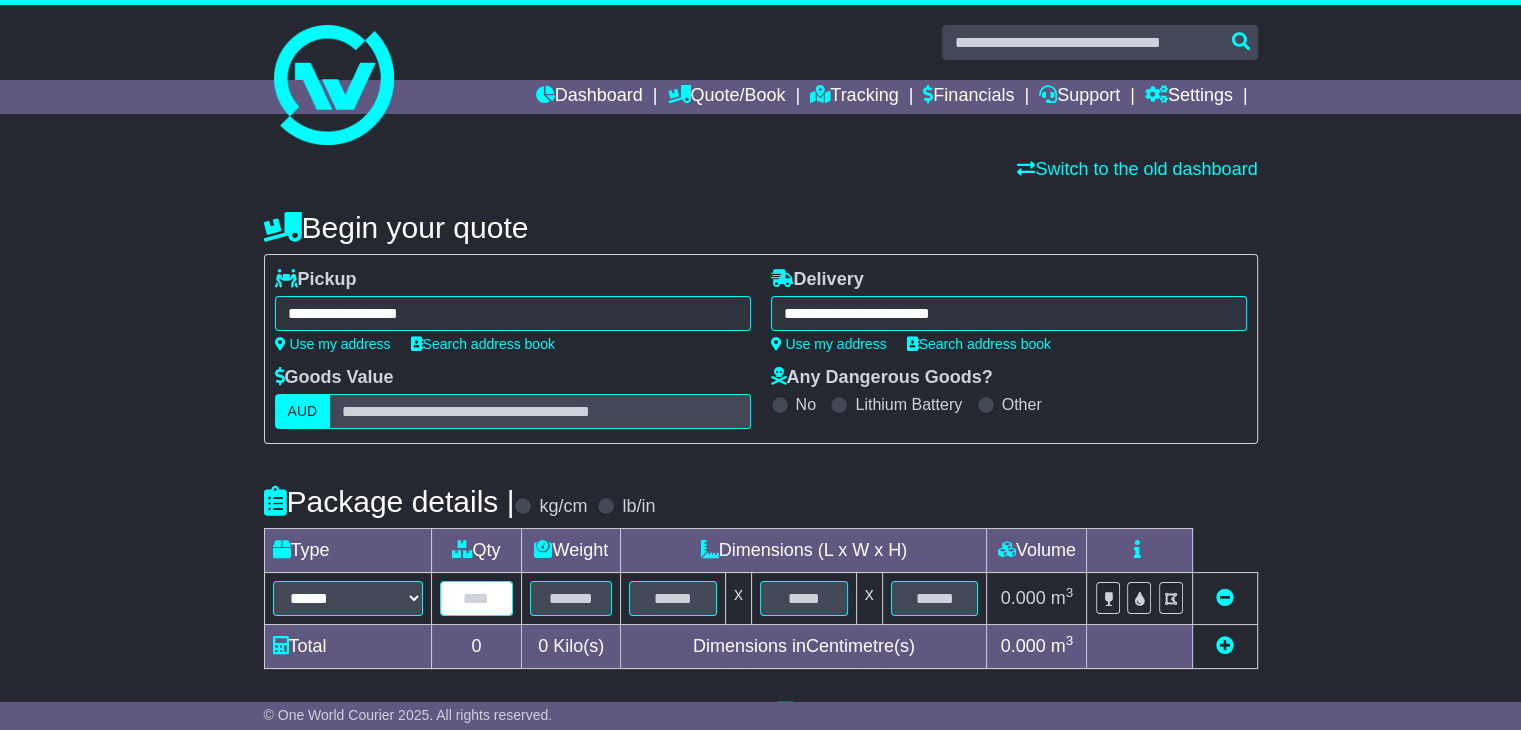 click at bounding box center [477, 598] 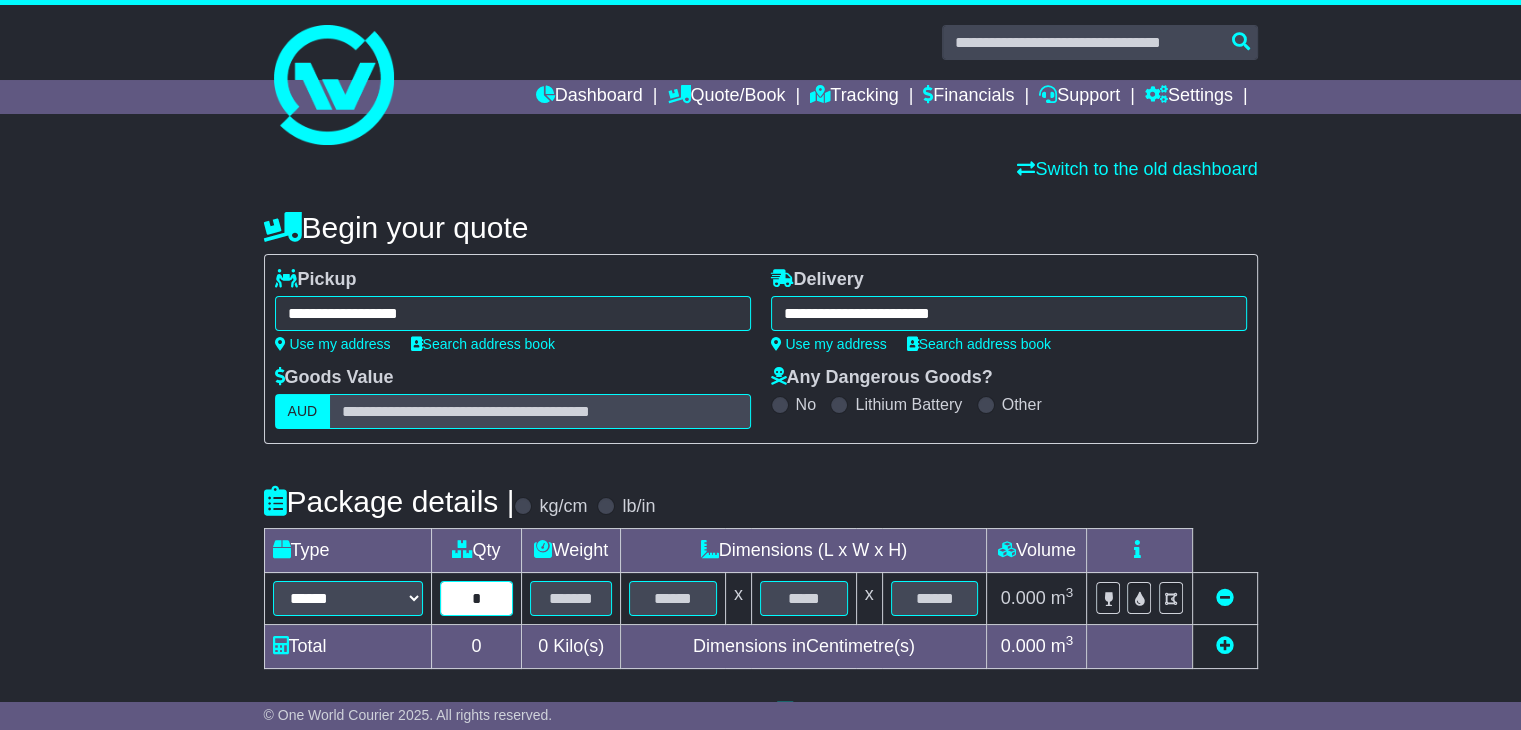 type on "*" 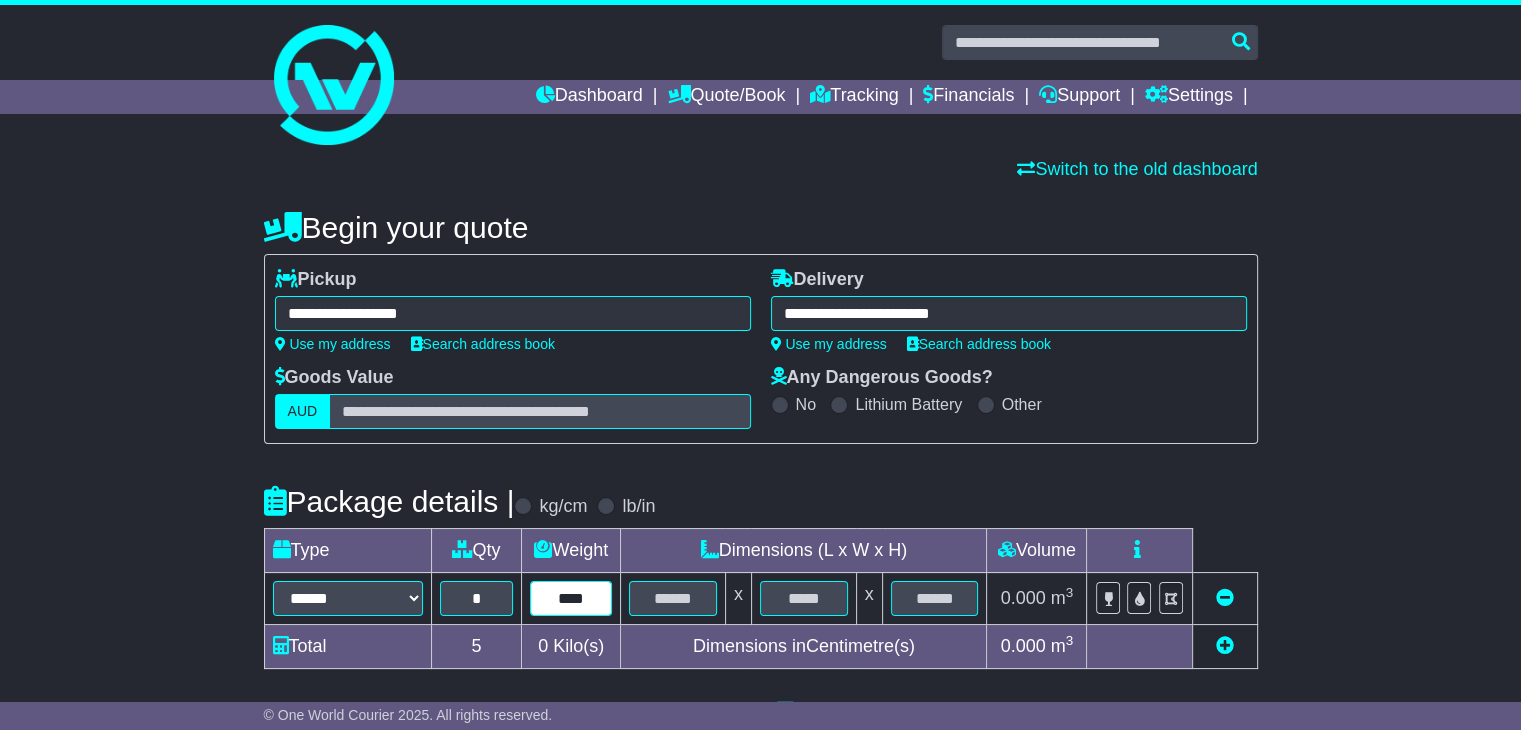 type on "****" 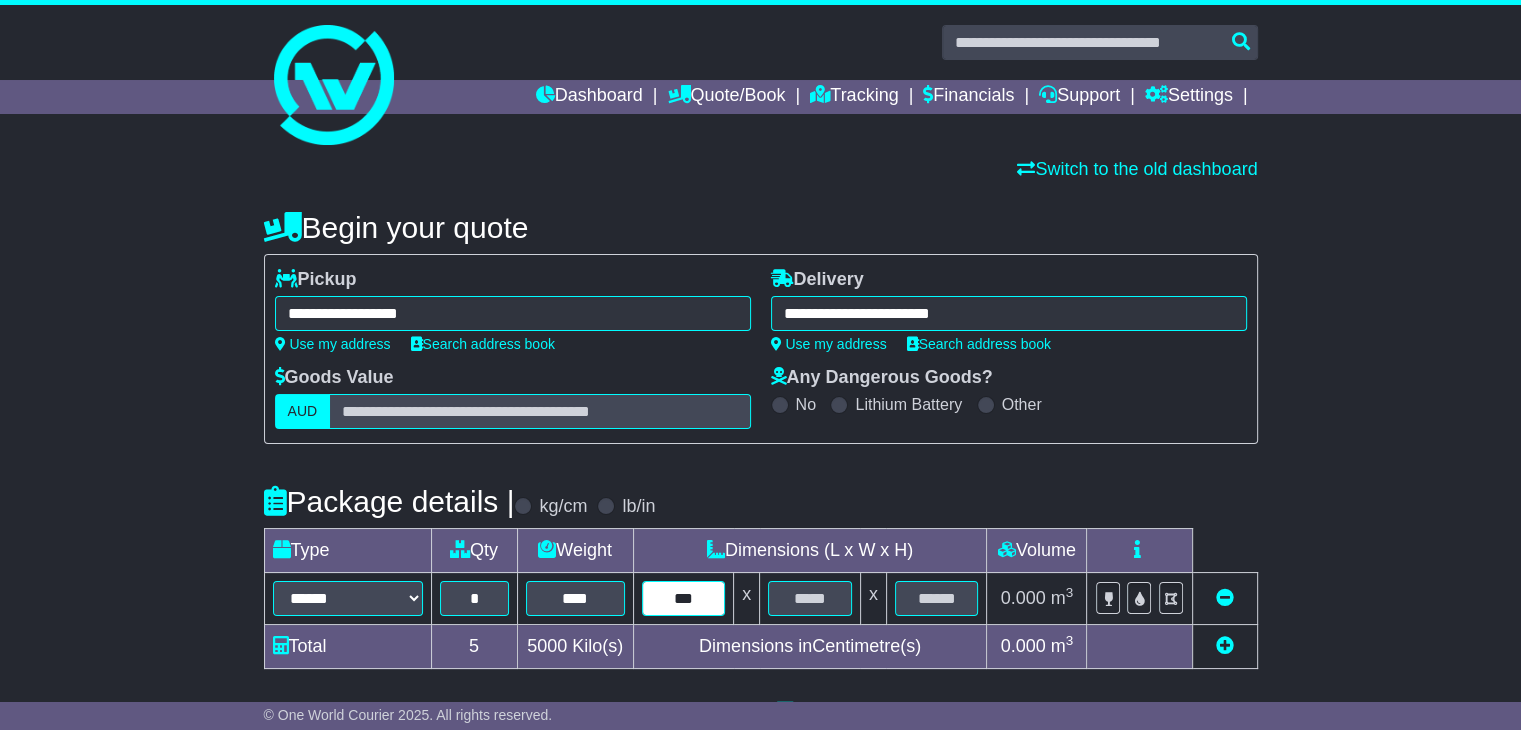 type on "***" 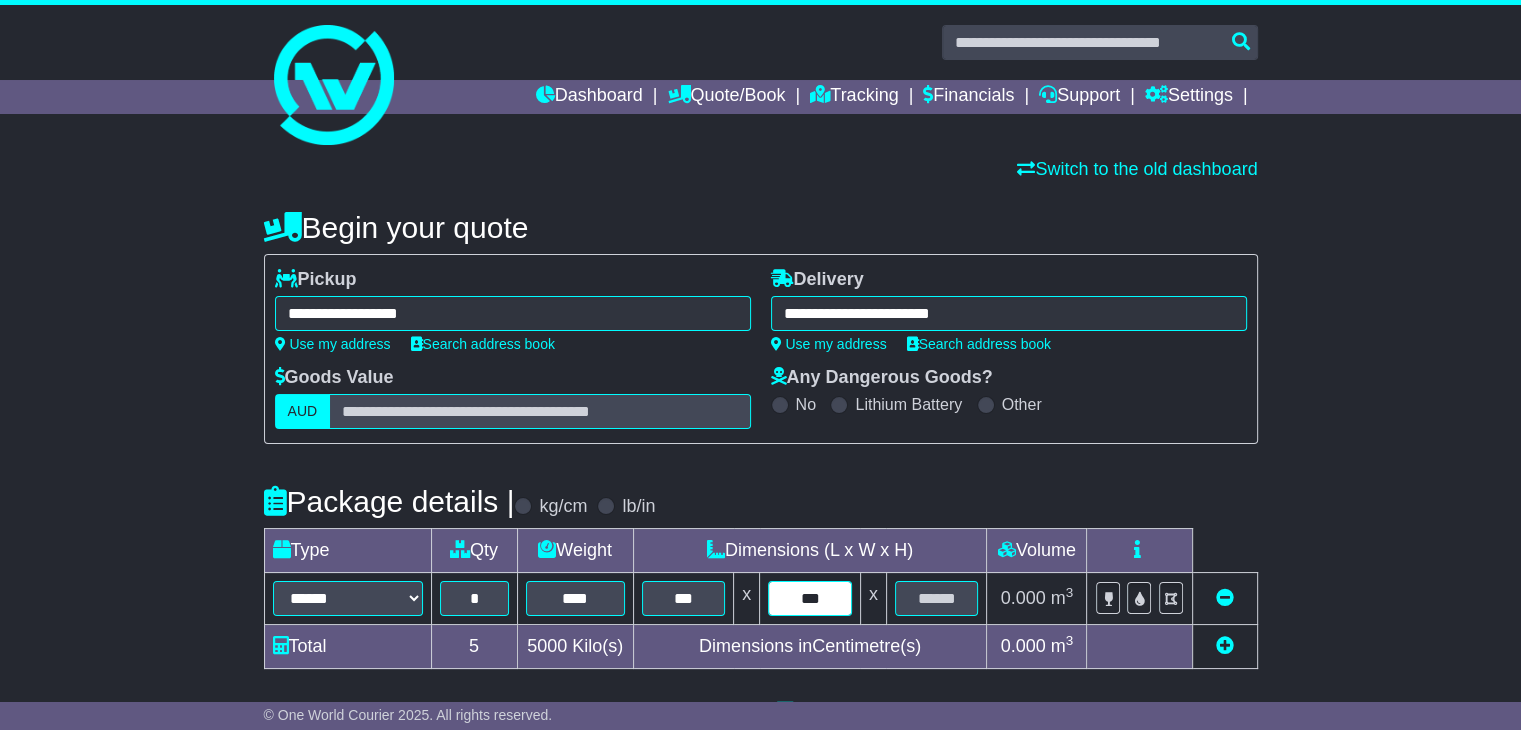 type on "***" 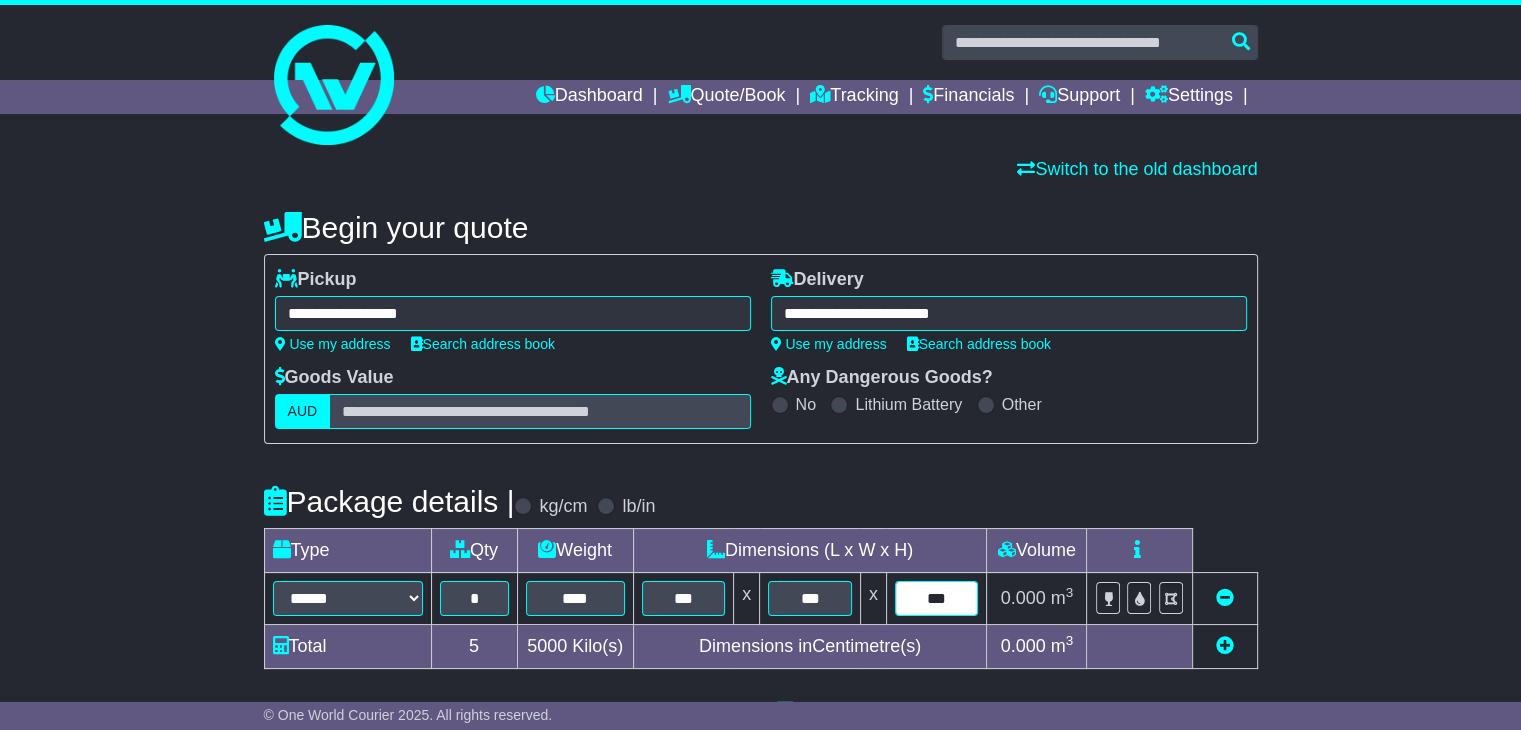 type on "***" 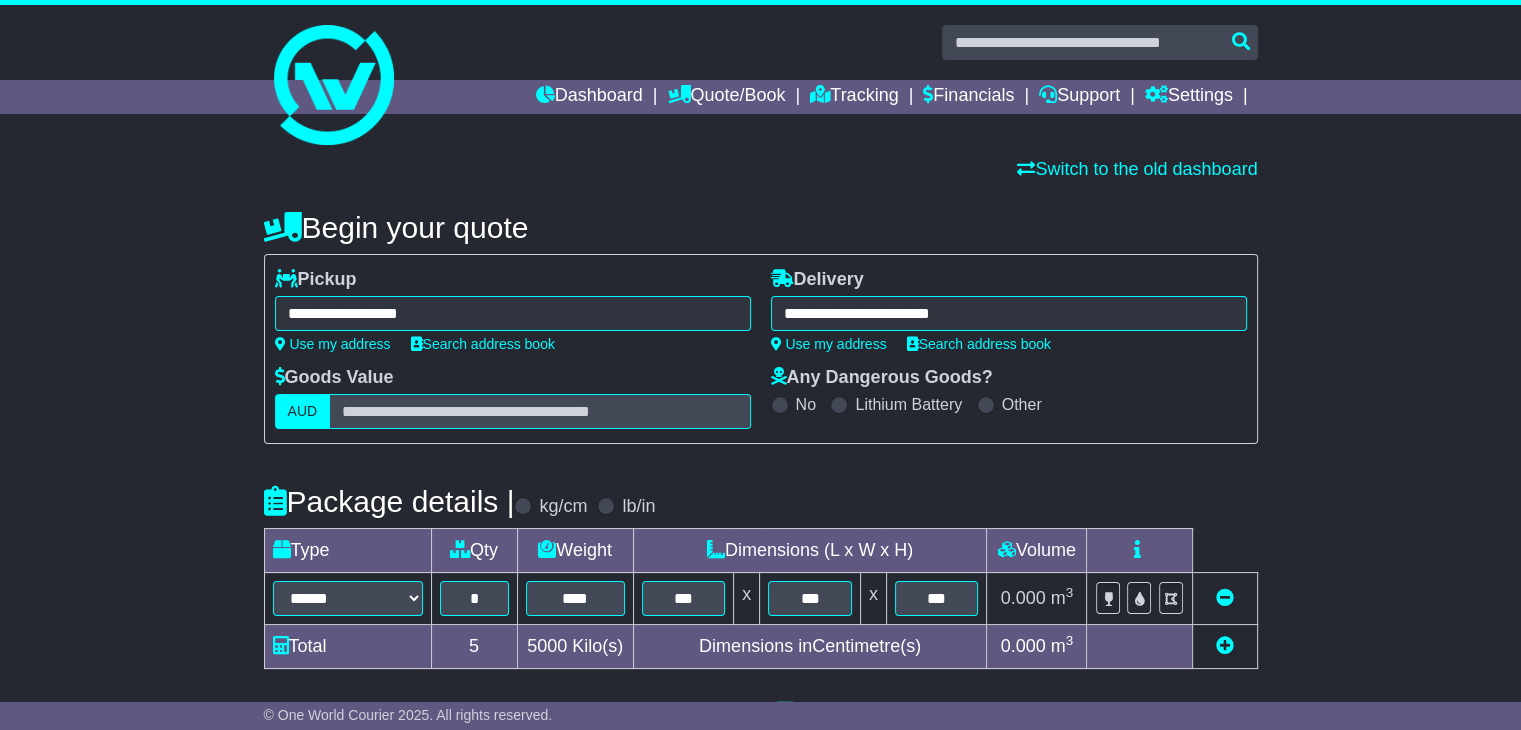 scroll, scrollTop: 500, scrollLeft: 0, axis: vertical 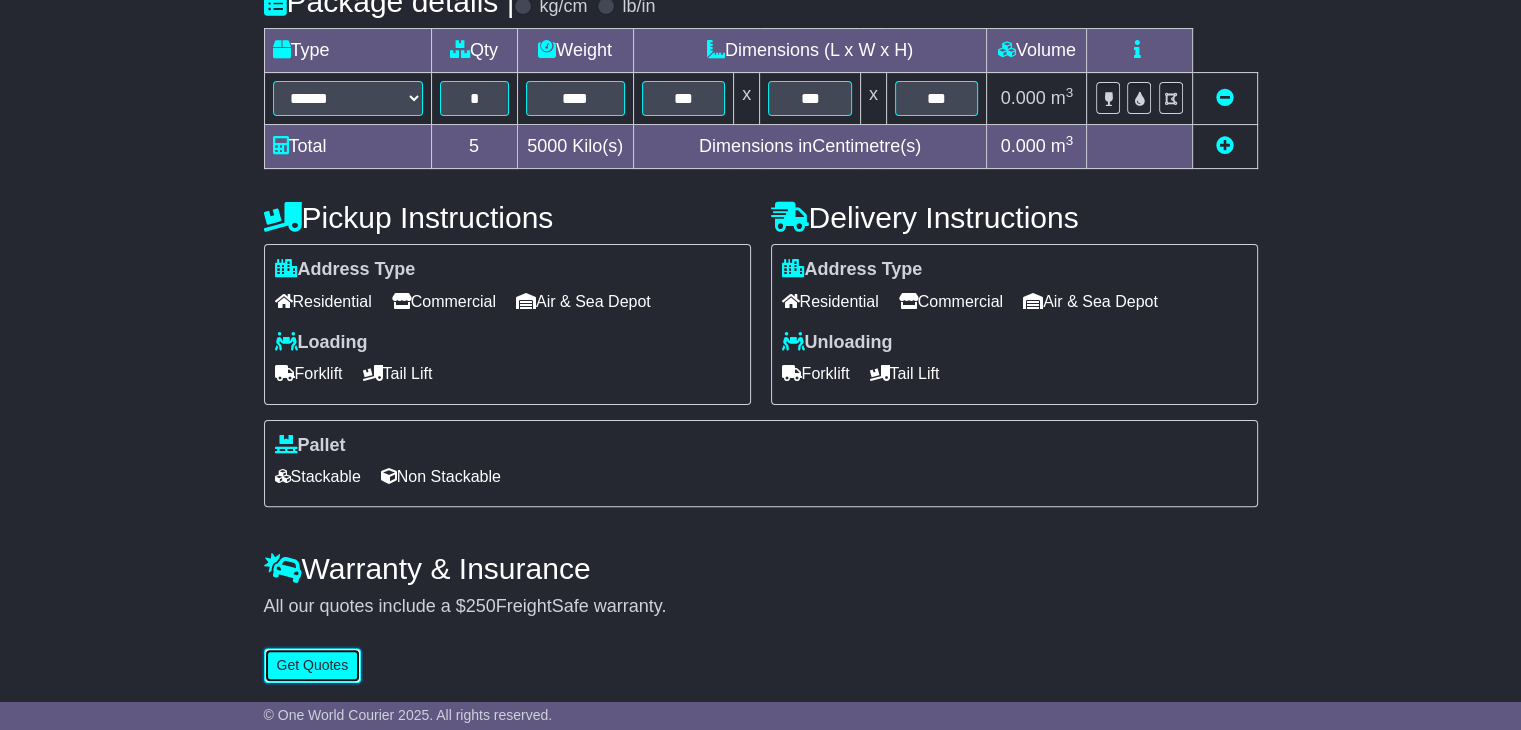type 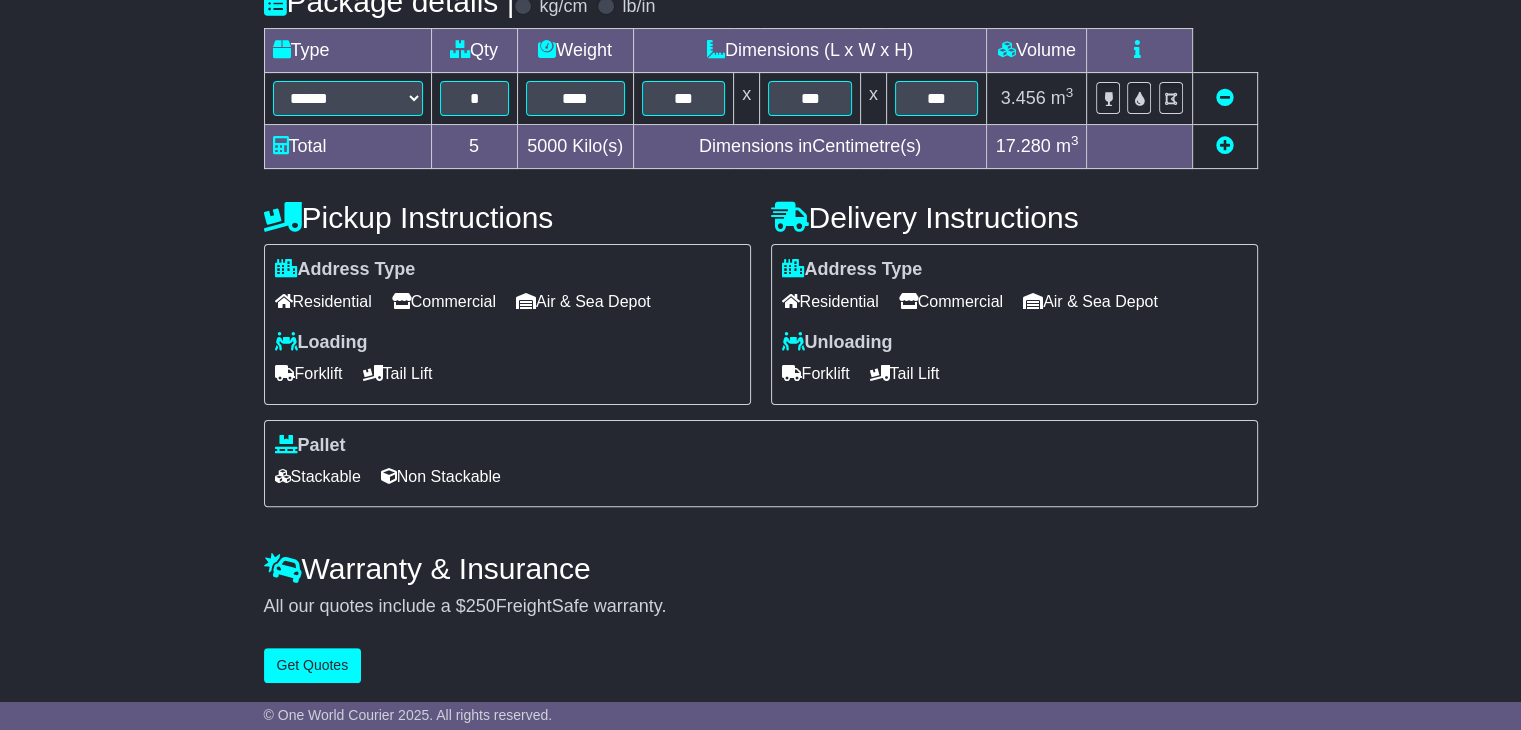 click on "Commercial" at bounding box center (444, 301) 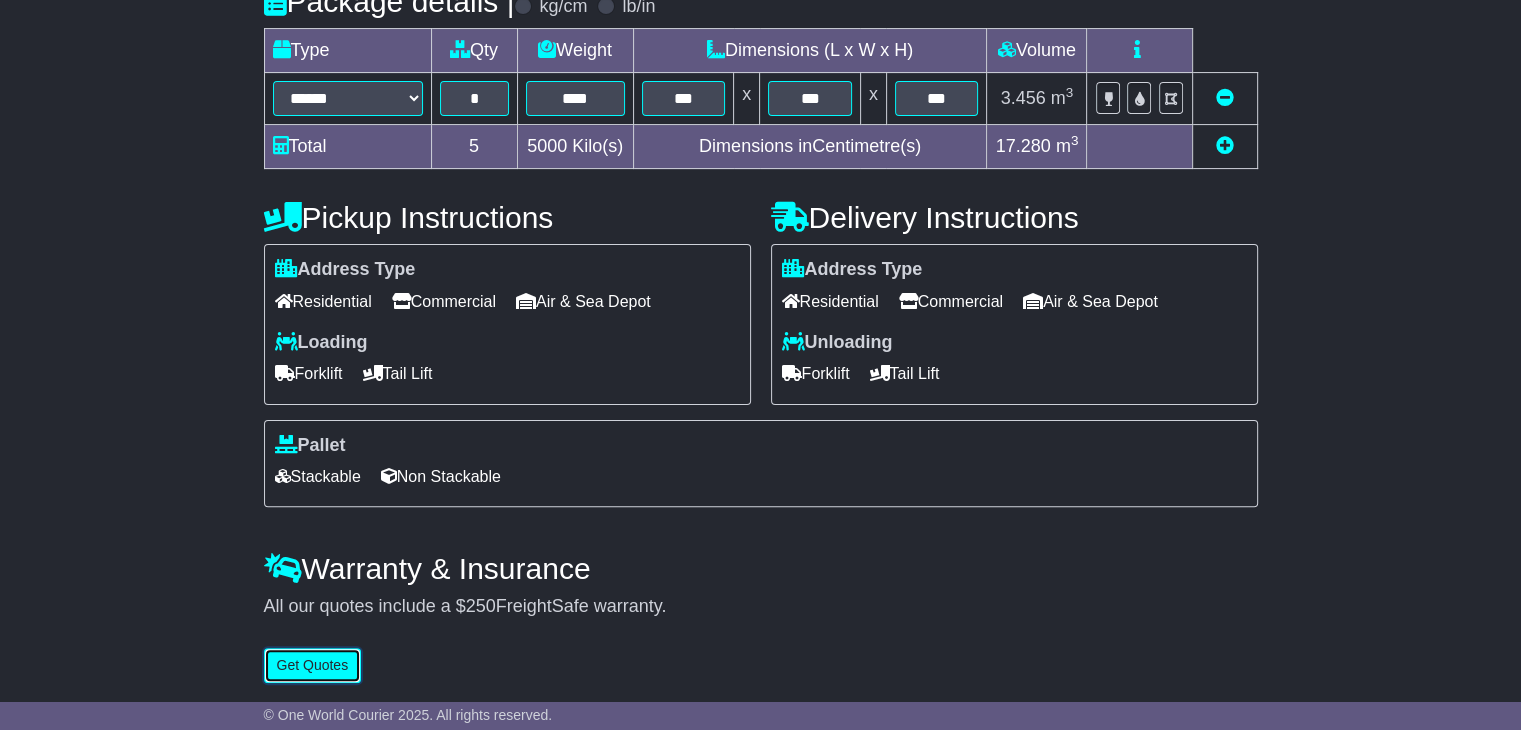 click on "Get Quotes" at bounding box center [313, 665] 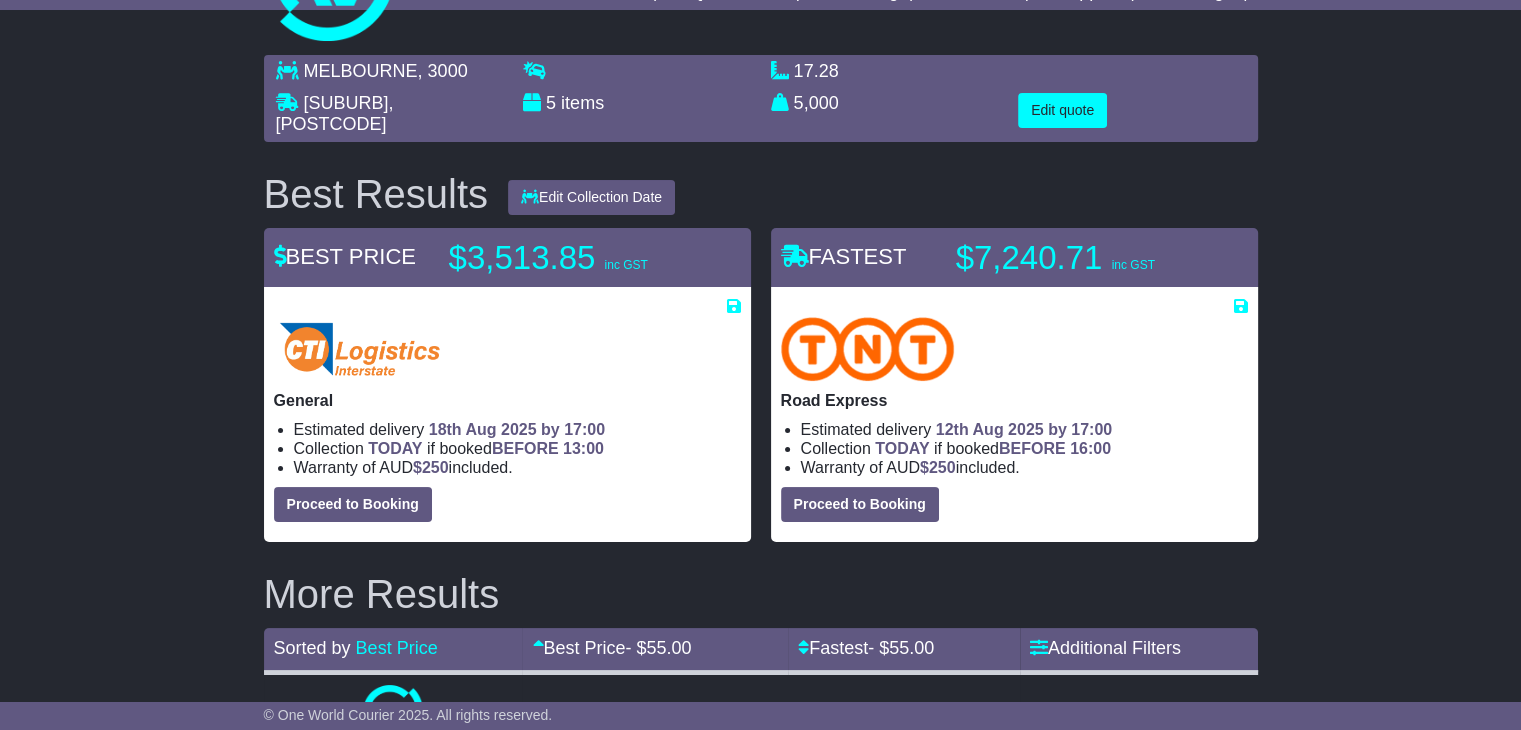 scroll, scrollTop: 0, scrollLeft: 0, axis: both 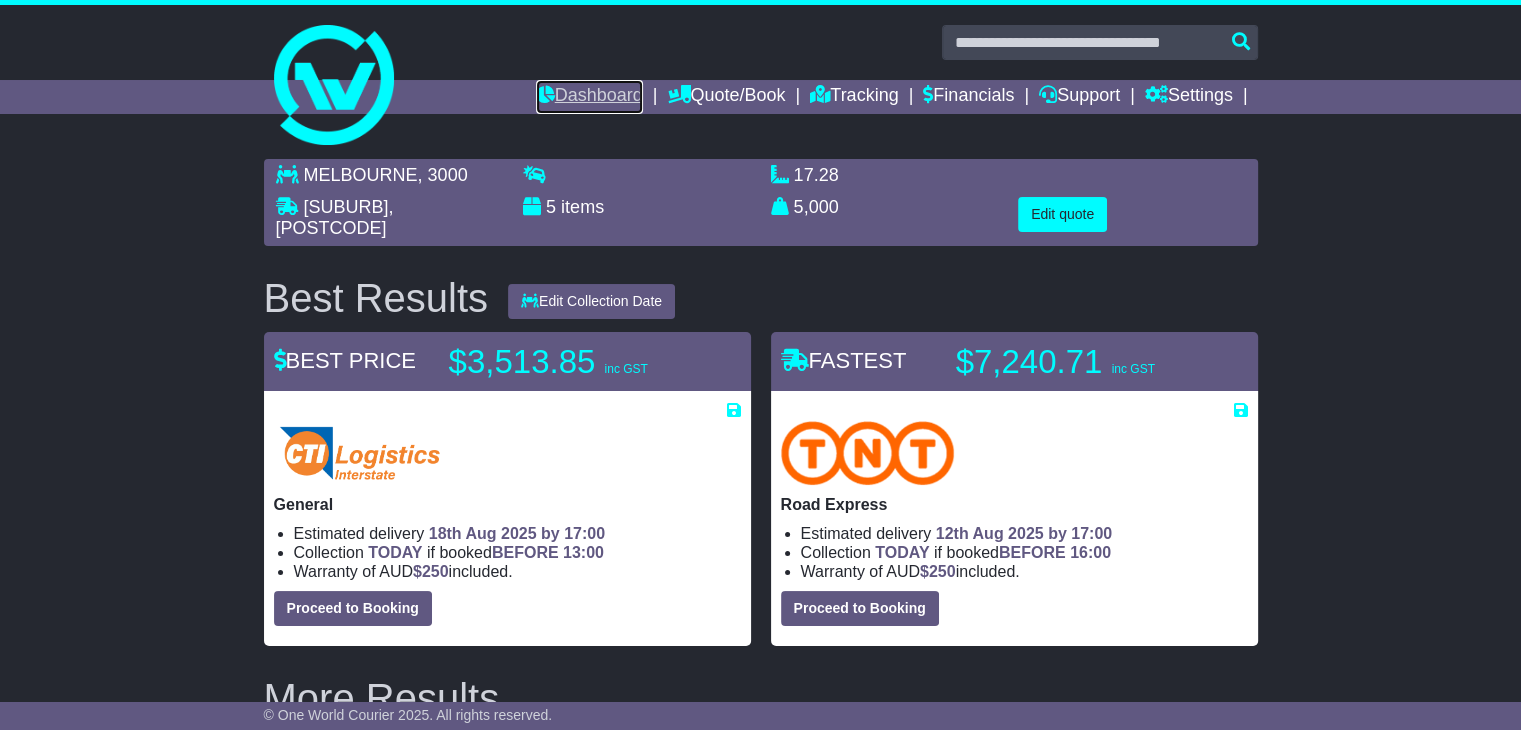 click on "Dashboard" at bounding box center (589, 97) 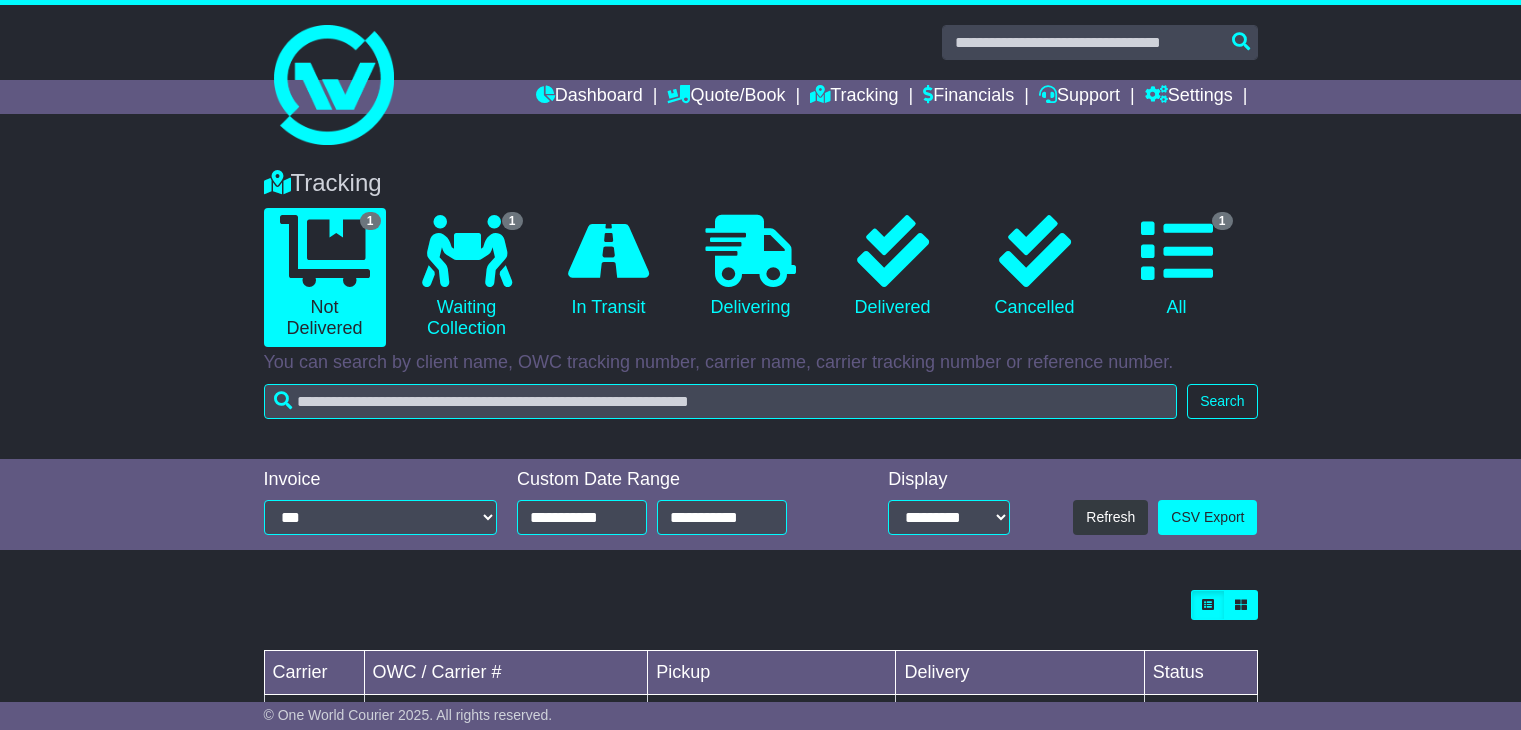 scroll, scrollTop: 0, scrollLeft: 0, axis: both 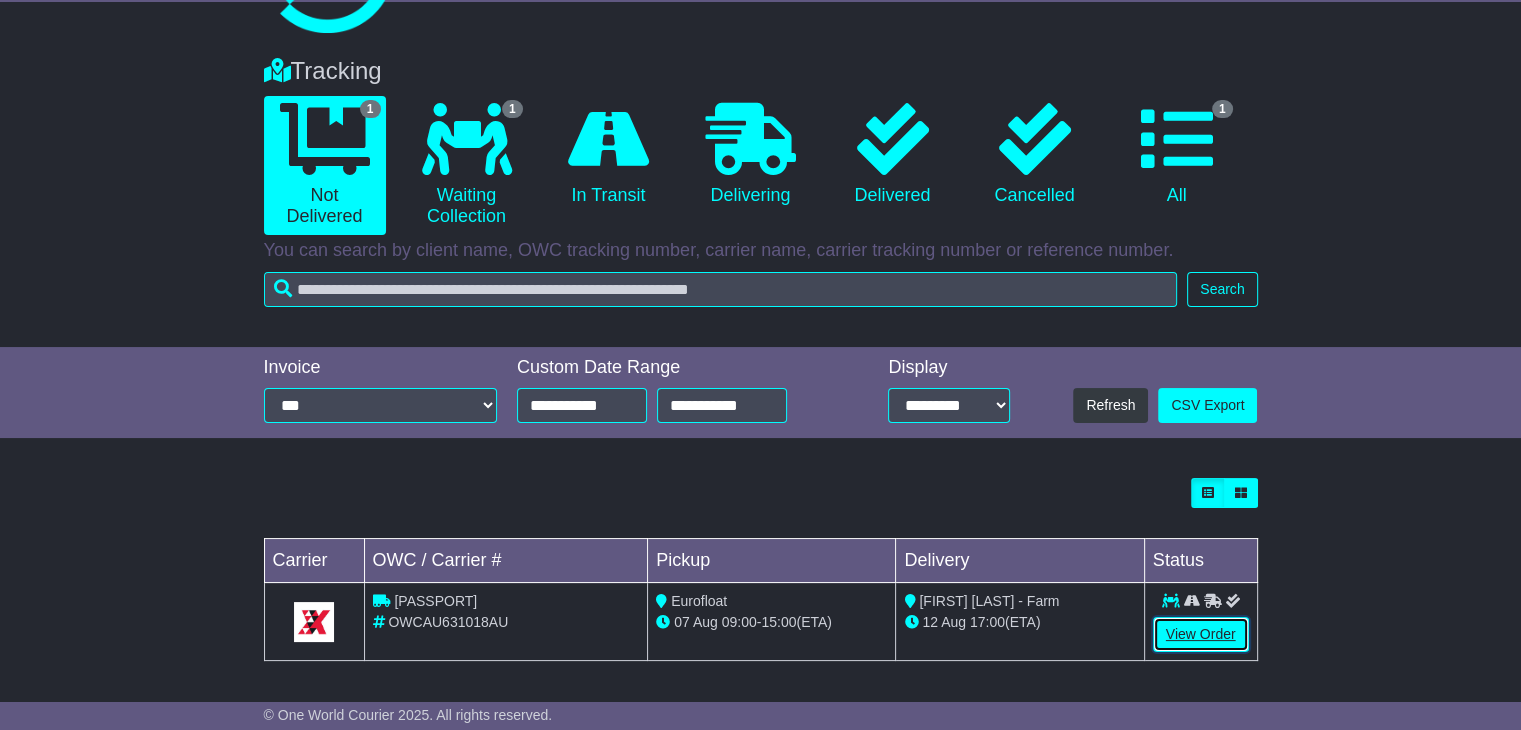 click on "View Order" at bounding box center (1201, 634) 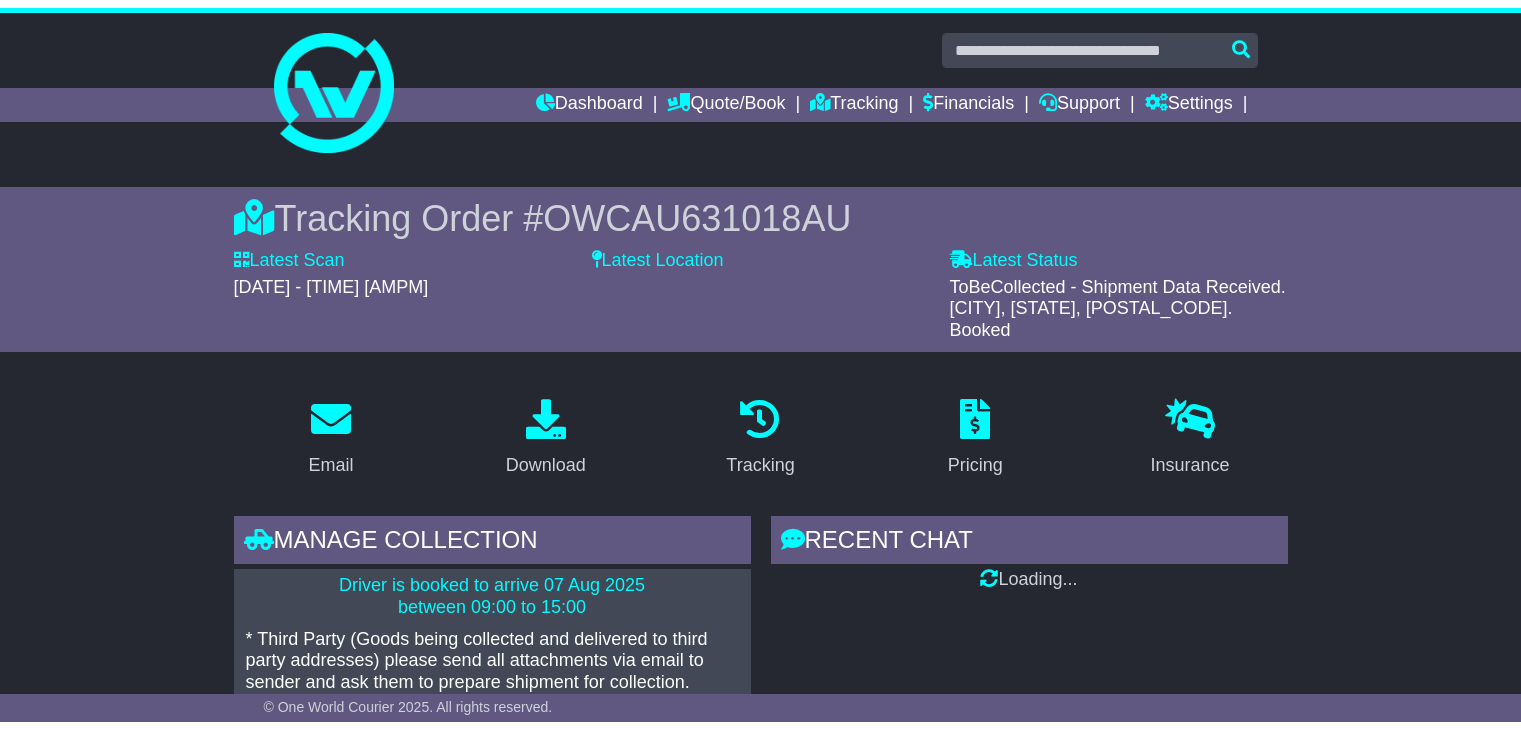 scroll, scrollTop: 0, scrollLeft: 0, axis: both 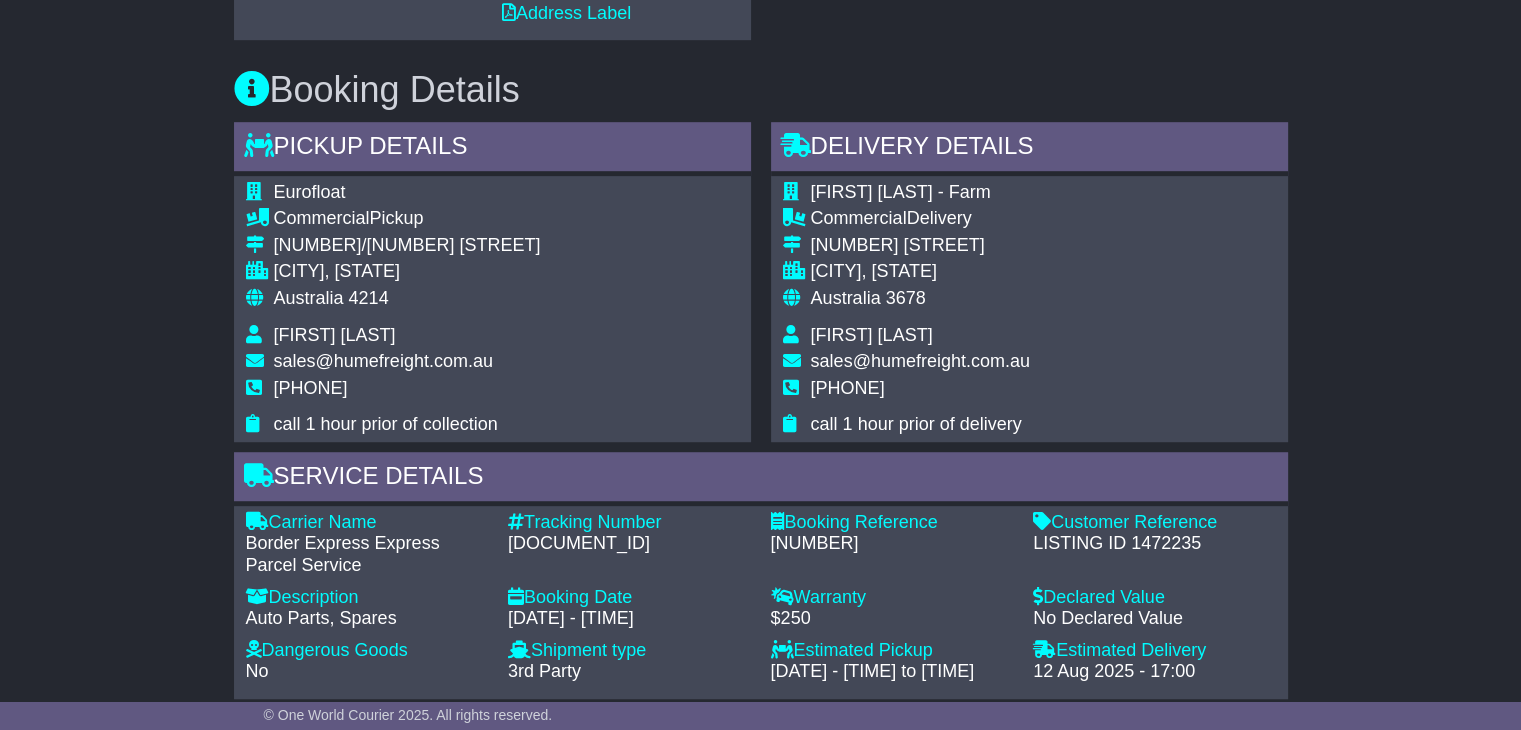 click on "AFSS001212" at bounding box center (629, 544) 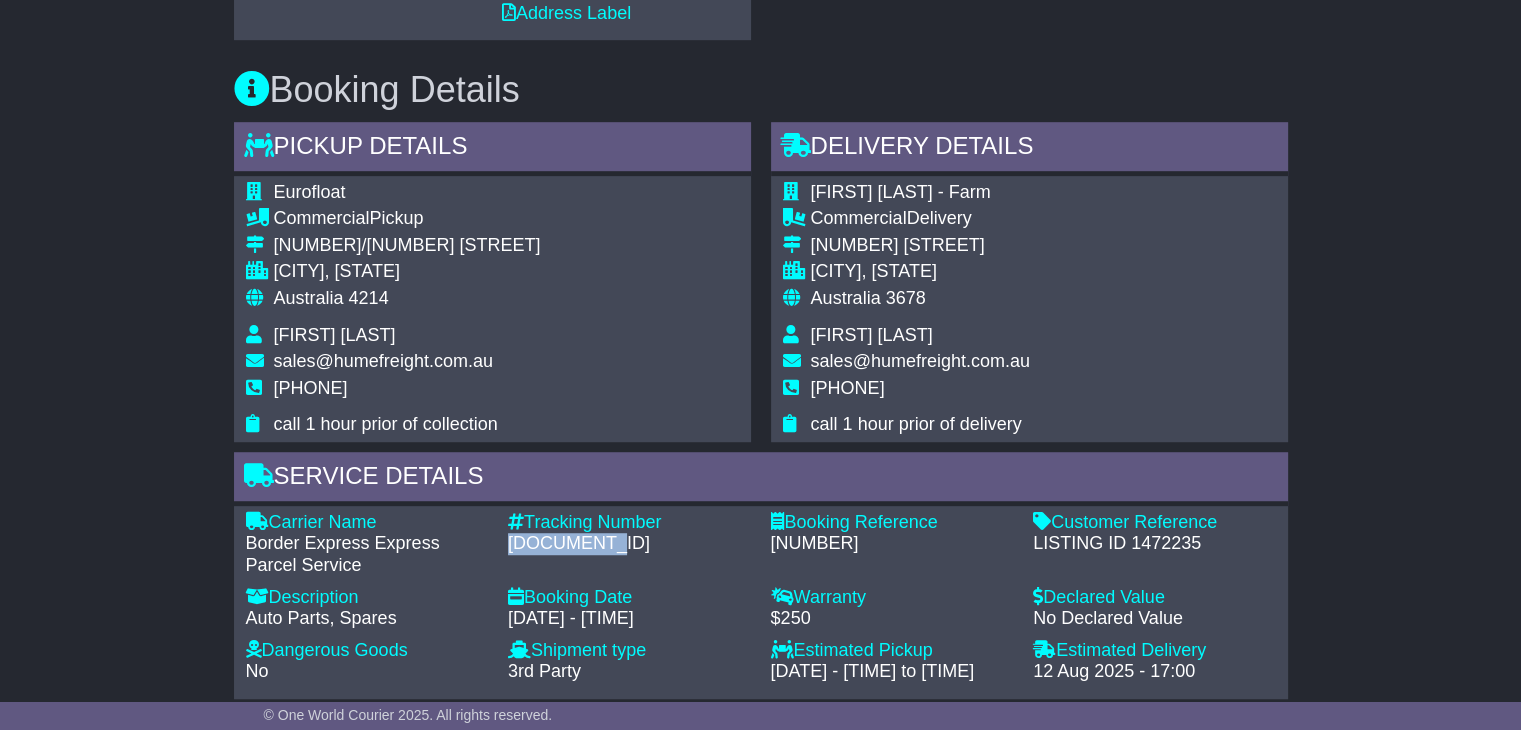 click on "AFSS001212" at bounding box center [629, 544] 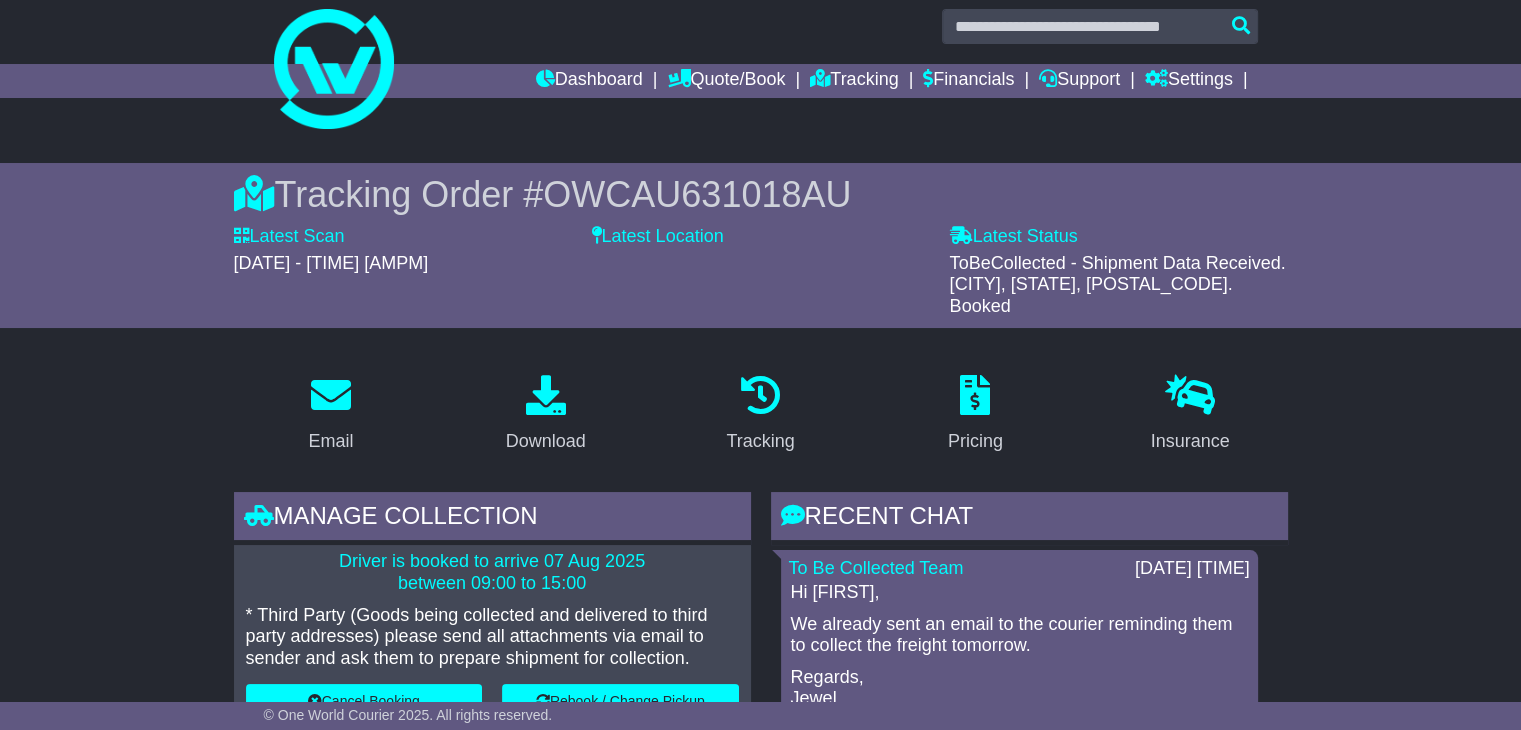 scroll, scrollTop: 0, scrollLeft: 0, axis: both 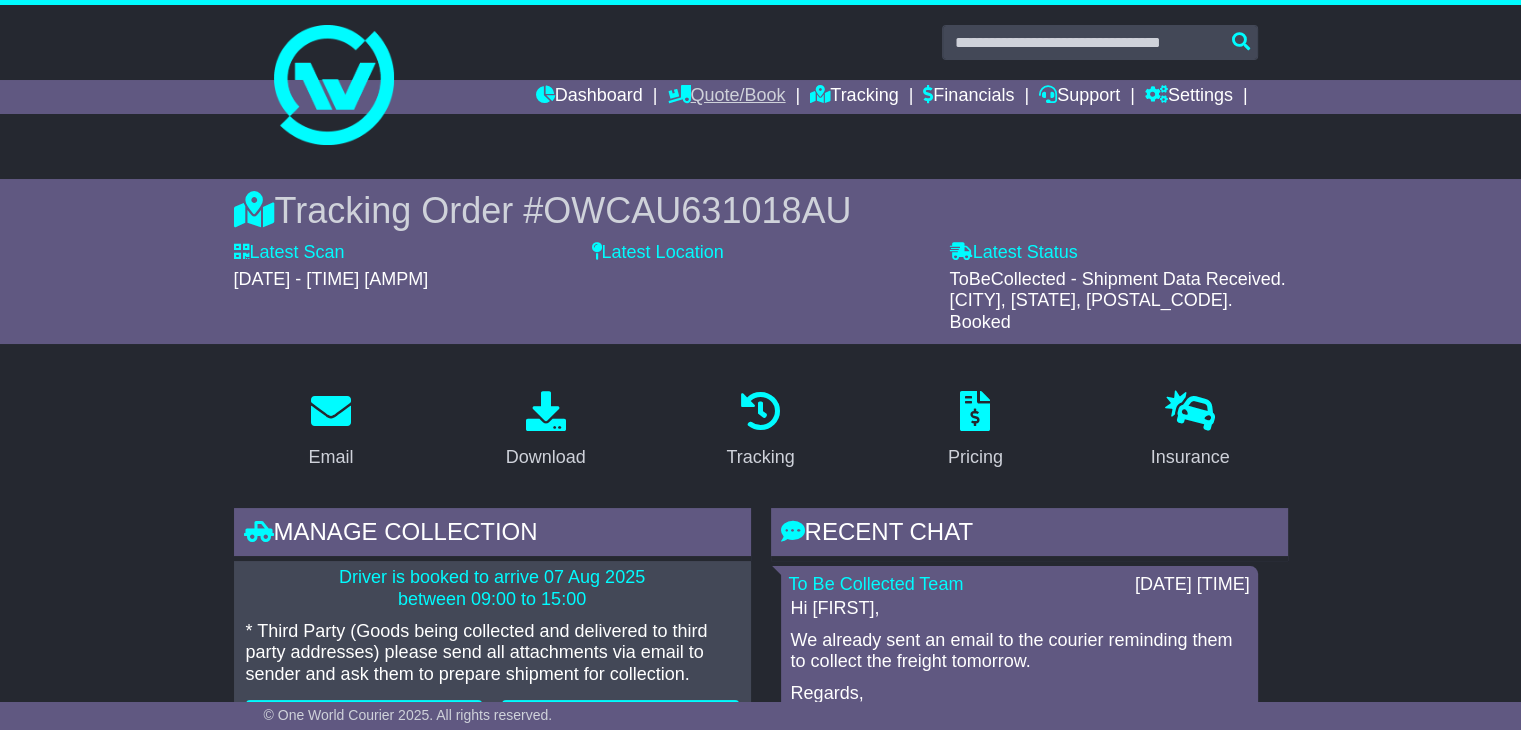 click on "Quote/Book" at bounding box center (726, 97) 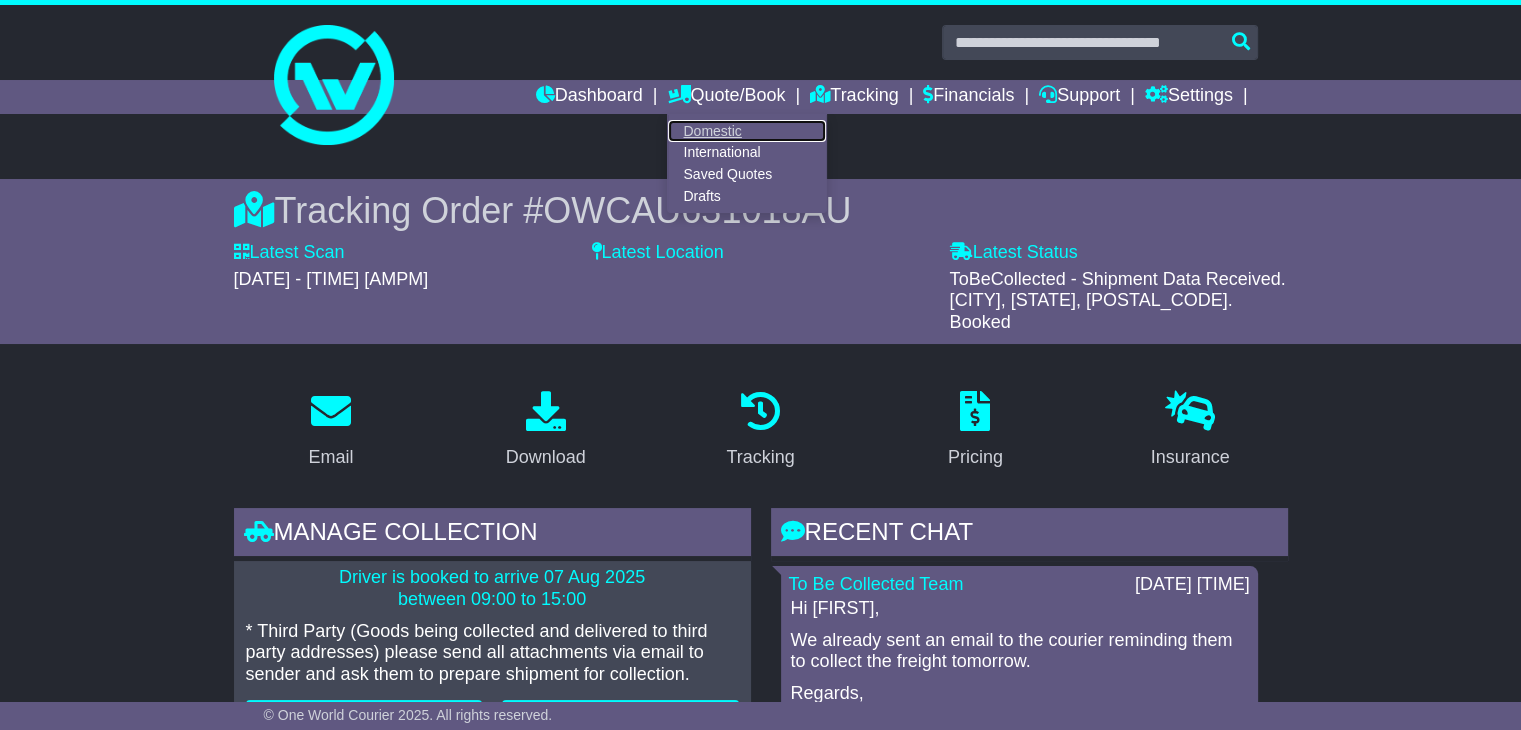 click on "Domestic" at bounding box center (747, 131) 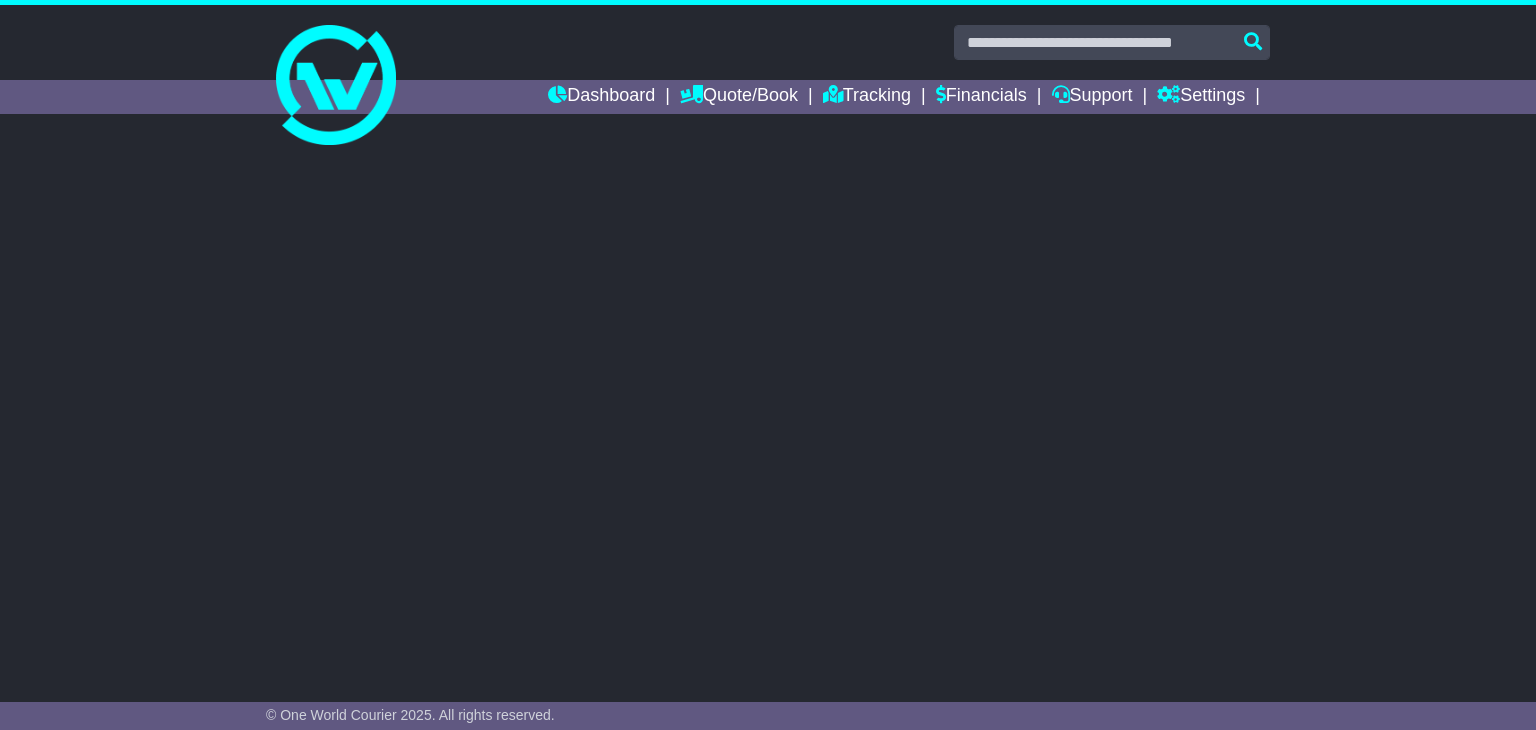 scroll, scrollTop: 0, scrollLeft: 0, axis: both 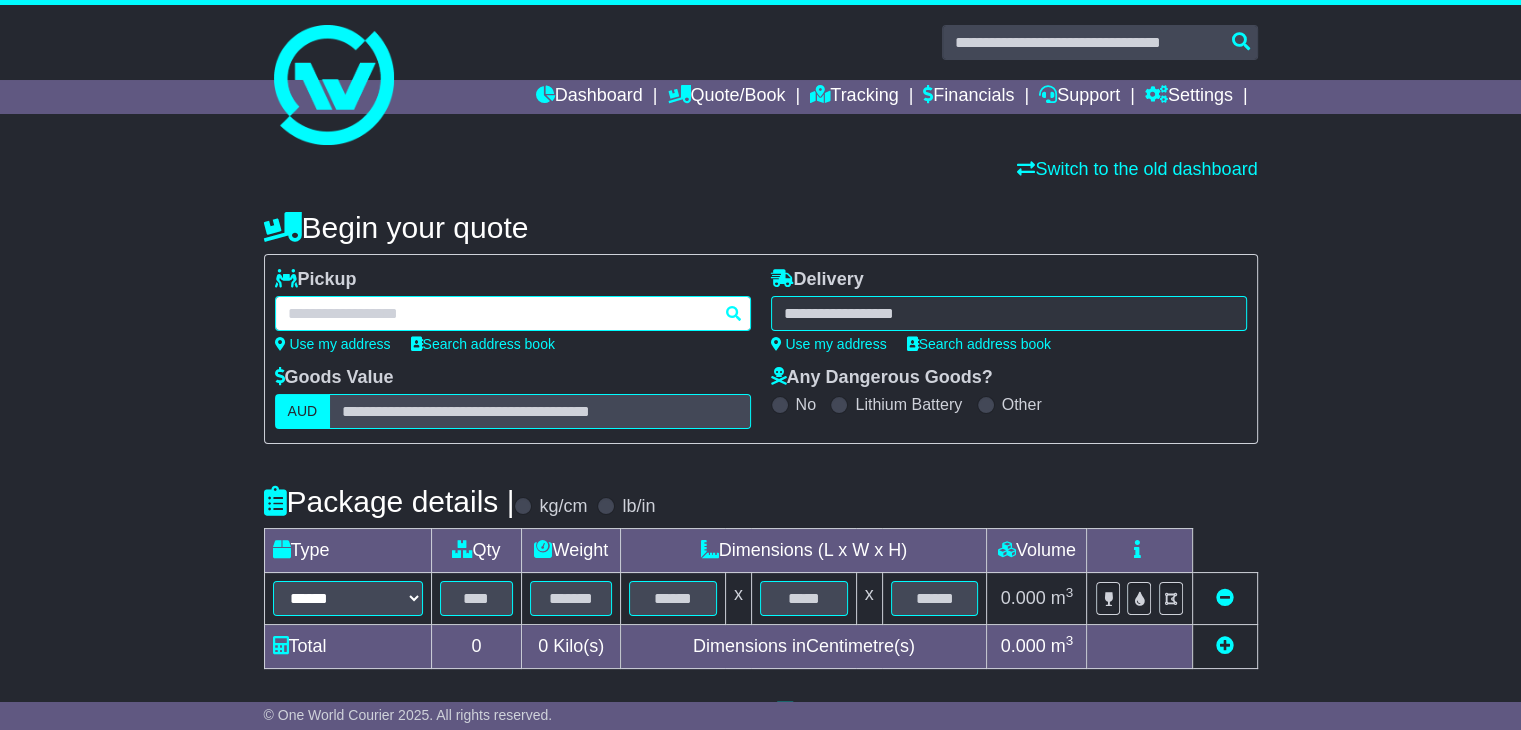 click at bounding box center (513, 313) 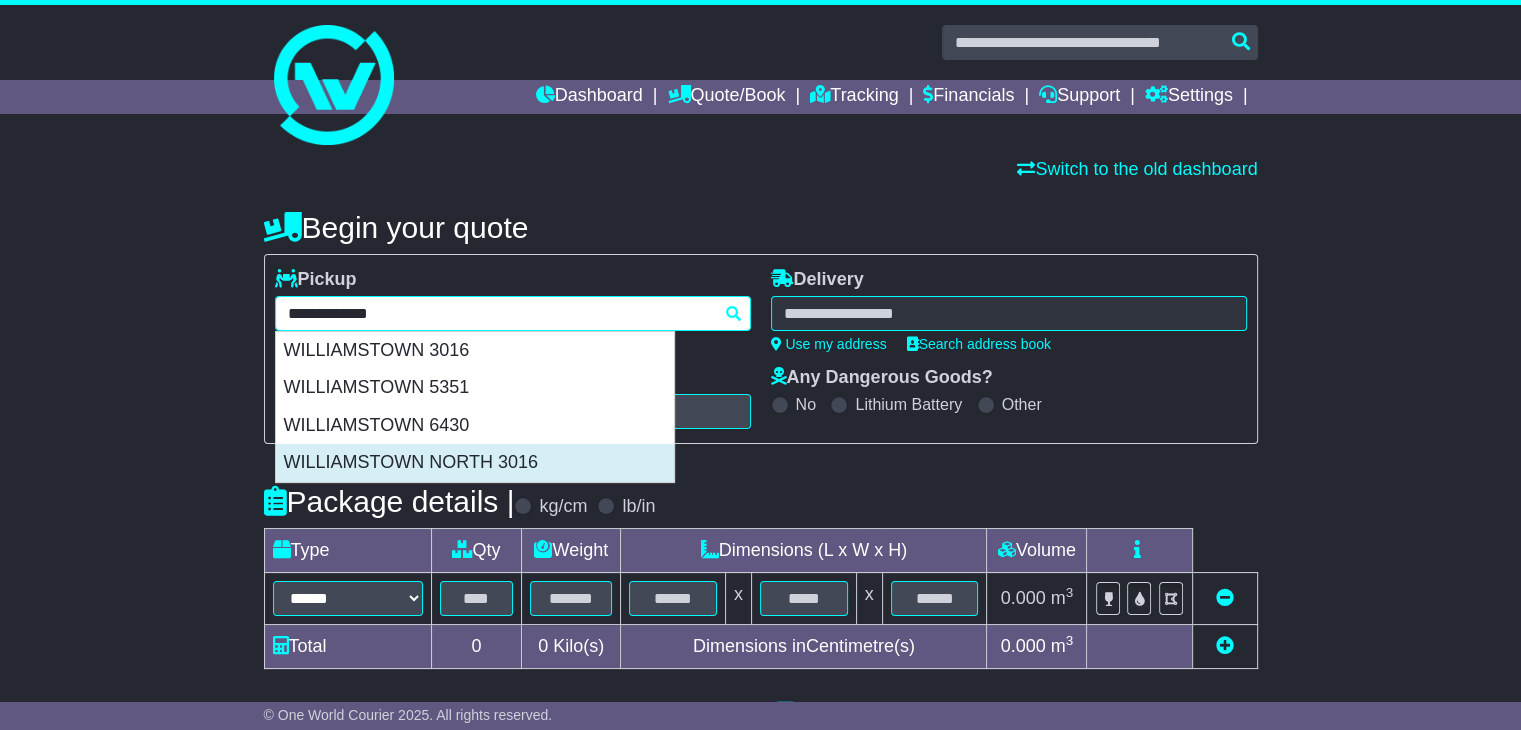 click on "WILLIAMSTOWN NORTH 3016" at bounding box center (475, 463) 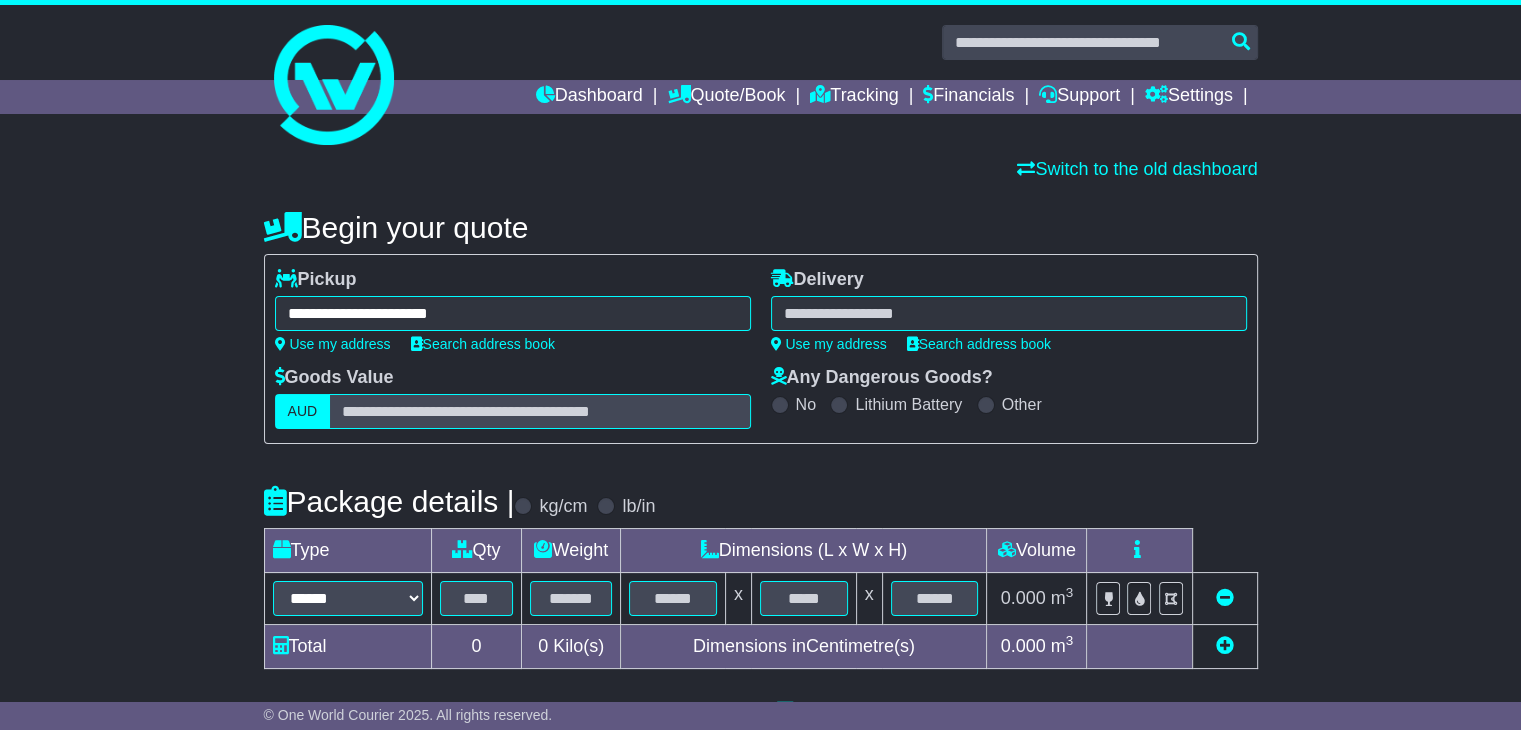type on "**********" 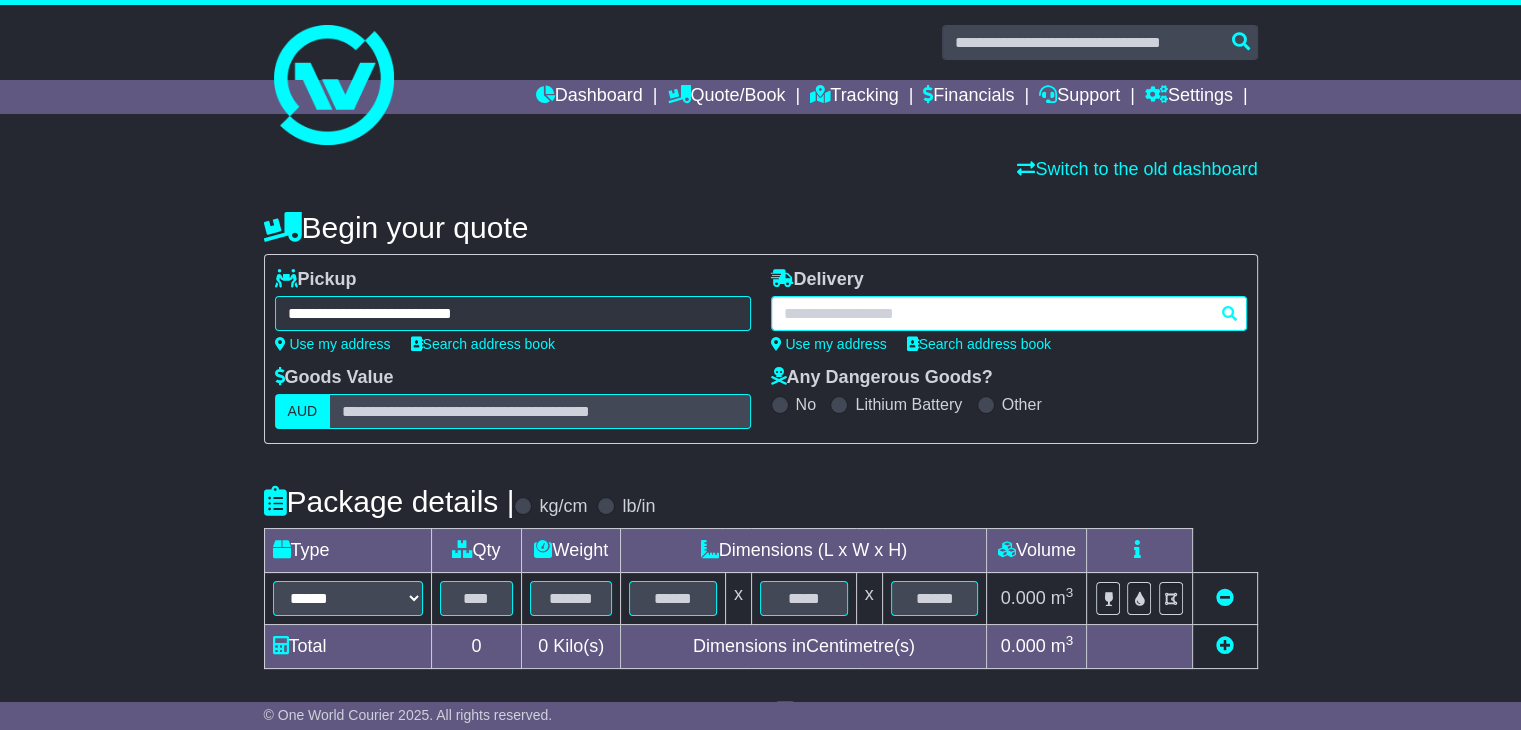 click at bounding box center [1009, 313] 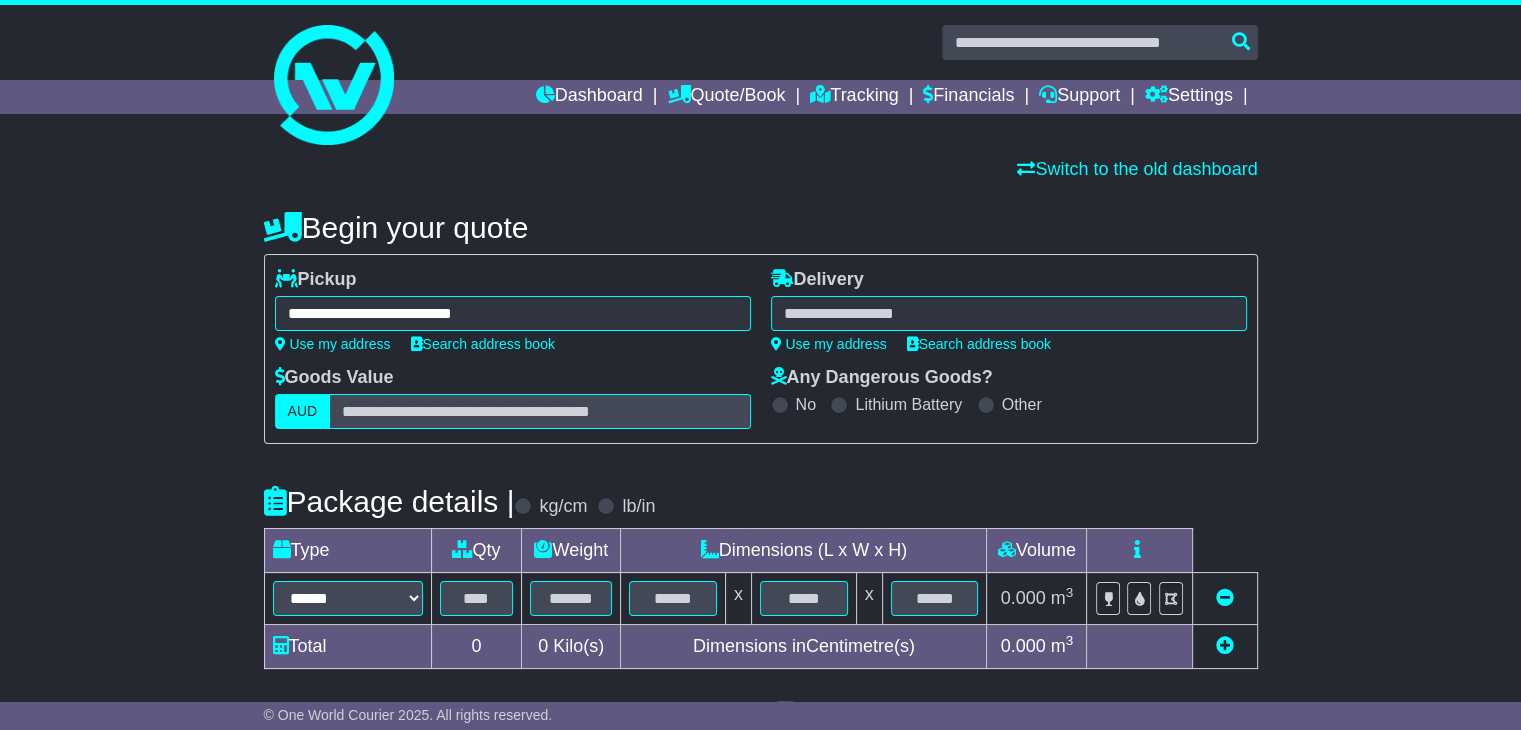 click on "******** MONTROSE MONTROSE 3765 MONTROSE 4370 MONTROSE 4413 MONTROSE 7010" at bounding box center [1009, 313] 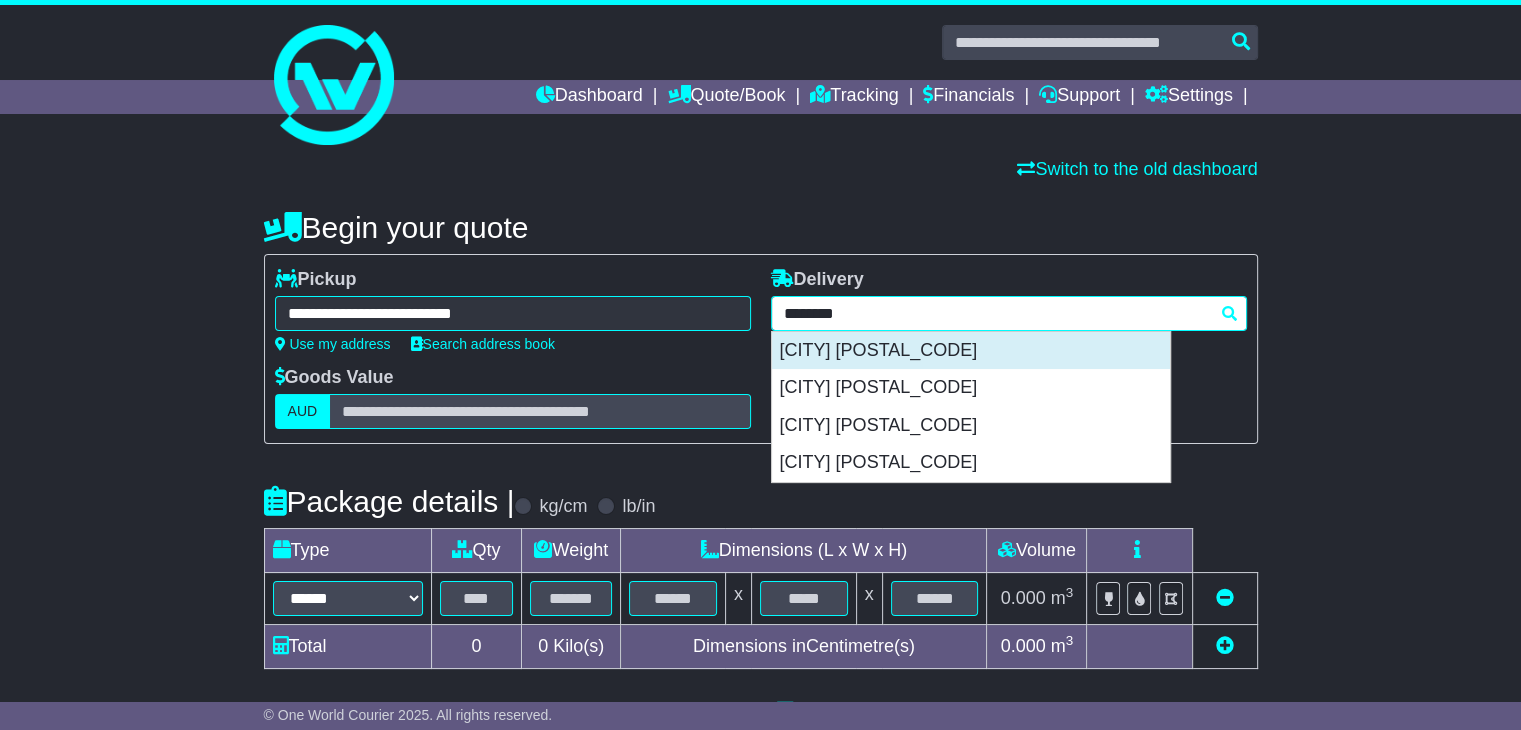 click on "MONTROSE 3765" at bounding box center [971, 351] 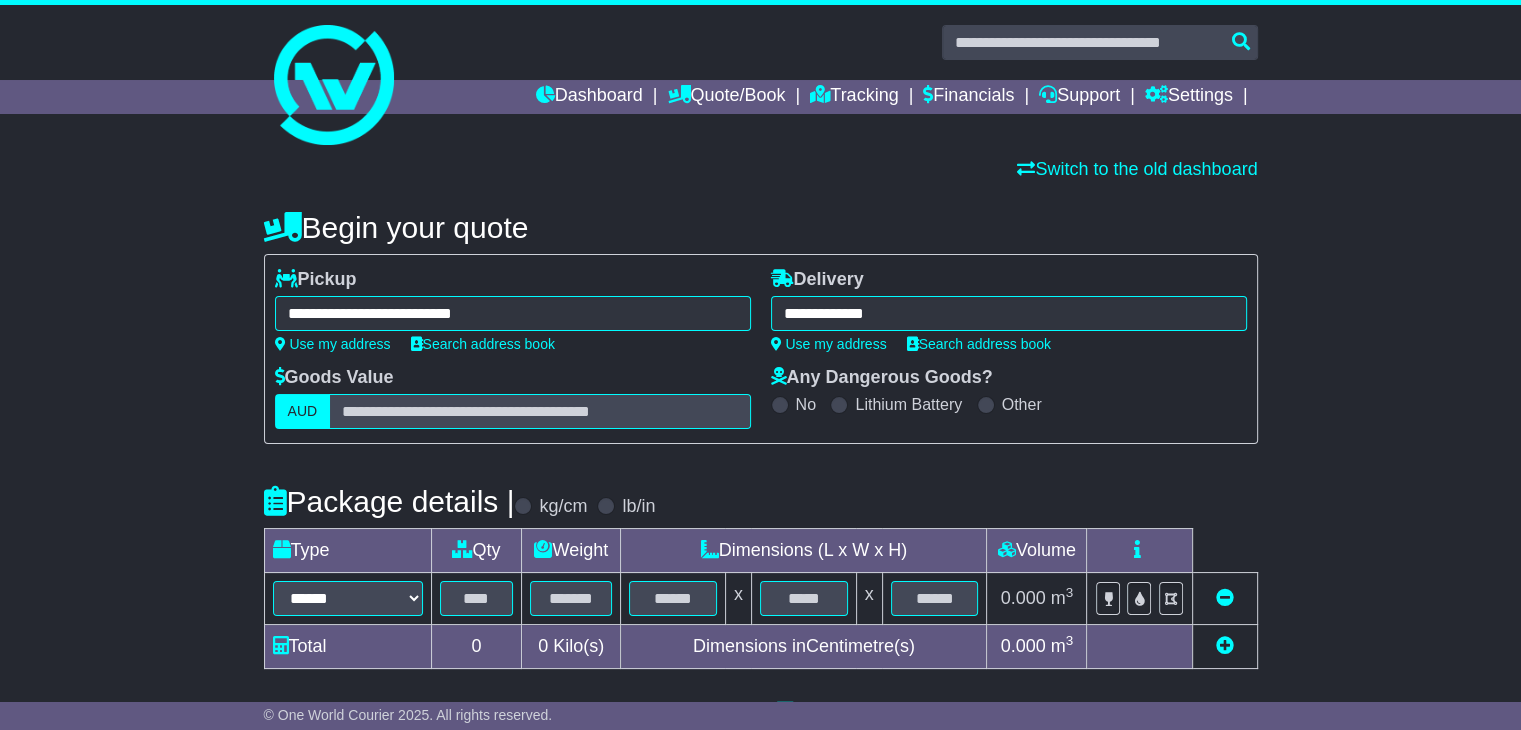 type on "**********" 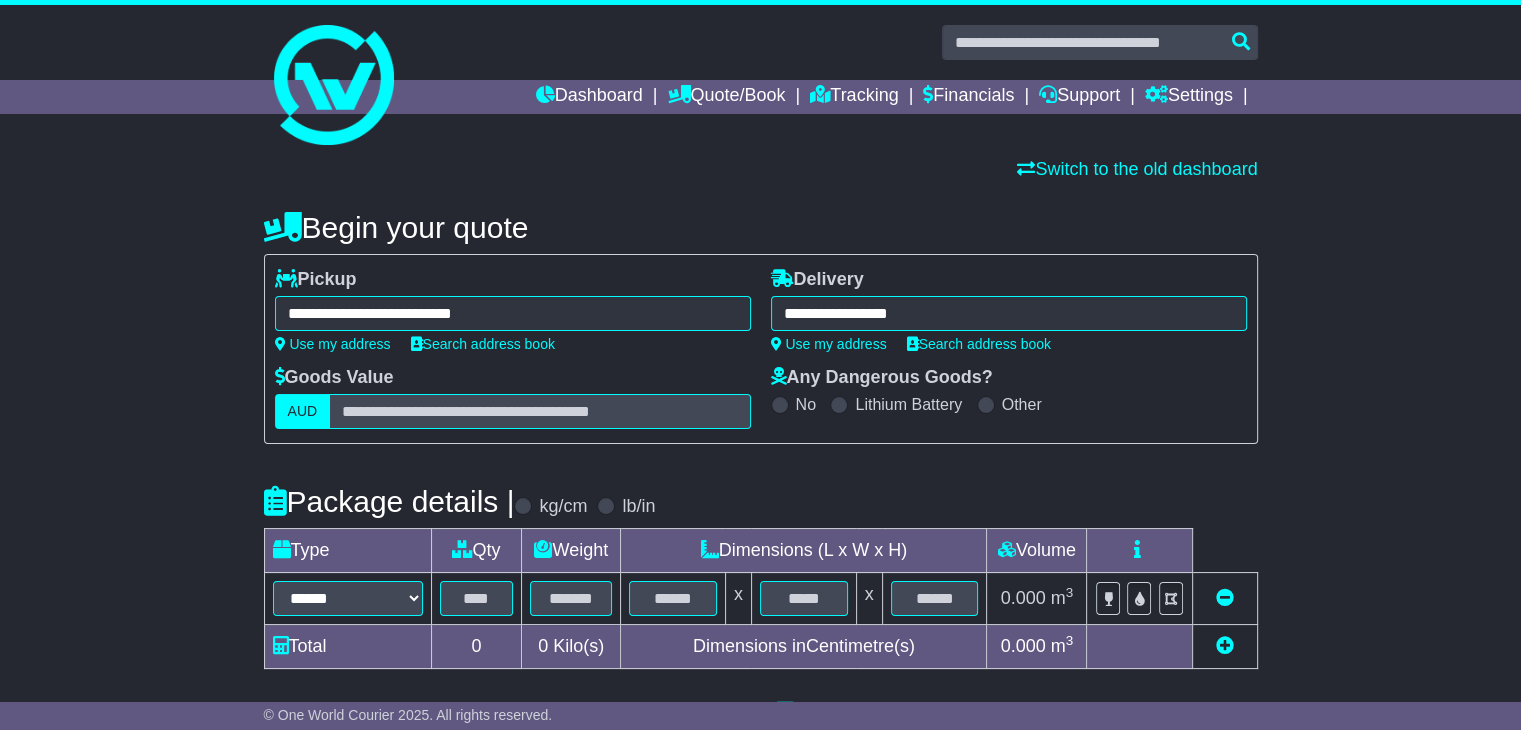 scroll, scrollTop: 200, scrollLeft: 0, axis: vertical 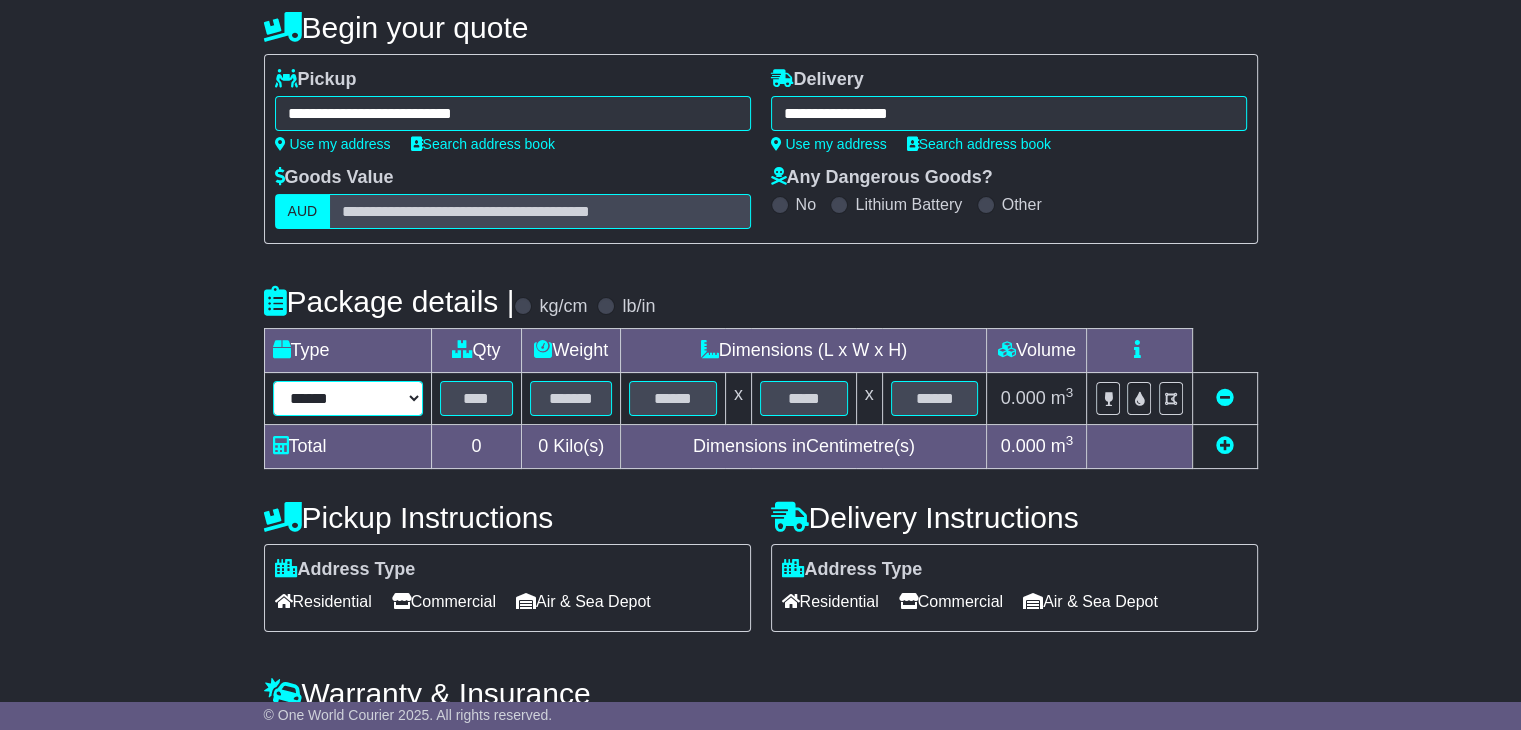 click on "****** ****** *** ******** ***** **** **** ****** *** *******" at bounding box center (348, 398) 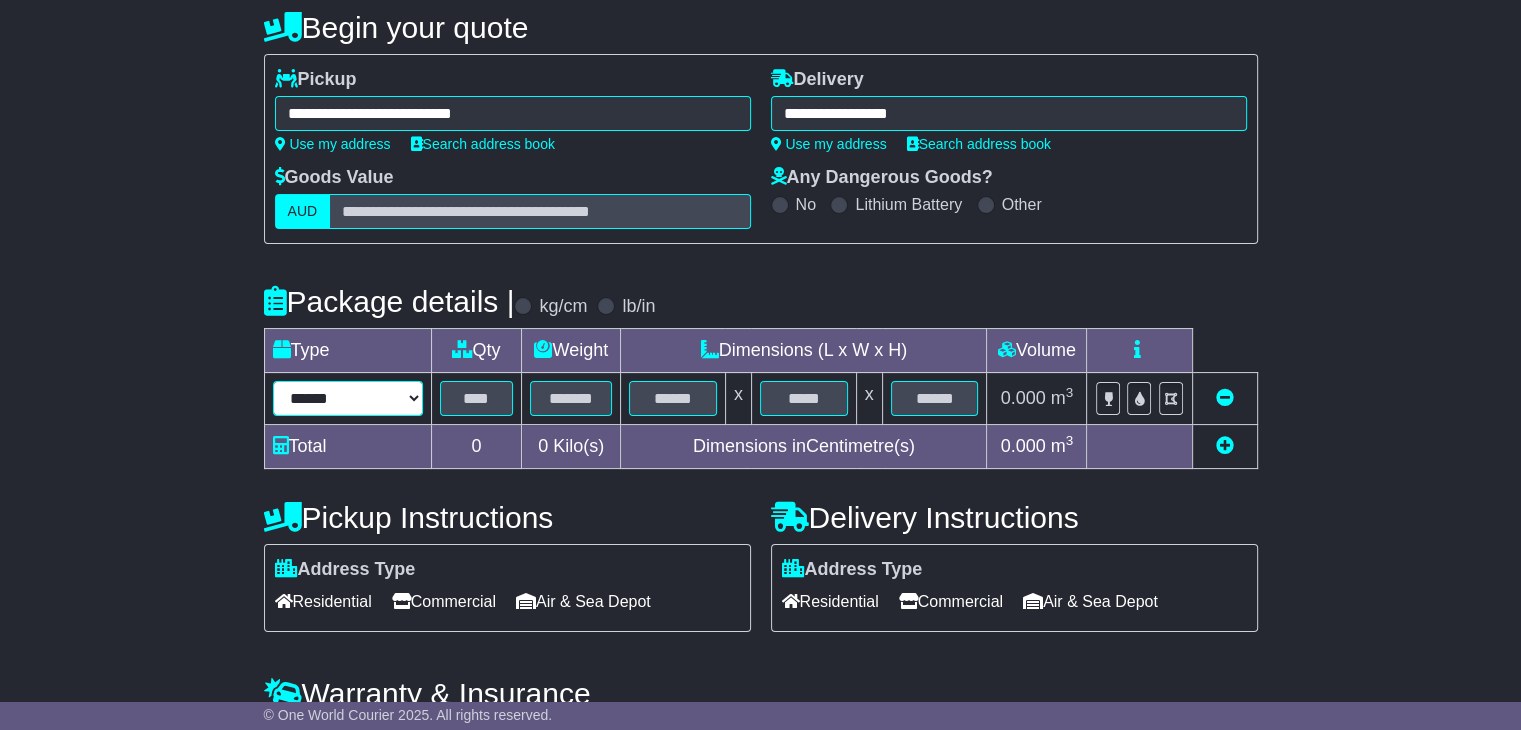 select on "*****" 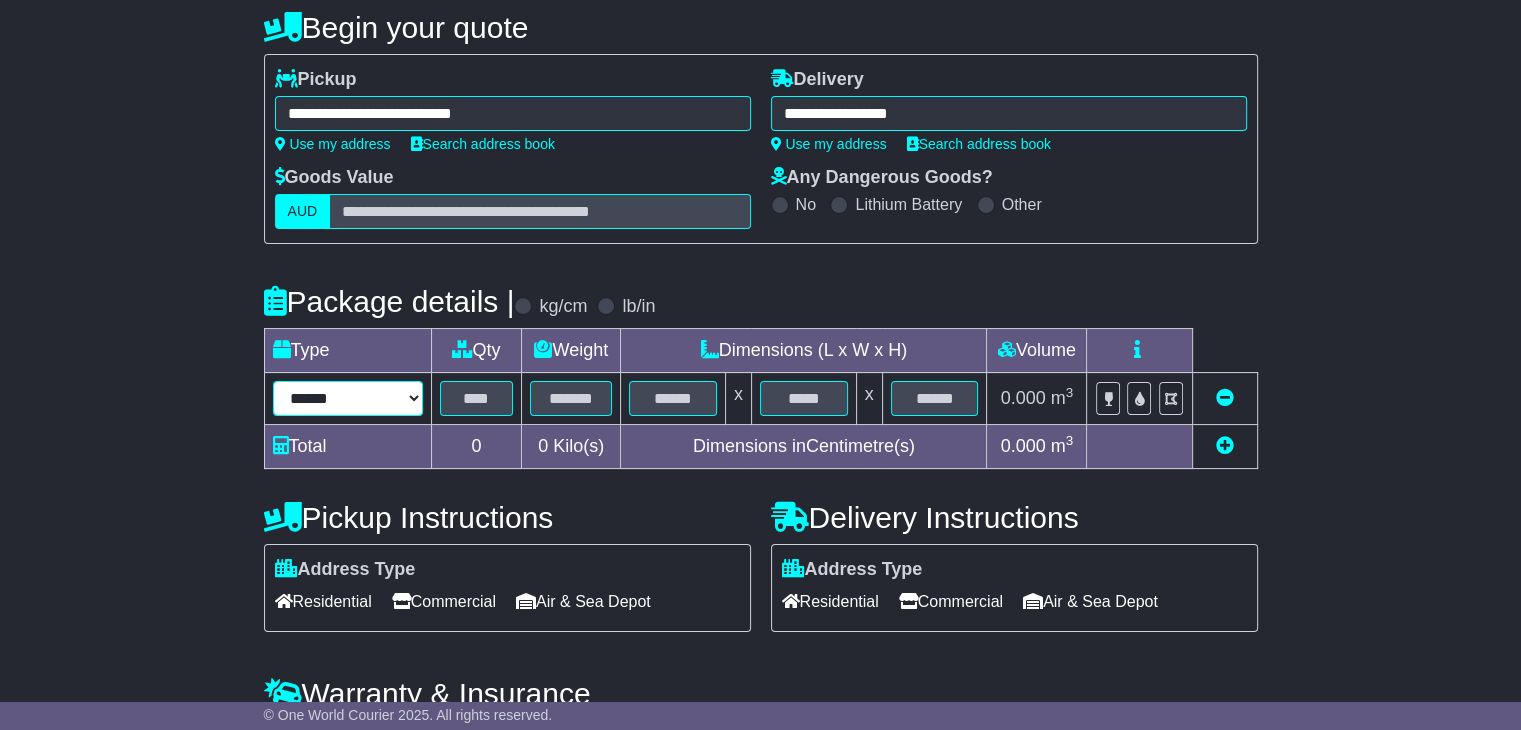 click on "****** ****** *** ******** ***** **** **** ****** *** *******" at bounding box center [348, 398] 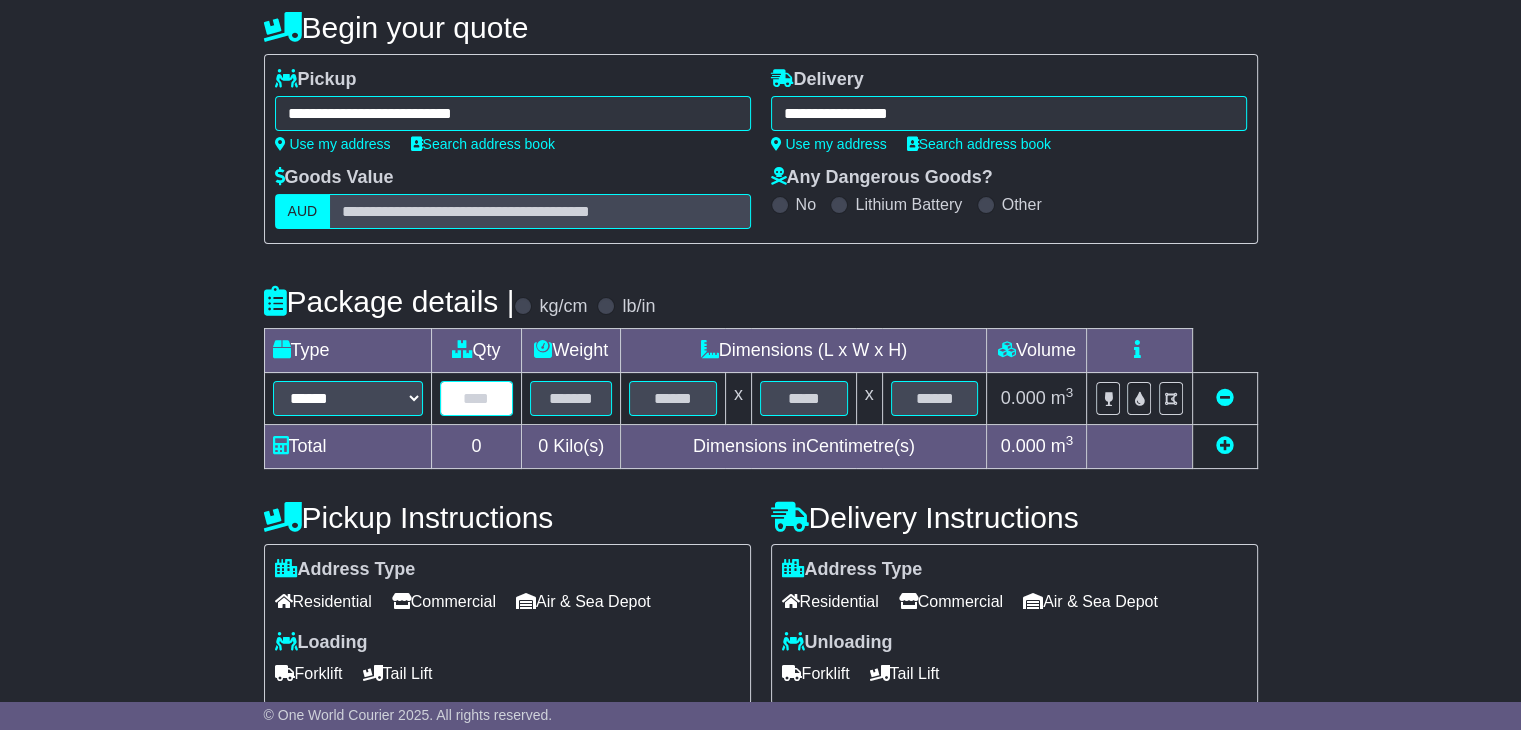 click at bounding box center (477, 398) 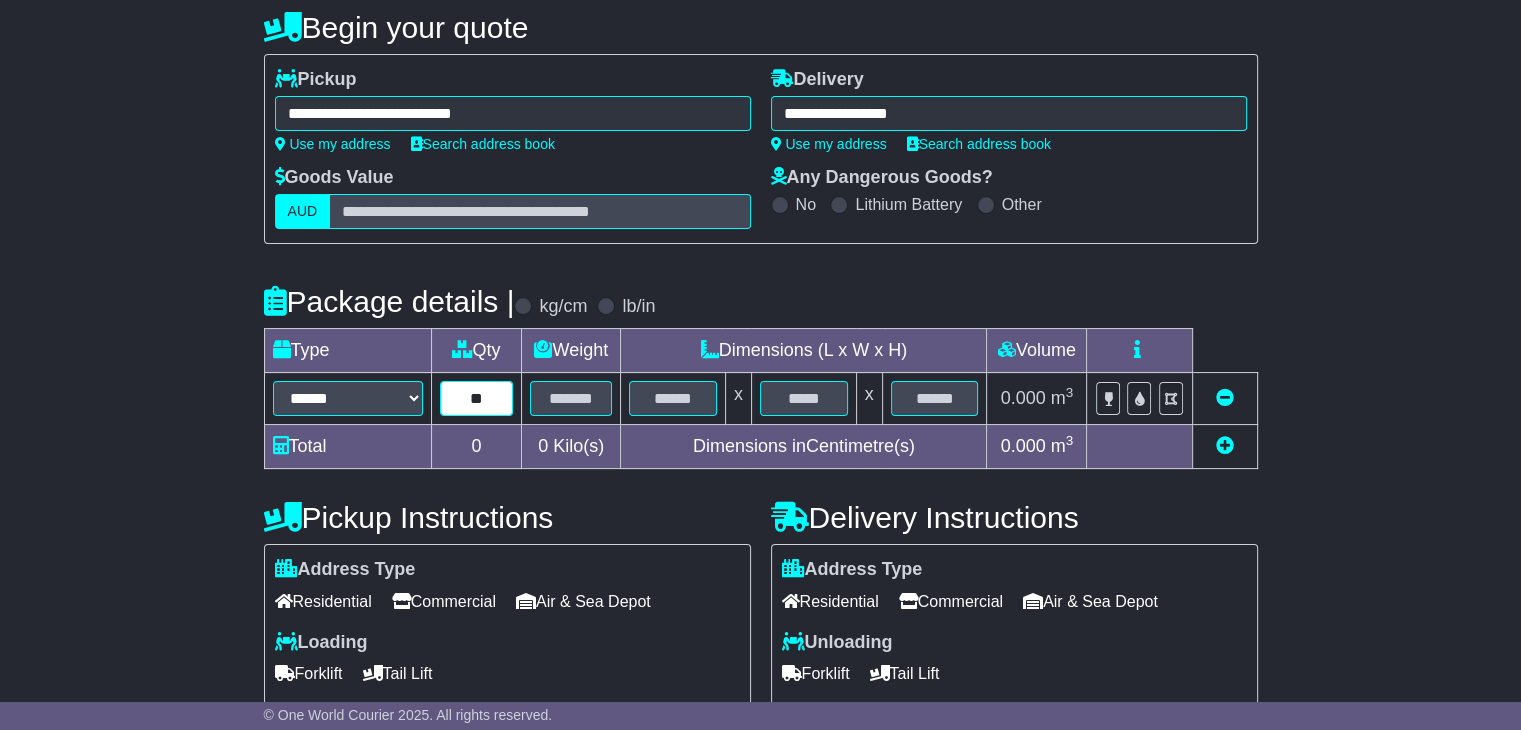type on "**" 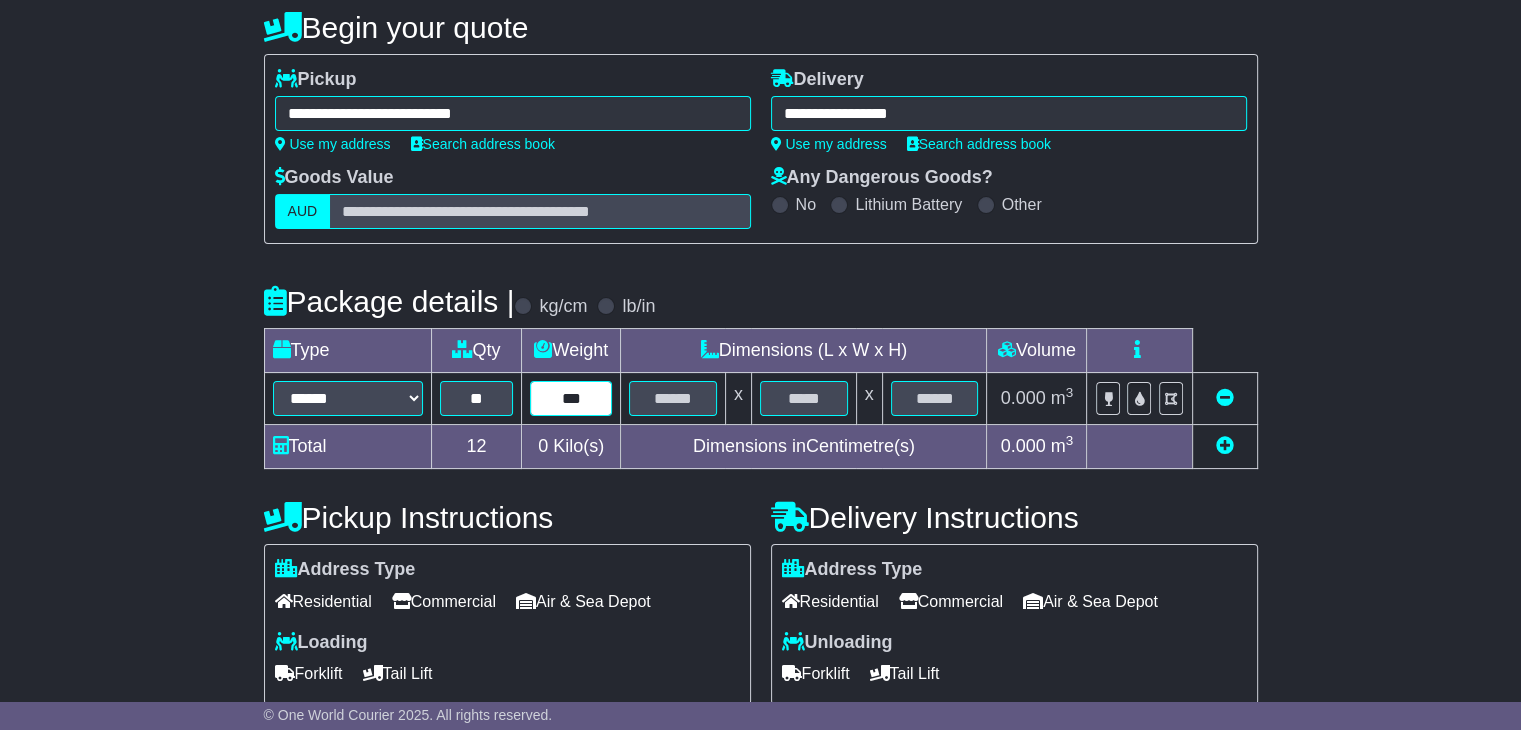 type on "***" 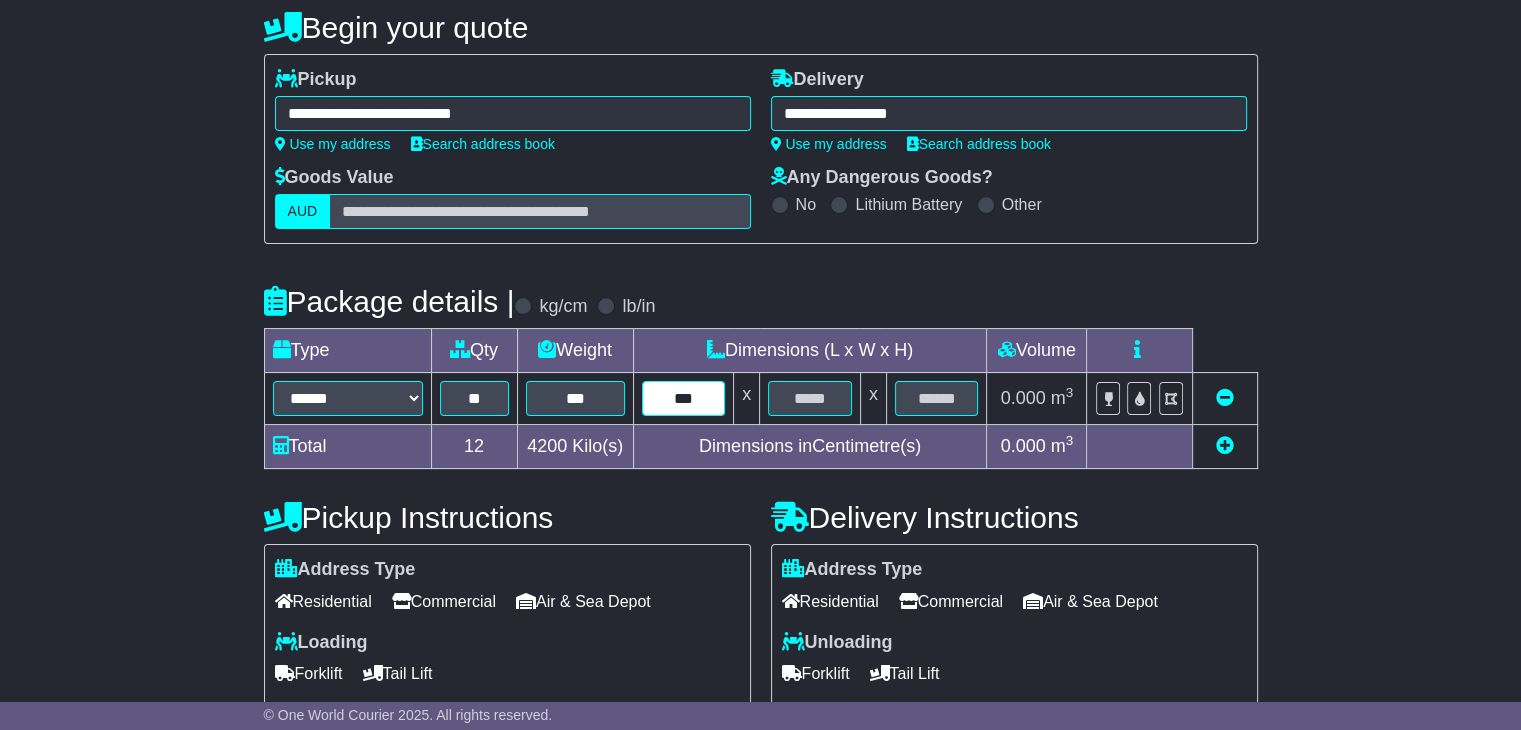 type on "***" 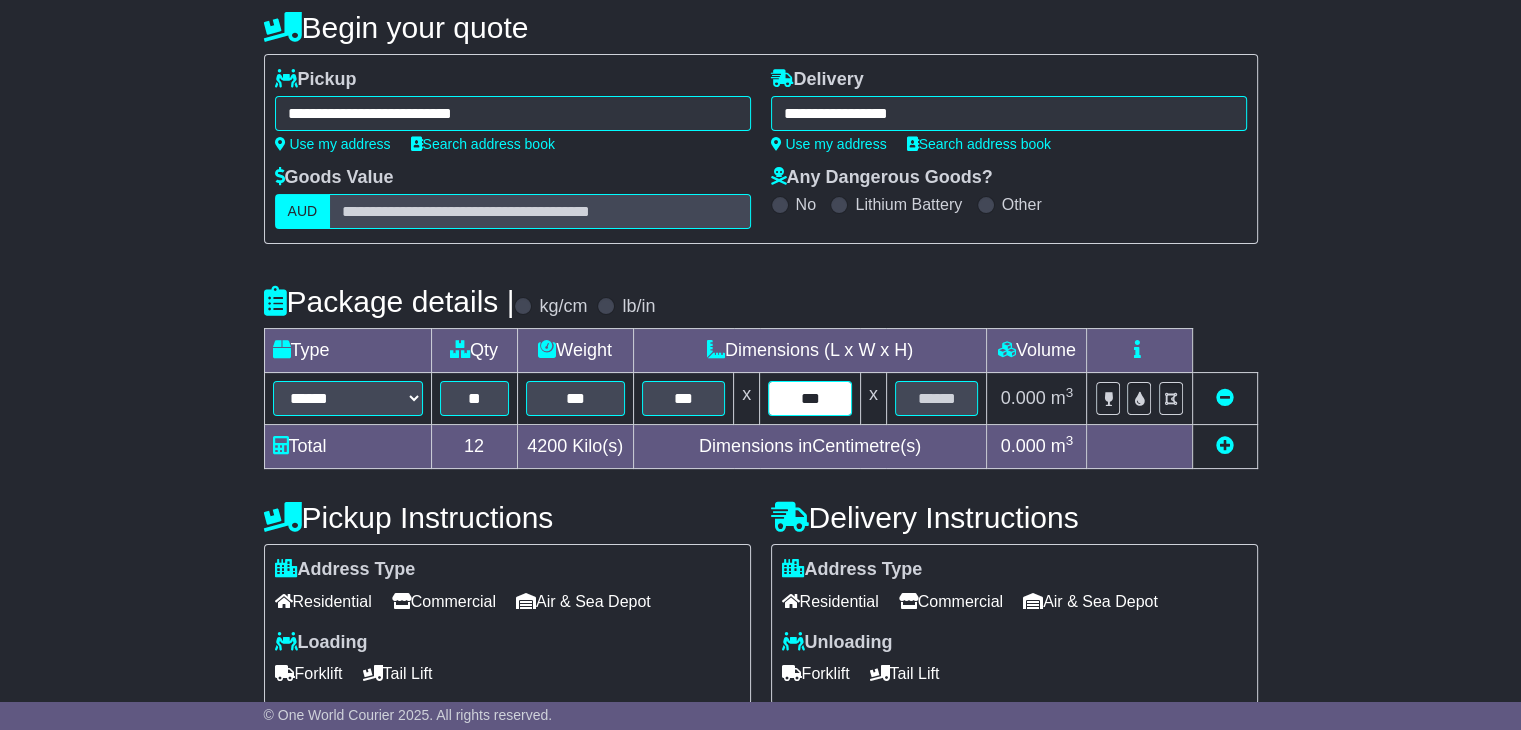type on "***" 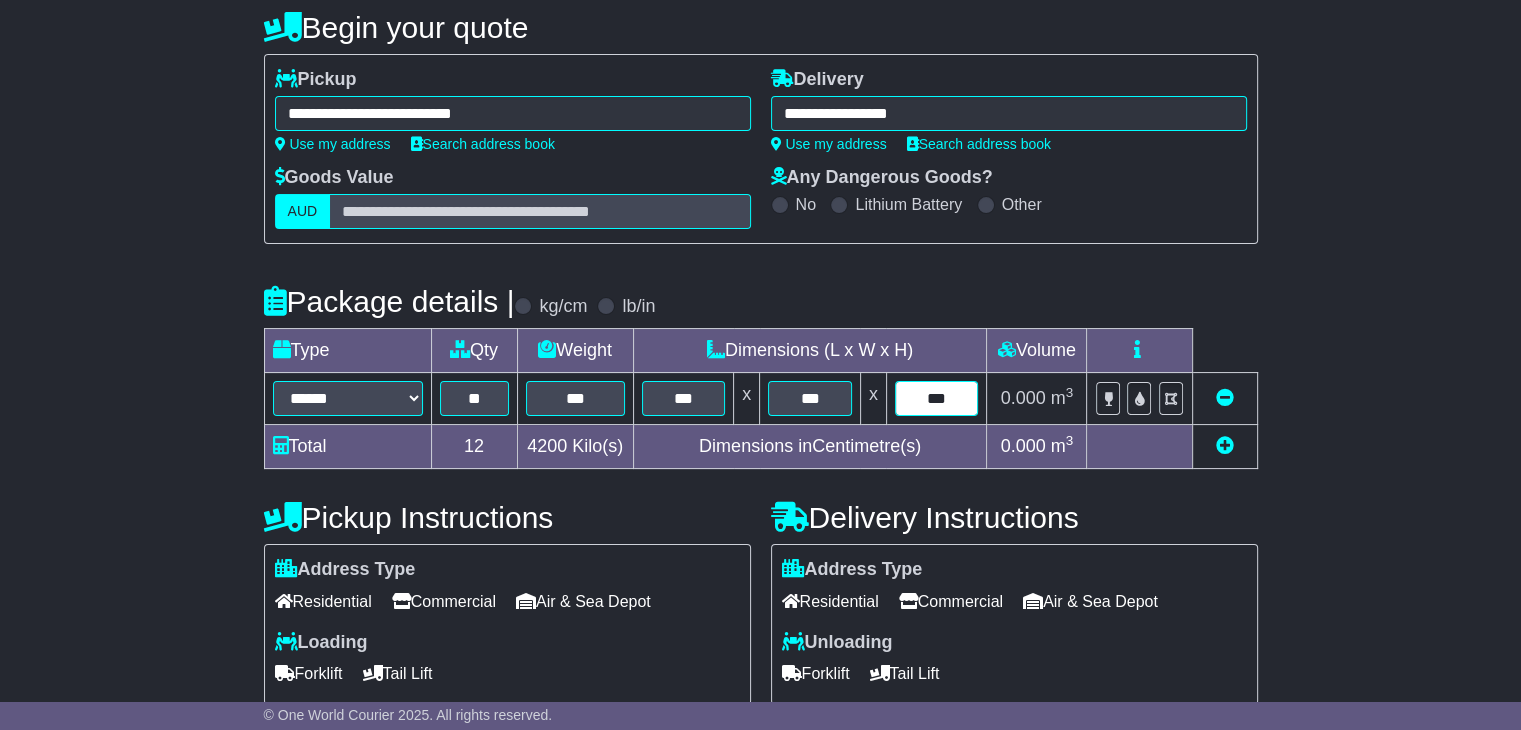 type on "***" 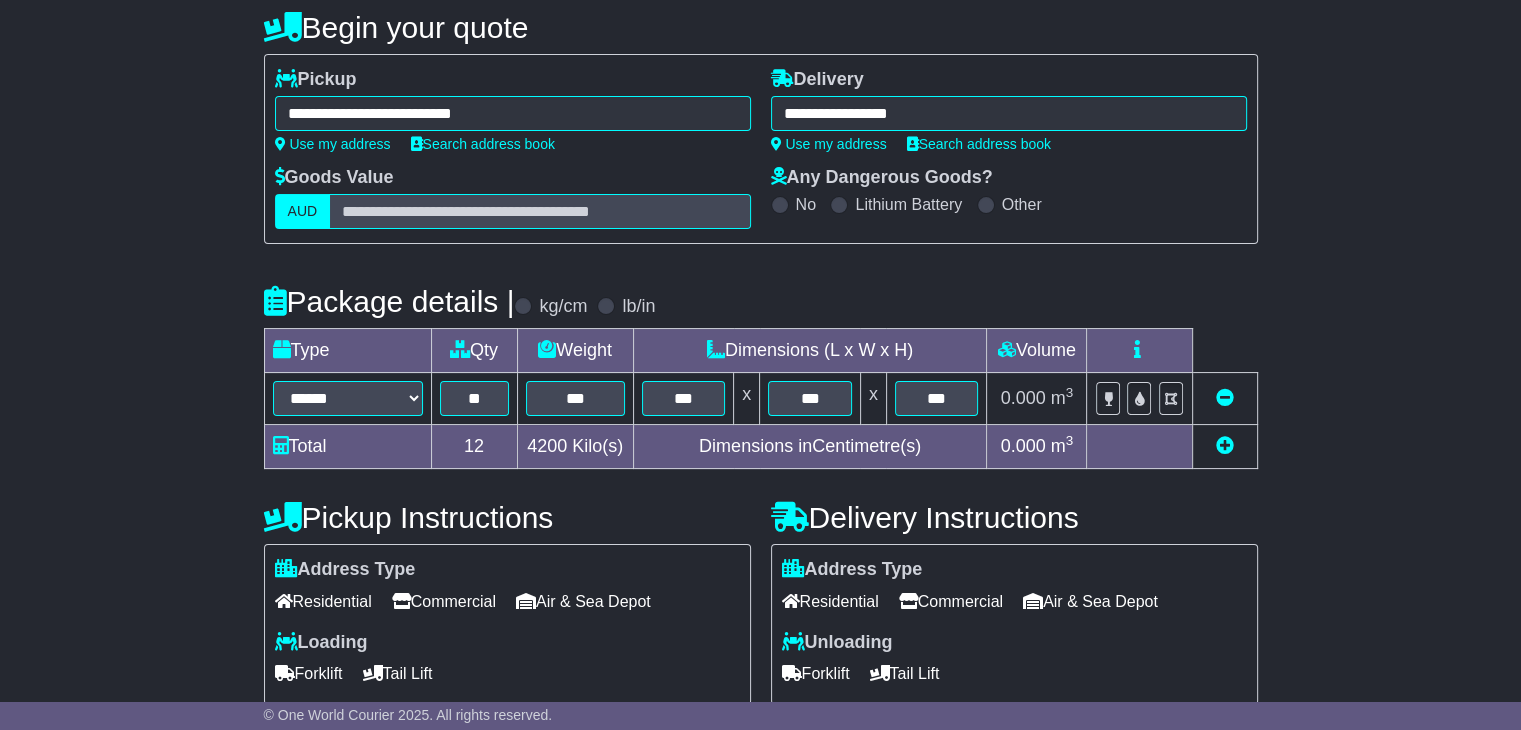 scroll, scrollTop: 500, scrollLeft: 0, axis: vertical 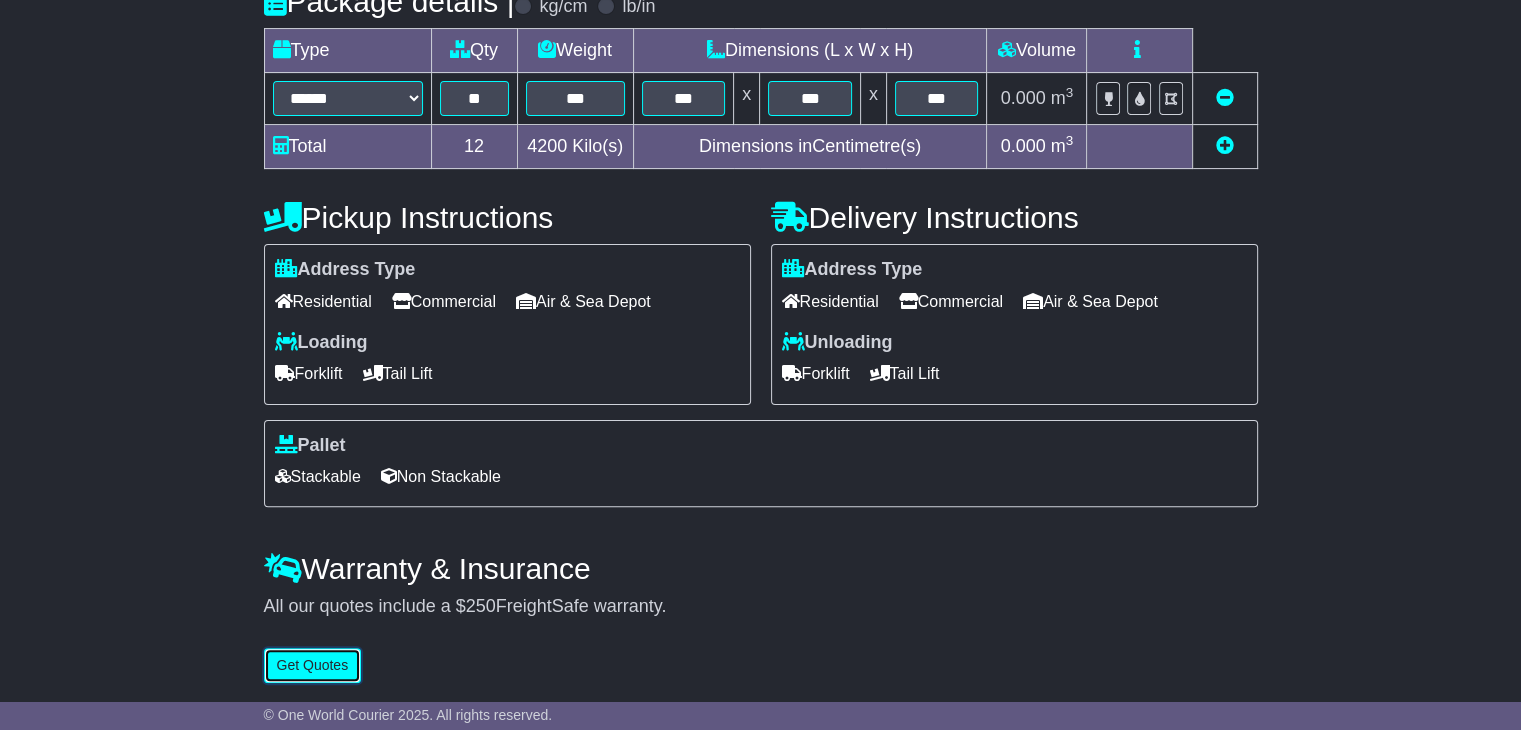 type 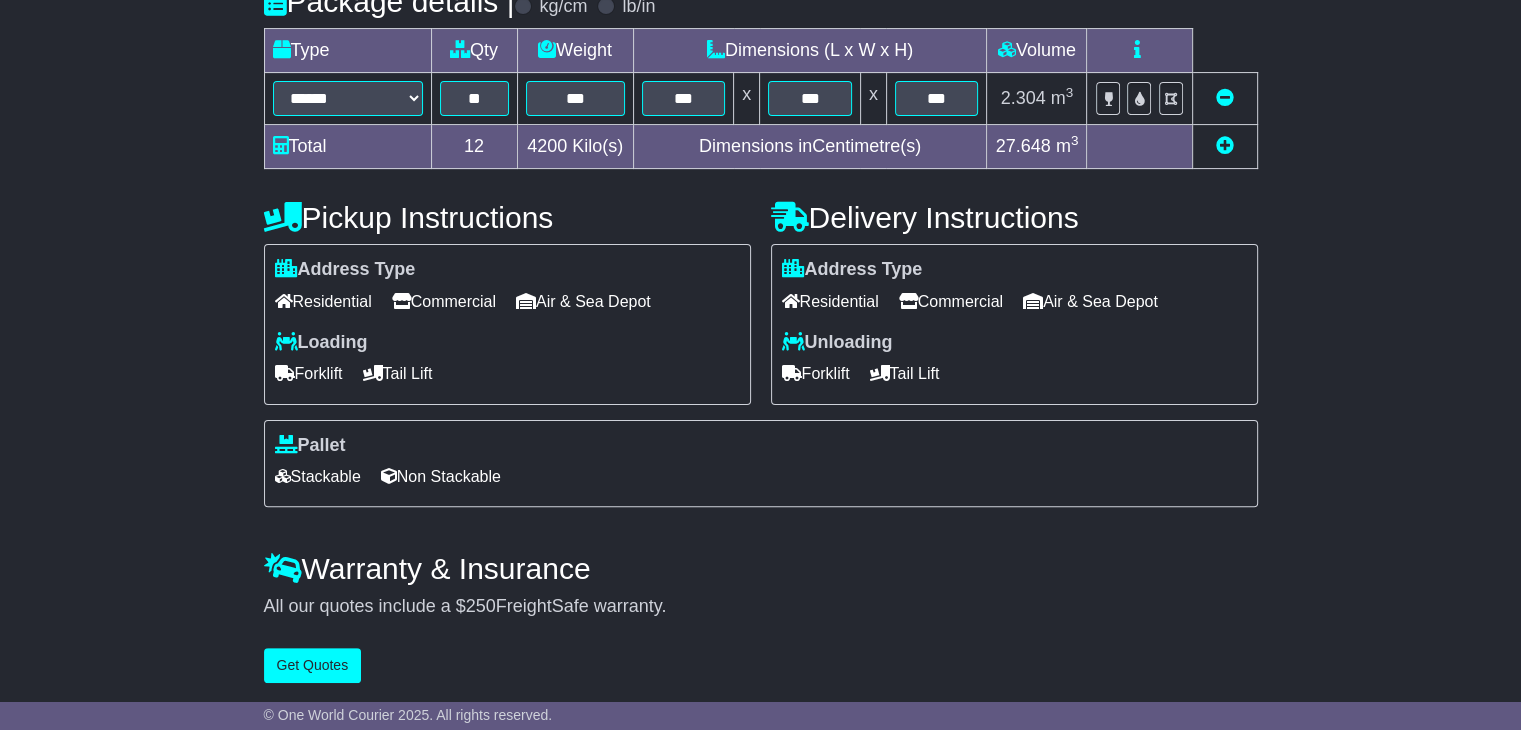 click on "Commercial" at bounding box center (444, 301) 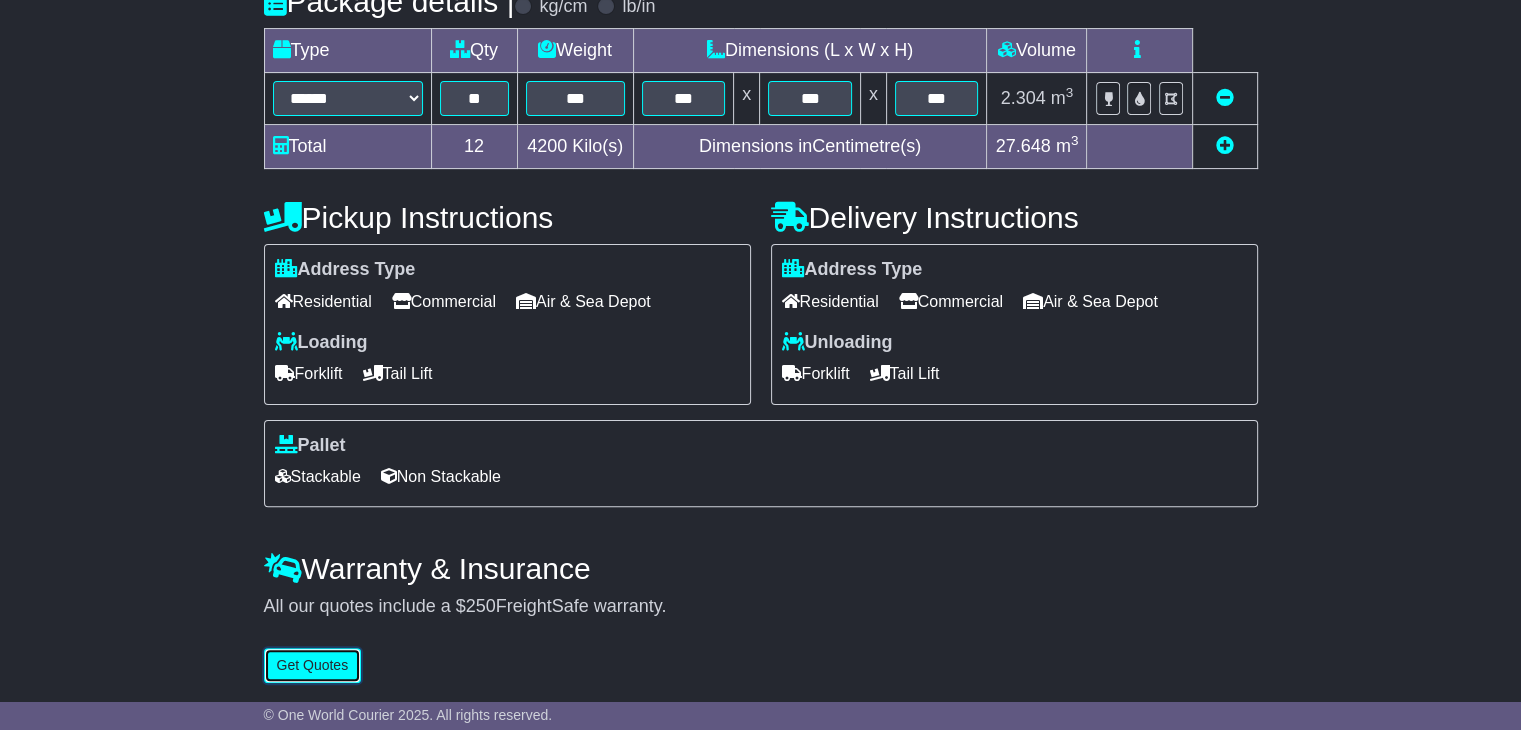 click on "Get Quotes" at bounding box center [313, 665] 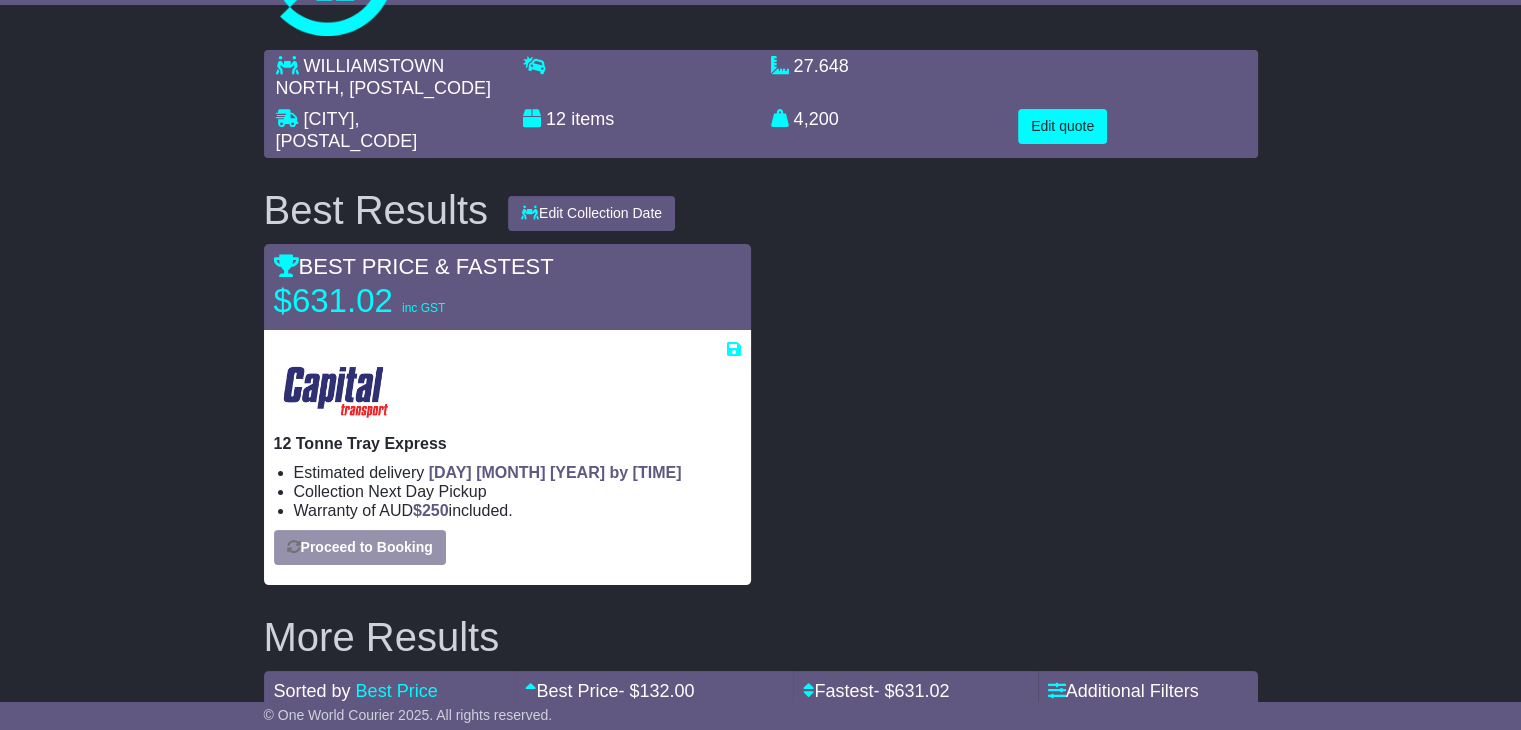 scroll, scrollTop: 100, scrollLeft: 0, axis: vertical 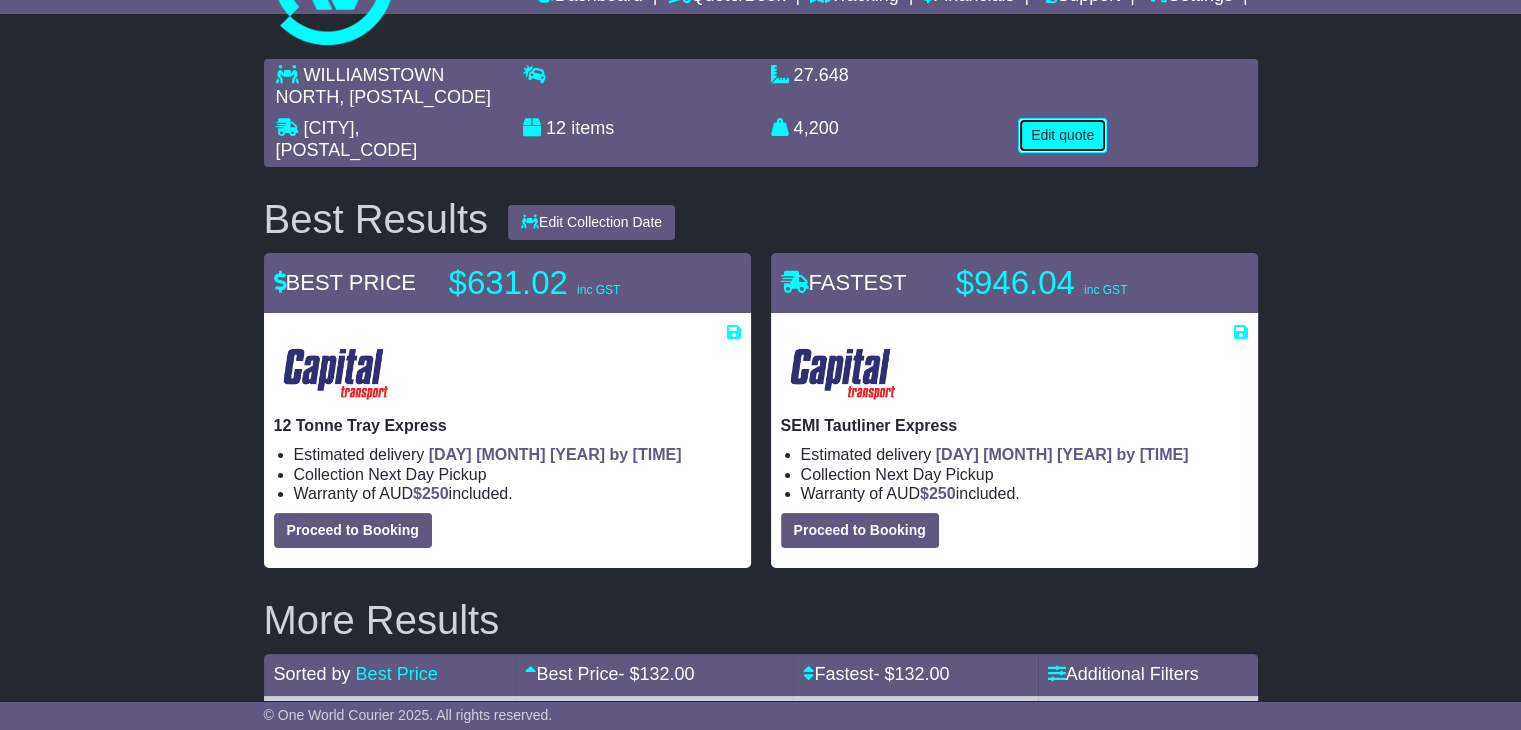 click on "Edit quote" at bounding box center [1062, 135] 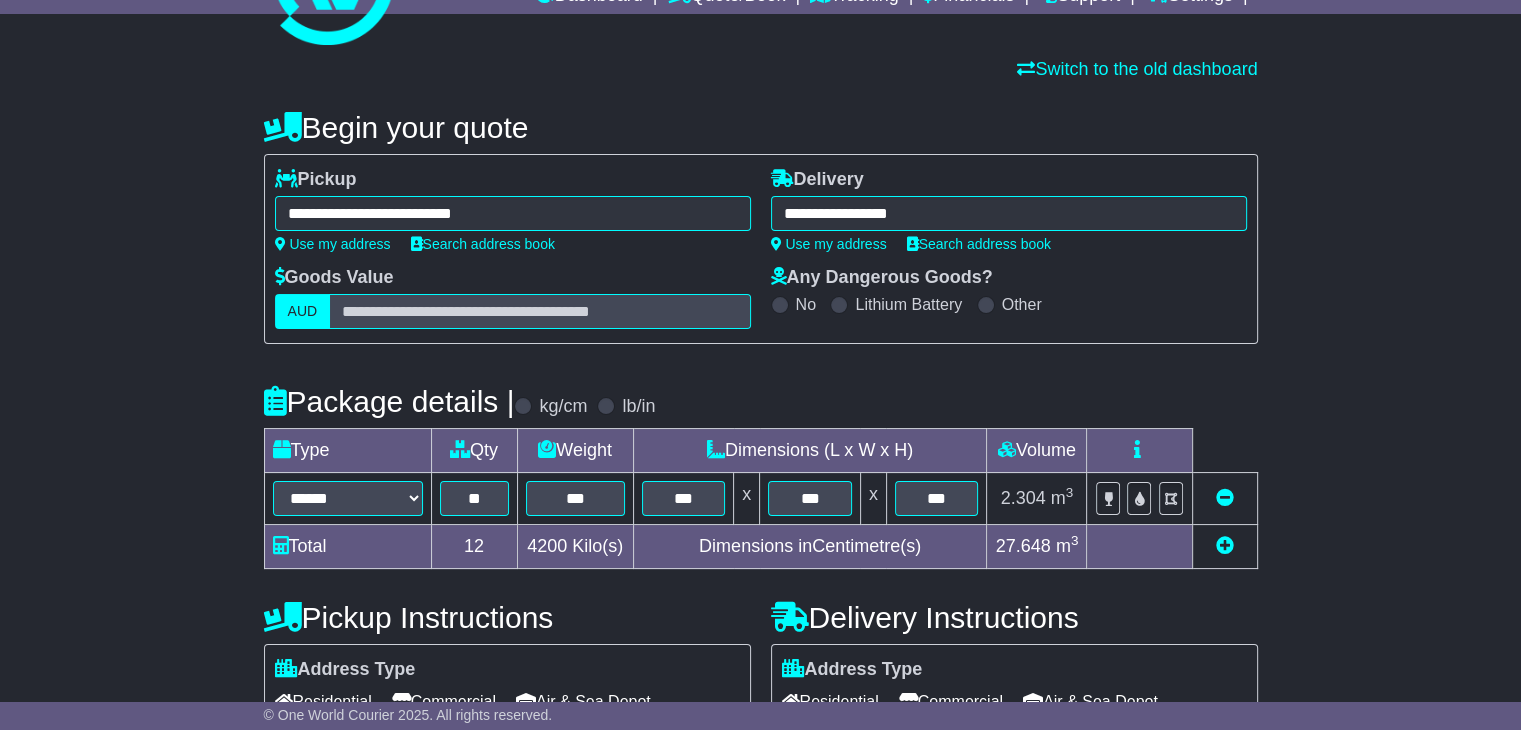scroll, scrollTop: 505, scrollLeft: 0, axis: vertical 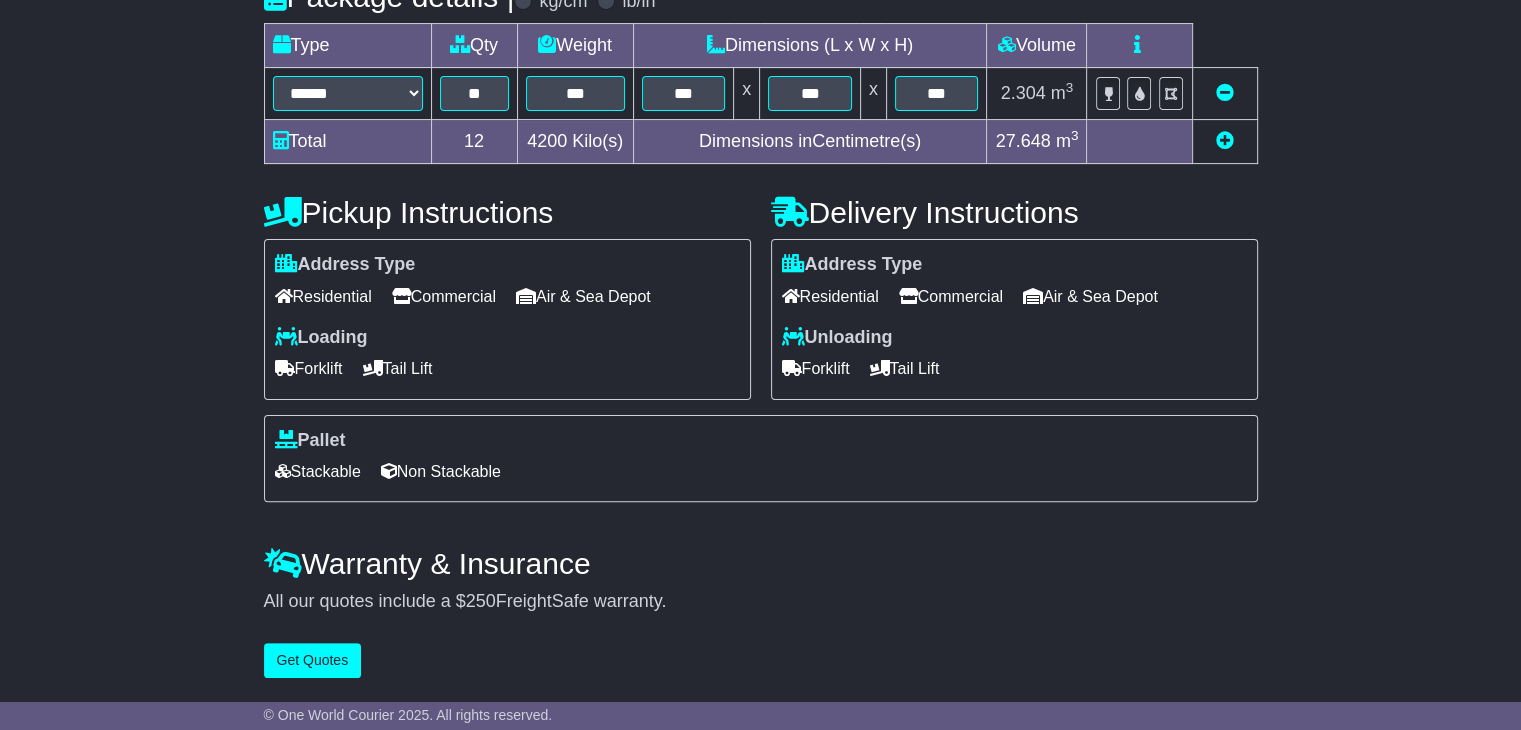 click on "Tail Lift" at bounding box center (905, 368) 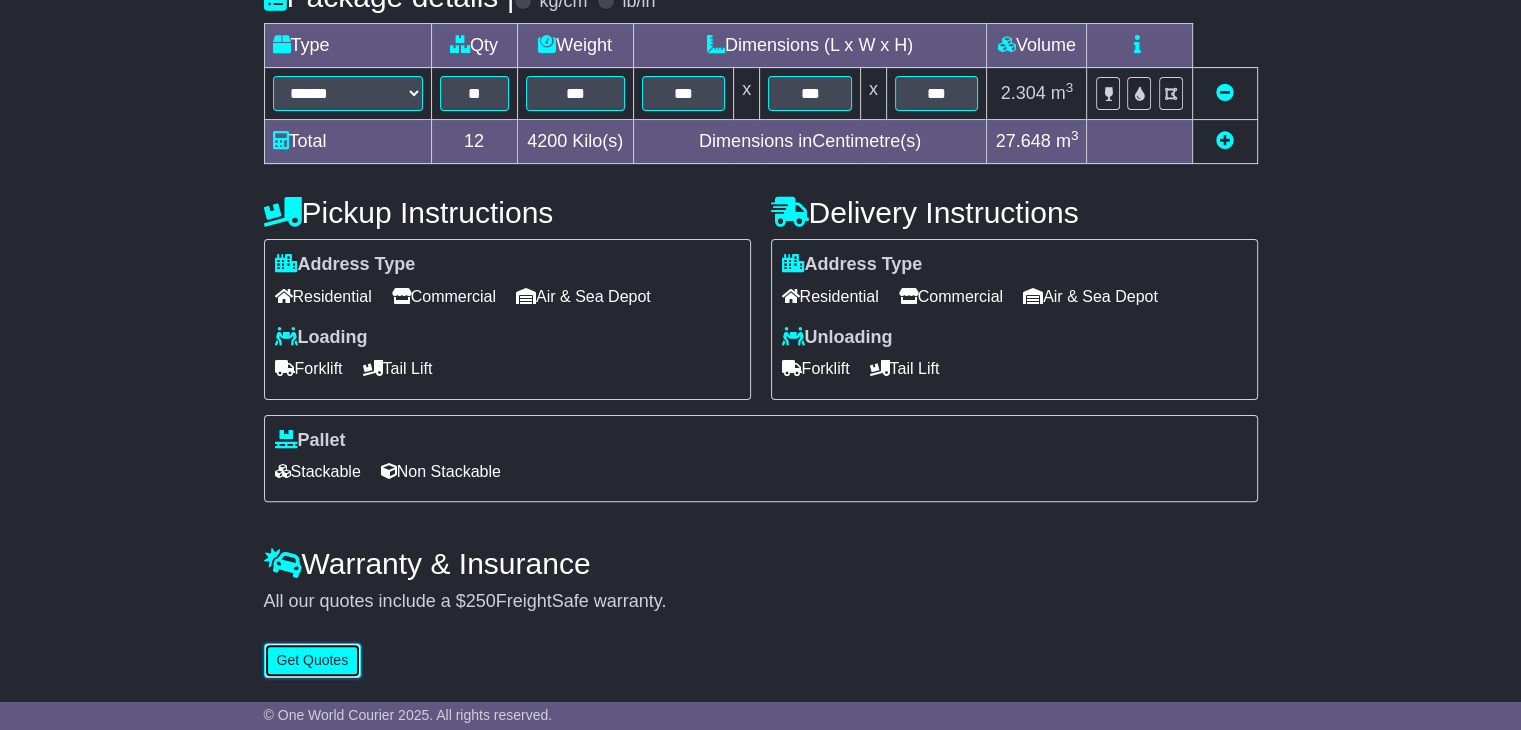 click on "Get Quotes" at bounding box center (313, 660) 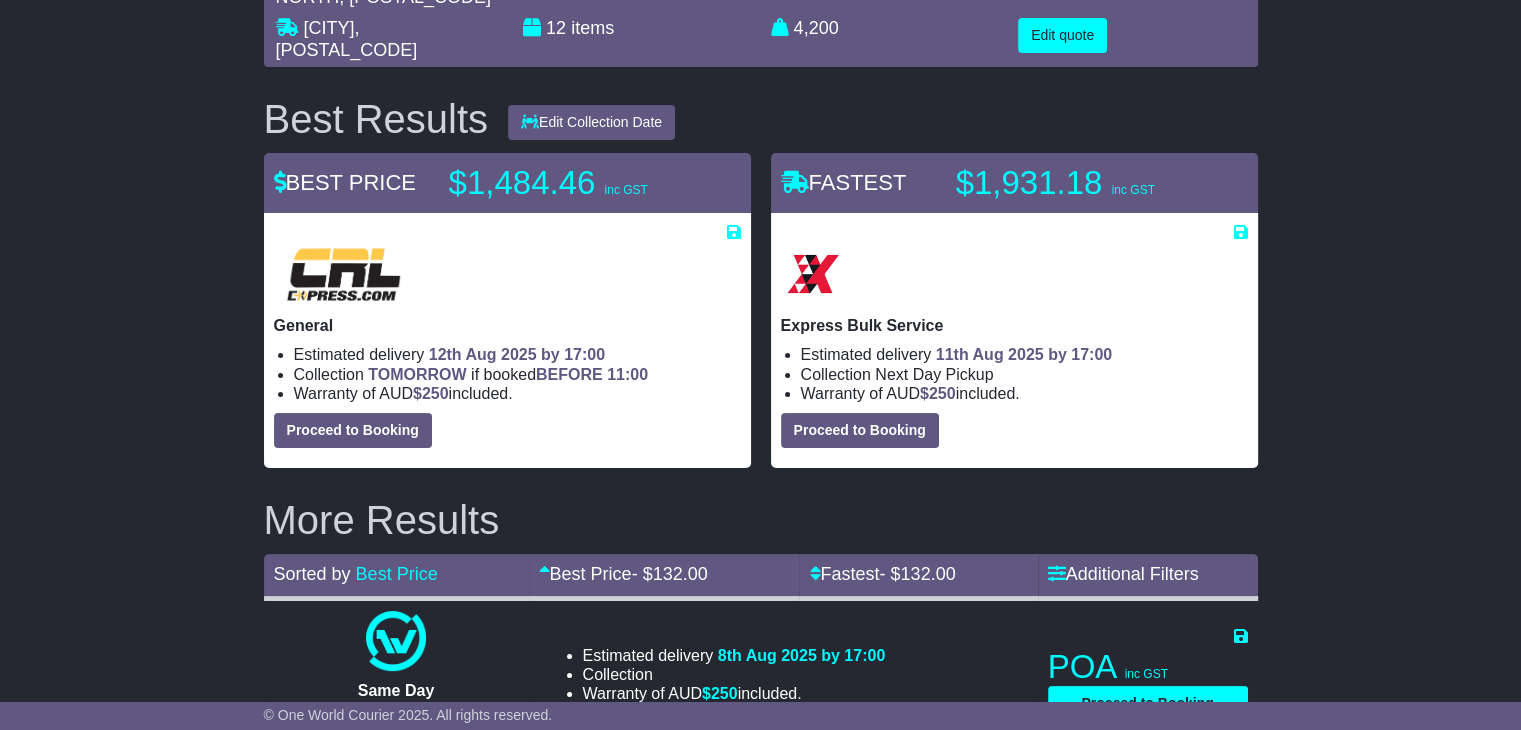 scroll, scrollTop: 0, scrollLeft: 0, axis: both 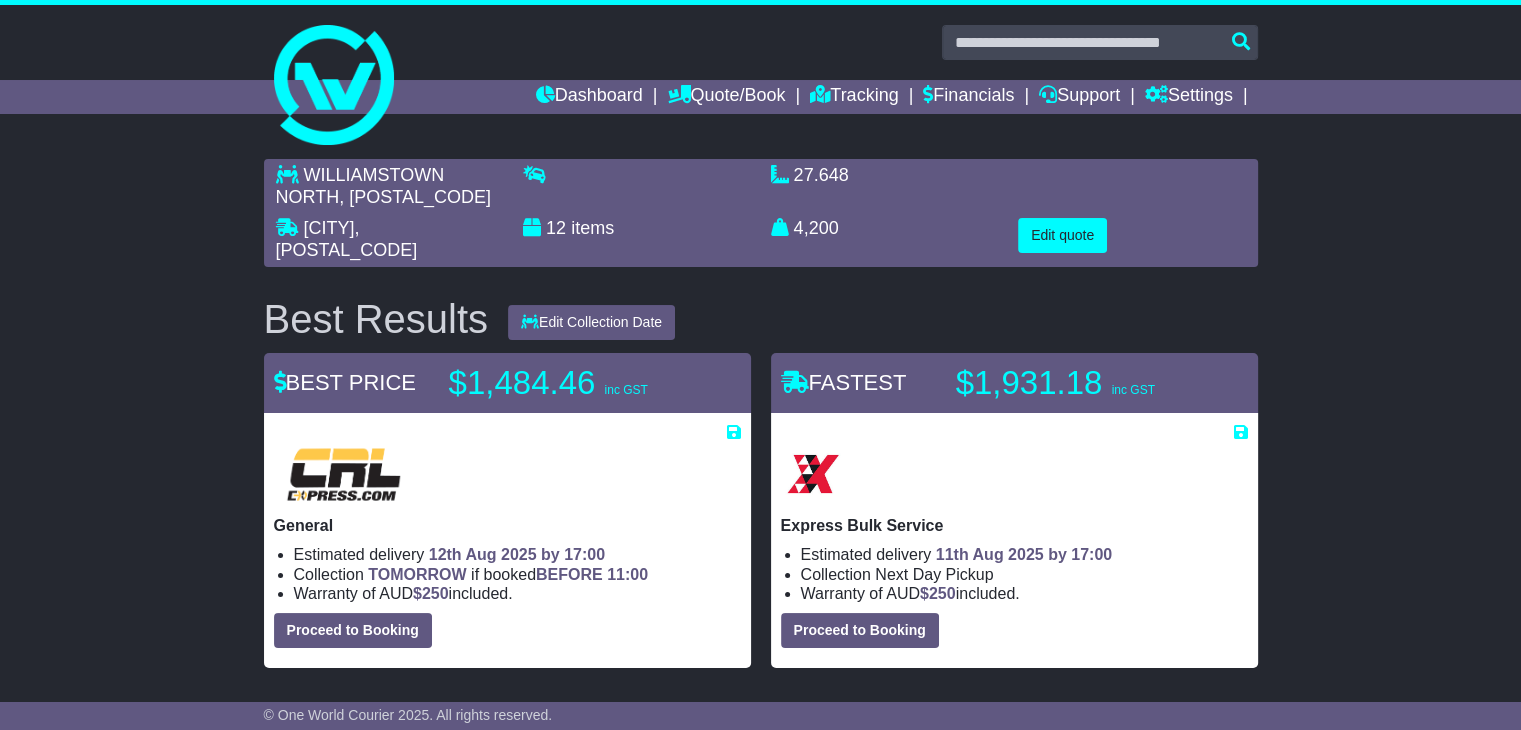 click on "WILLIAMSTOWN NORTH , 3016
MONTROSE , 3765
12   items
27.648
m 3
in 3
4,200  kg(s)  lb(s)" at bounding box center (760, 678) 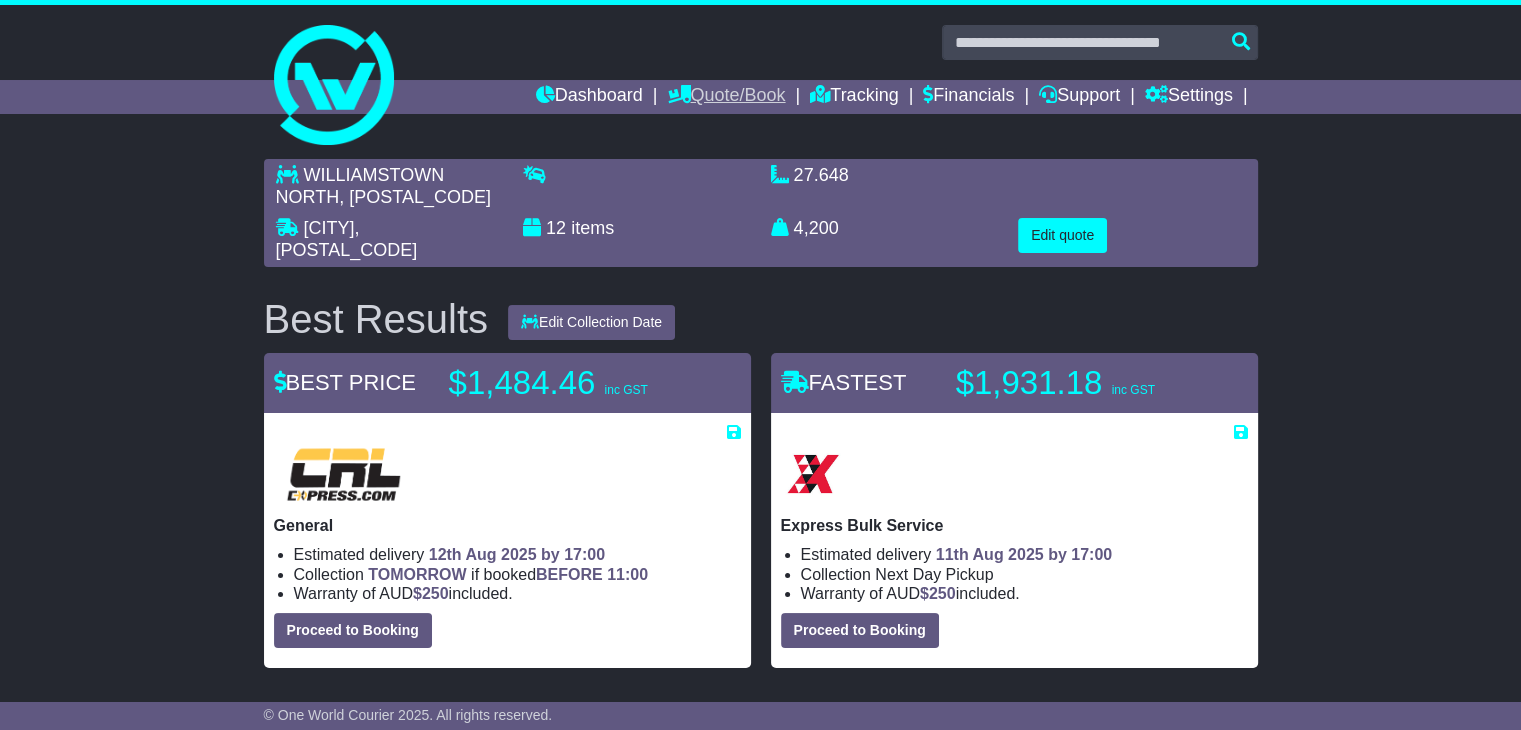 click on "Quote/Book" at bounding box center (726, 97) 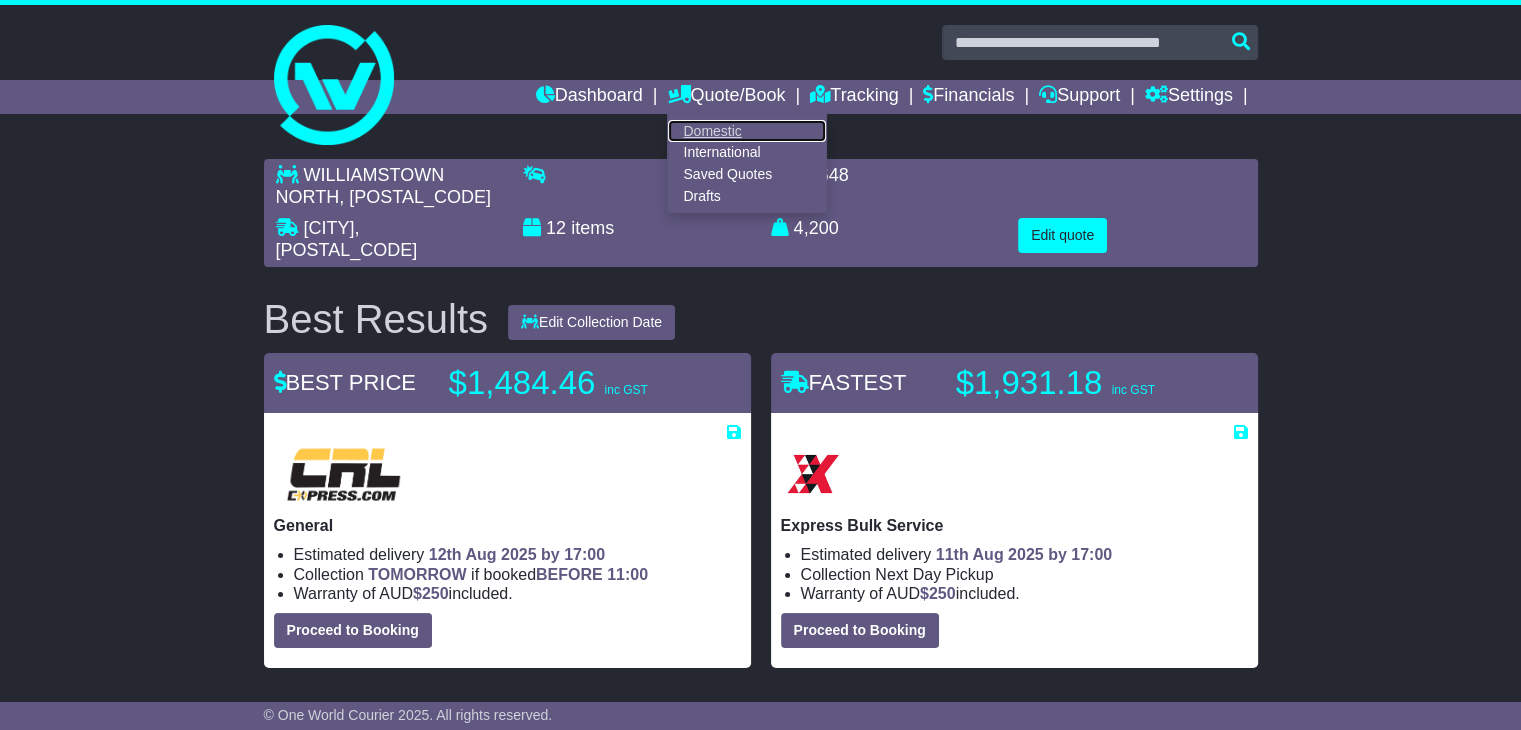 click on "Domestic" at bounding box center (747, 131) 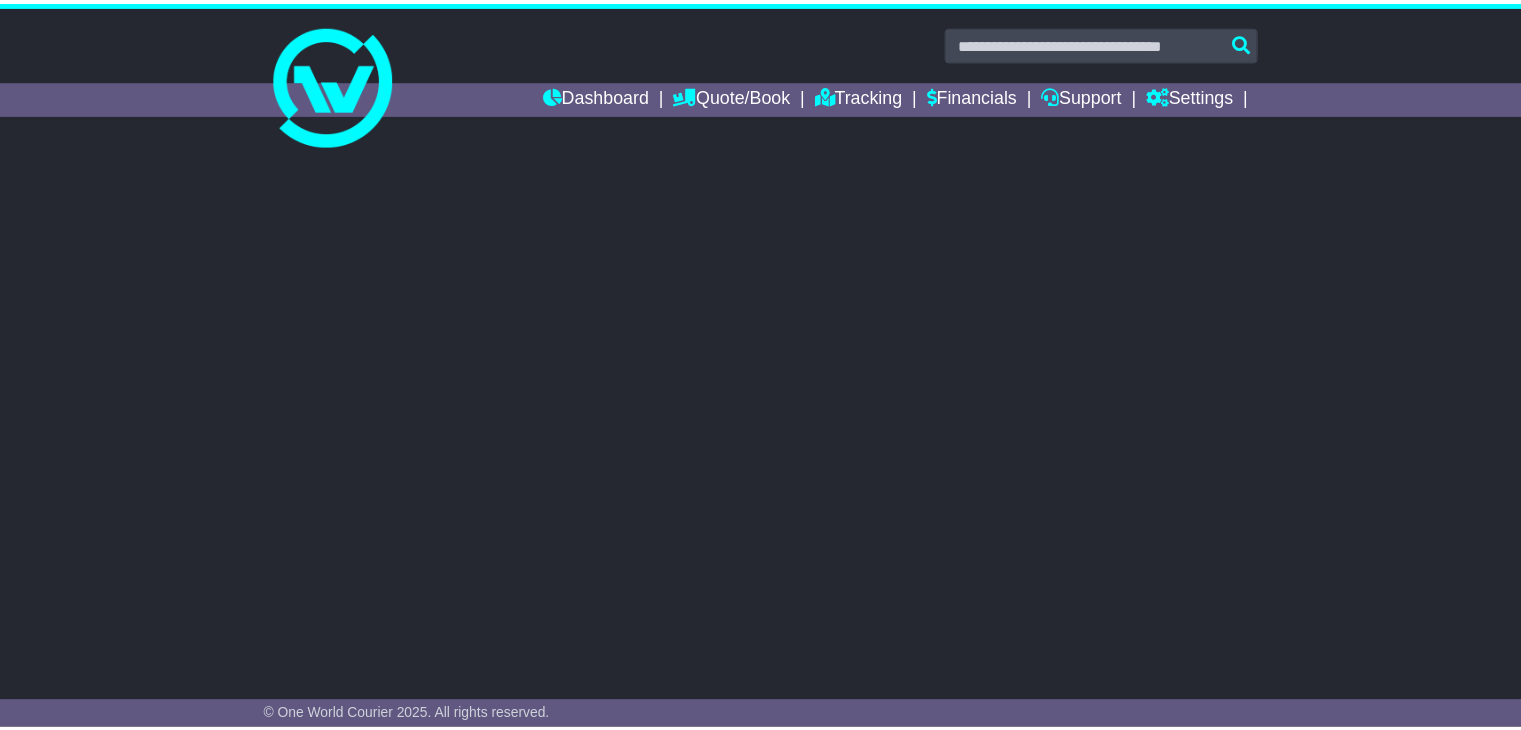 scroll, scrollTop: 0, scrollLeft: 0, axis: both 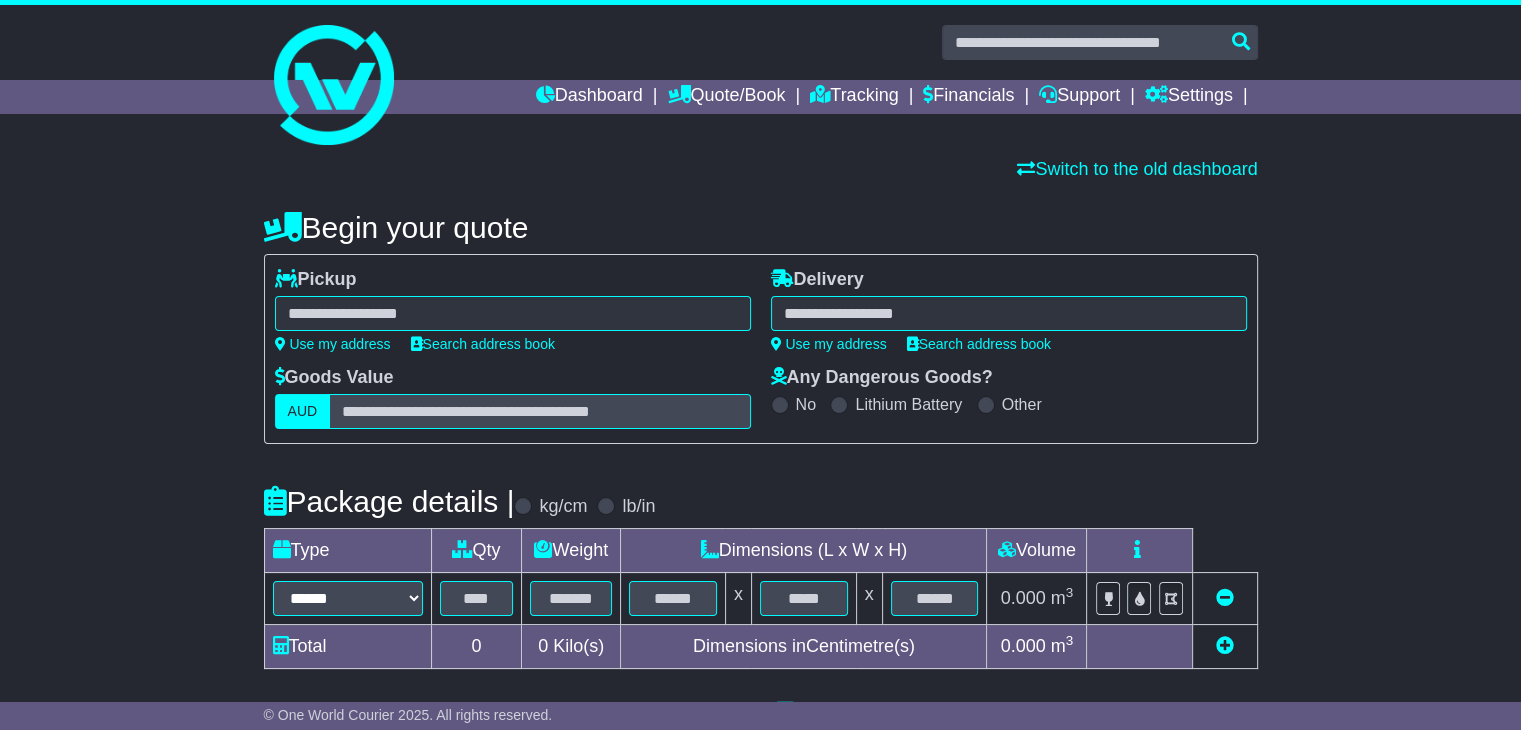 click at bounding box center [513, 313] 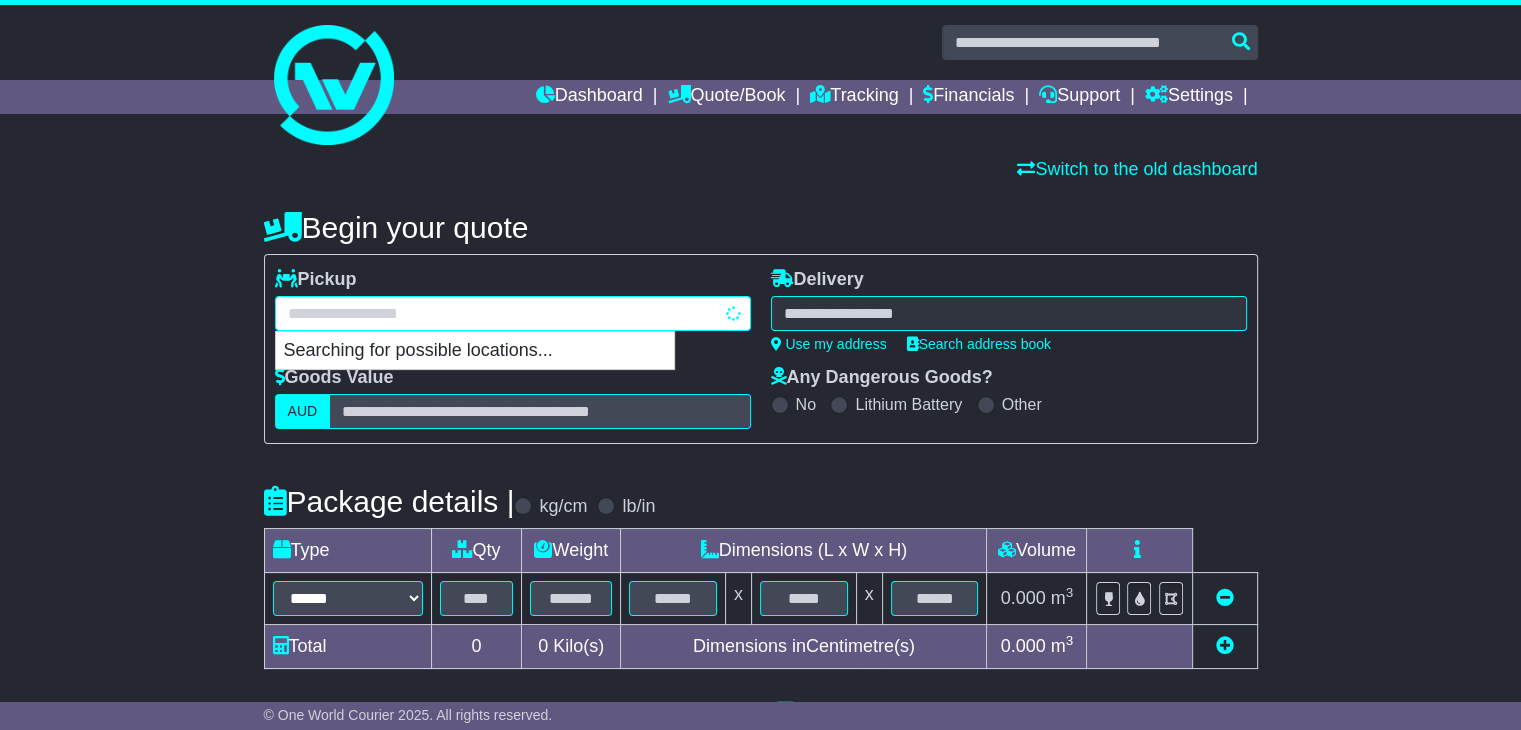 type on "**********" 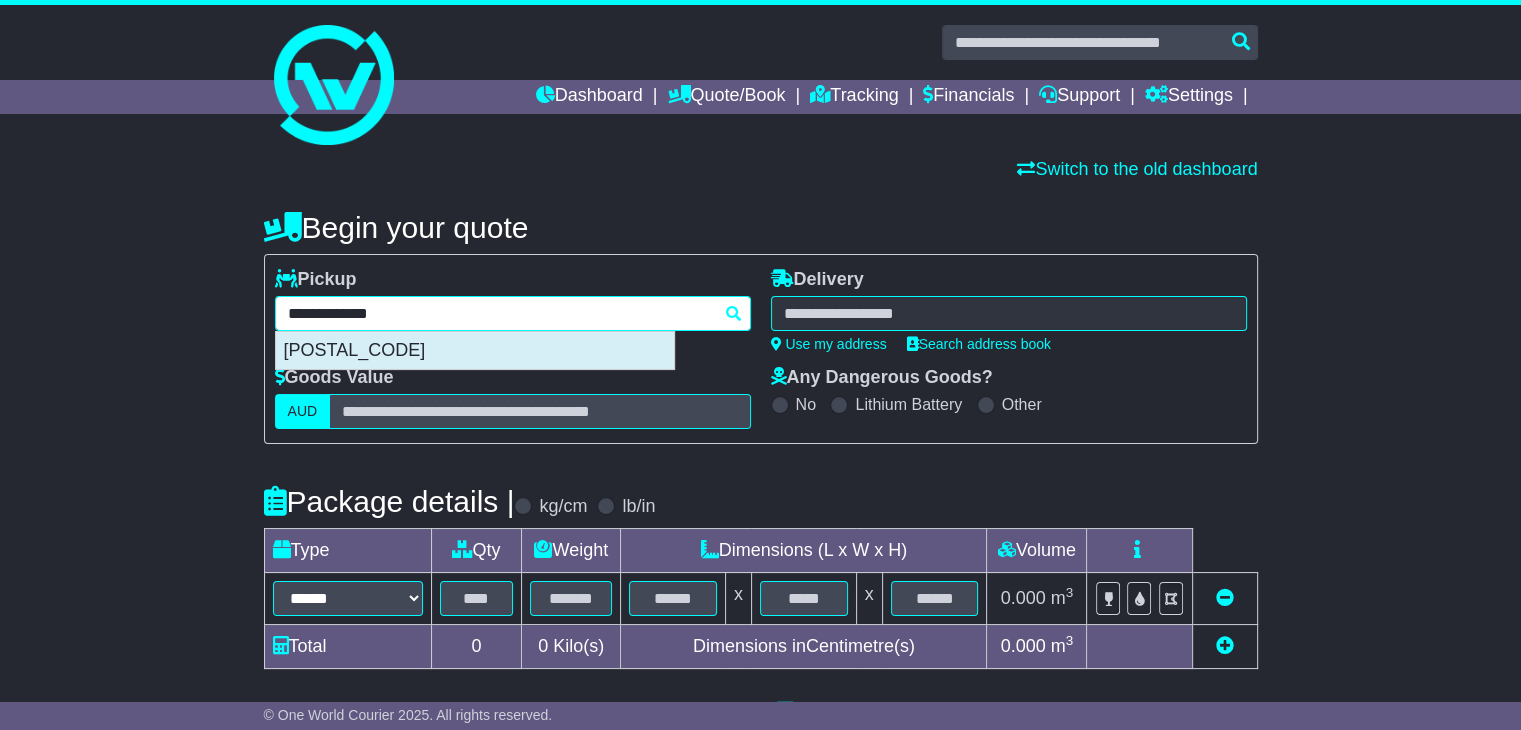 click on "[POSTAL_CODE]" at bounding box center [475, 351] 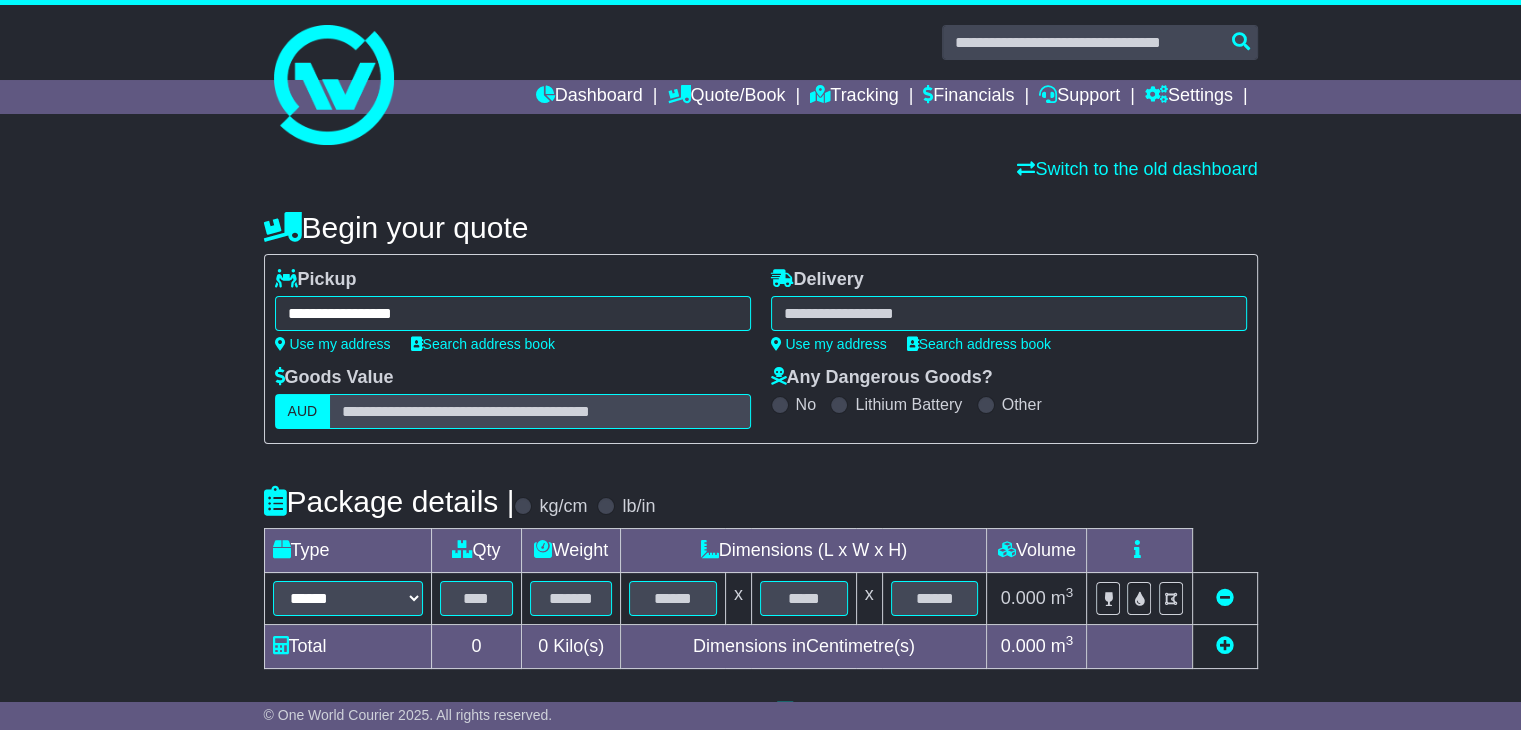type on "**********" 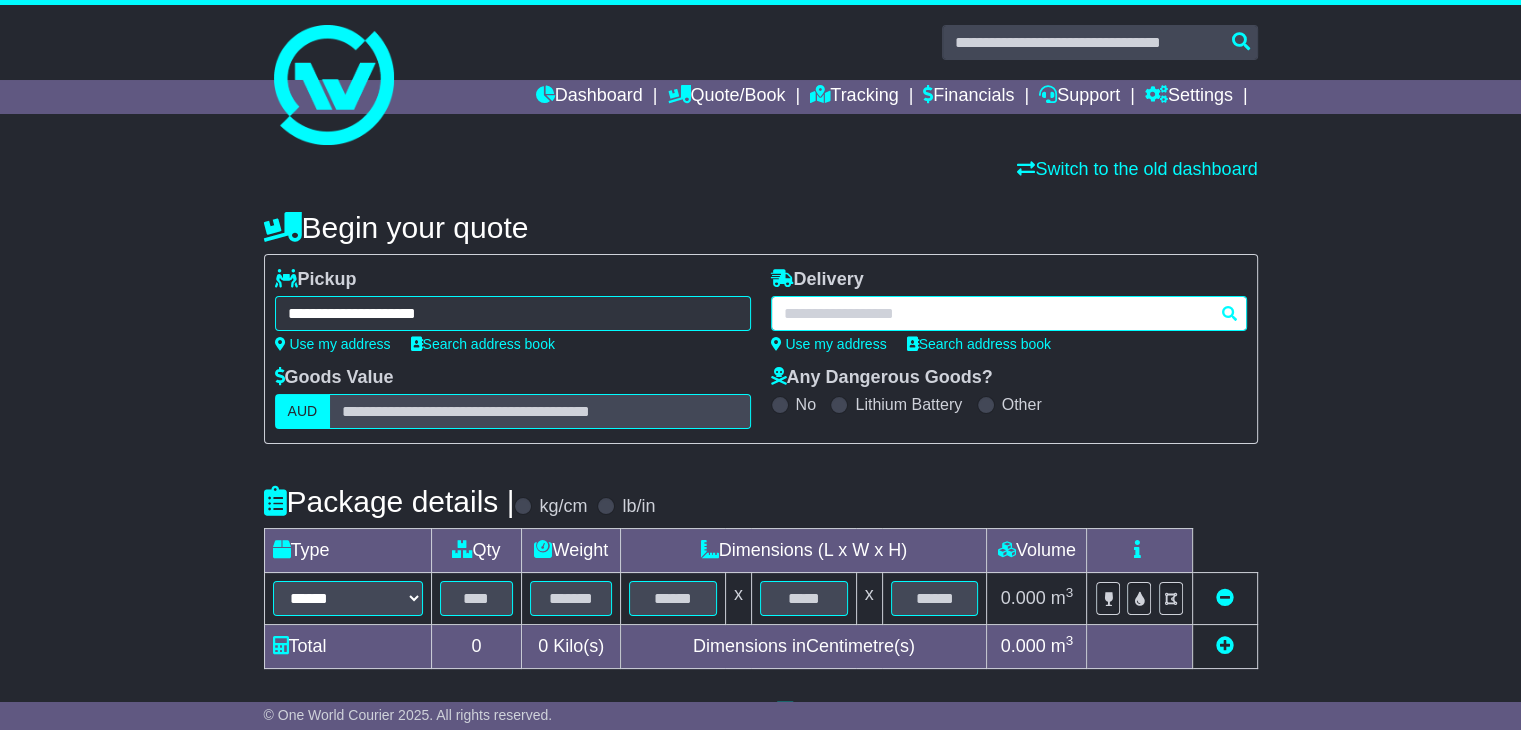 click at bounding box center (1009, 313) 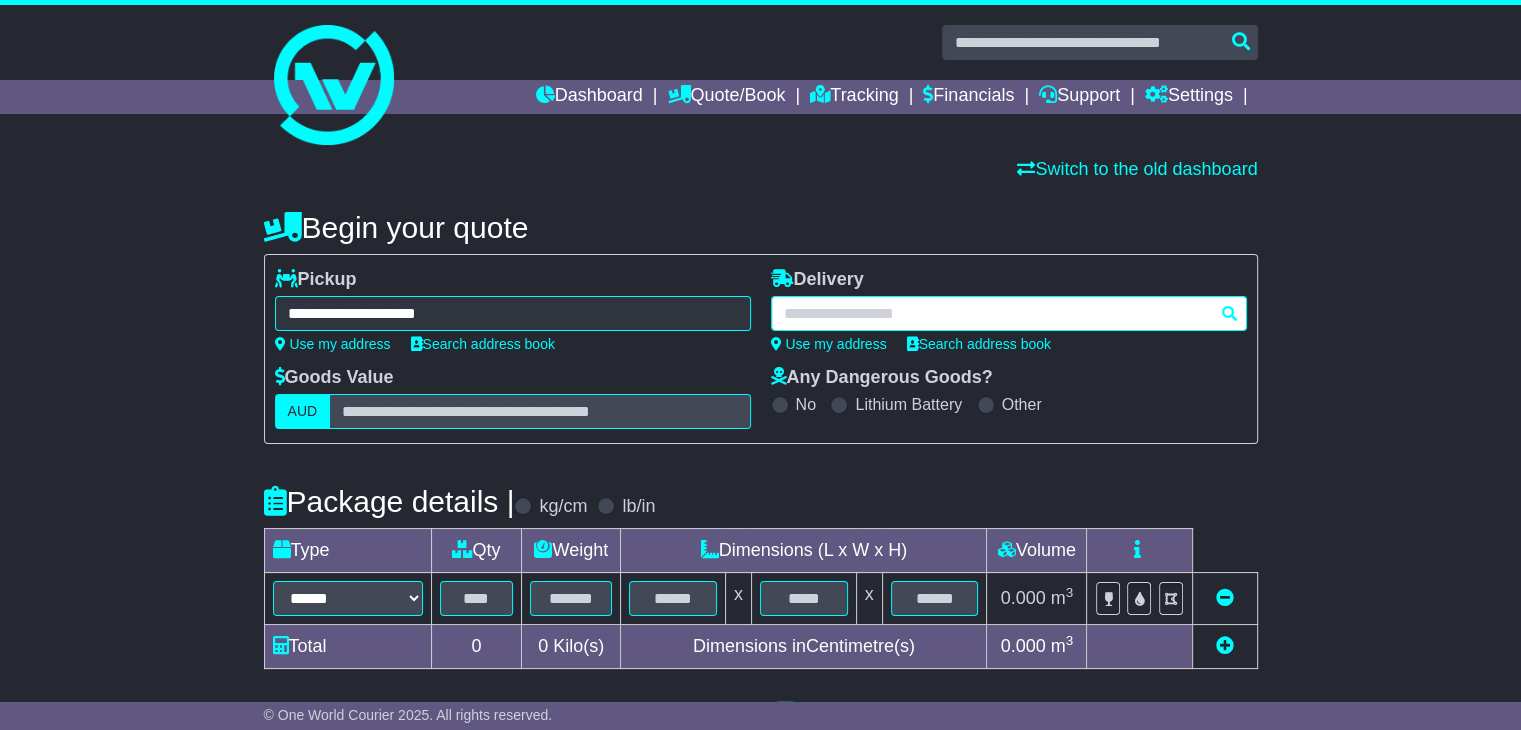paste on "**********" 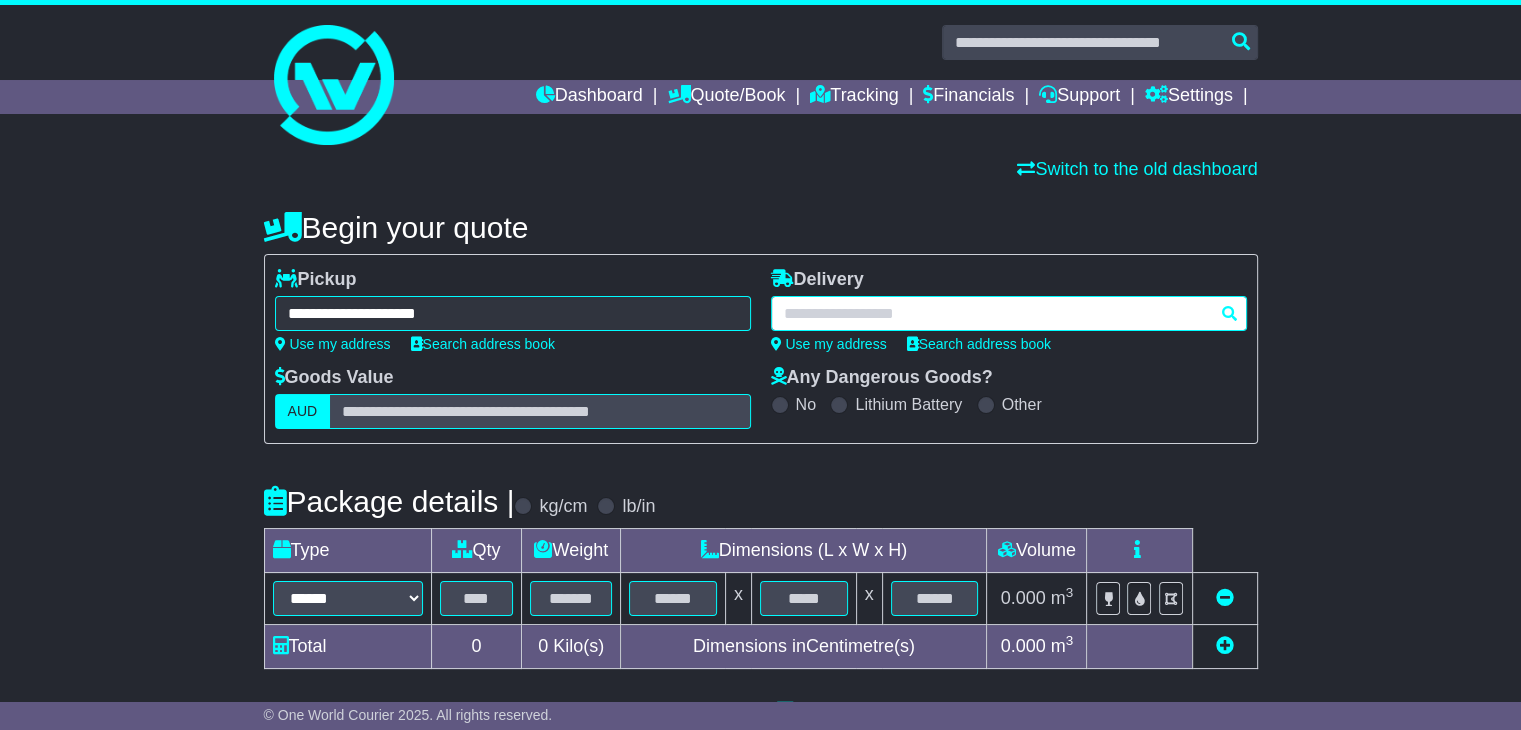 type on "**********" 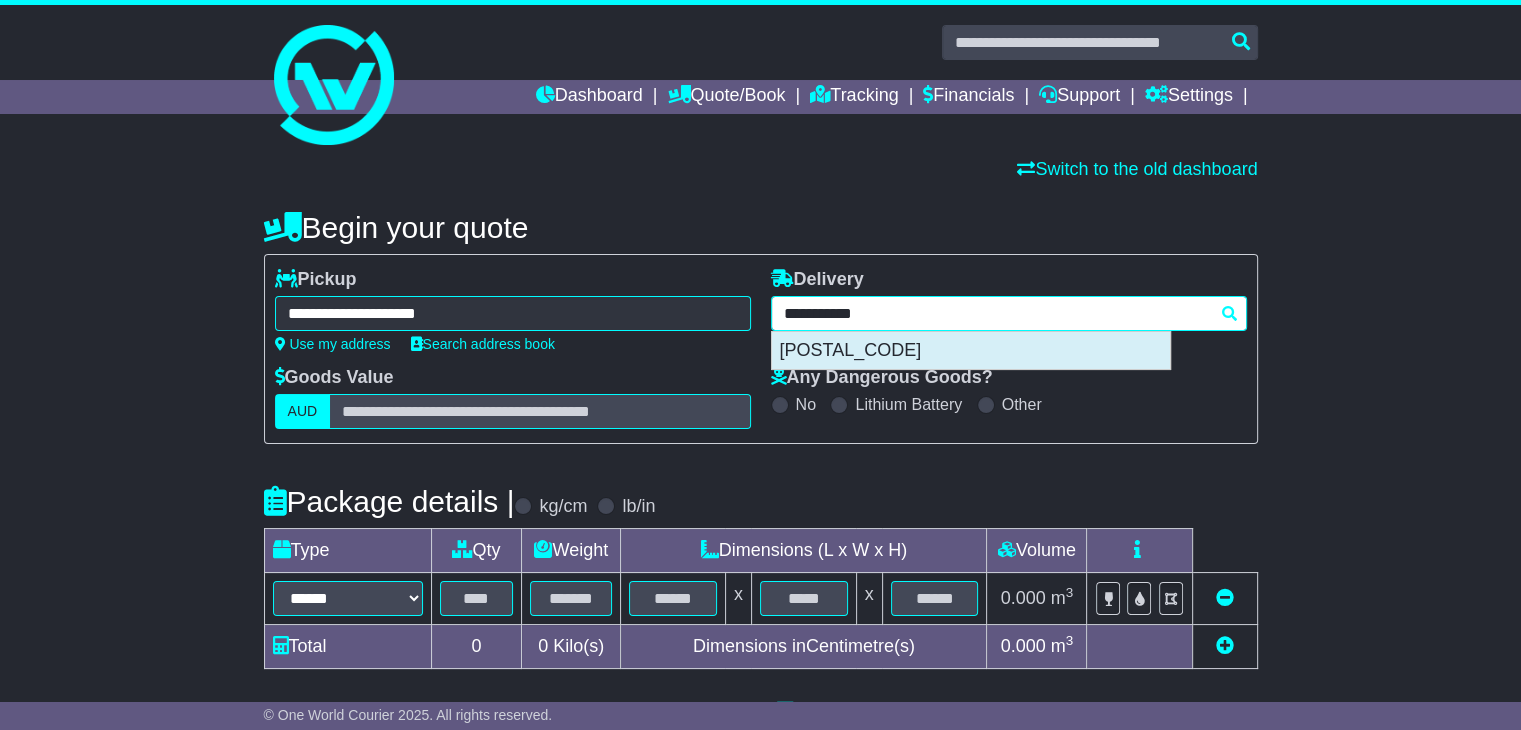 click on "[POSTAL_CODE]" at bounding box center (971, 351) 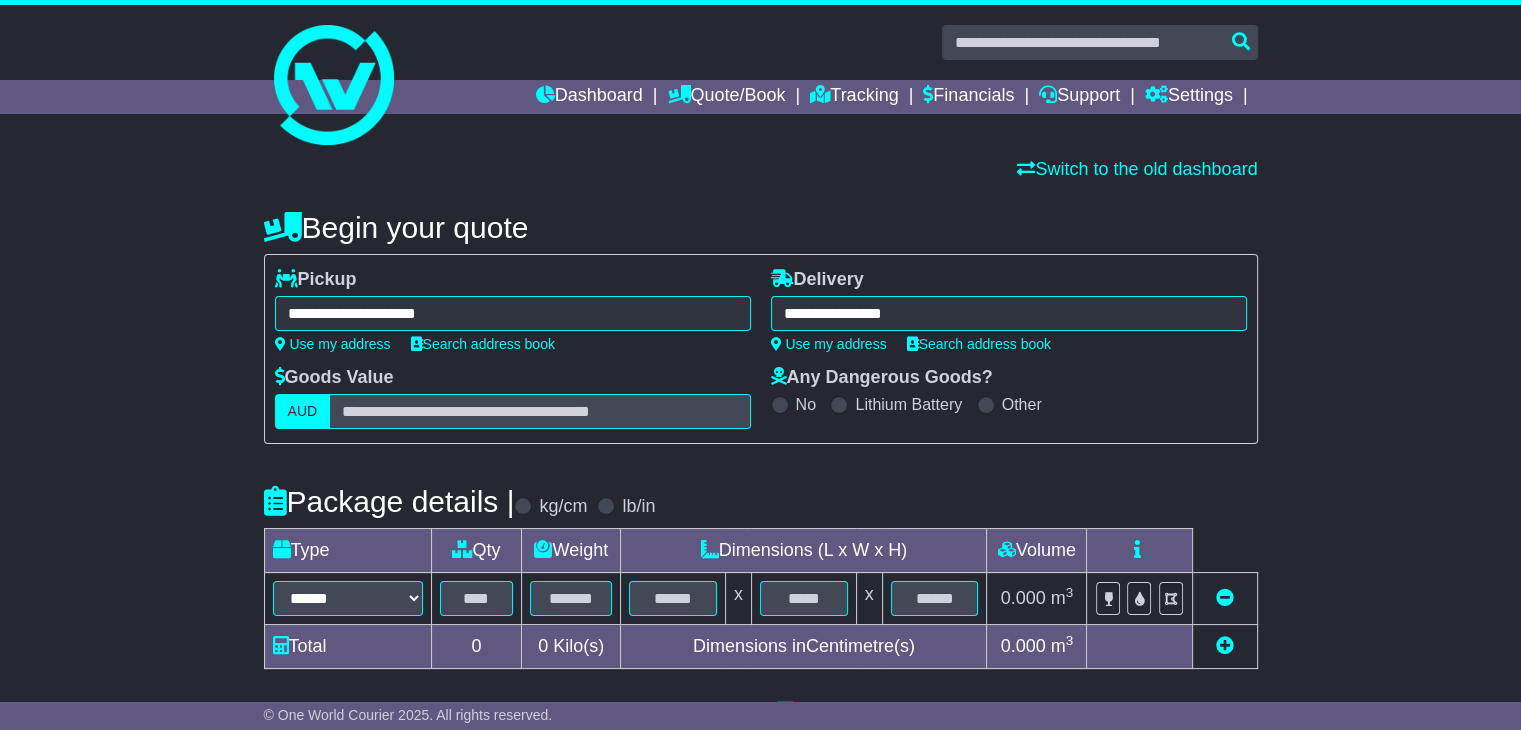 type on "**********" 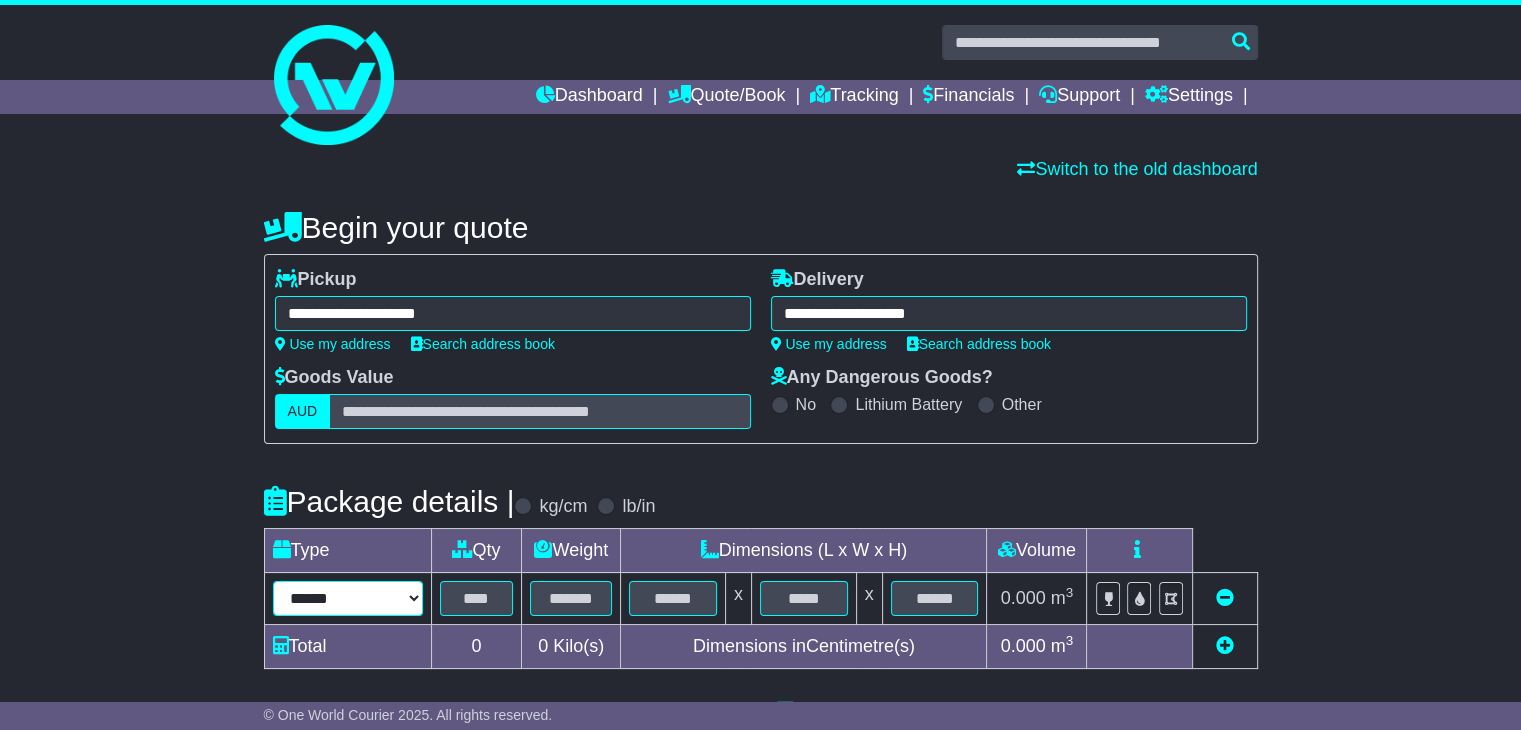 click on "****** ****** *** ******** ***** **** **** ****** *** *******" at bounding box center (348, 598) 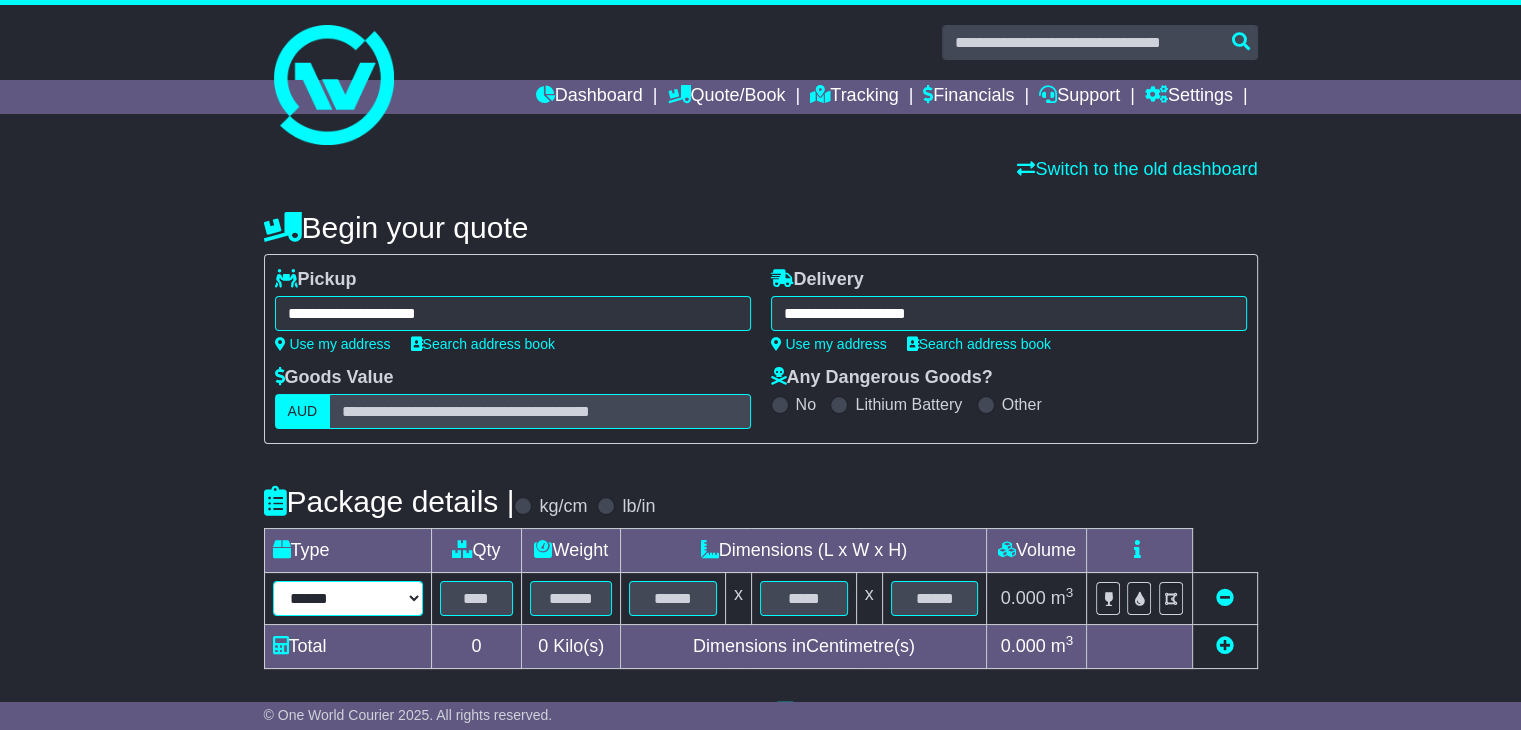 select on "*****" 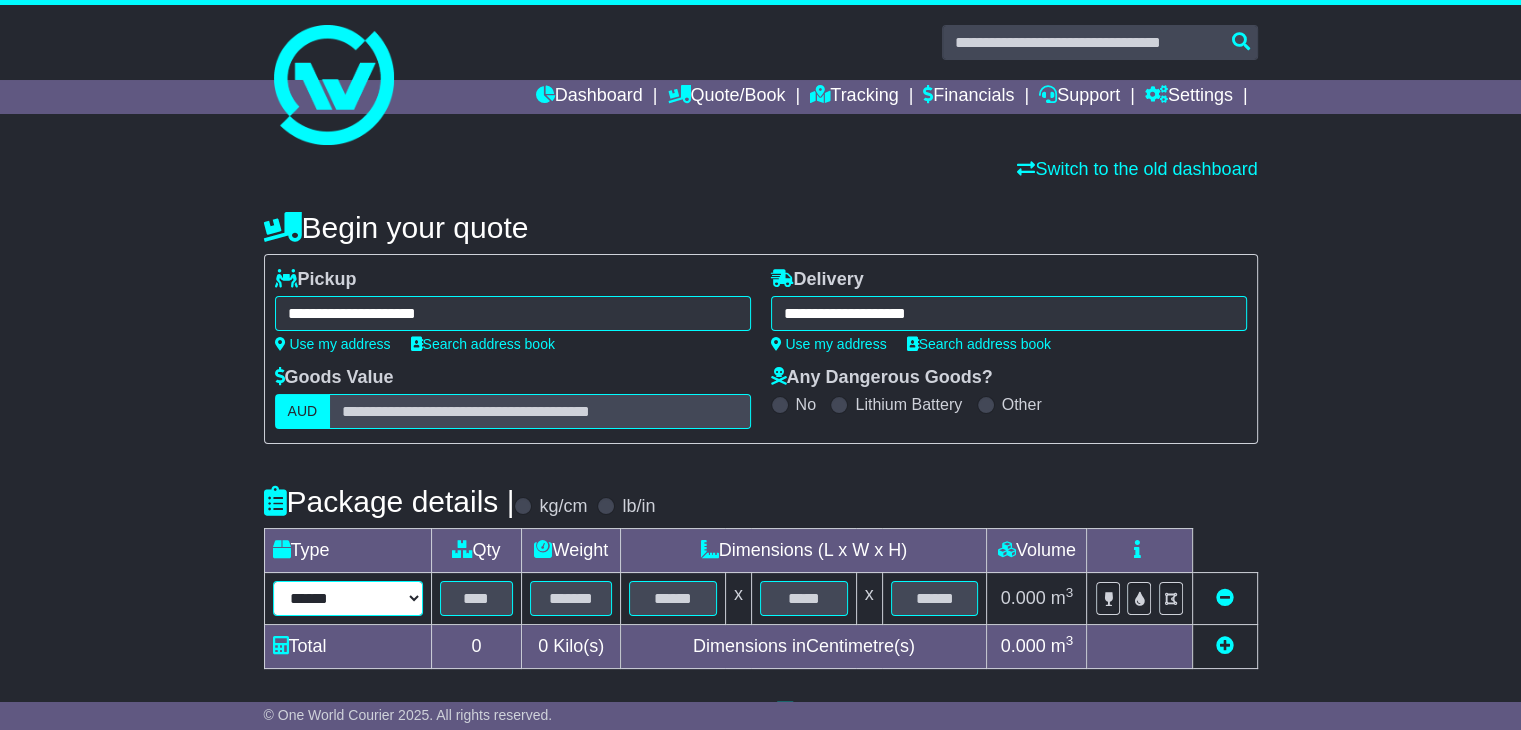 click on "****** ****** *** ******** ***** **** **** ****** *** *******" at bounding box center [348, 598] 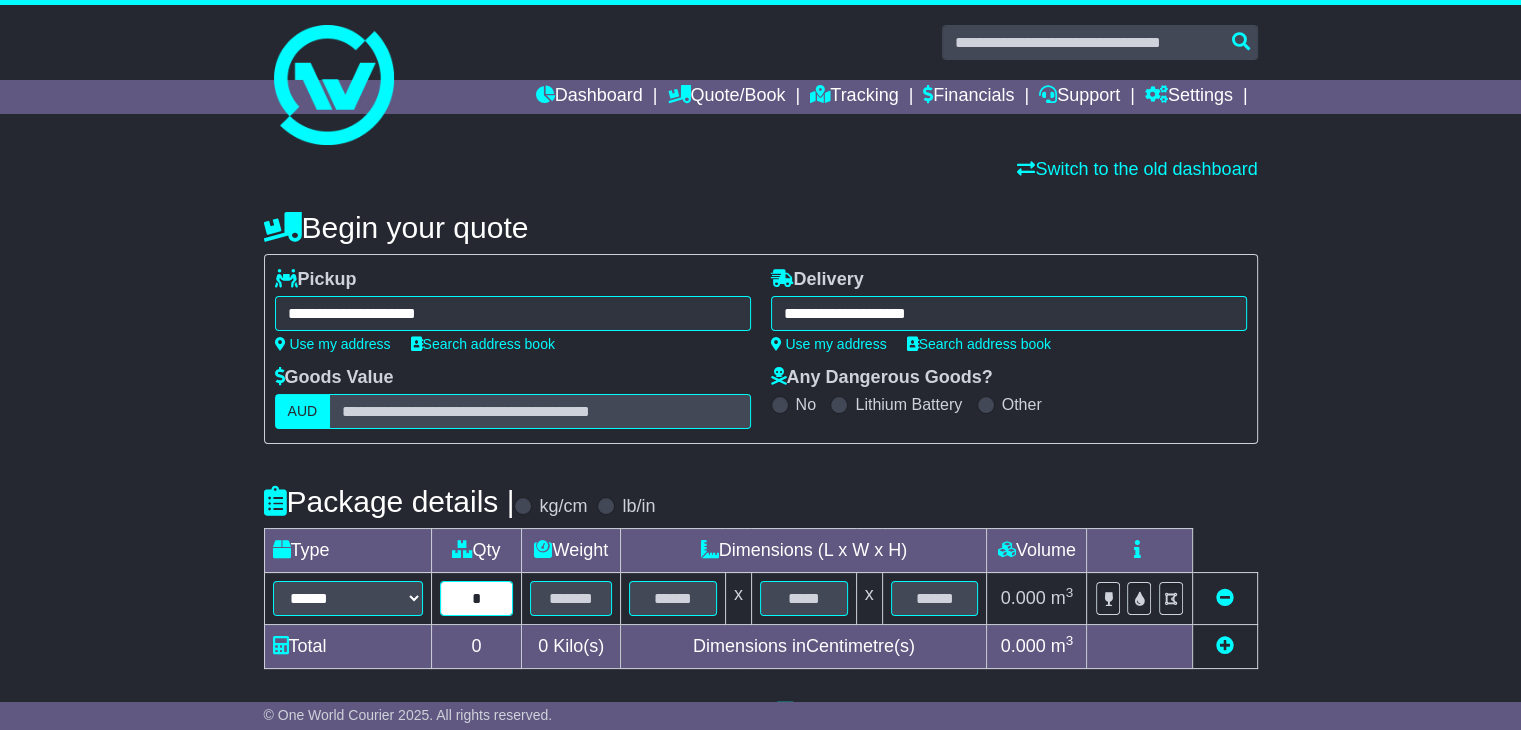 type on "*" 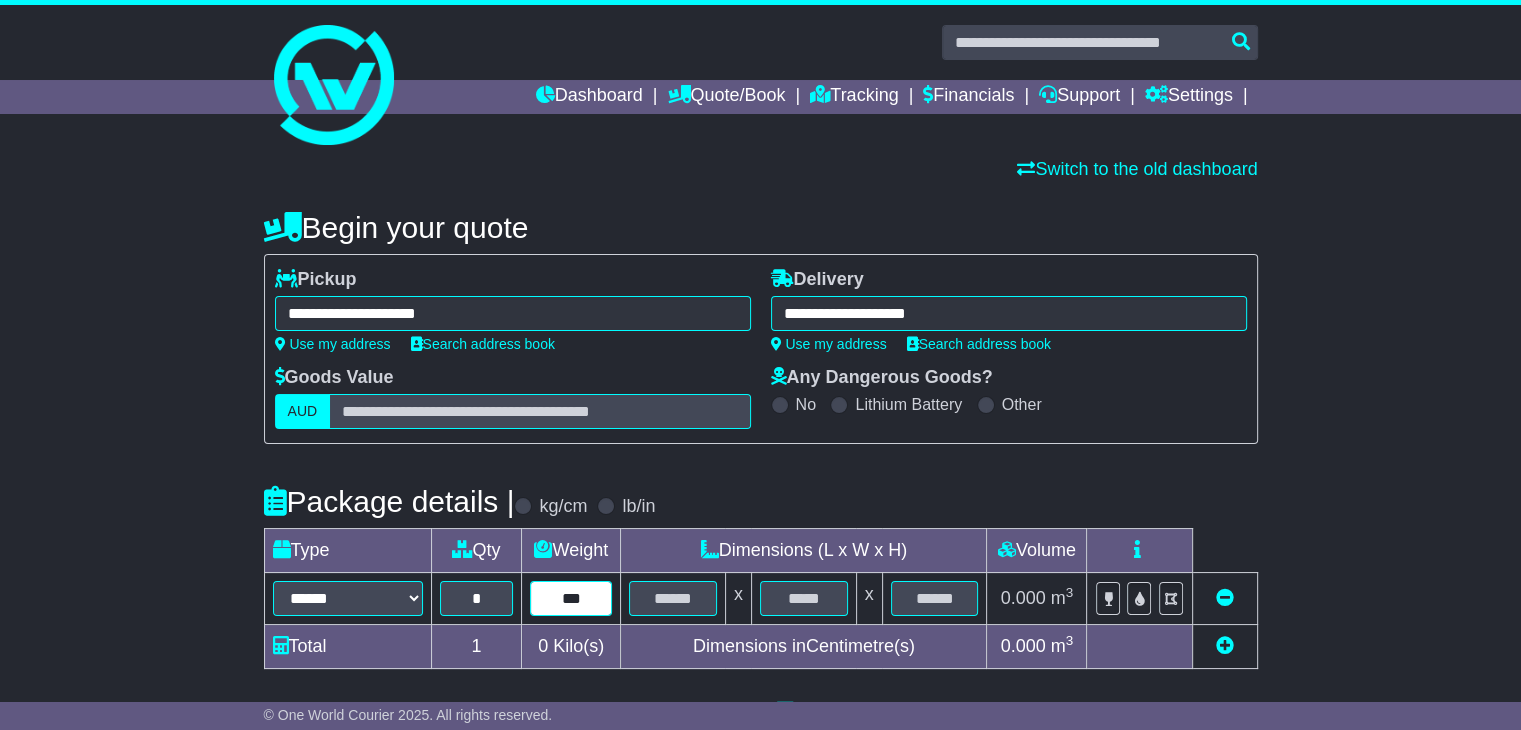 type on "***" 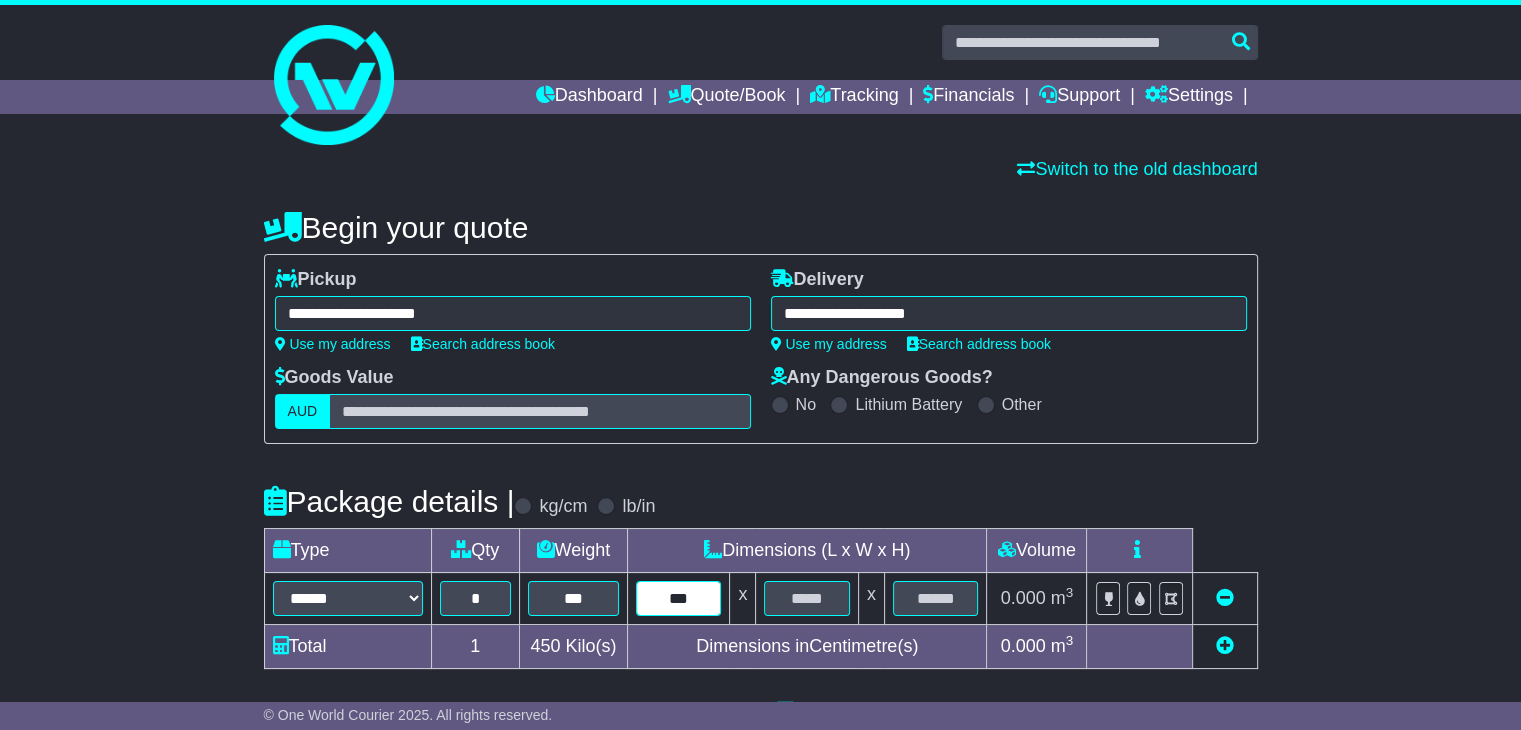 type on "***" 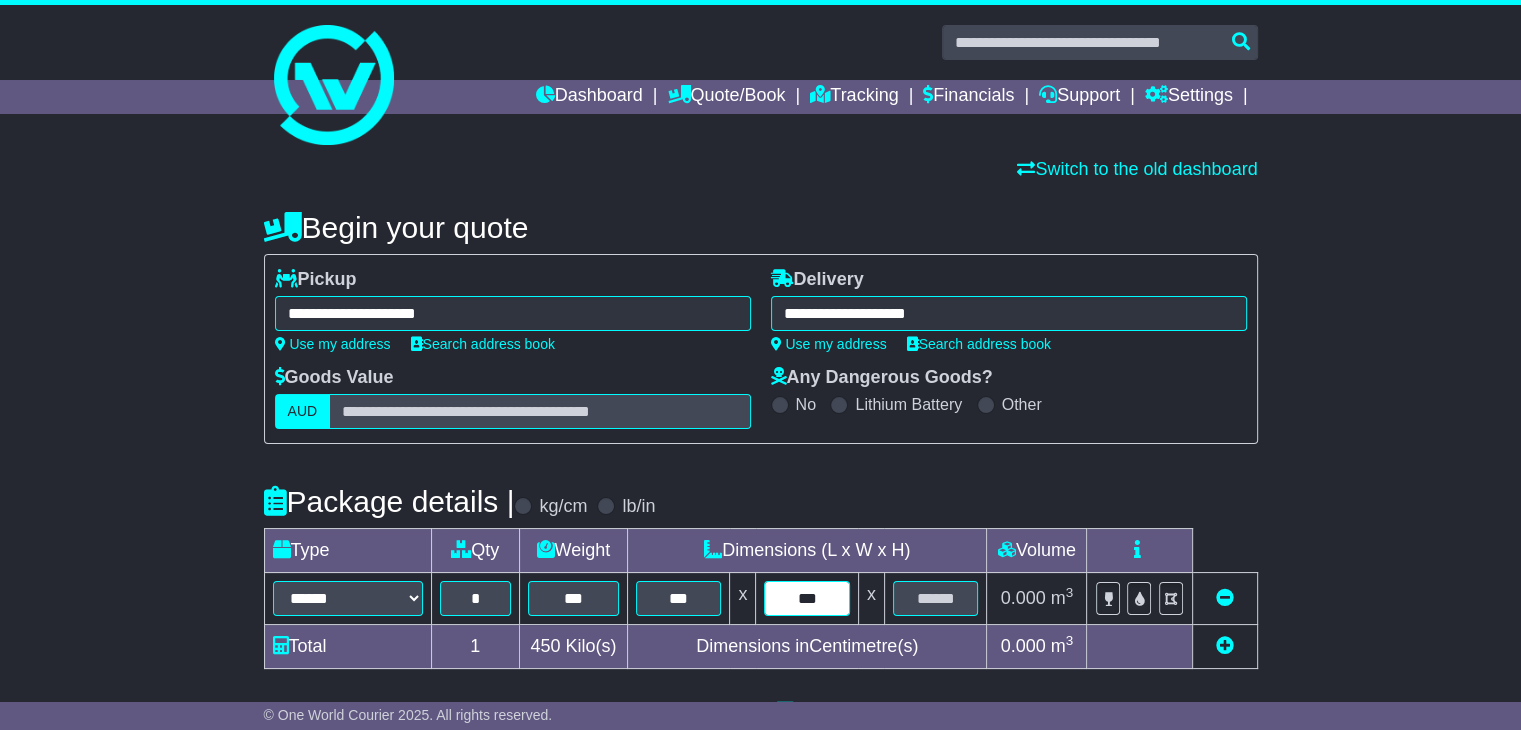 type on "***" 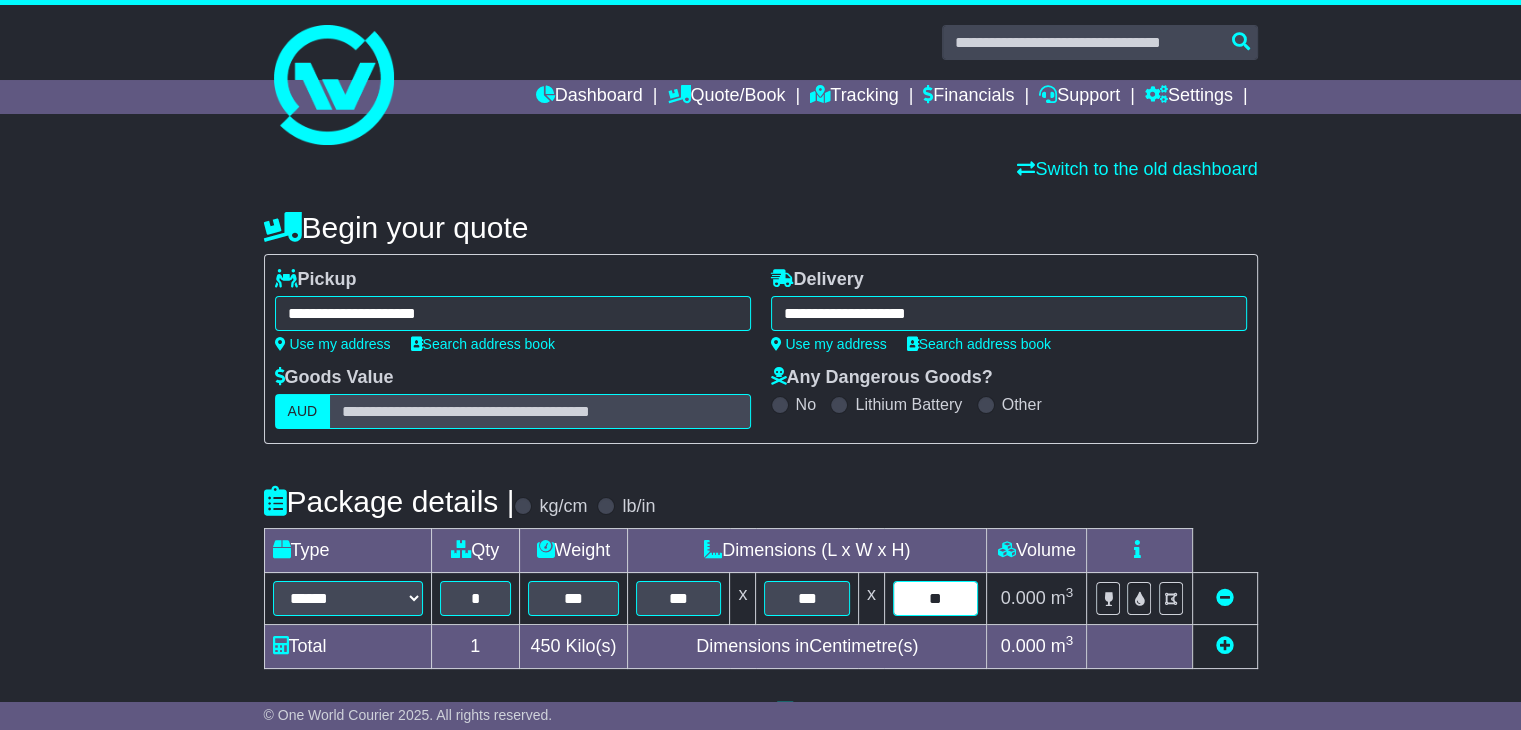 type on "**" 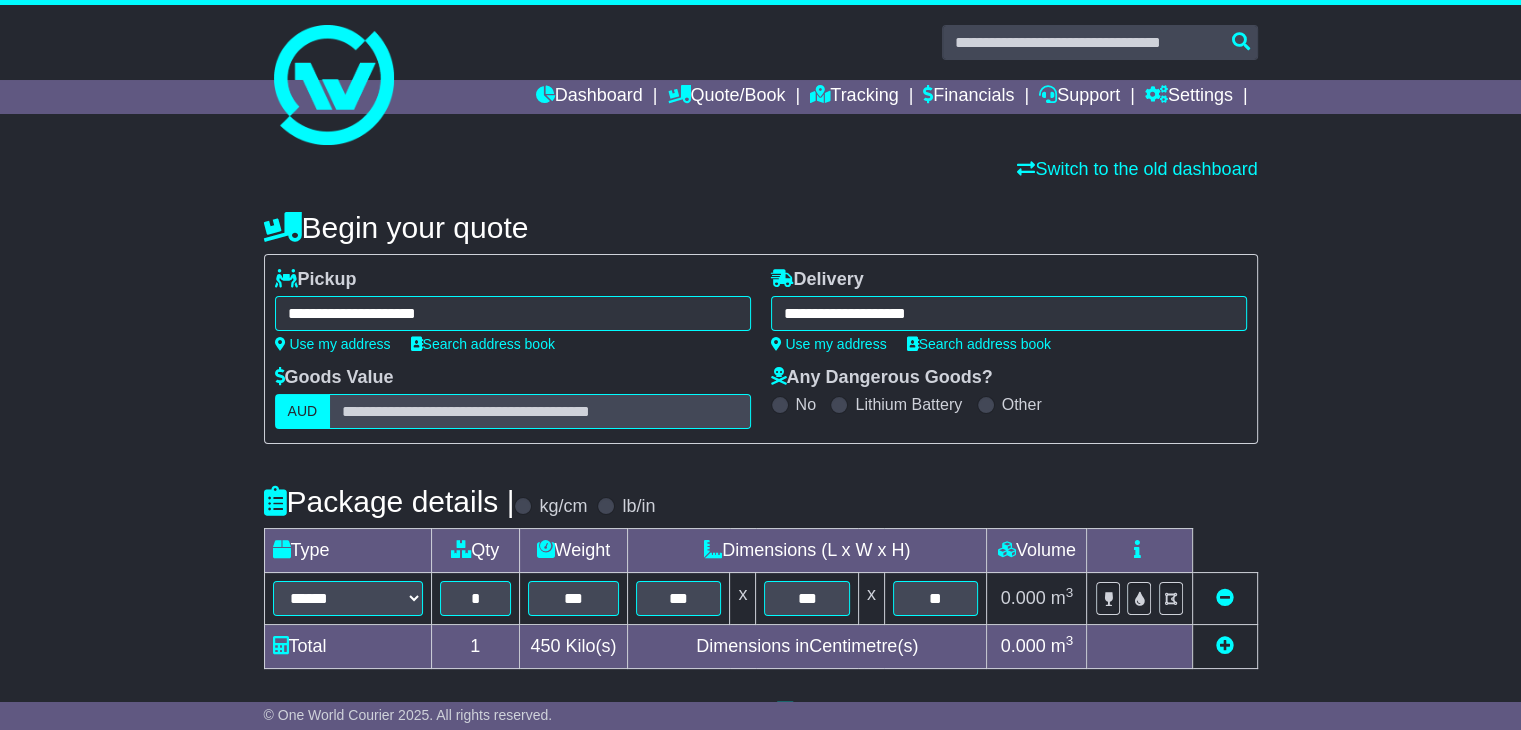 scroll, scrollTop: 500, scrollLeft: 0, axis: vertical 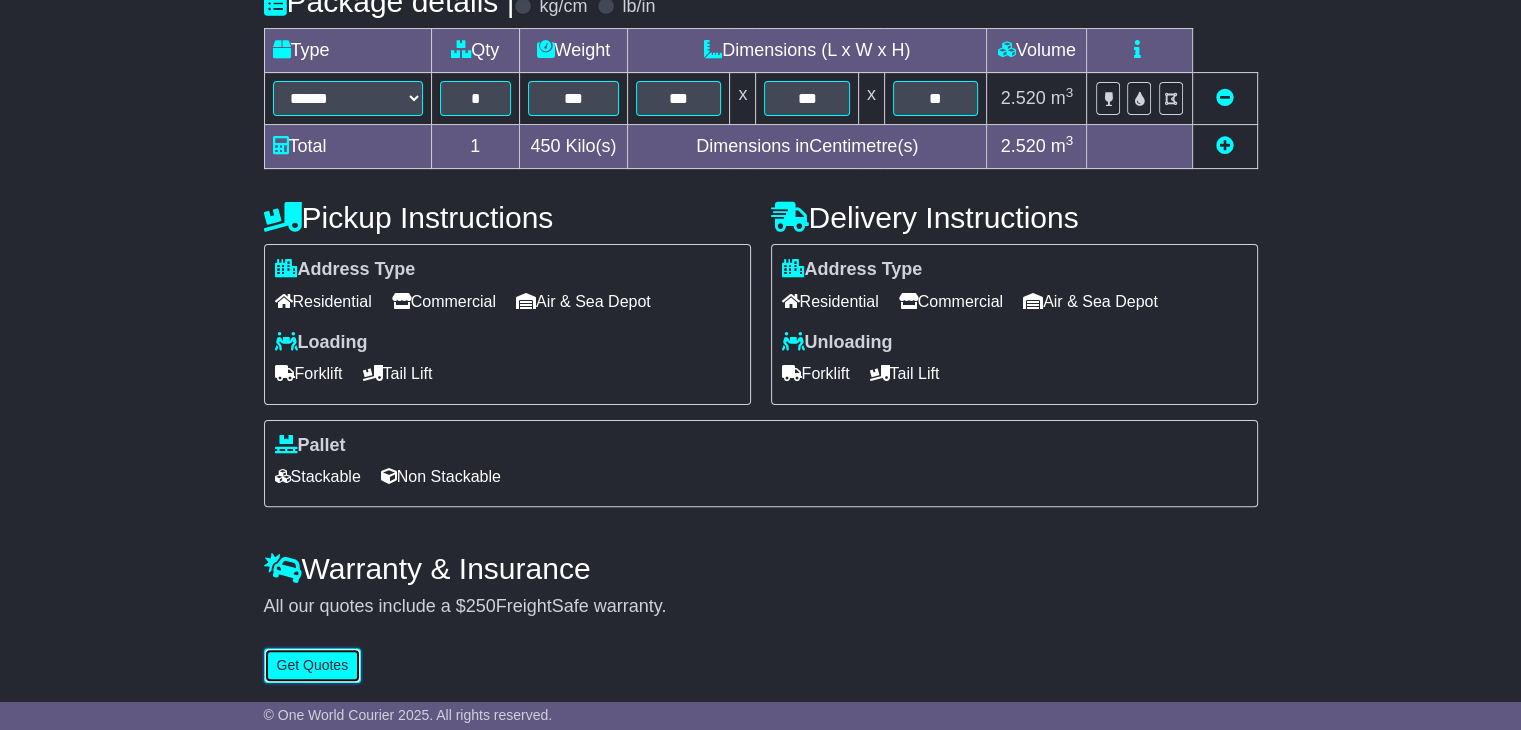 type 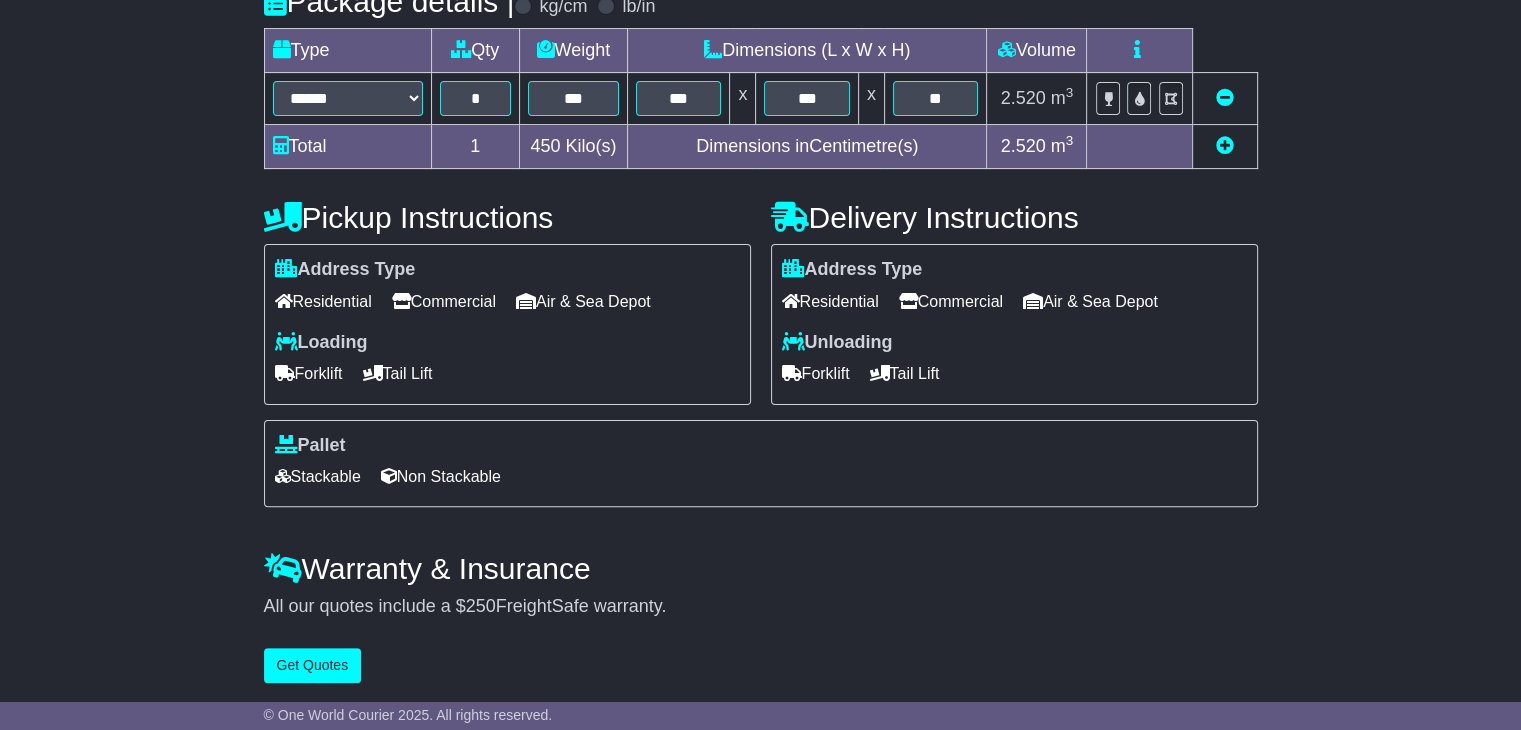 click at bounding box center (1225, 145) 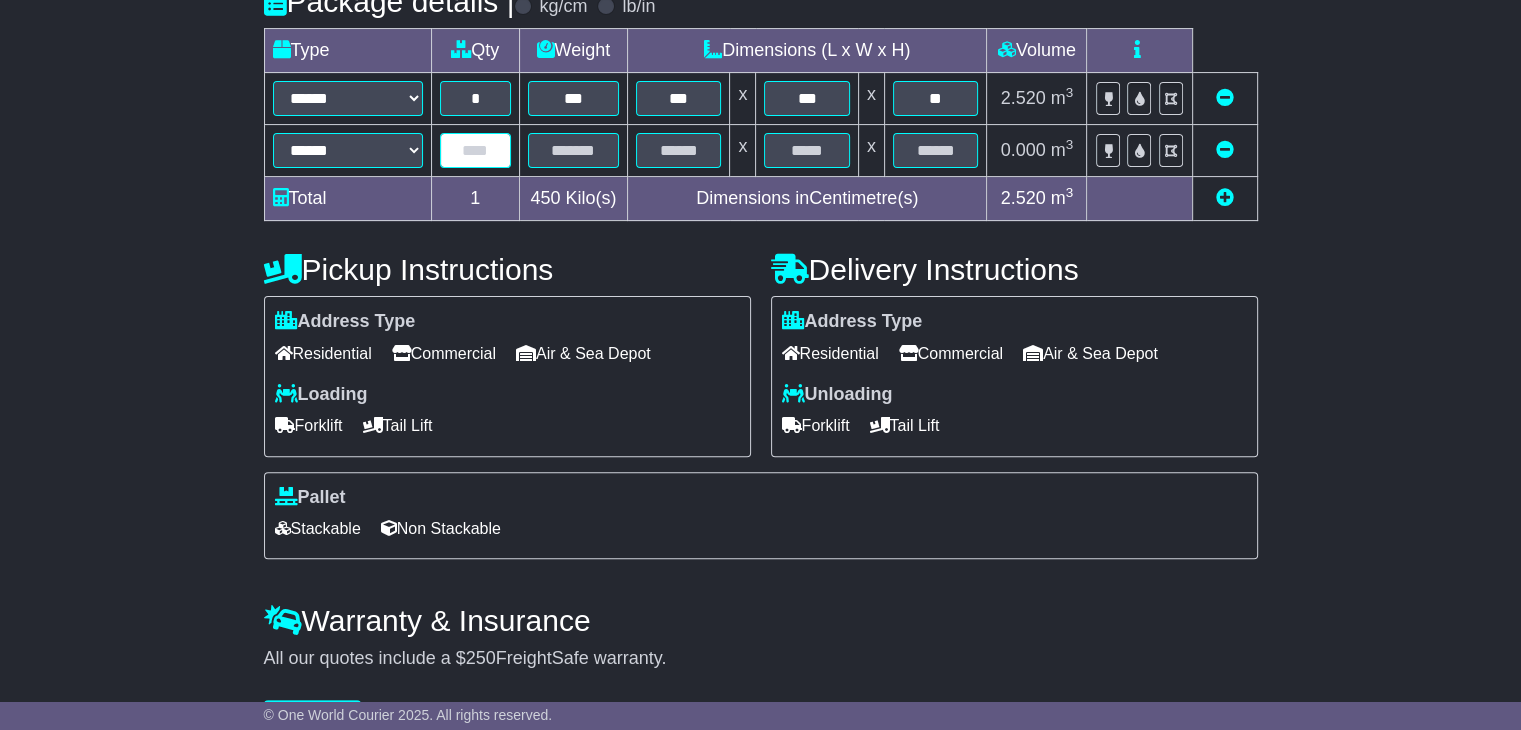 click at bounding box center [475, 150] 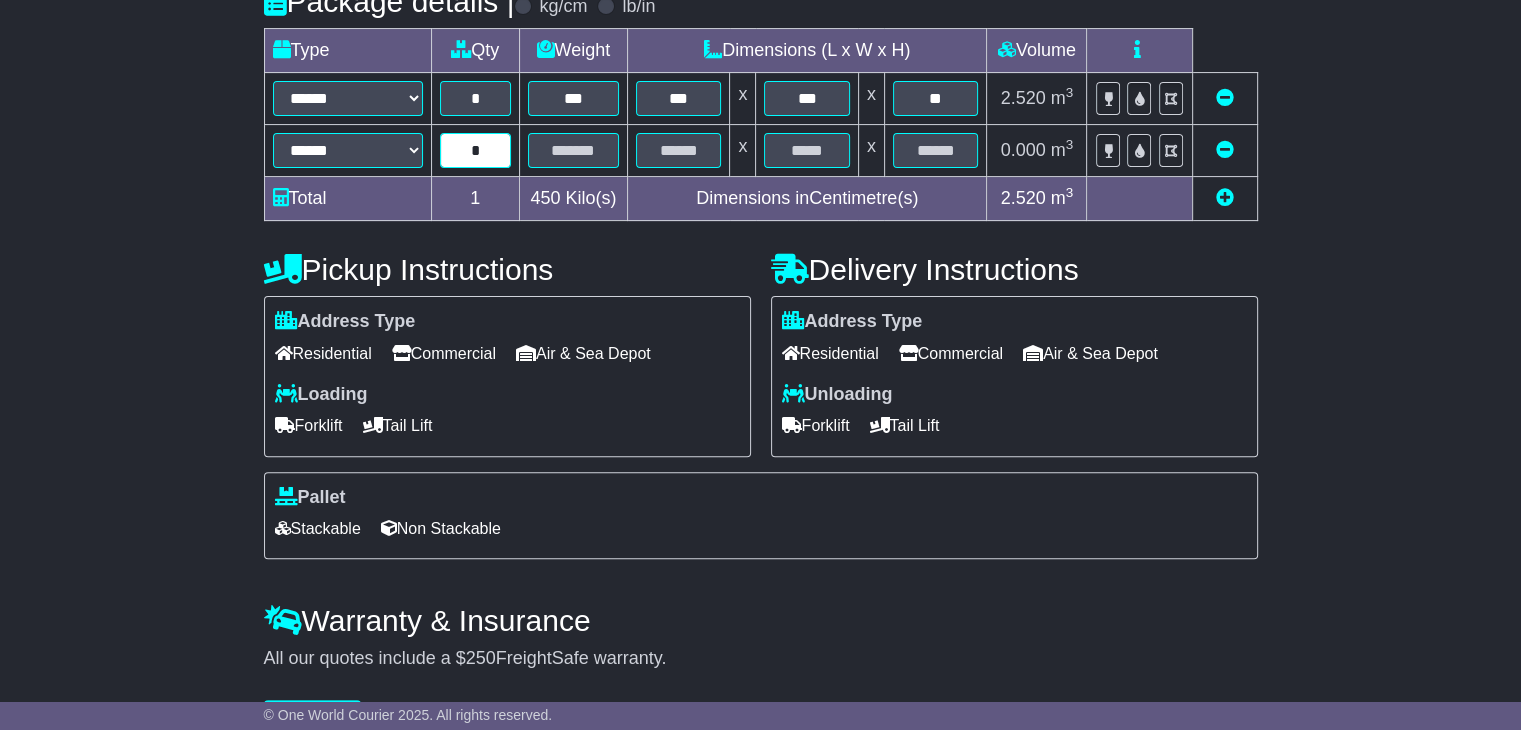 type on "*" 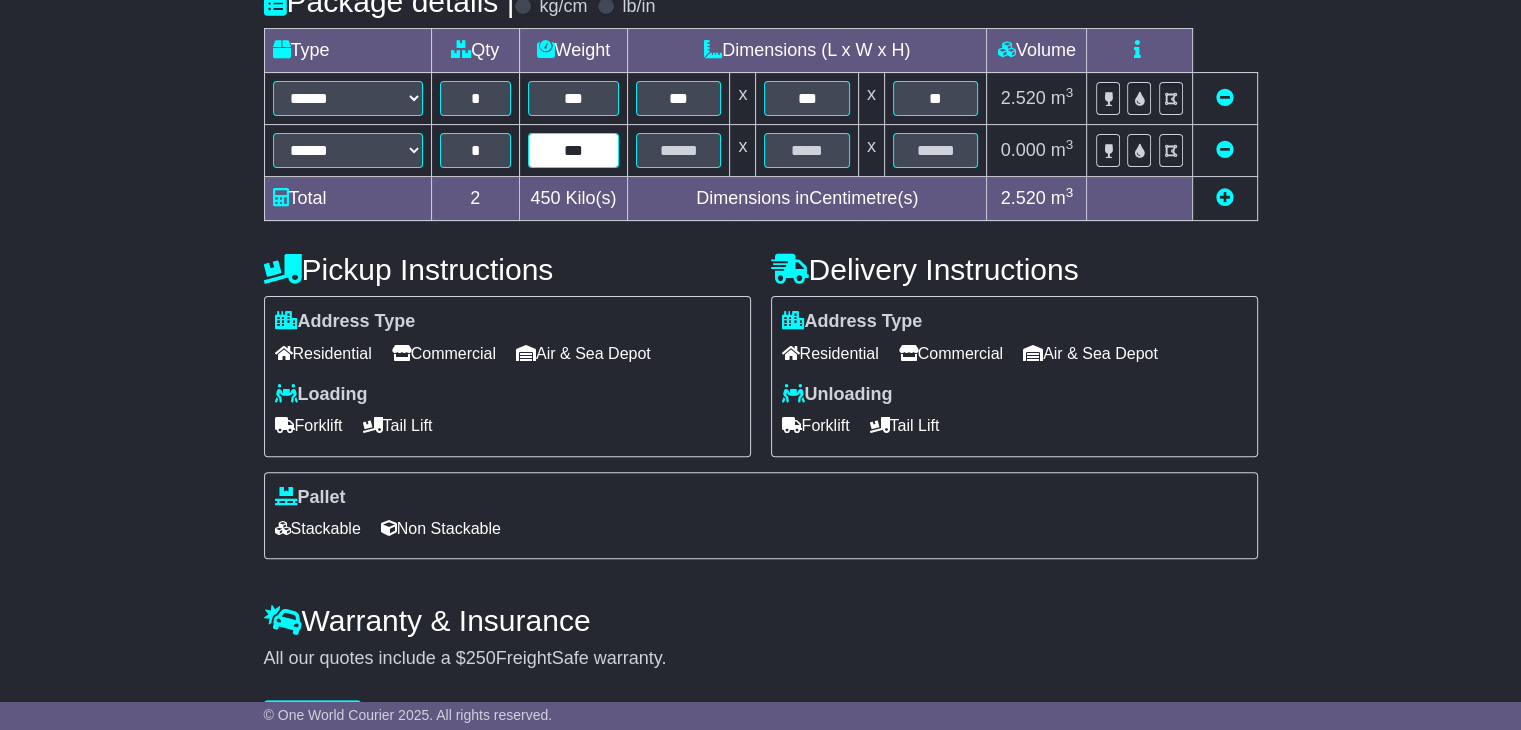 type on "***" 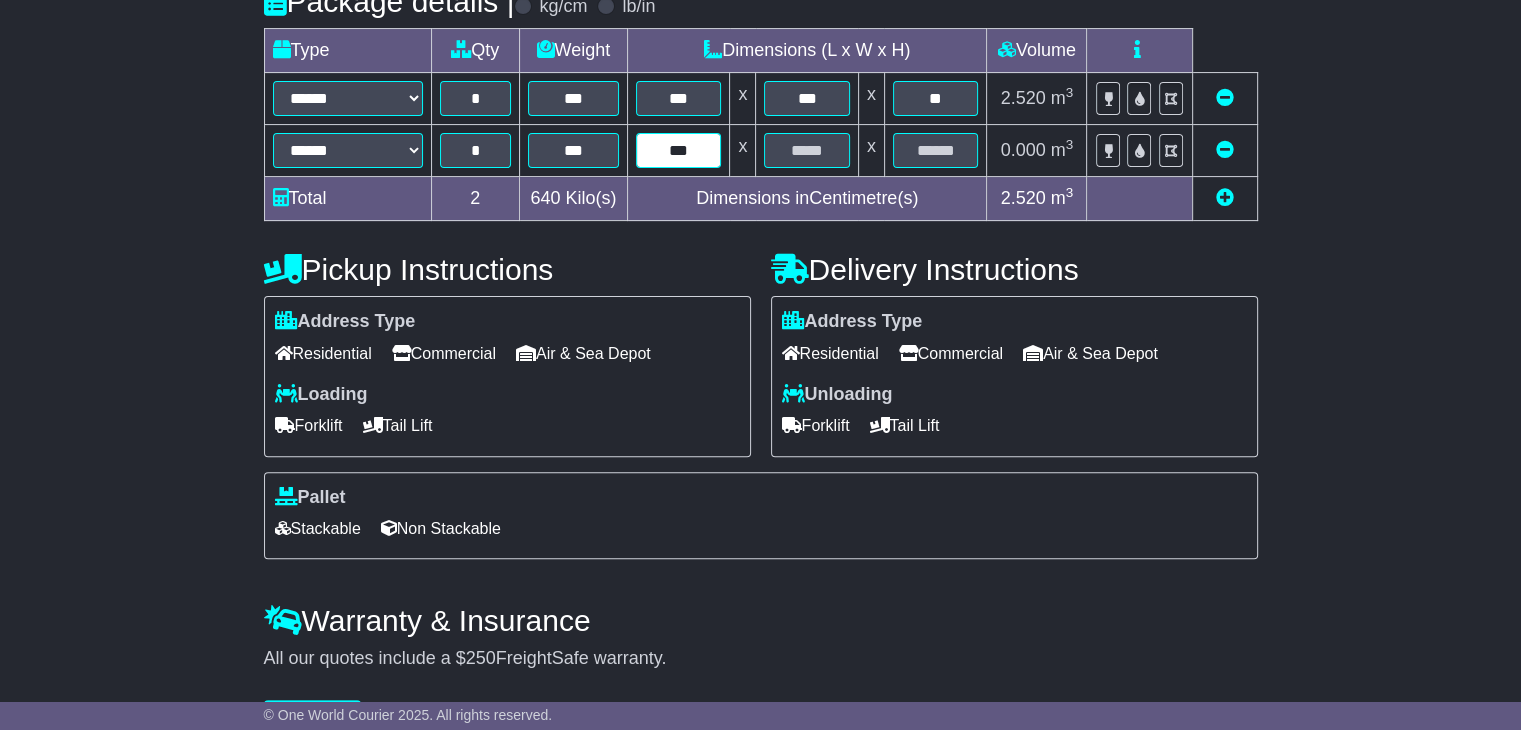 type on "***" 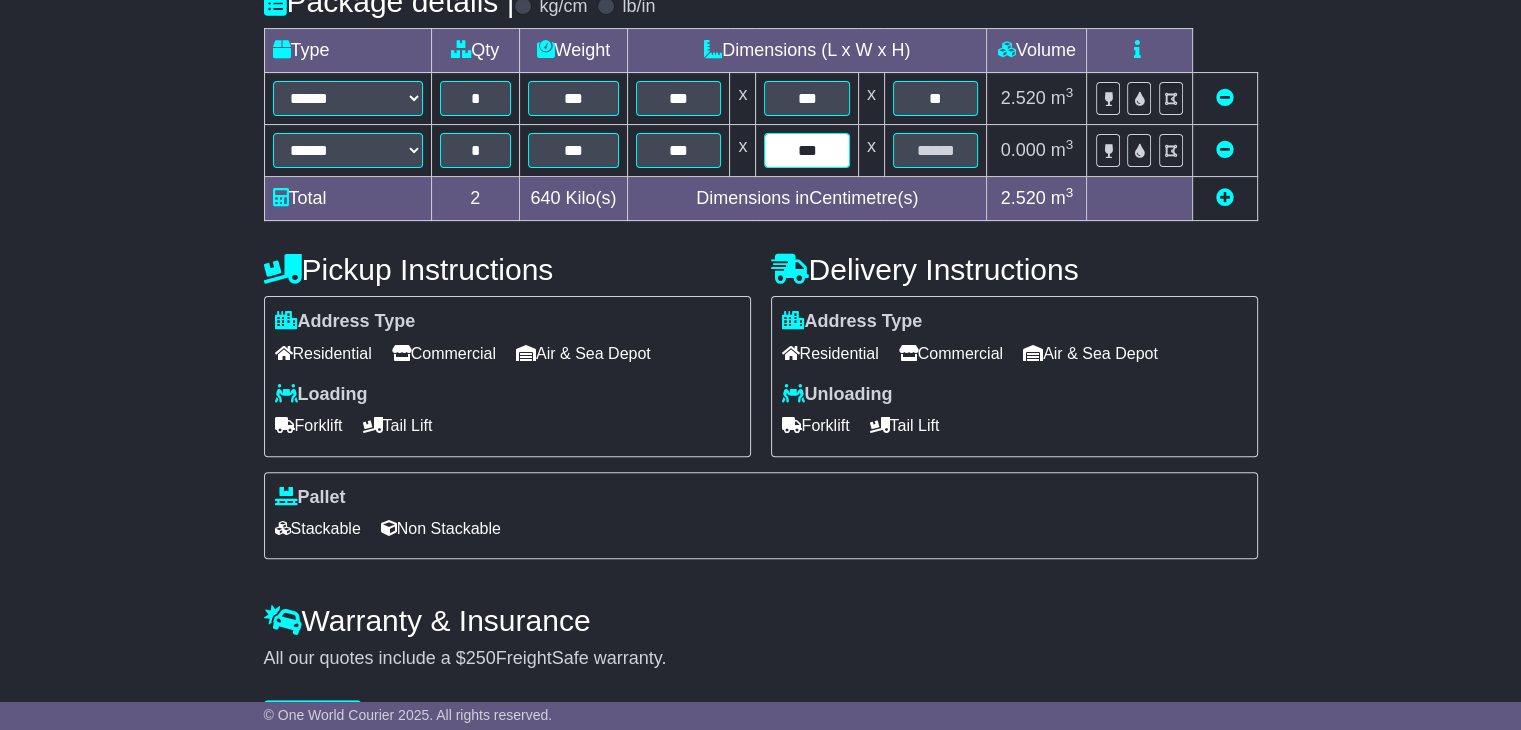 type on "***" 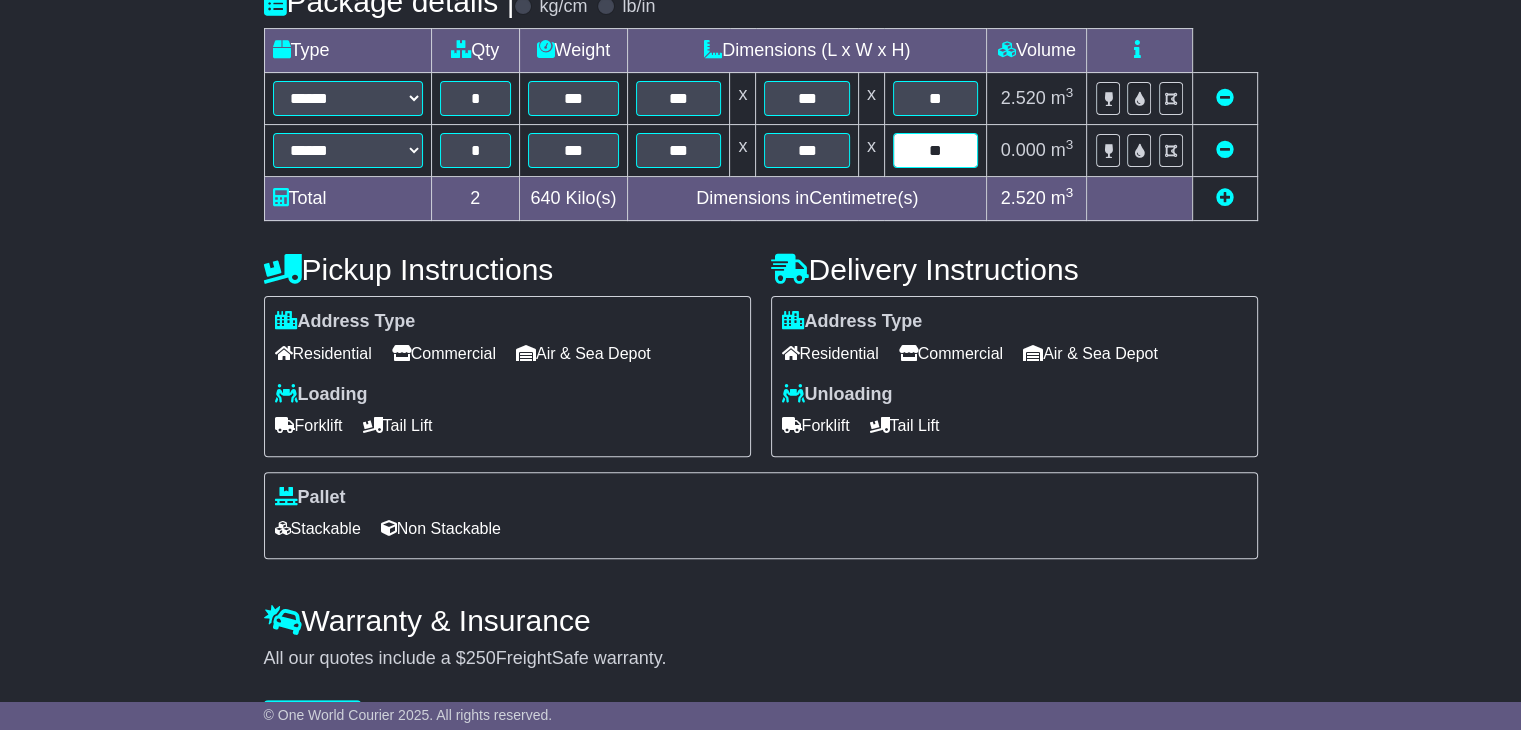 type on "**" 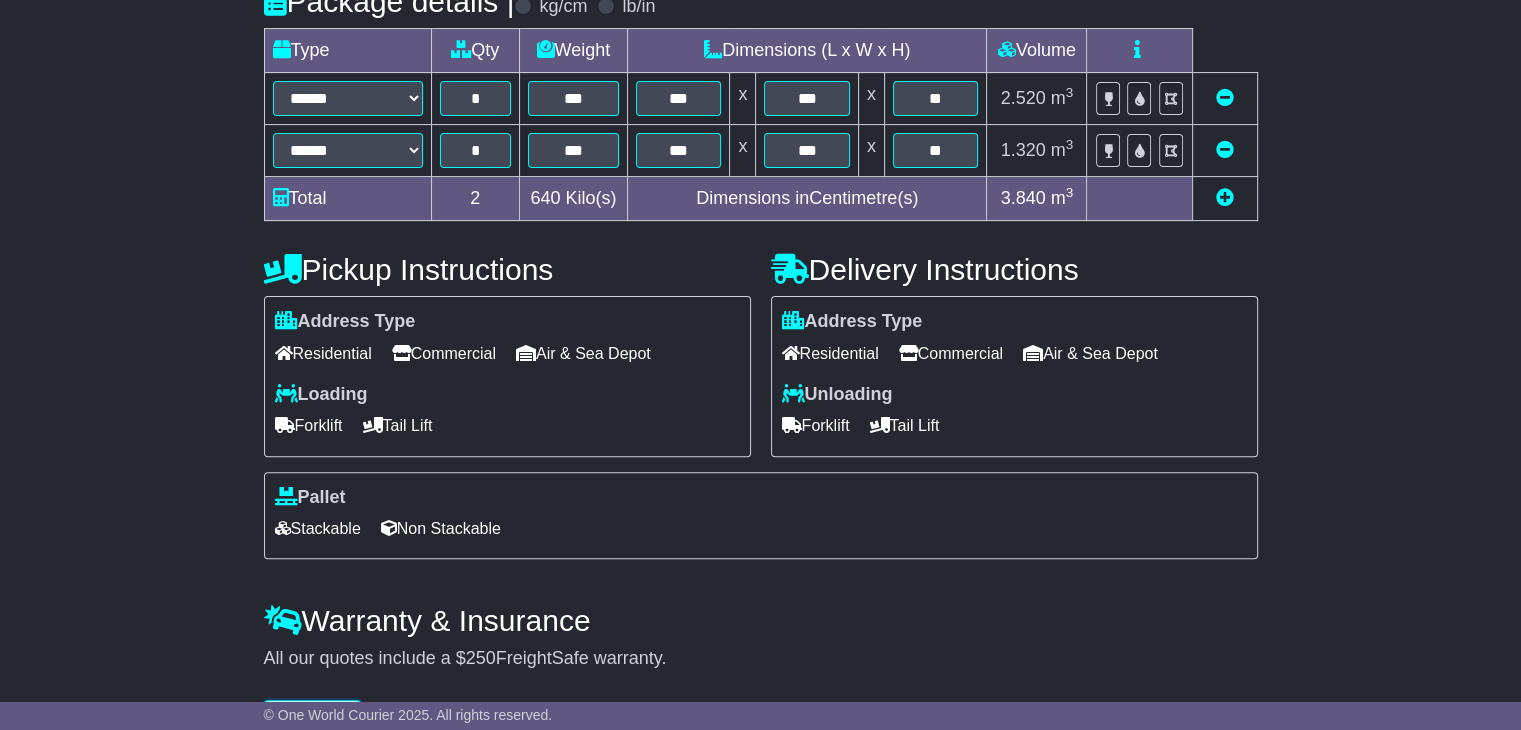 scroll, scrollTop: 502, scrollLeft: 0, axis: vertical 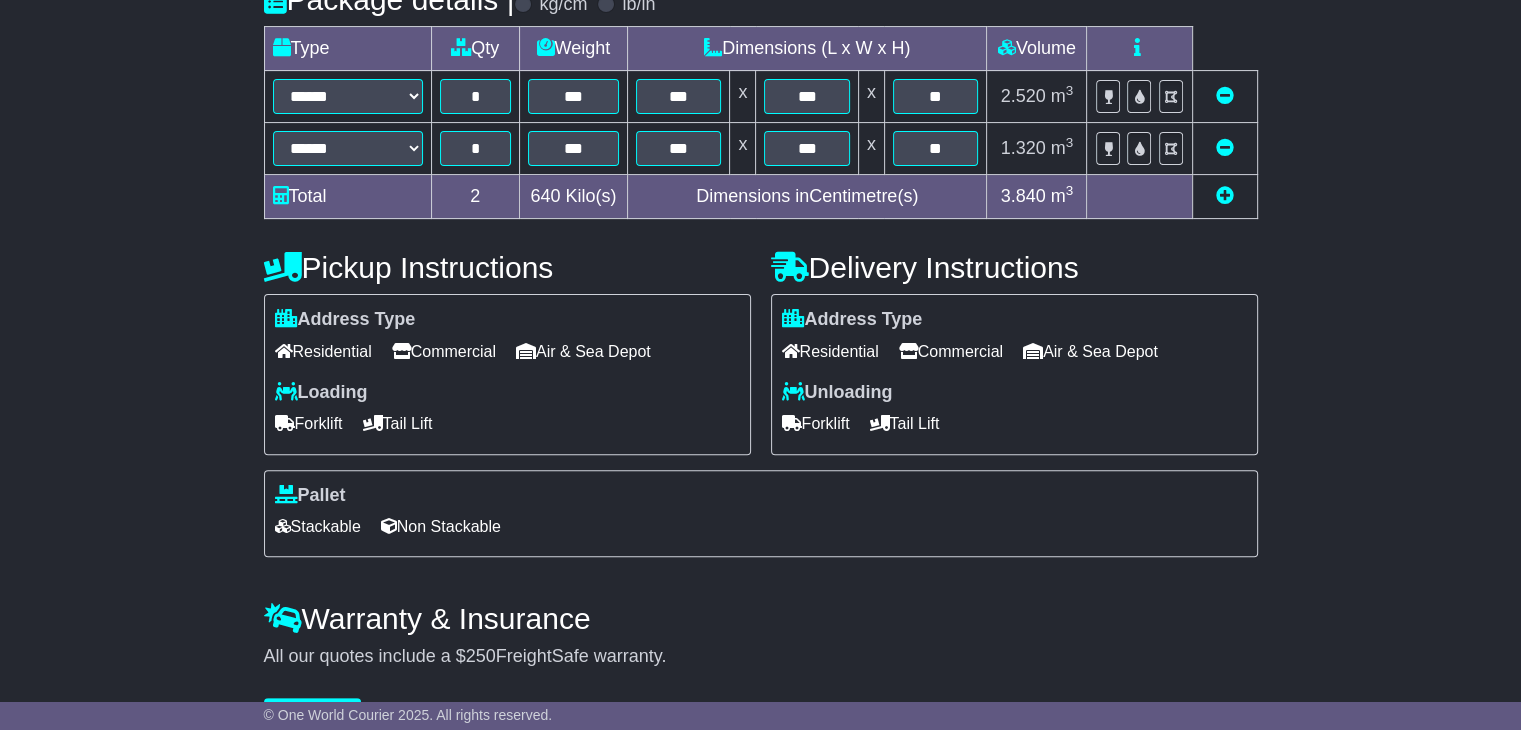 click on "Commercial" at bounding box center [444, 351] 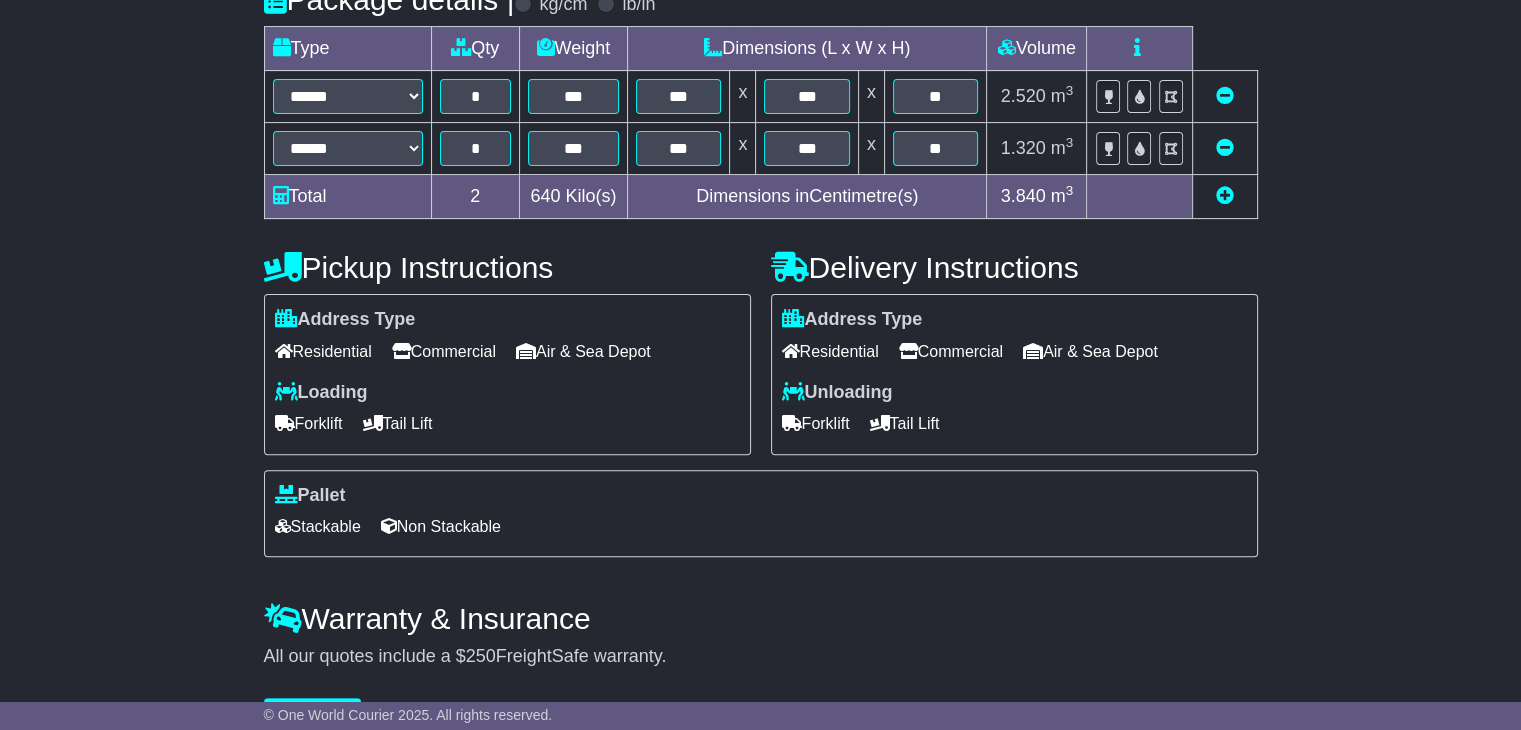 click on "Residential" at bounding box center (830, 351) 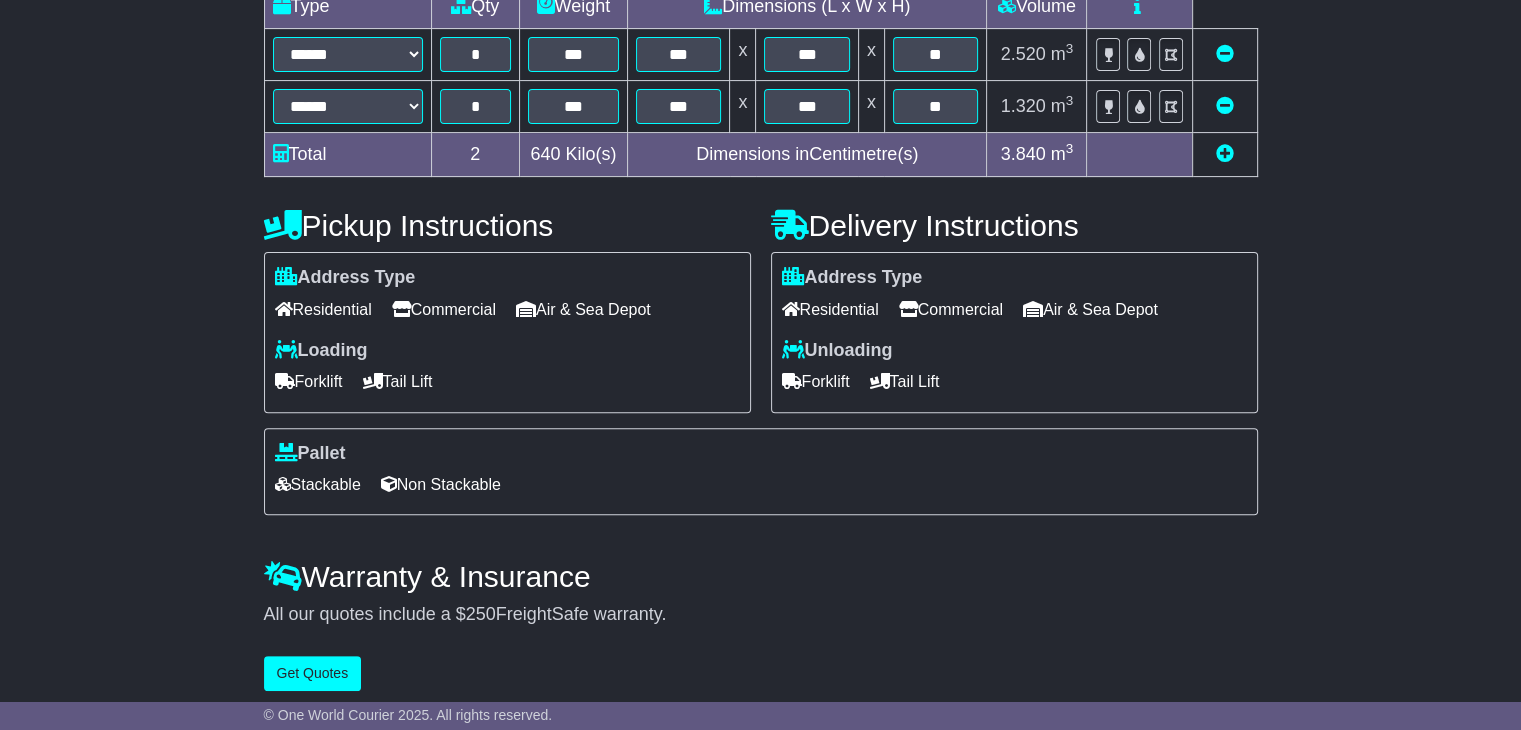 scroll, scrollTop: 556, scrollLeft: 0, axis: vertical 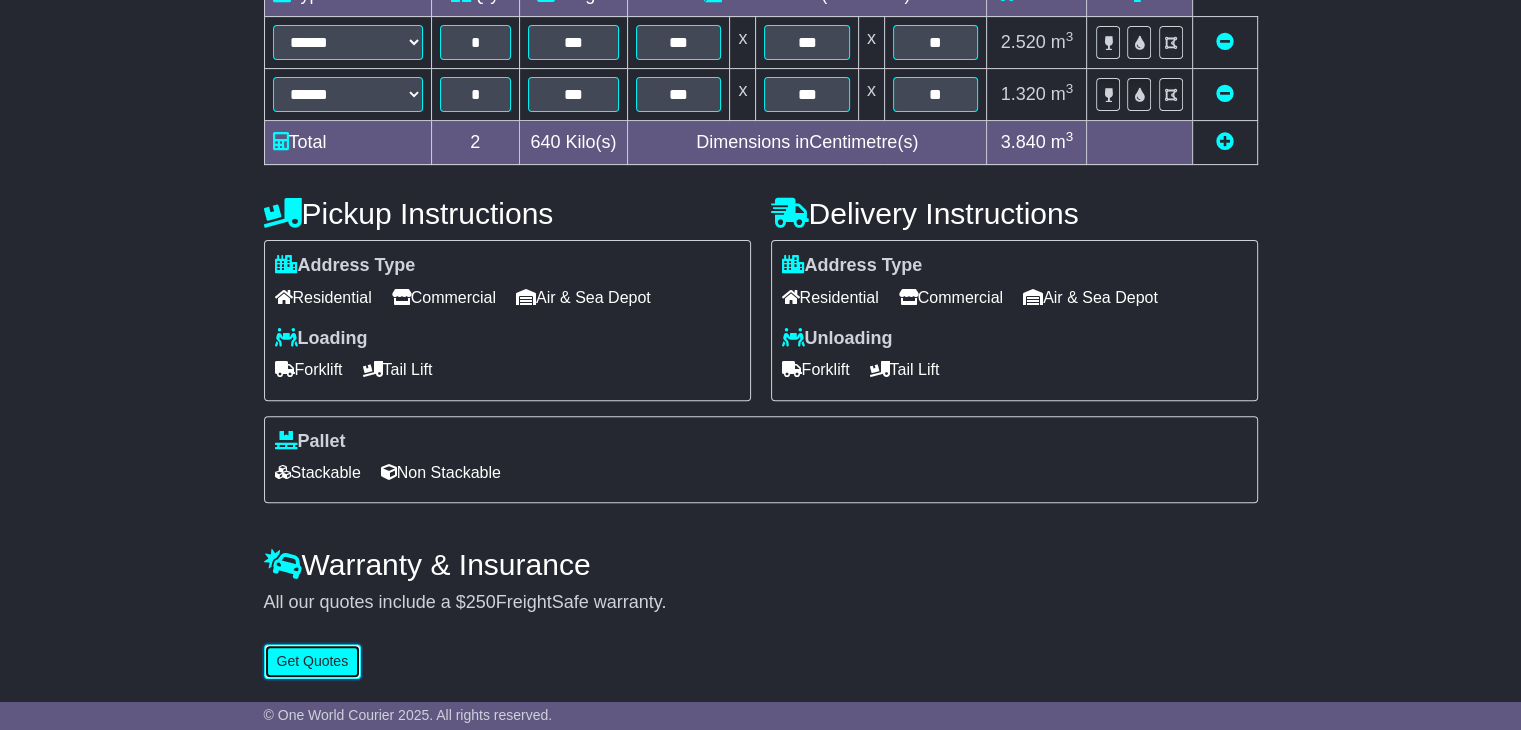 click on "Get Quotes" at bounding box center [313, 661] 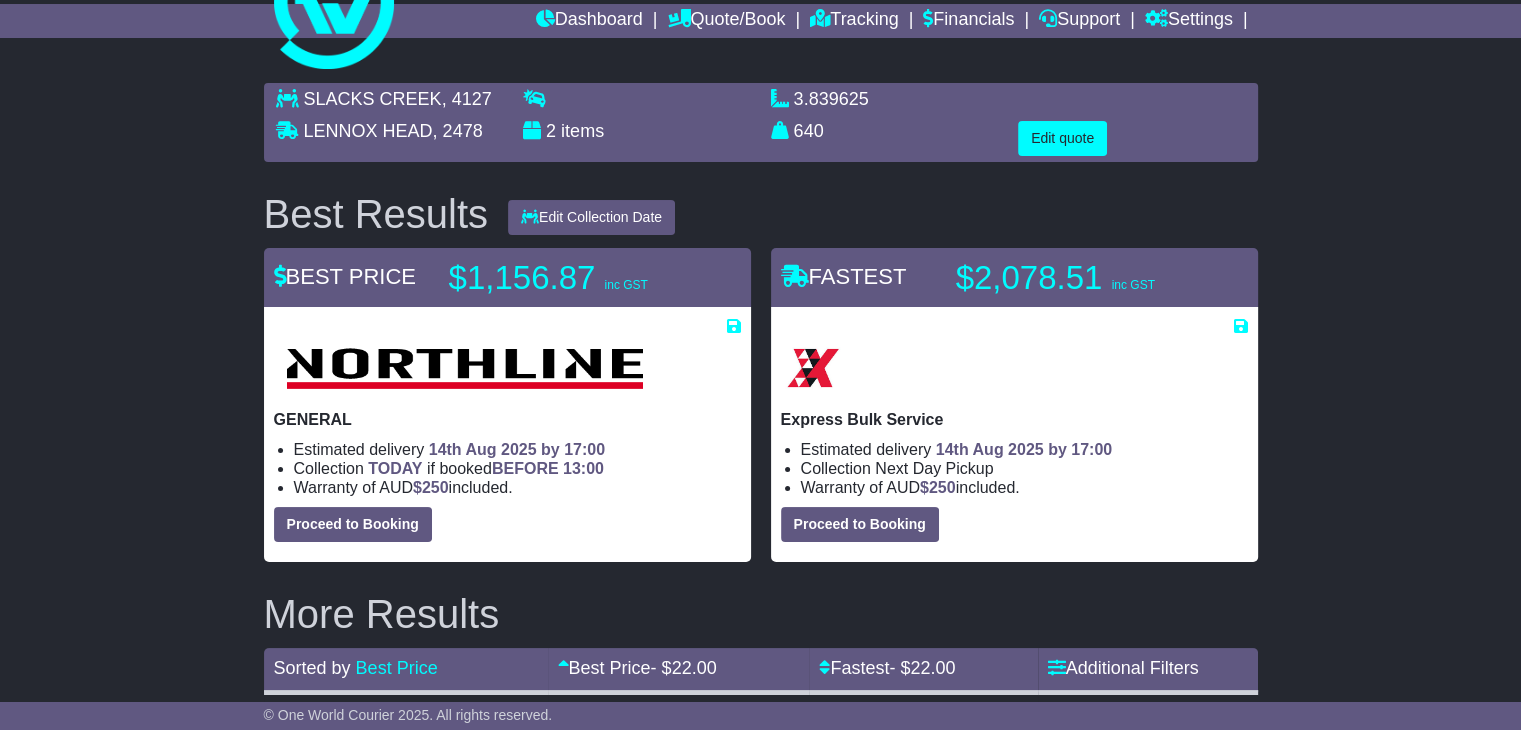 scroll, scrollTop: 0, scrollLeft: 0, axis: both 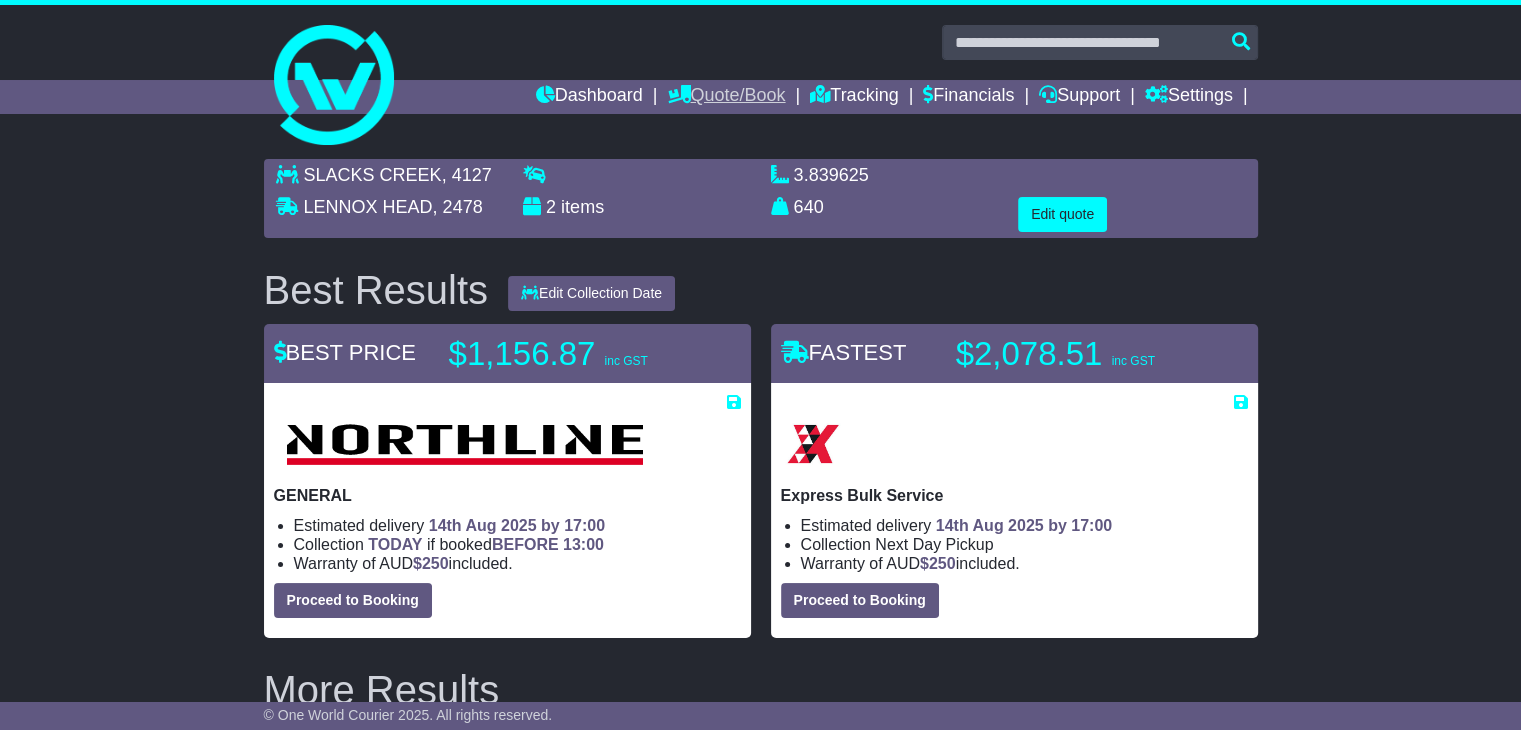 click on "Quote/Book" at bounding box center [726, 97] 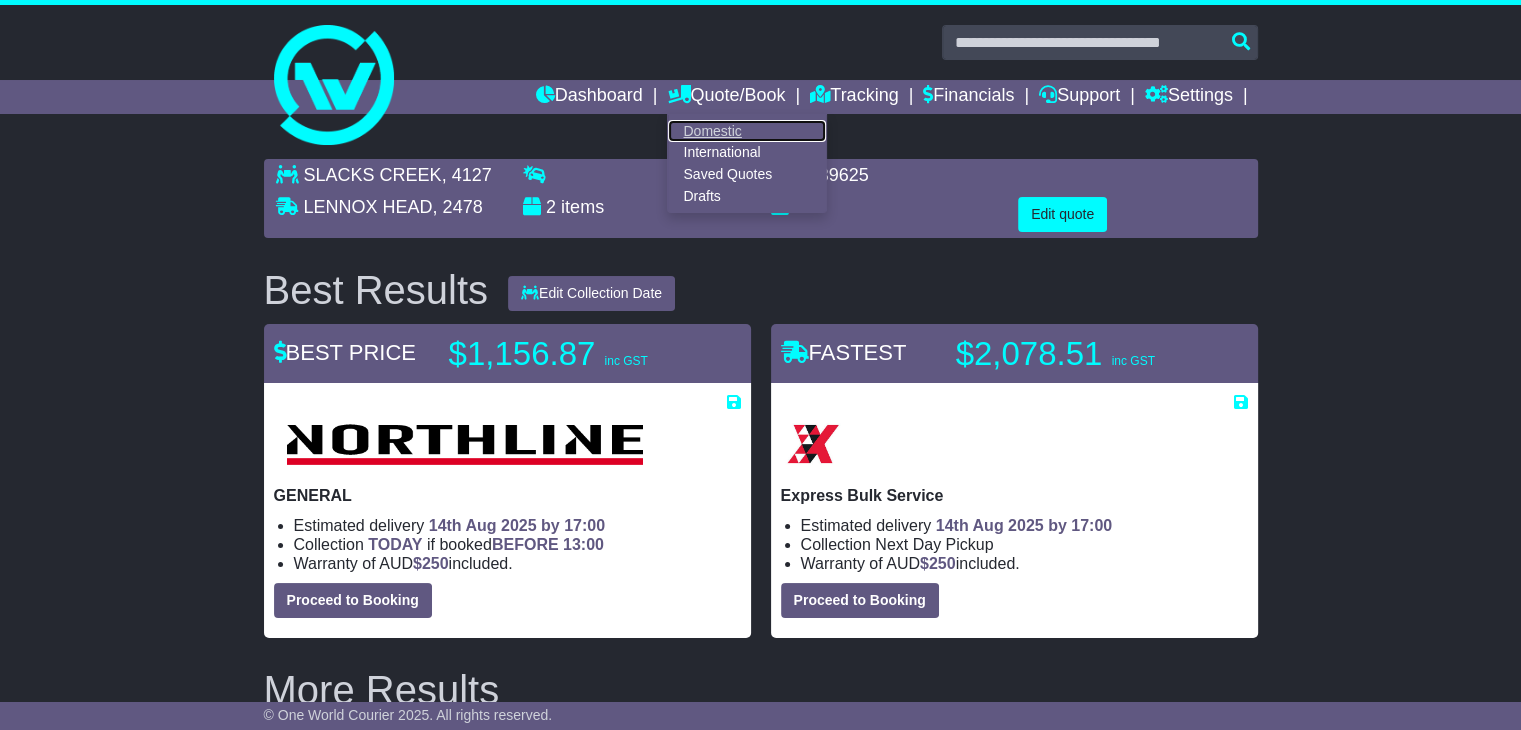 click on "Domestic" at bounding box center [747, 131] 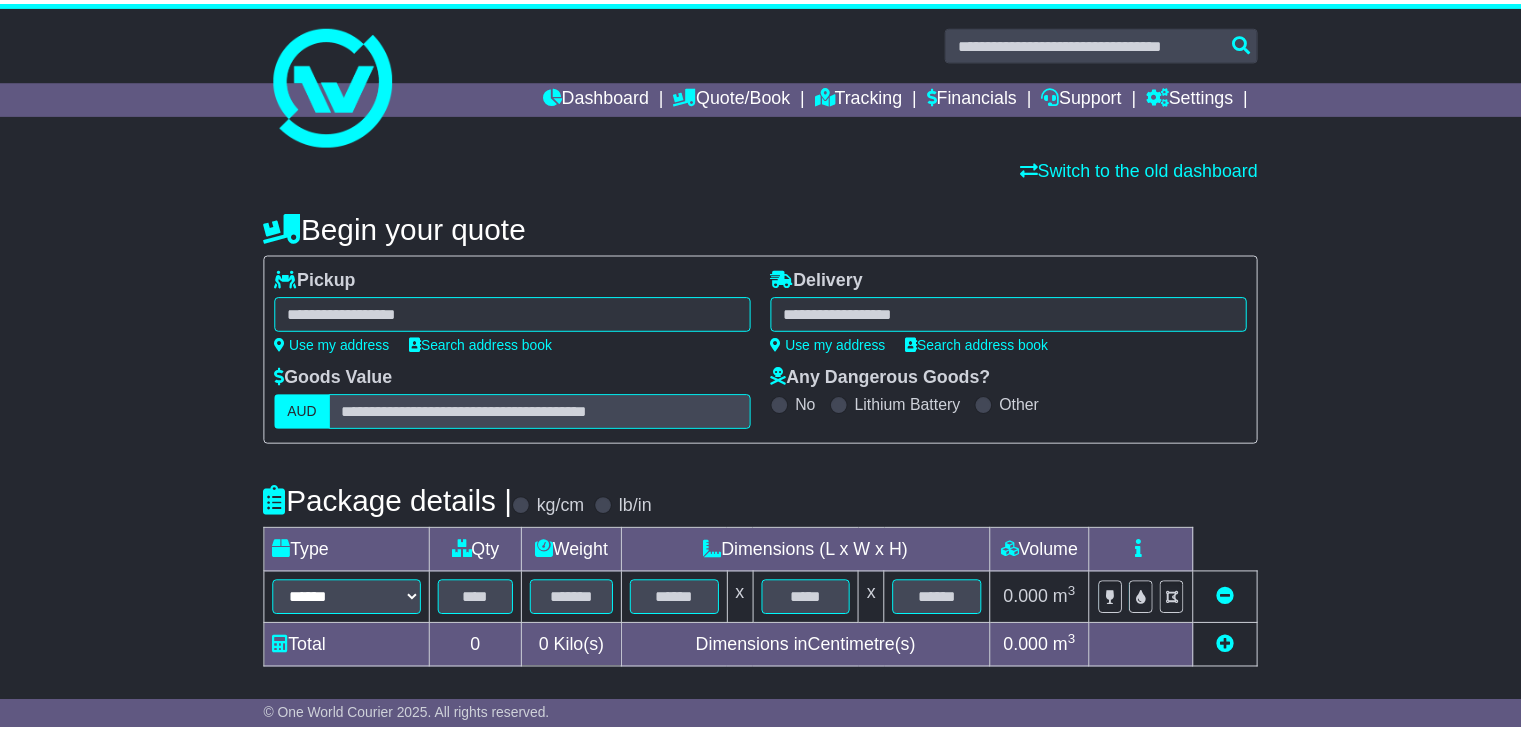 scroll, scrollTop: 0, scrollLeft: 0, axis: both 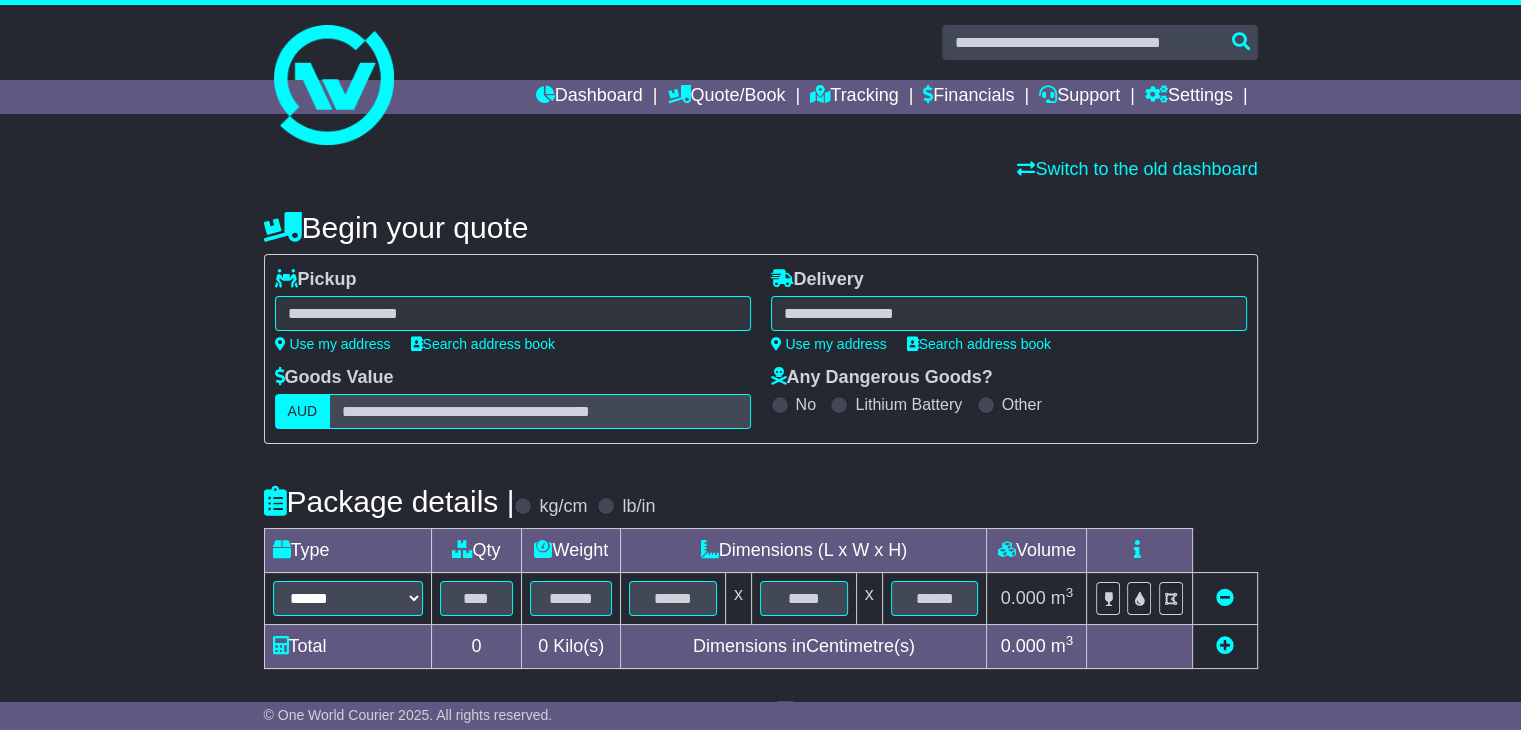 click at bounding box center [513, 313] 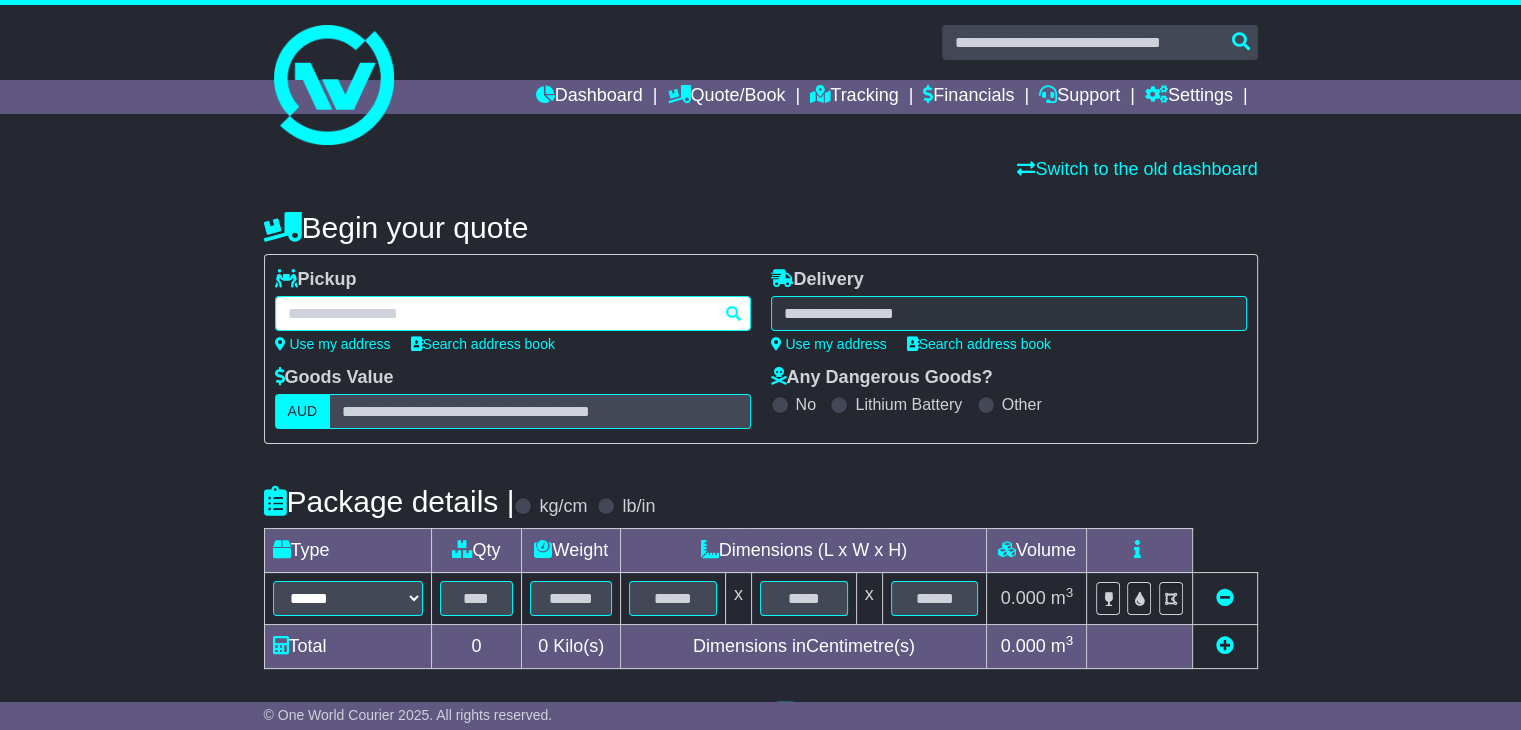 paste on "*********" 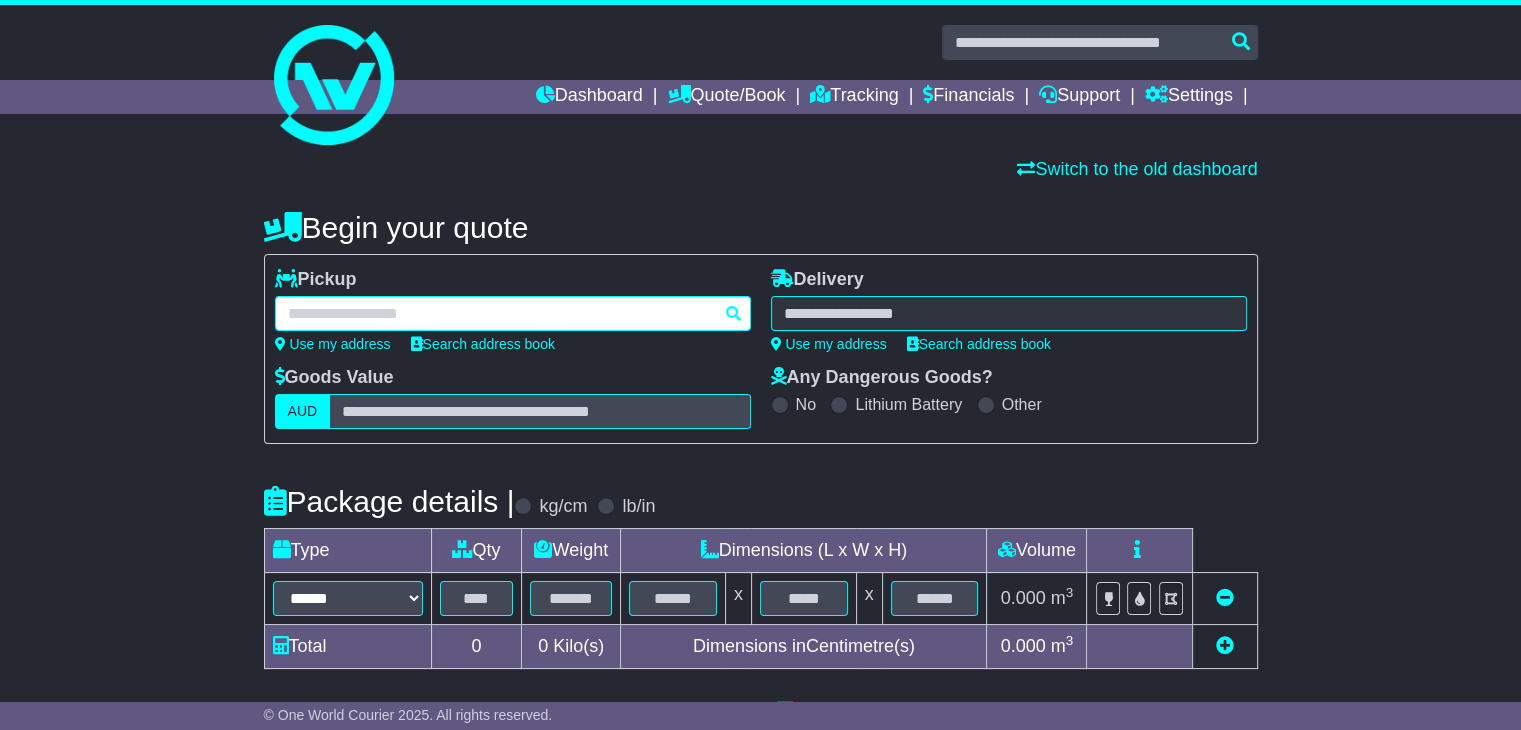 type on "*********" 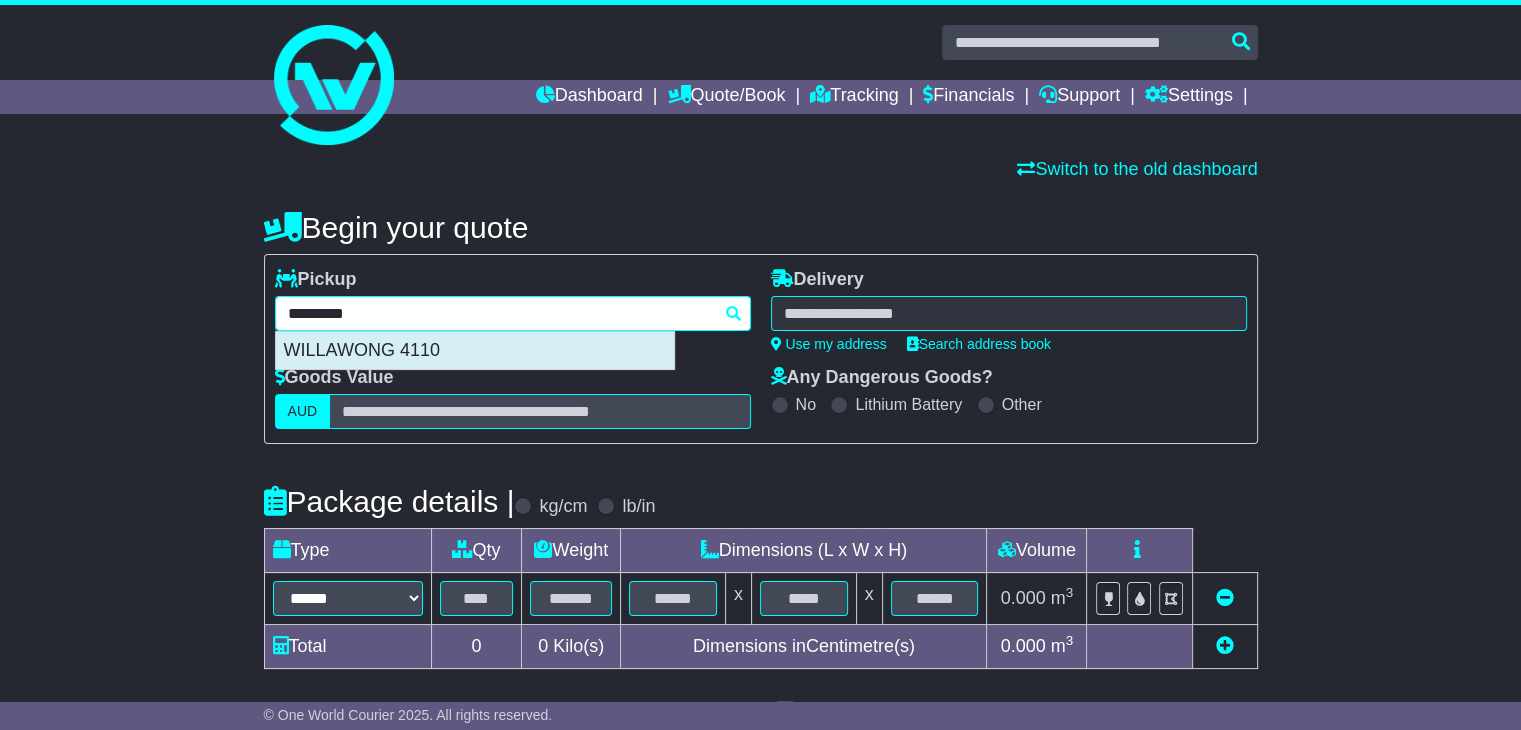 click on "WILLAWONG 4110" at bounding box center (475, 351) 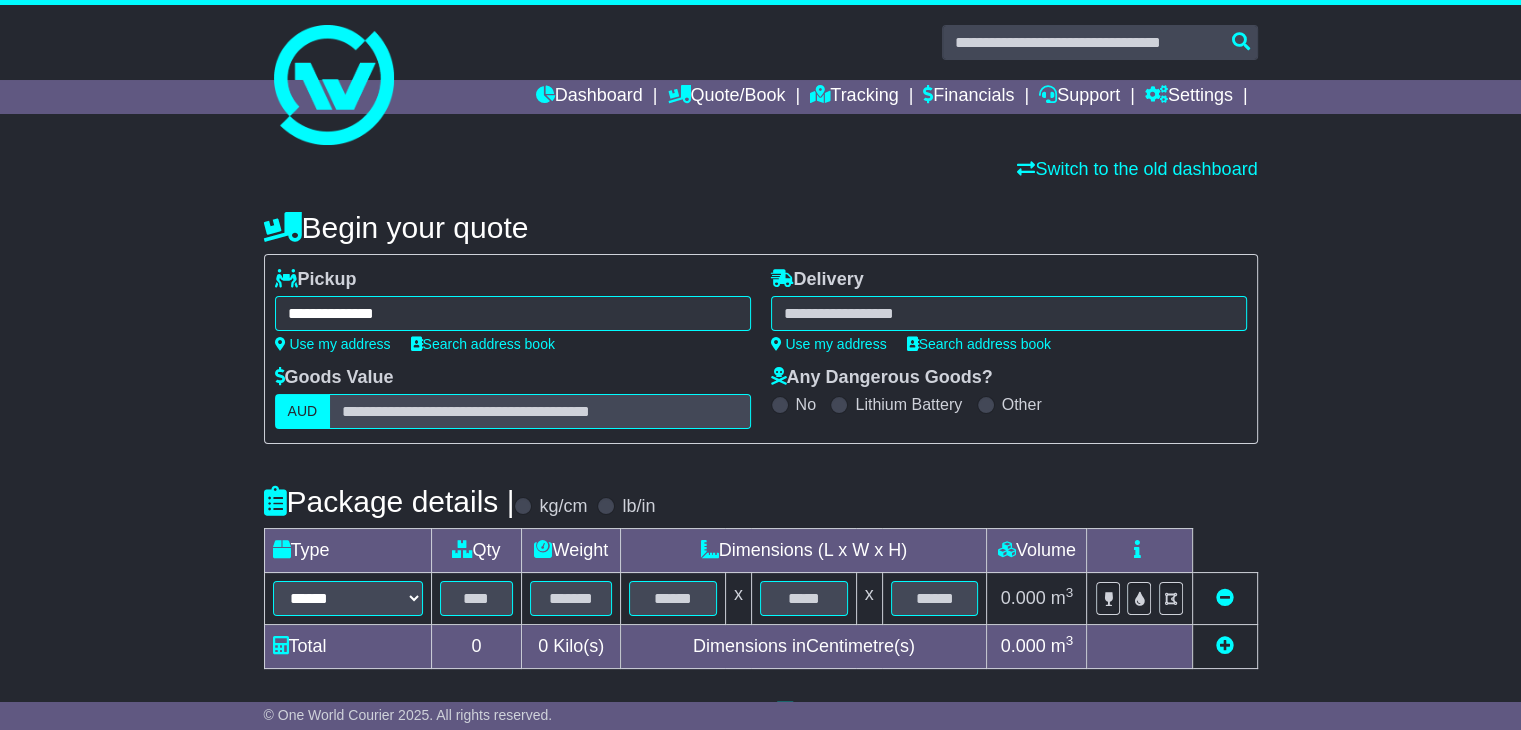 type on "**********" 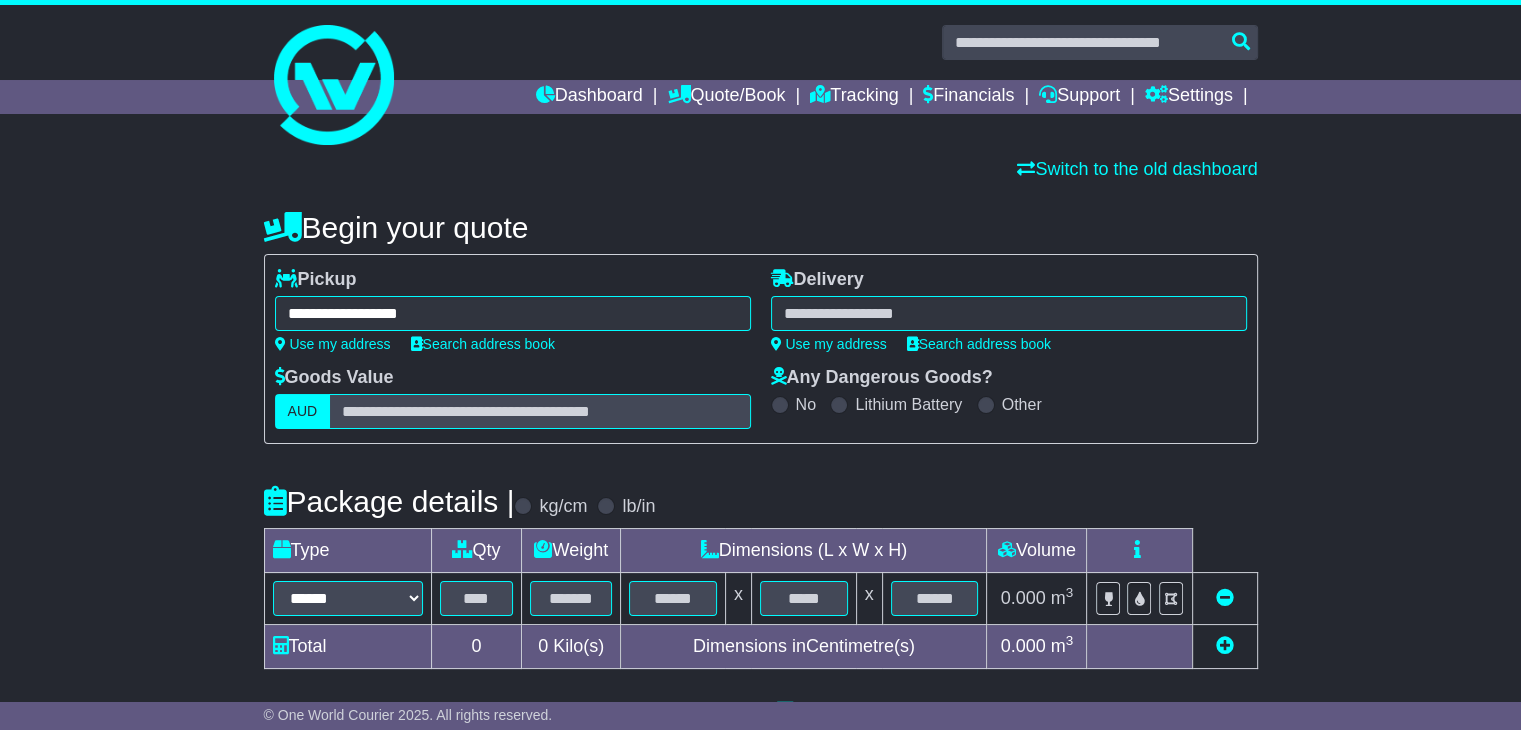 click at bounding box center [1009, 313] 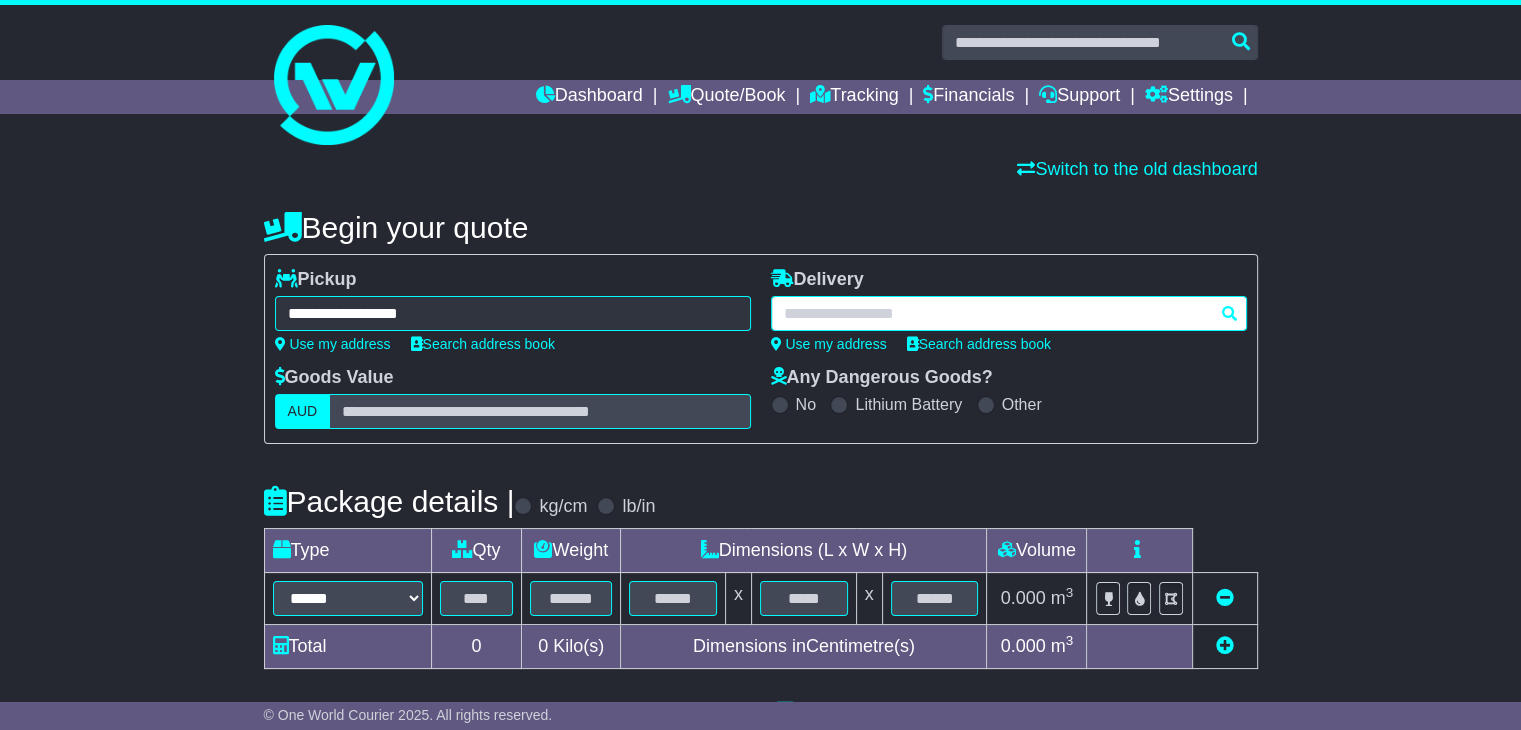 paste on "**********" 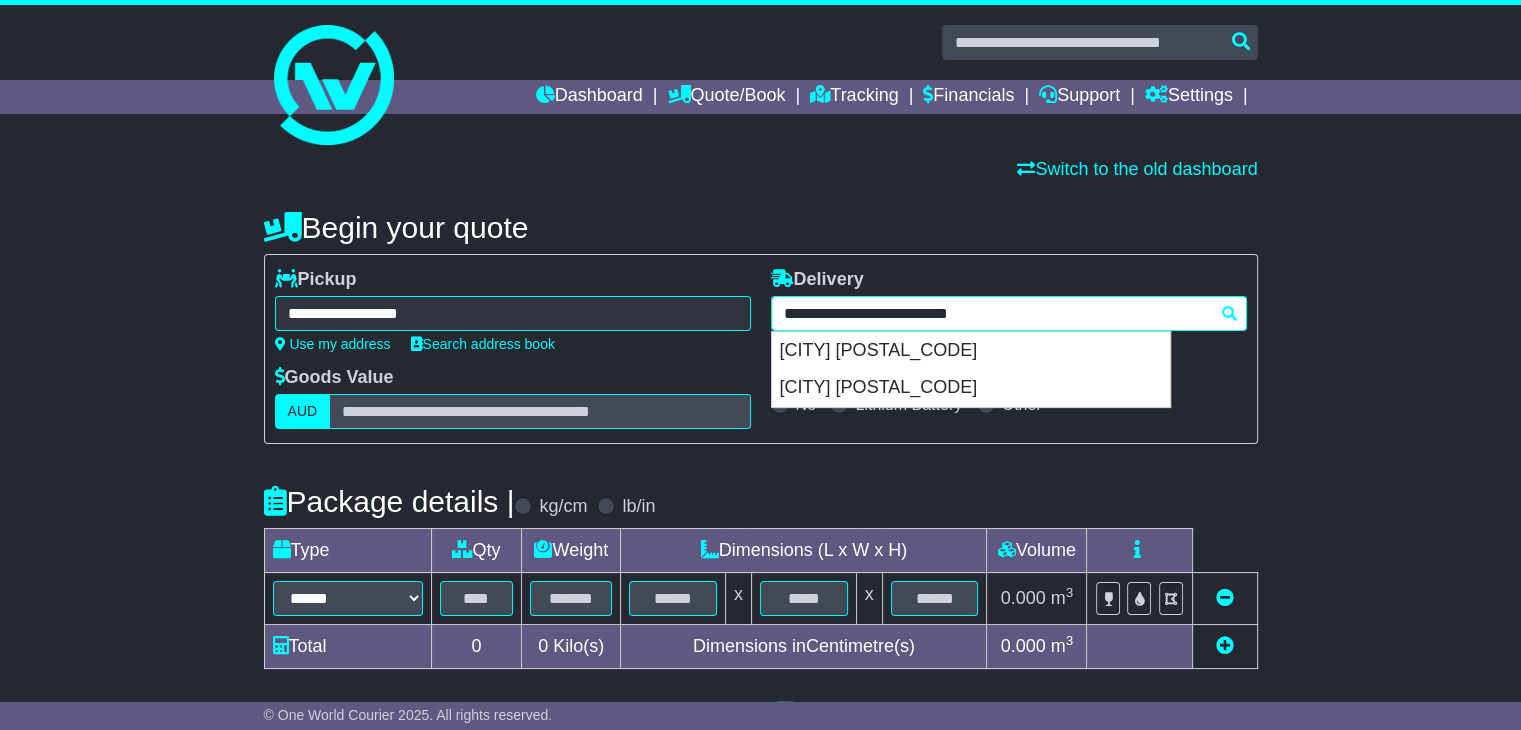 click on "[CITY] [POSTAL_CODE]" at bounding box center (971, 388) 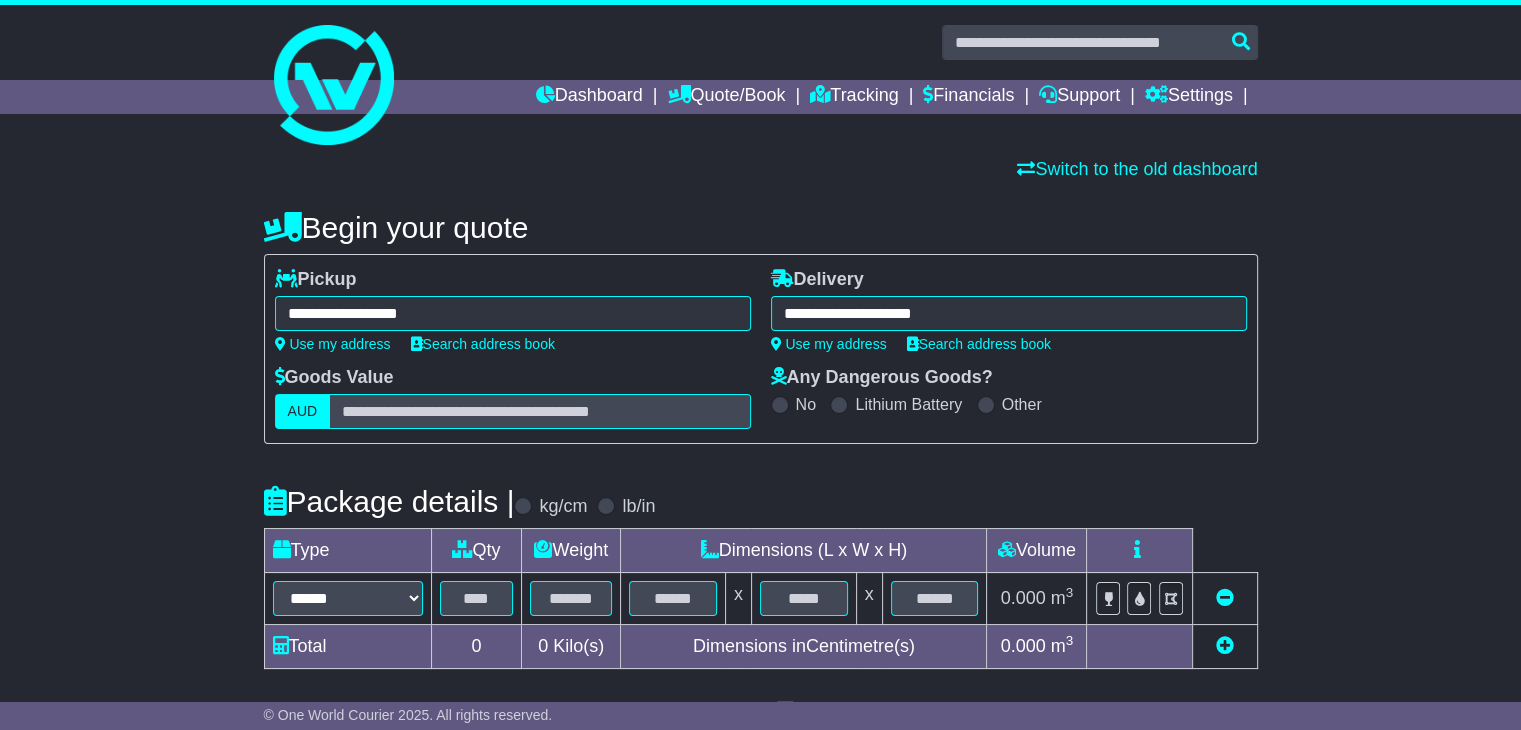 type on "**********" 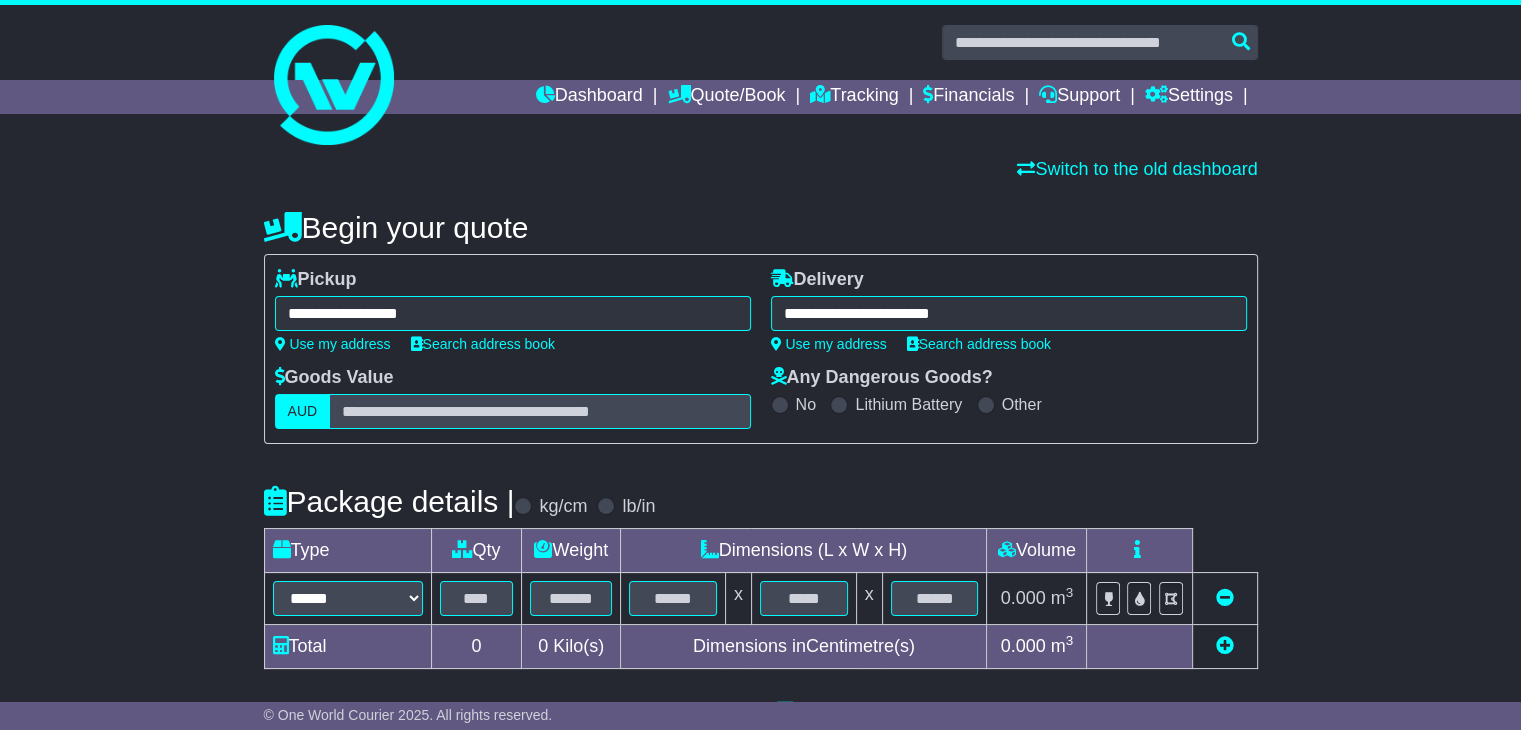 scroll, scrollTop: 325, scrollLeft: 0, axis: vertical 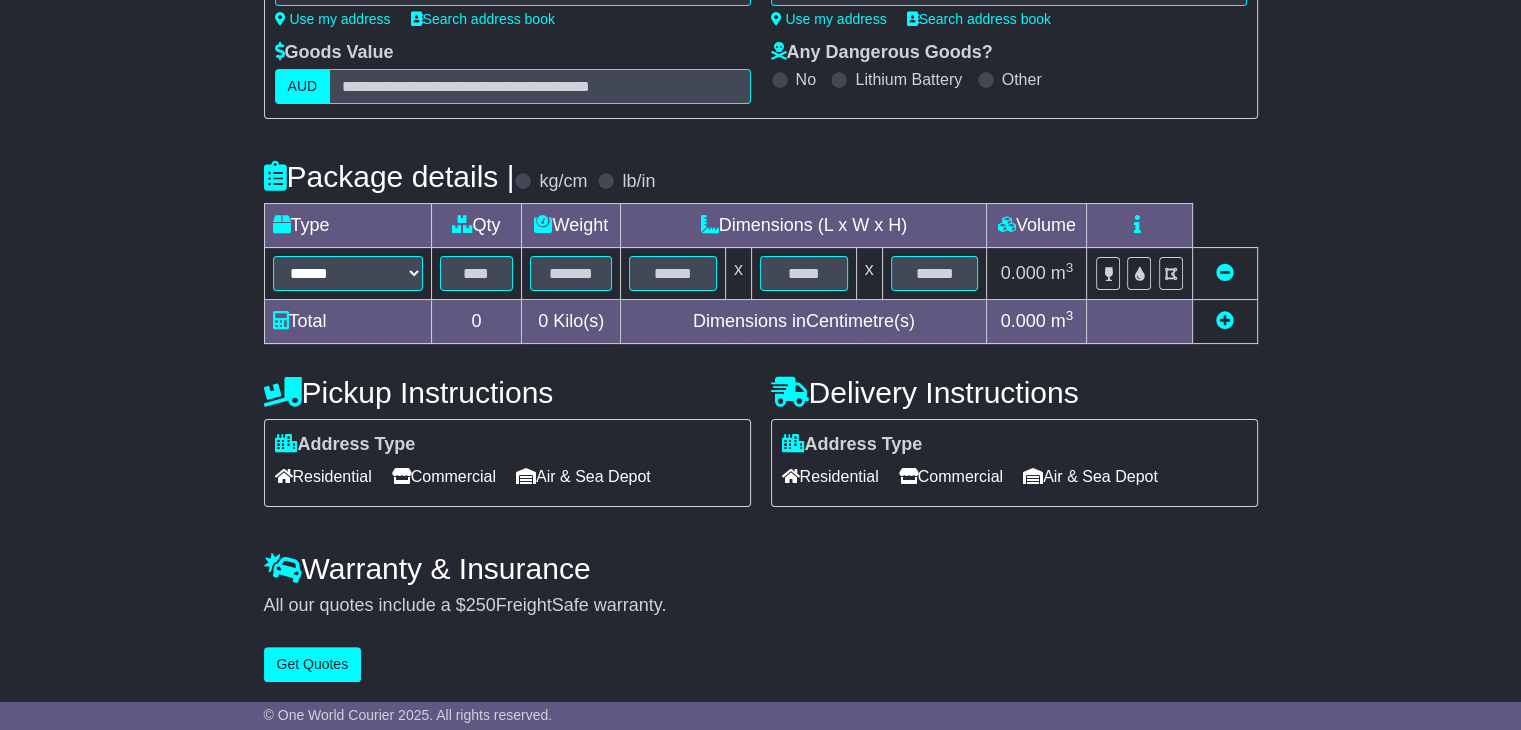 click on "****** ****** *** ******** ***** **** **** ****** *** *******" at bounding box center [347, 274] 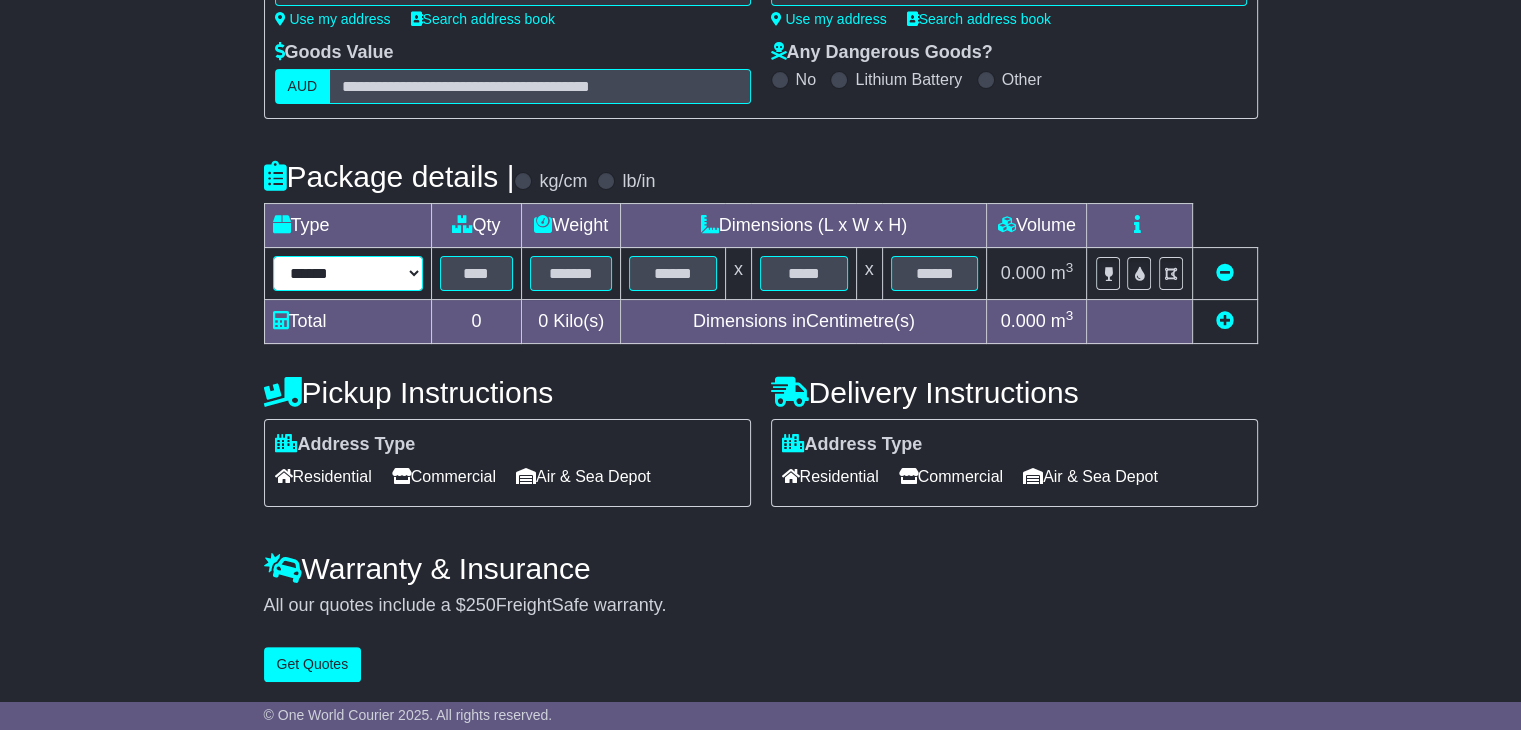 click on "****** ****** *** ******** ***** **** **** ****** *** *******" at bounding box center (348, 273) 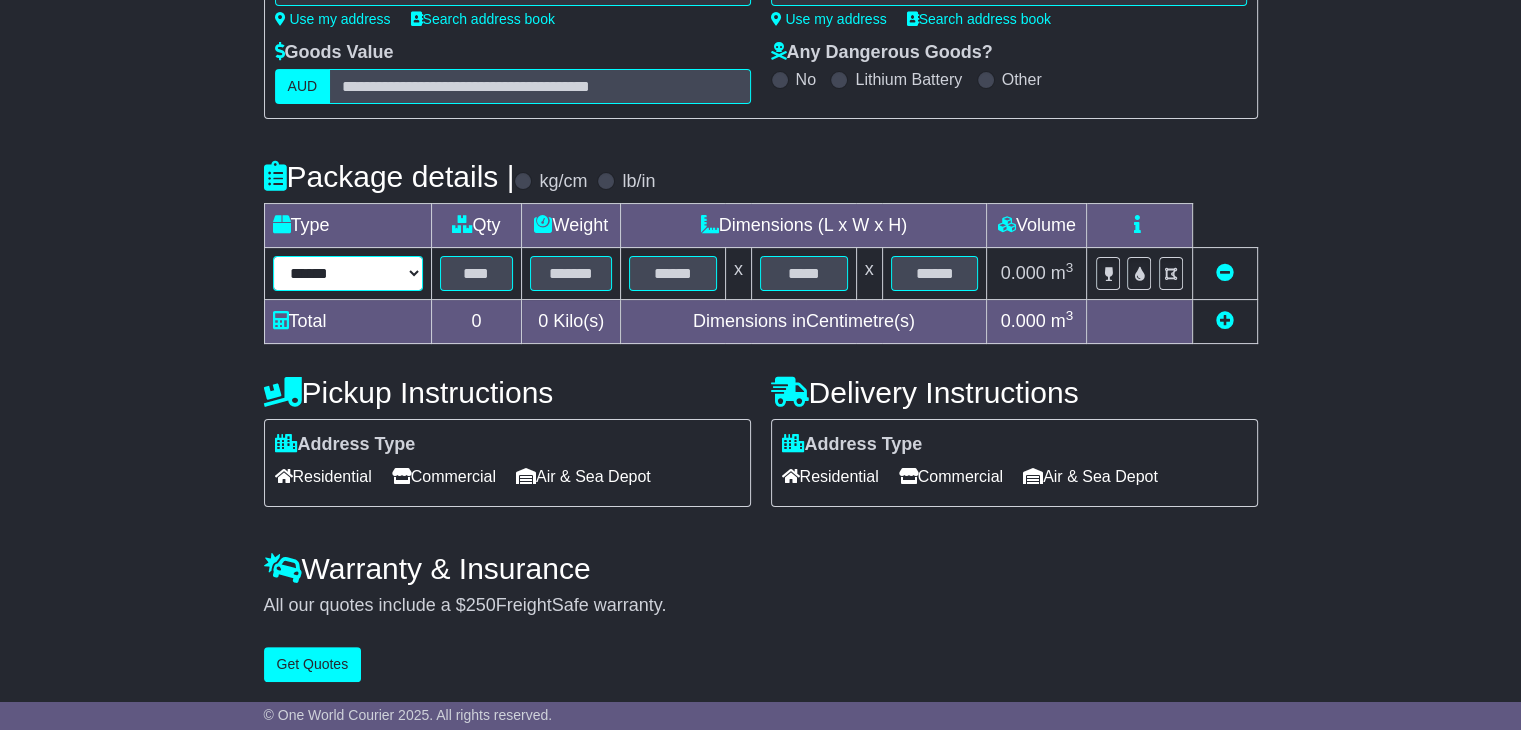 select on "*****" 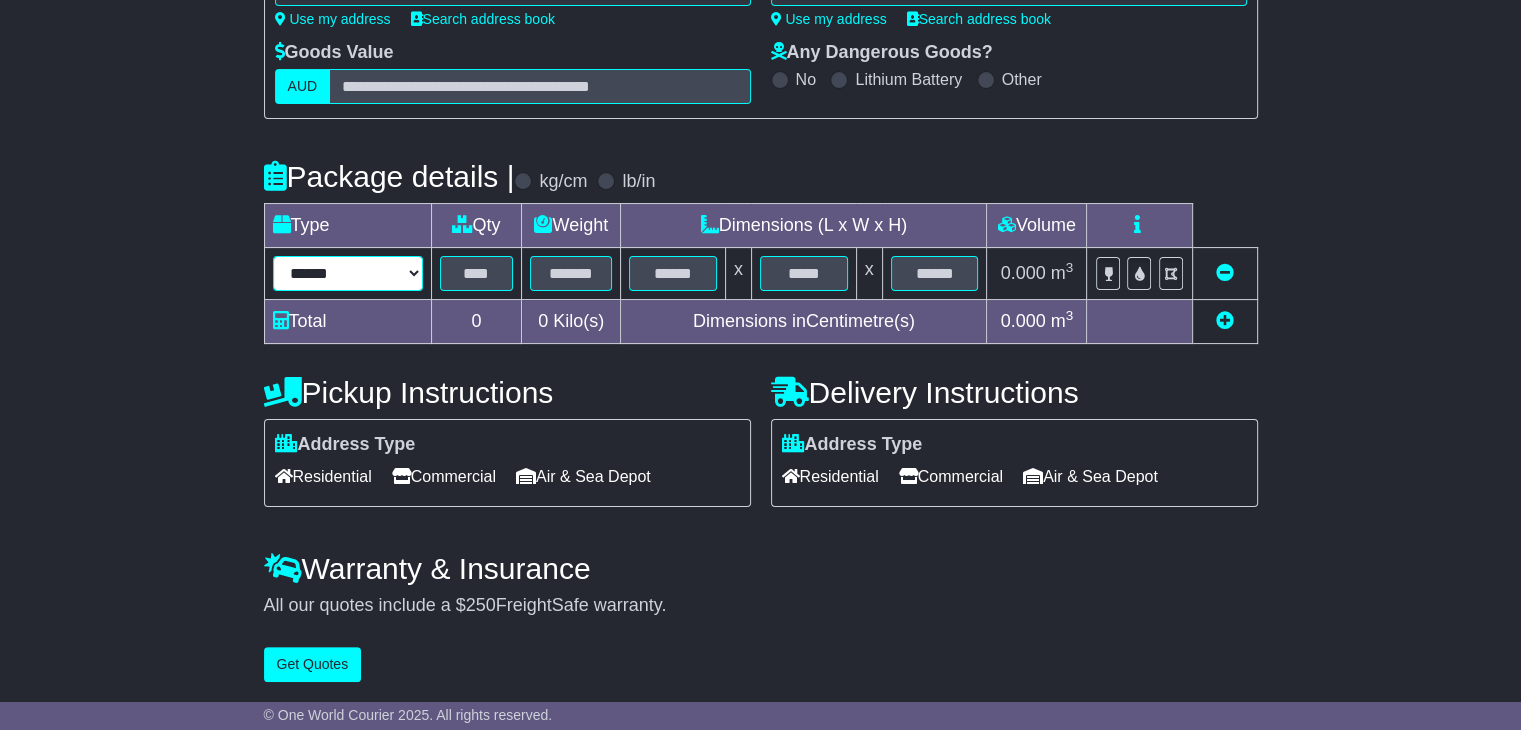 click on "****** ****** *** ******** ***** **** **** ****** *** *******" at bounding box center (348, 273) 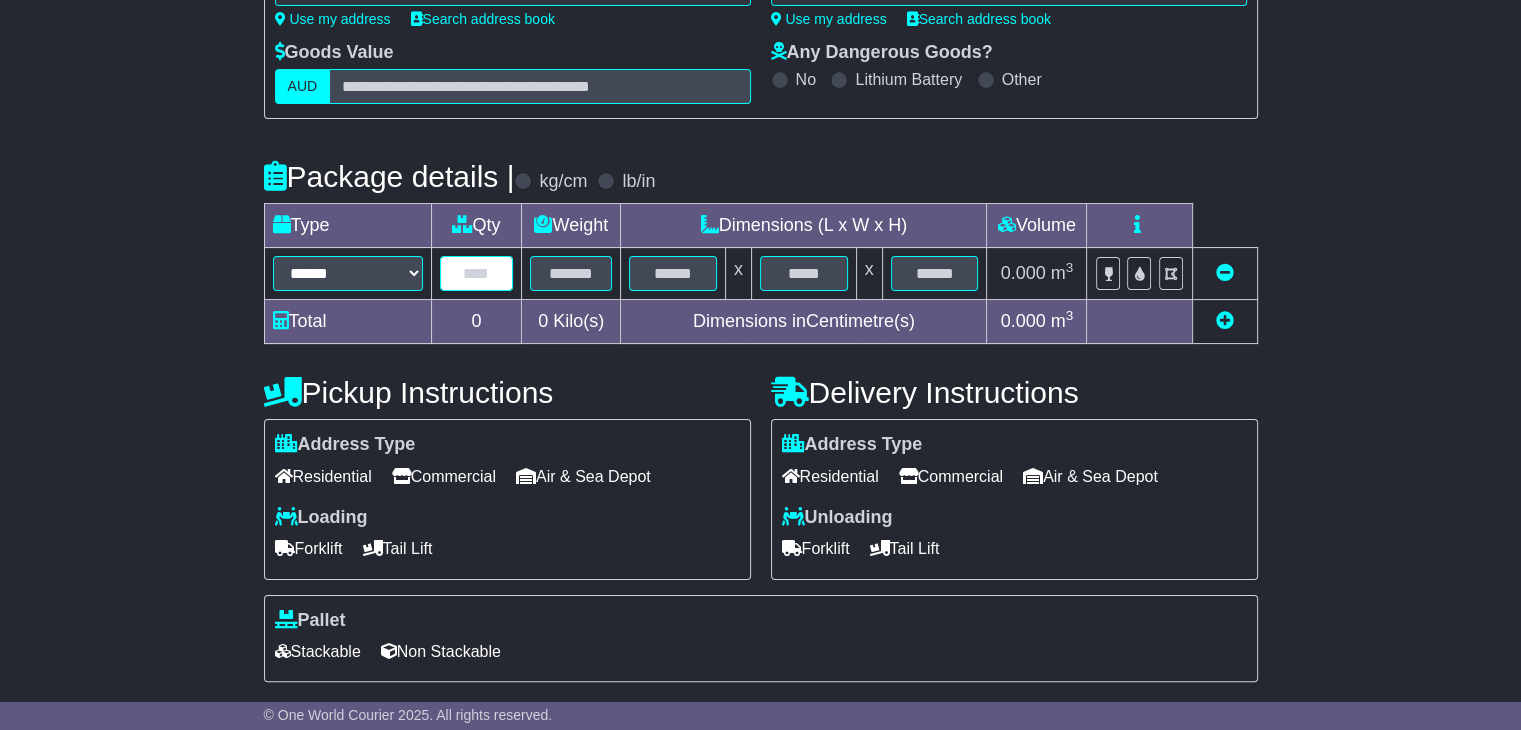 click at bounding box center (477, 273) 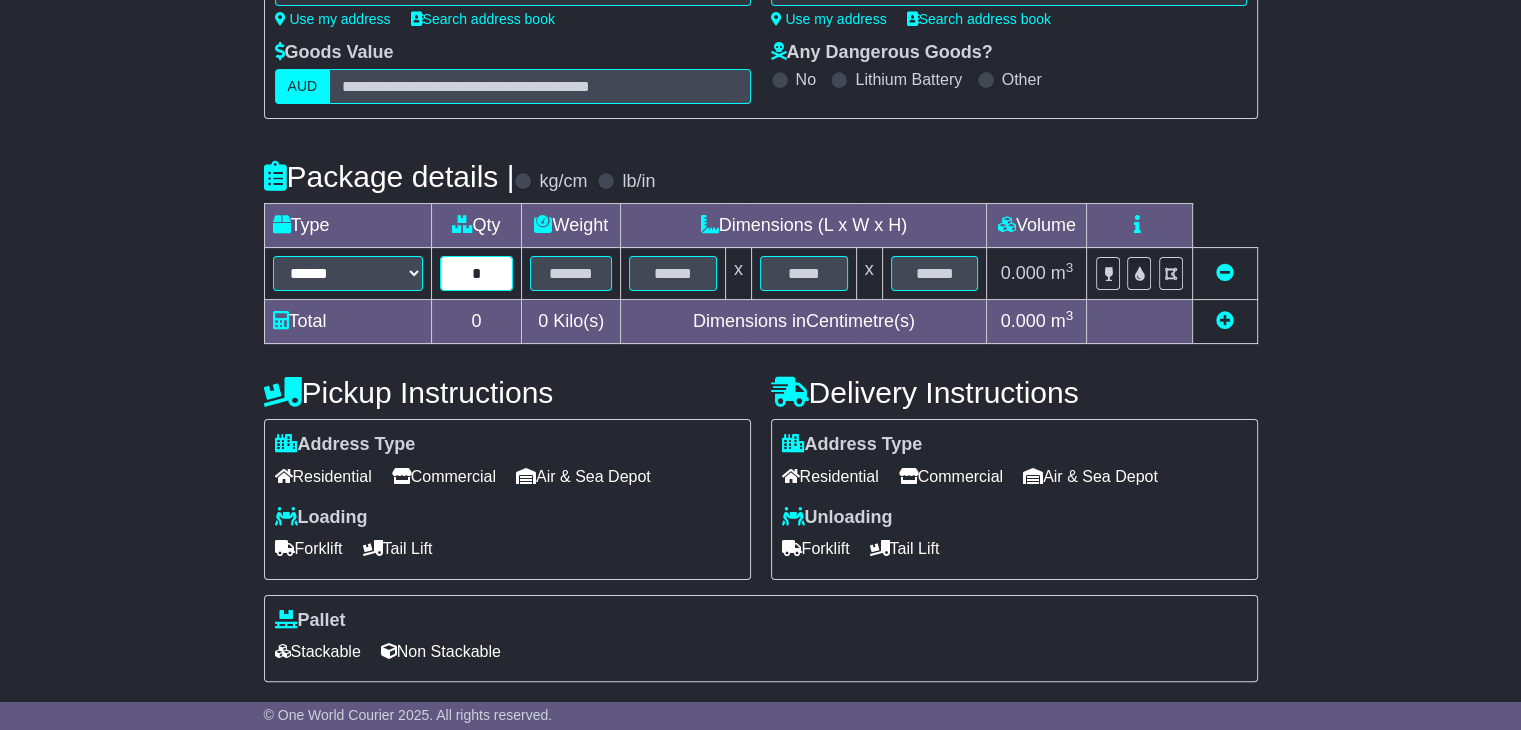 type on "*" 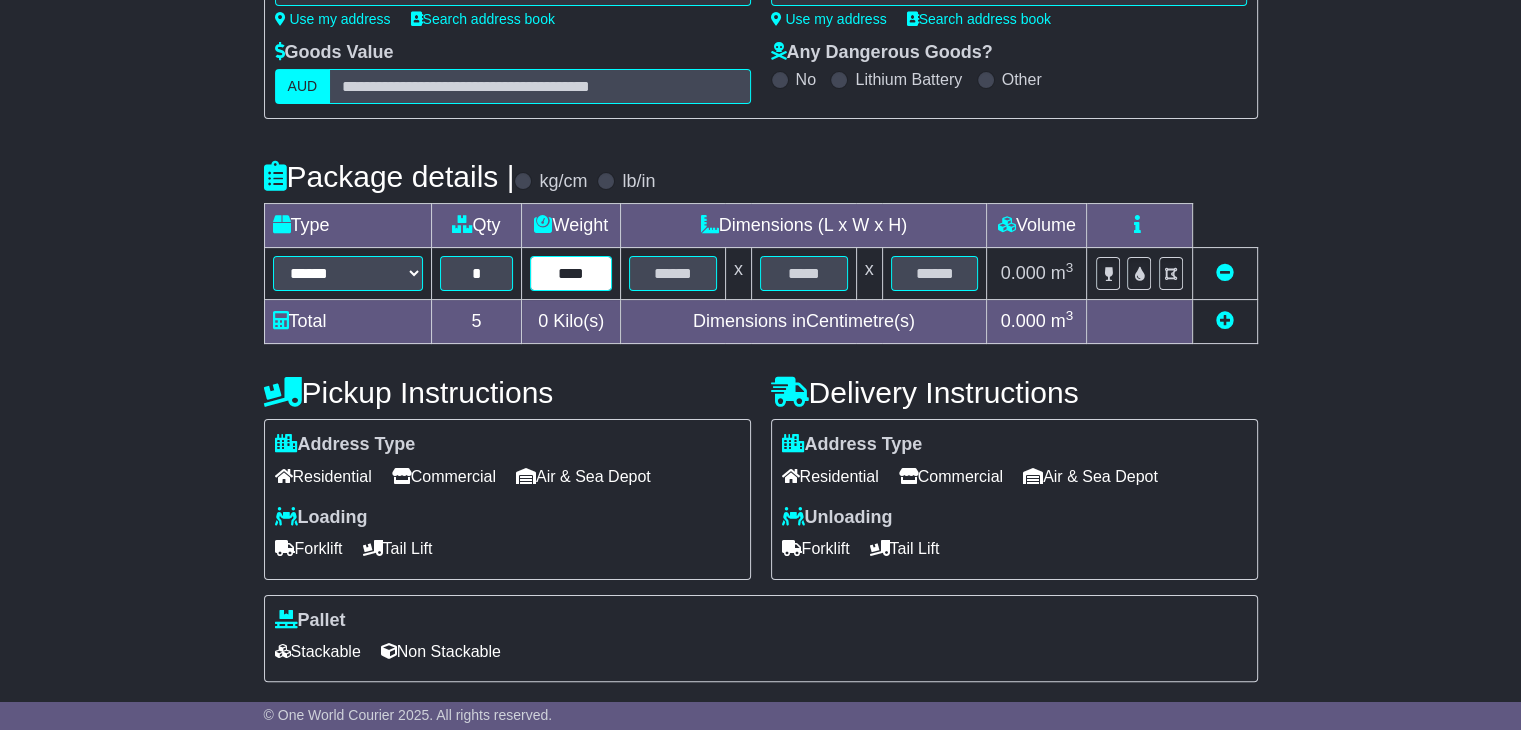 type on "****" 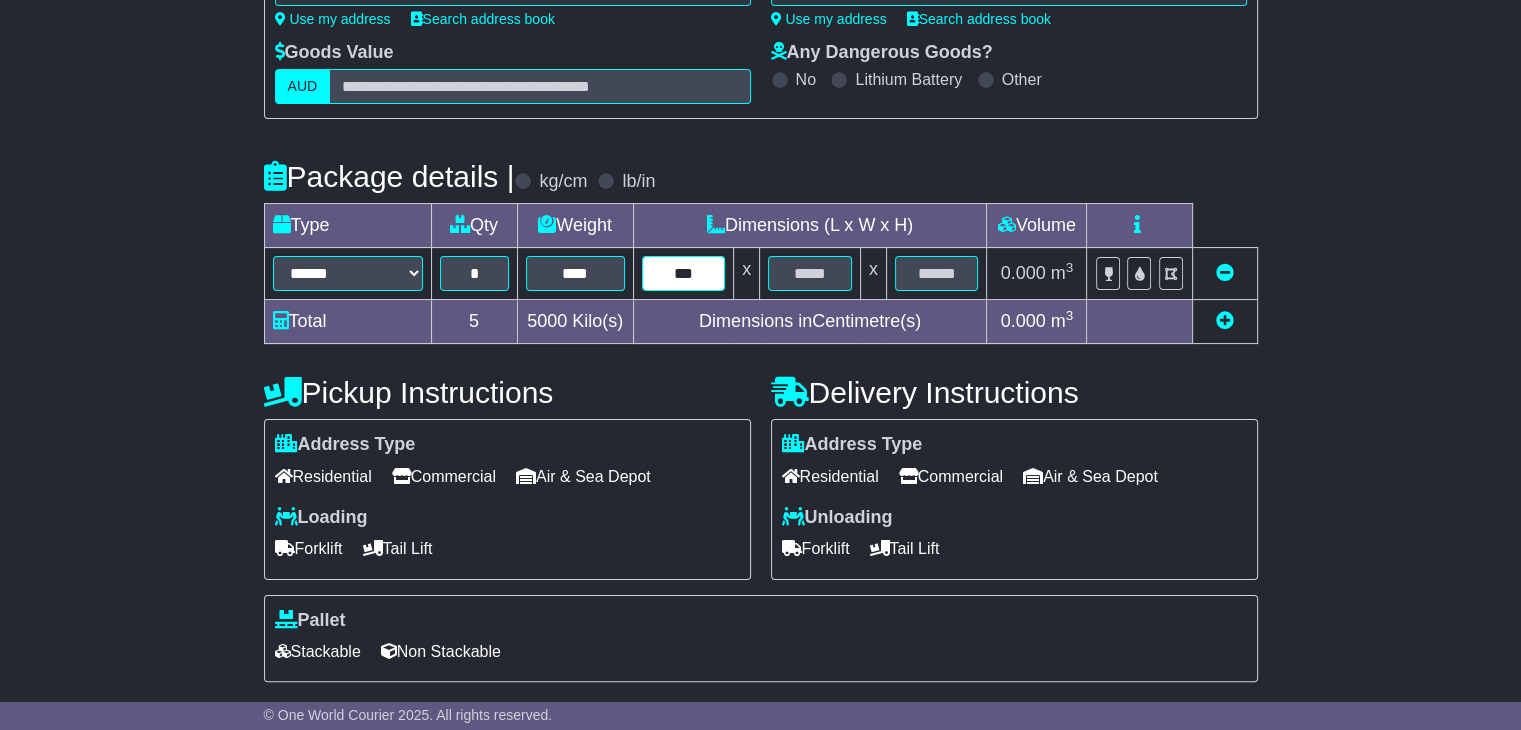 type on "***" 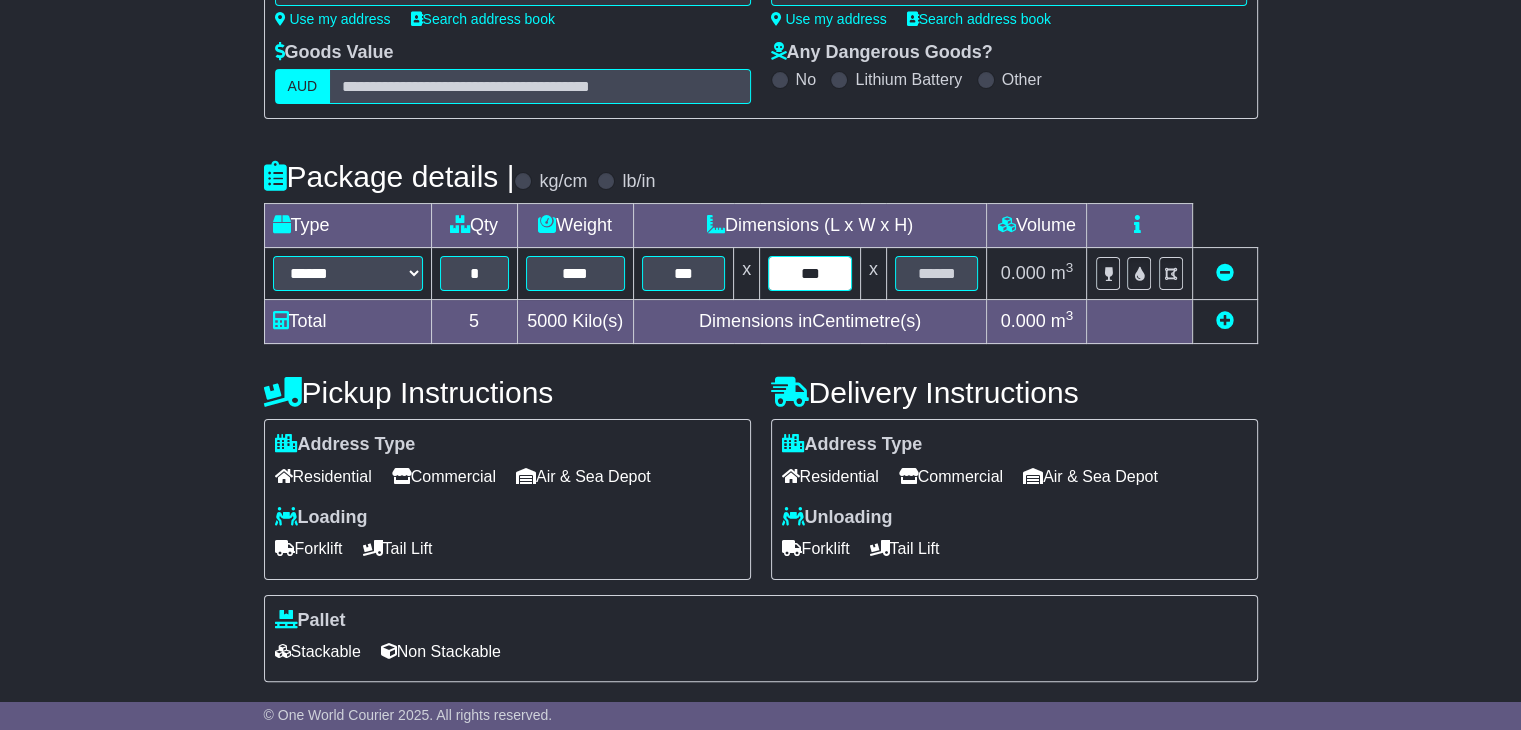 type on "***" 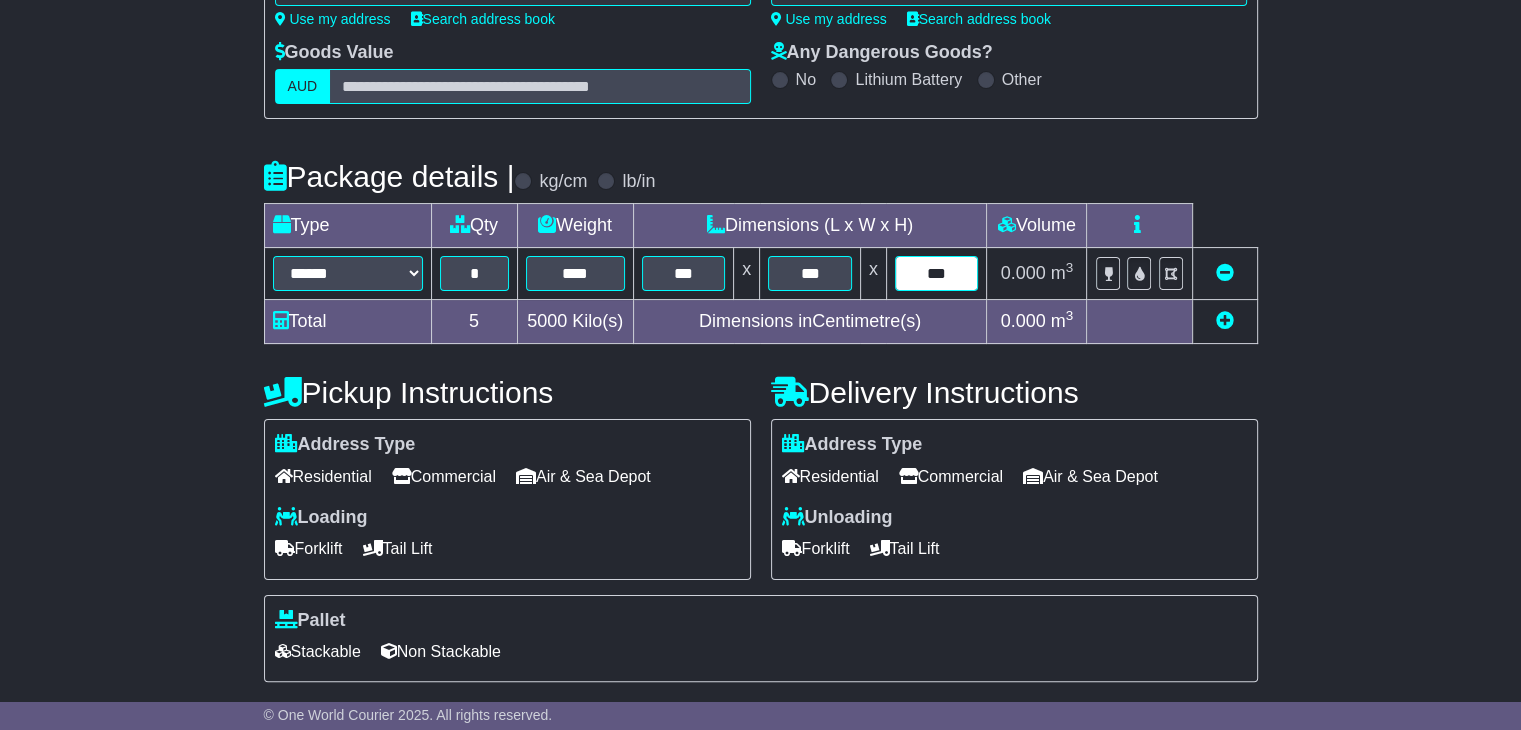type on "***" 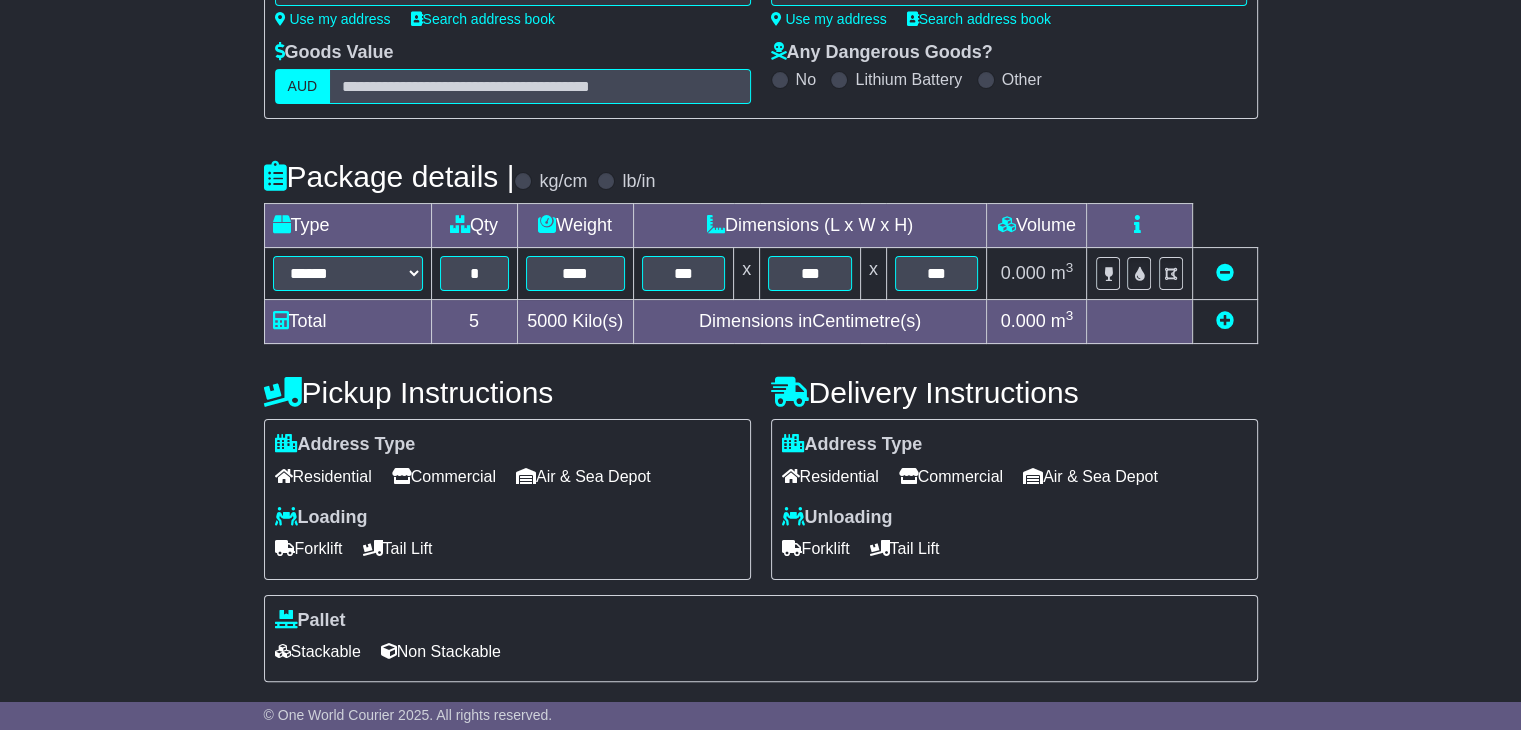 scroll, scrollTop: 500, scrollLeft: 0, axis: vertical 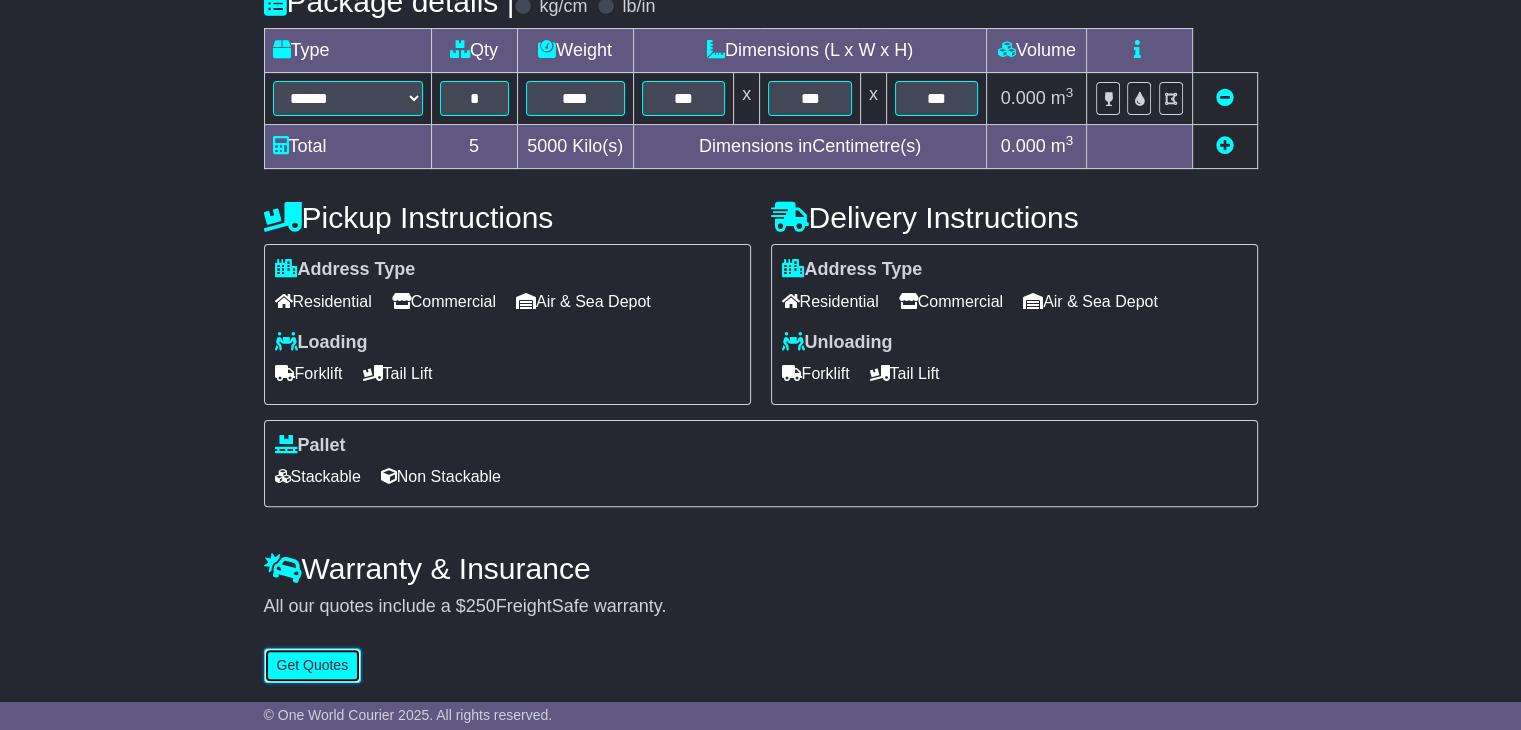 type 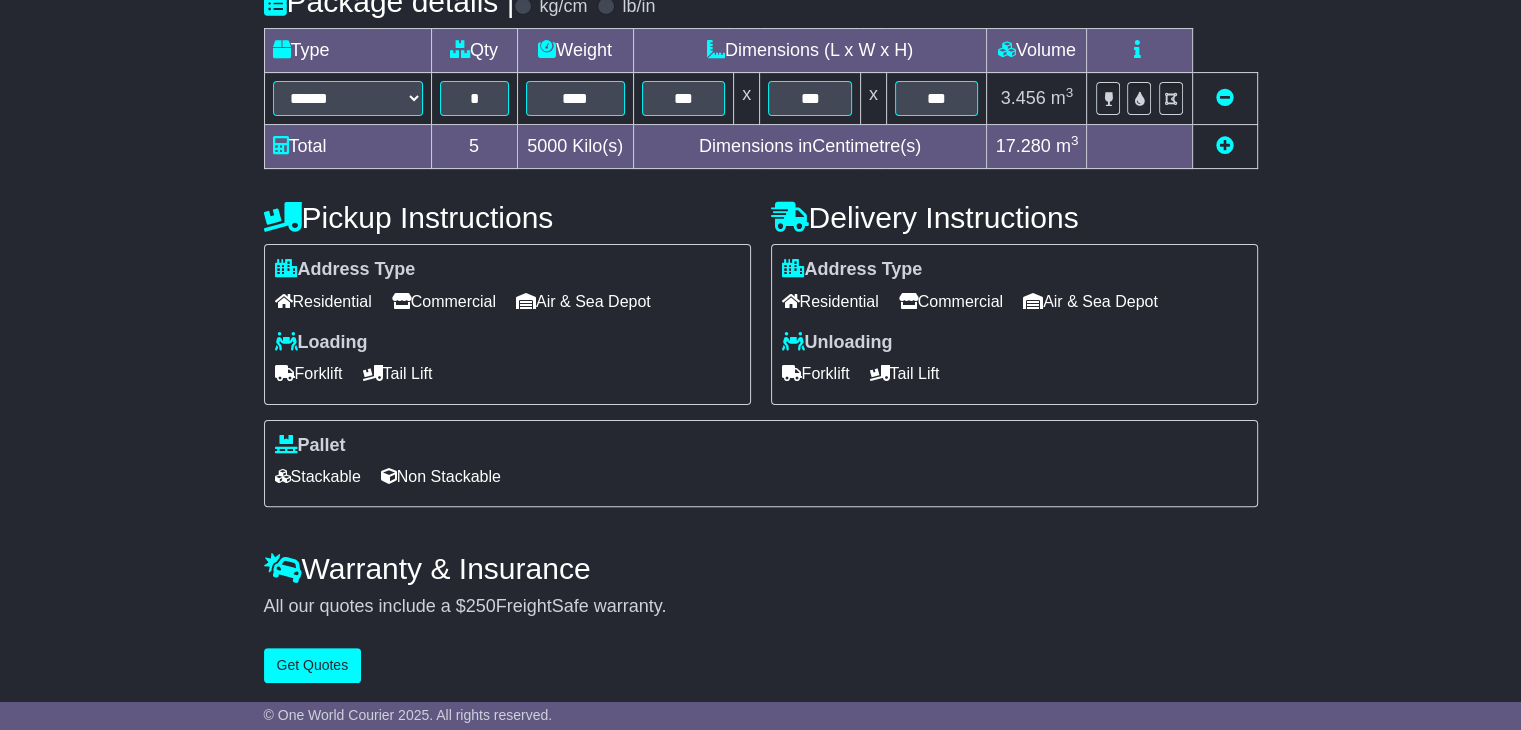 drag, startPoint x: 446, startPoint y: 299, endPoint x: 436, endPoint y: 307, distance: 12.806249 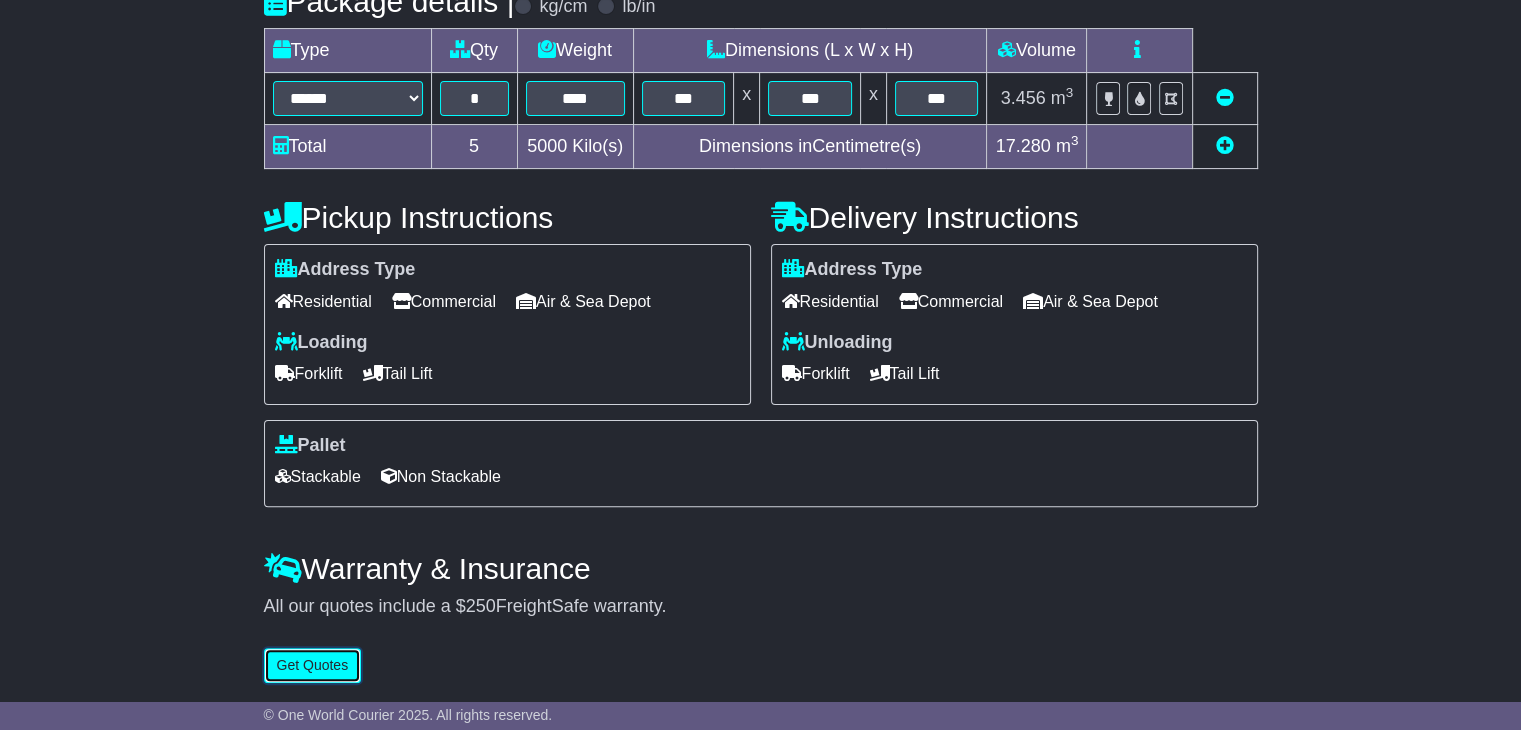 click on "Get Quotes" at bounding box center [313, 665] 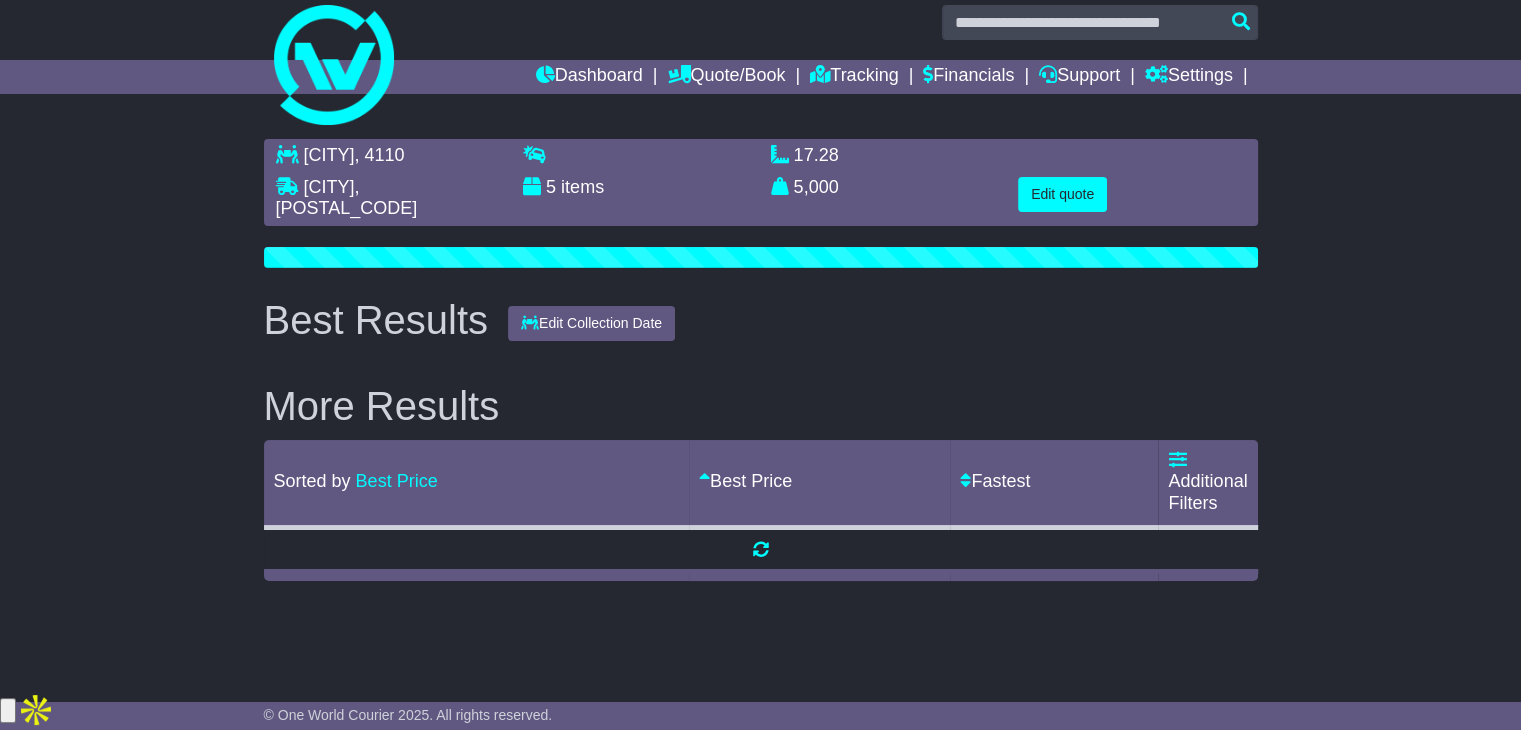 scroll, scrollTop: 0, scrollLeft: 0, axis: both 